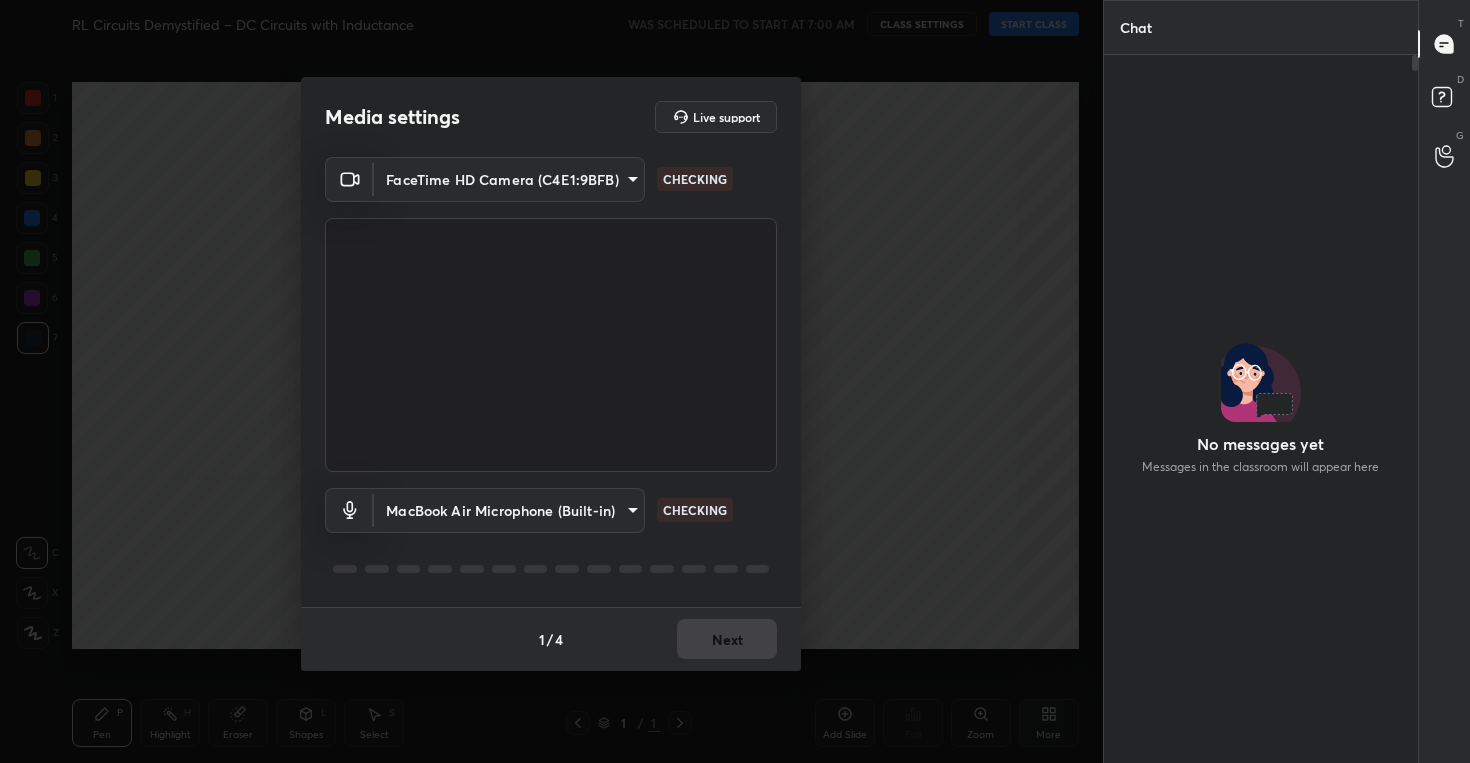 scroll, scrollTop: 0, scrollLeft: 0, axis: both 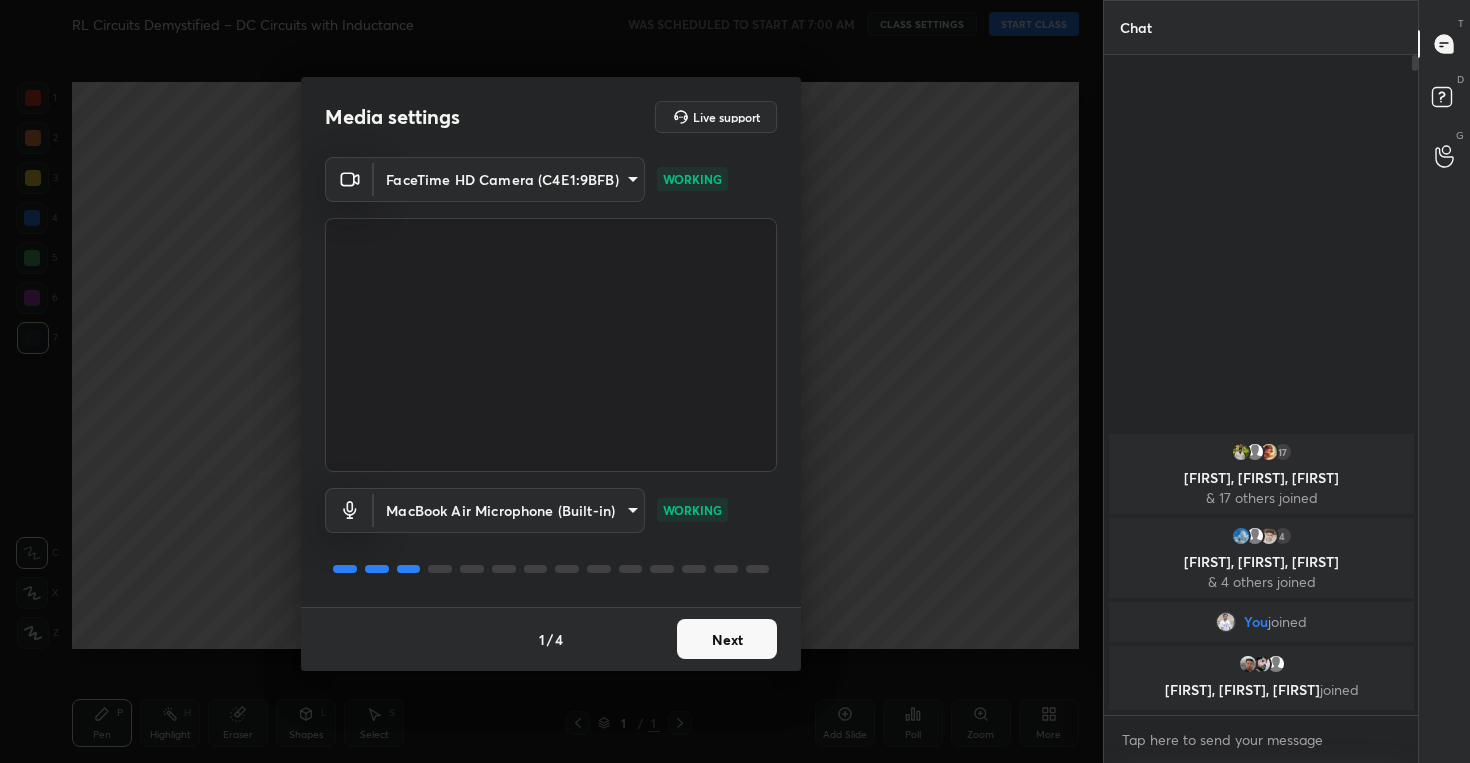 click on "Next" at bounding box center (727, 639) 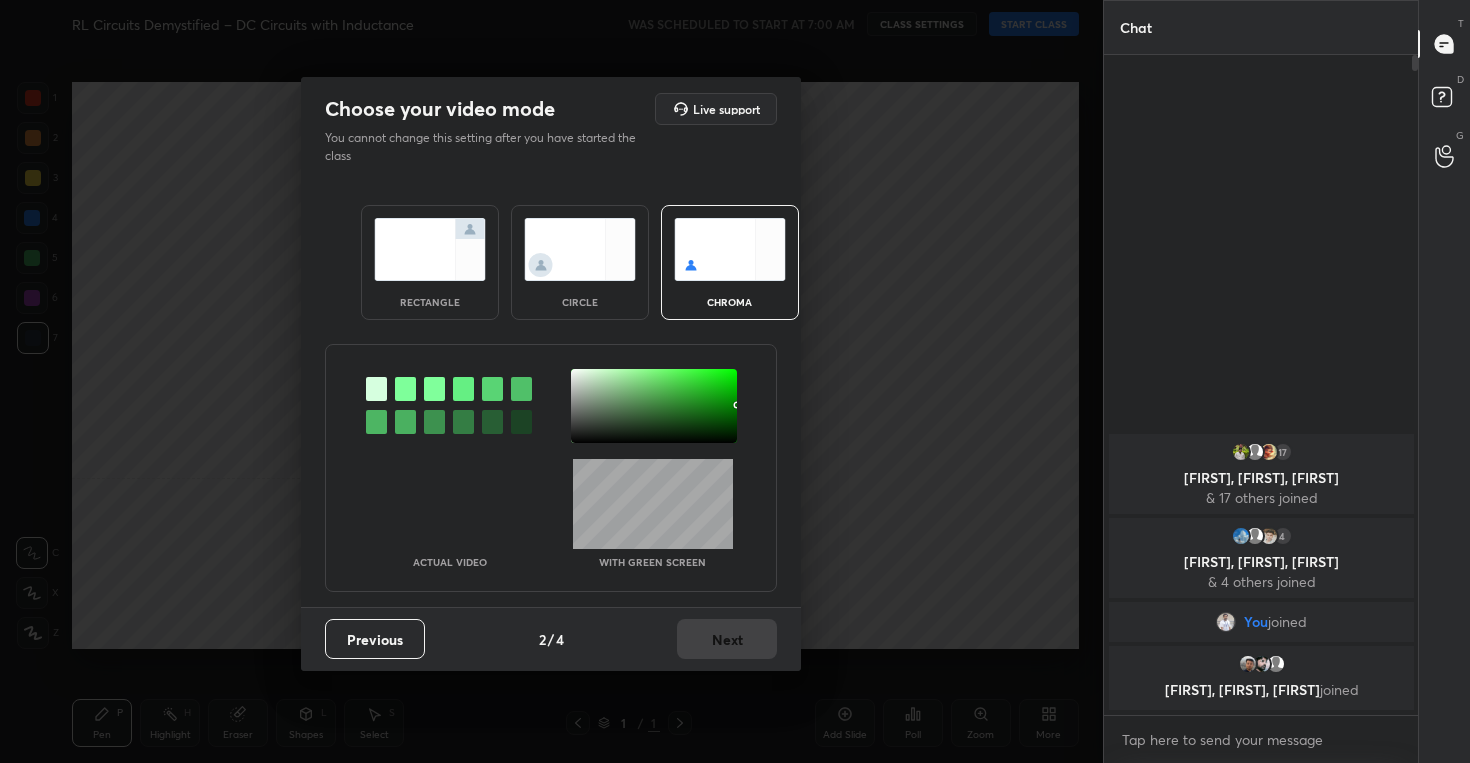 click at bounding box center (580, 249) 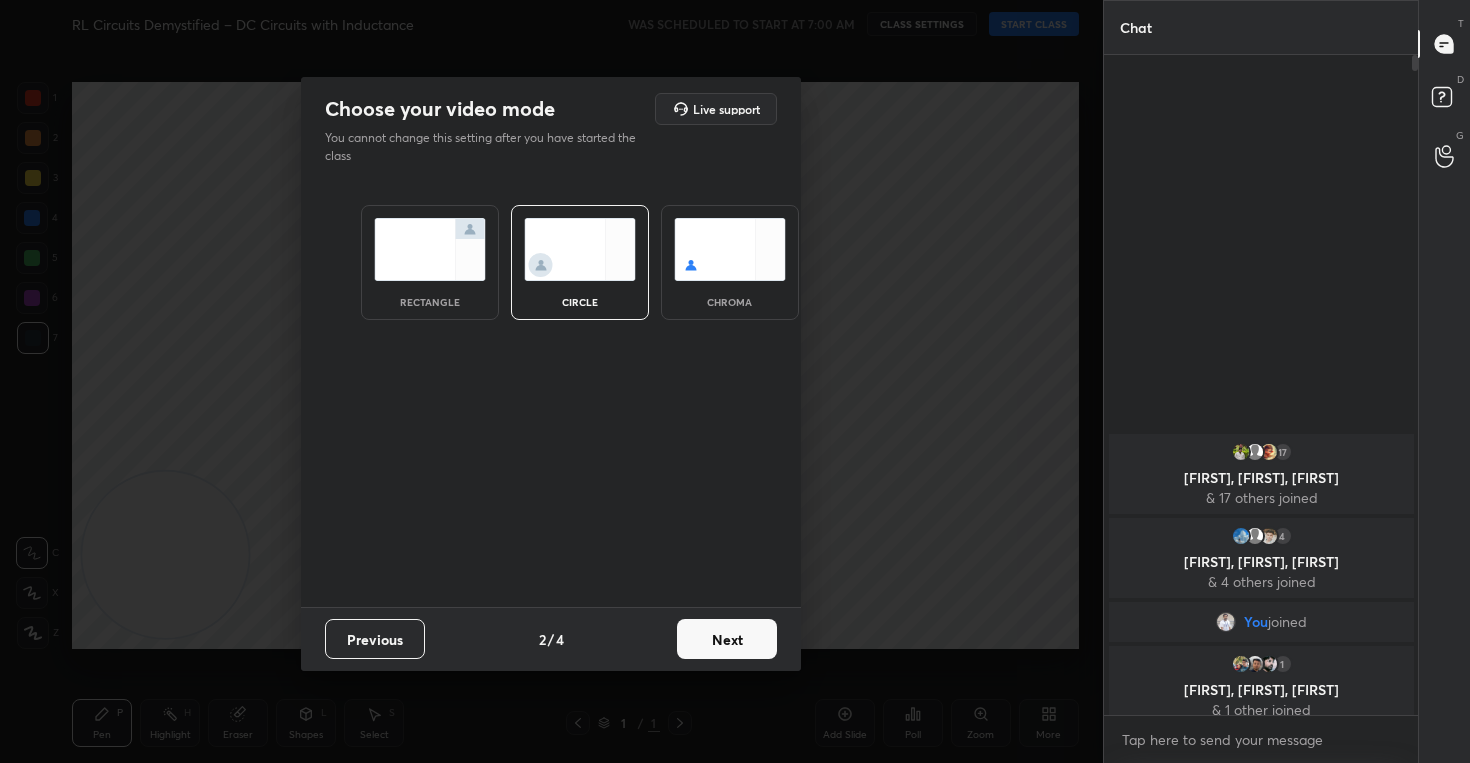 click on "Next" at bounding box center [727, 639] 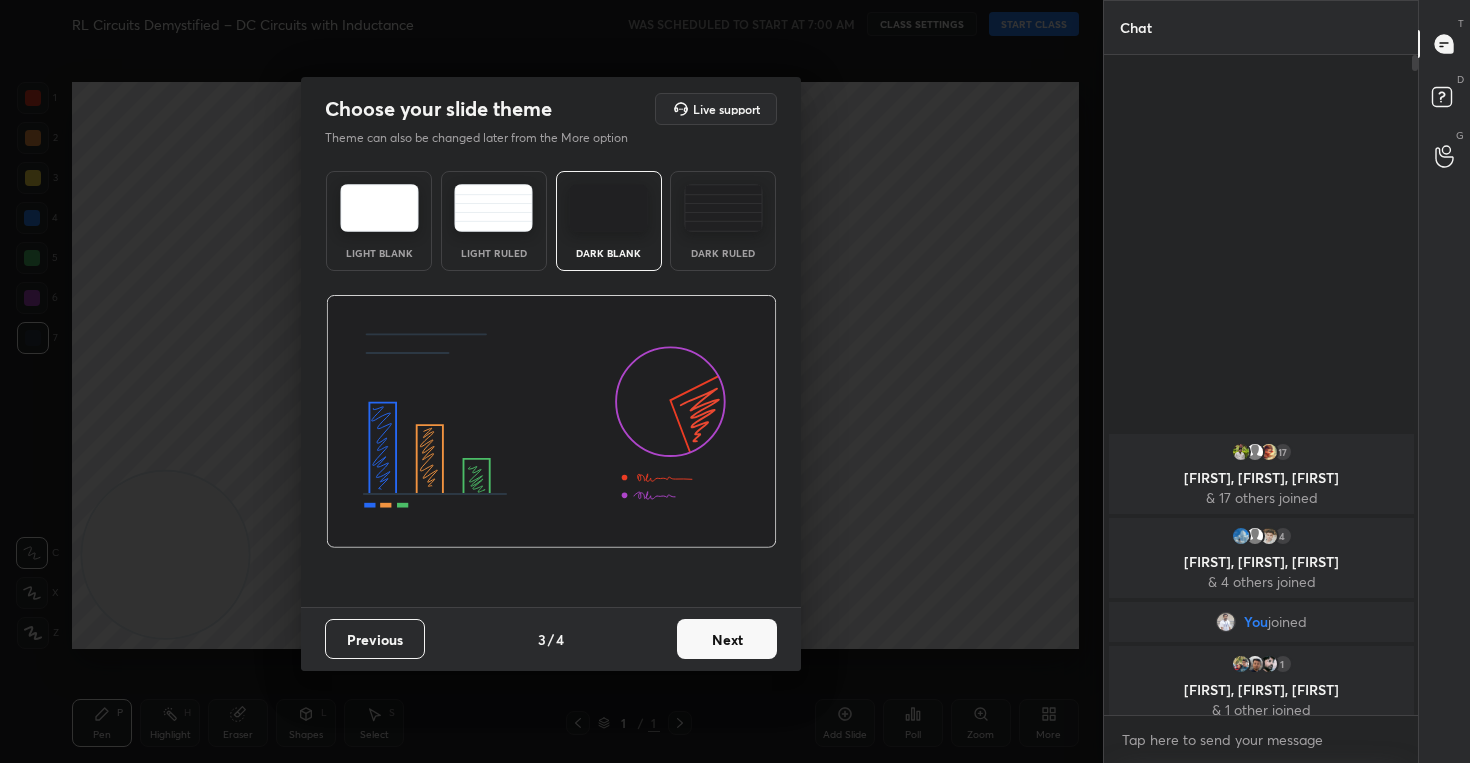 click on "Next" at bounding box center [727, 639] 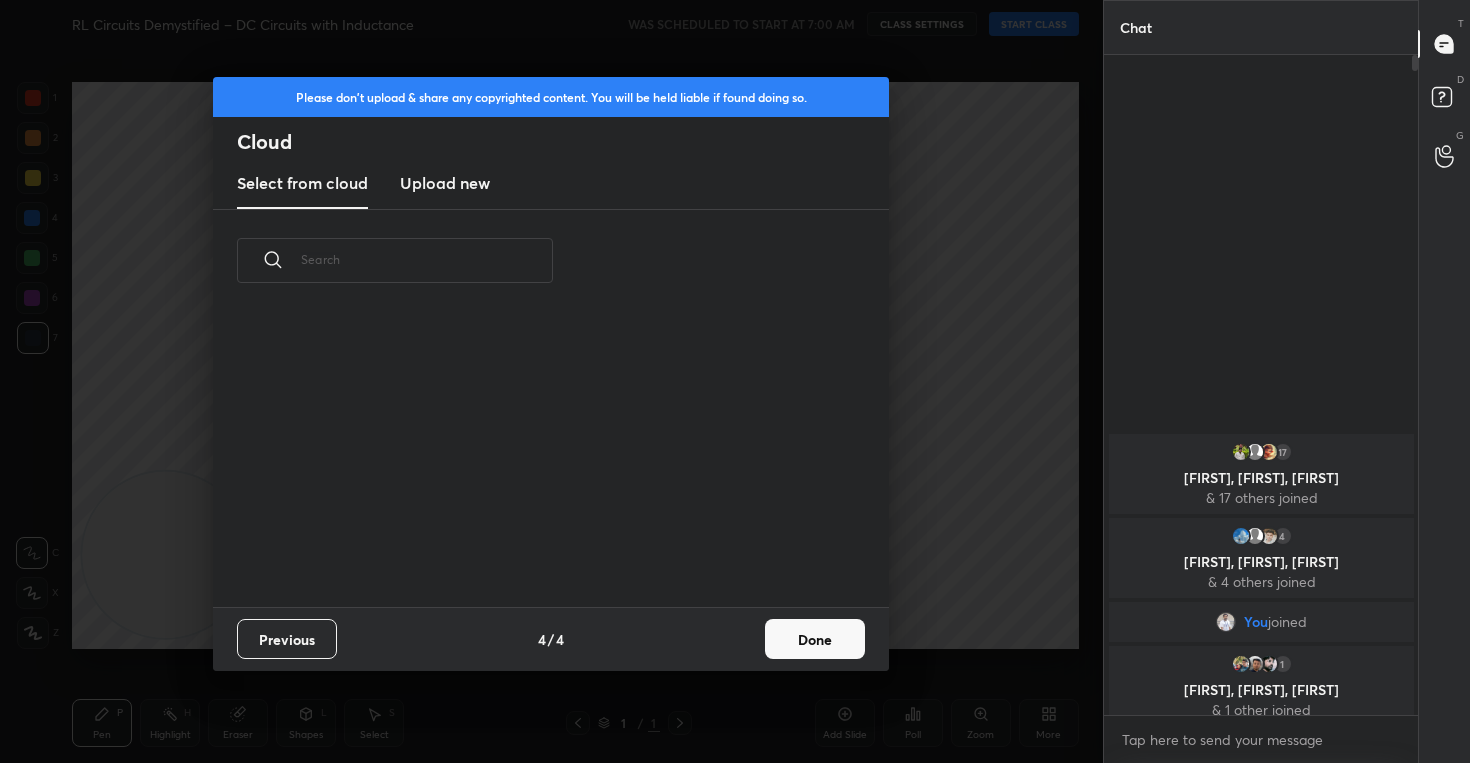 scroll, scrollTop: 7, scrollLeft: 11, axis: both 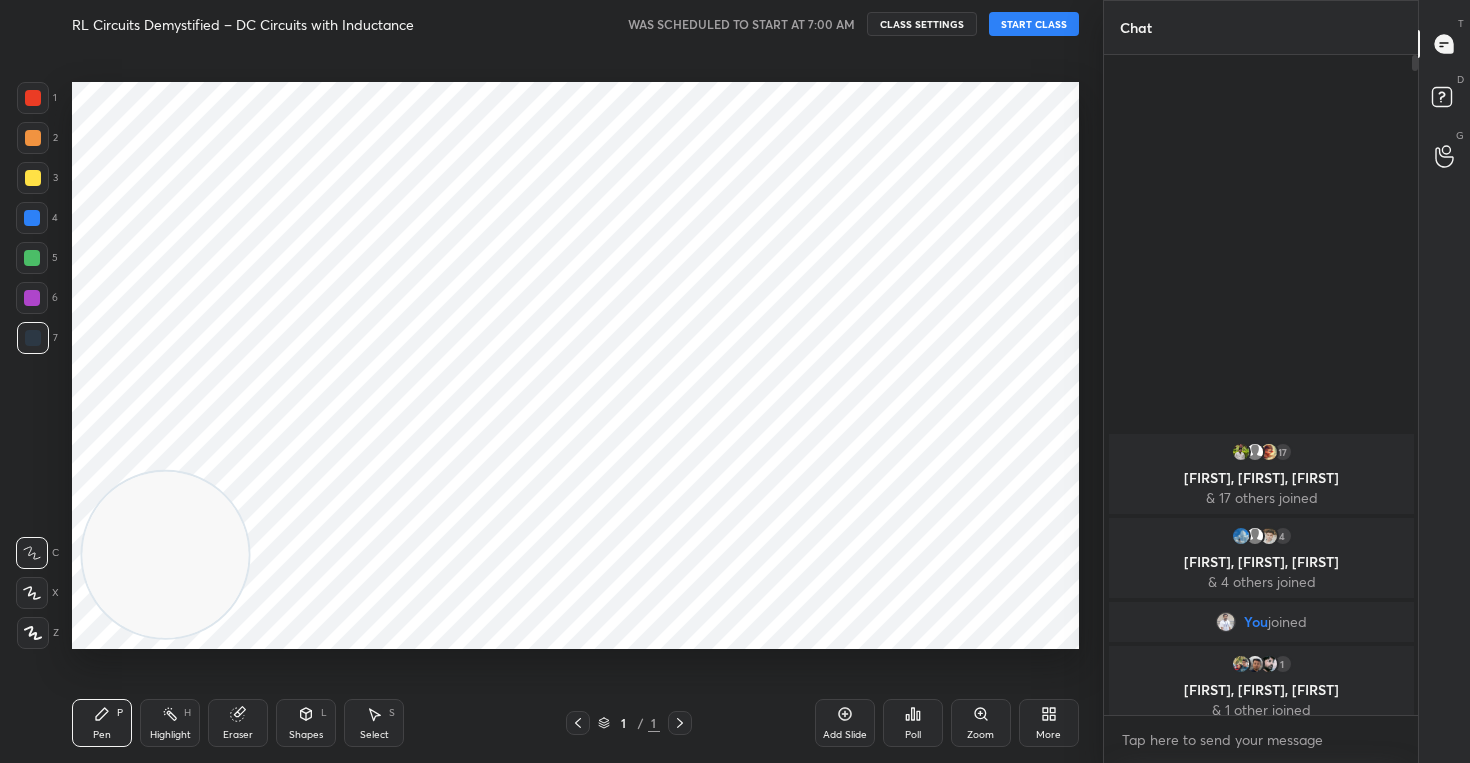 click 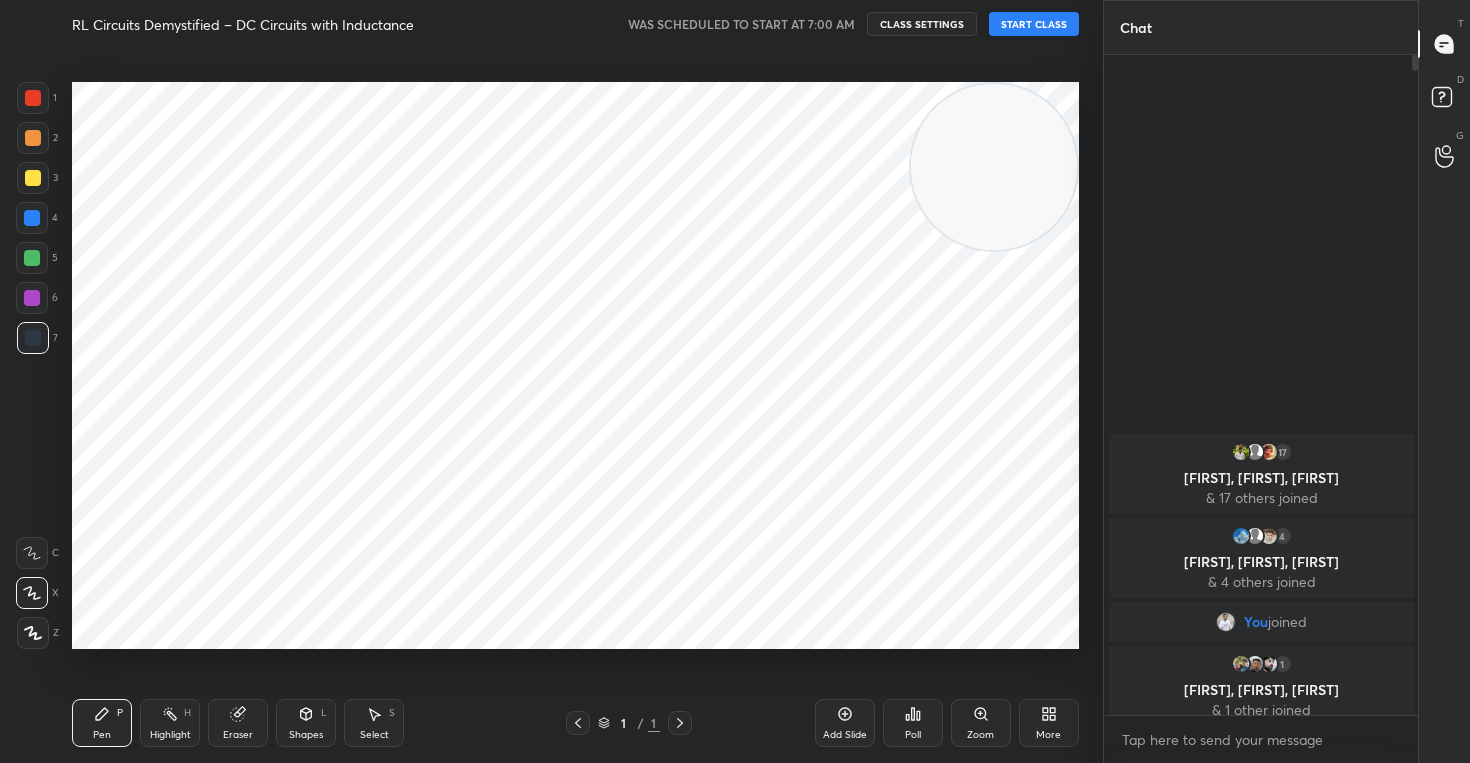 drag, startPoint x: 141, startPoint y: 588, endPoint x: 1029, endPoint y: 88, distance: 1019.0898 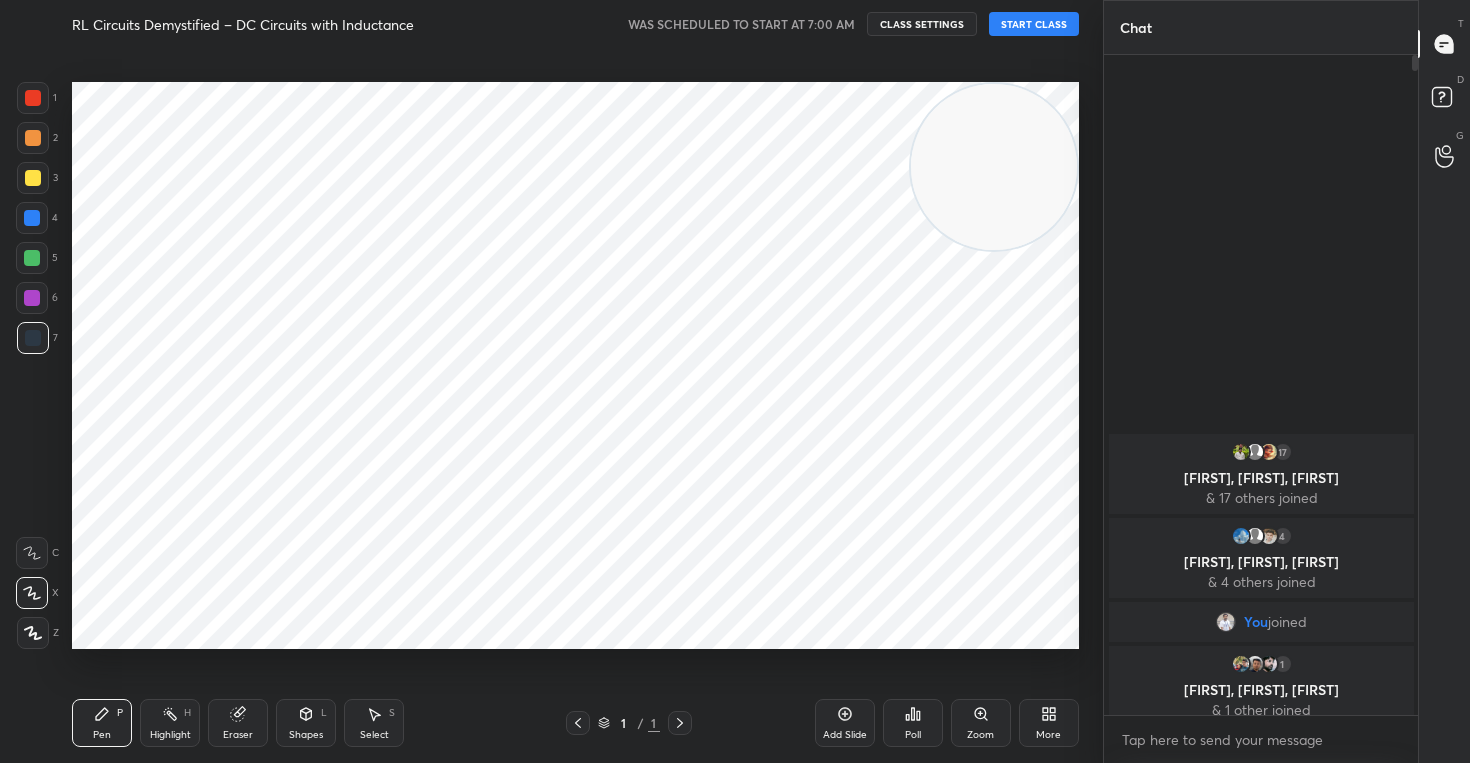 click at bounding box center (994, 167) 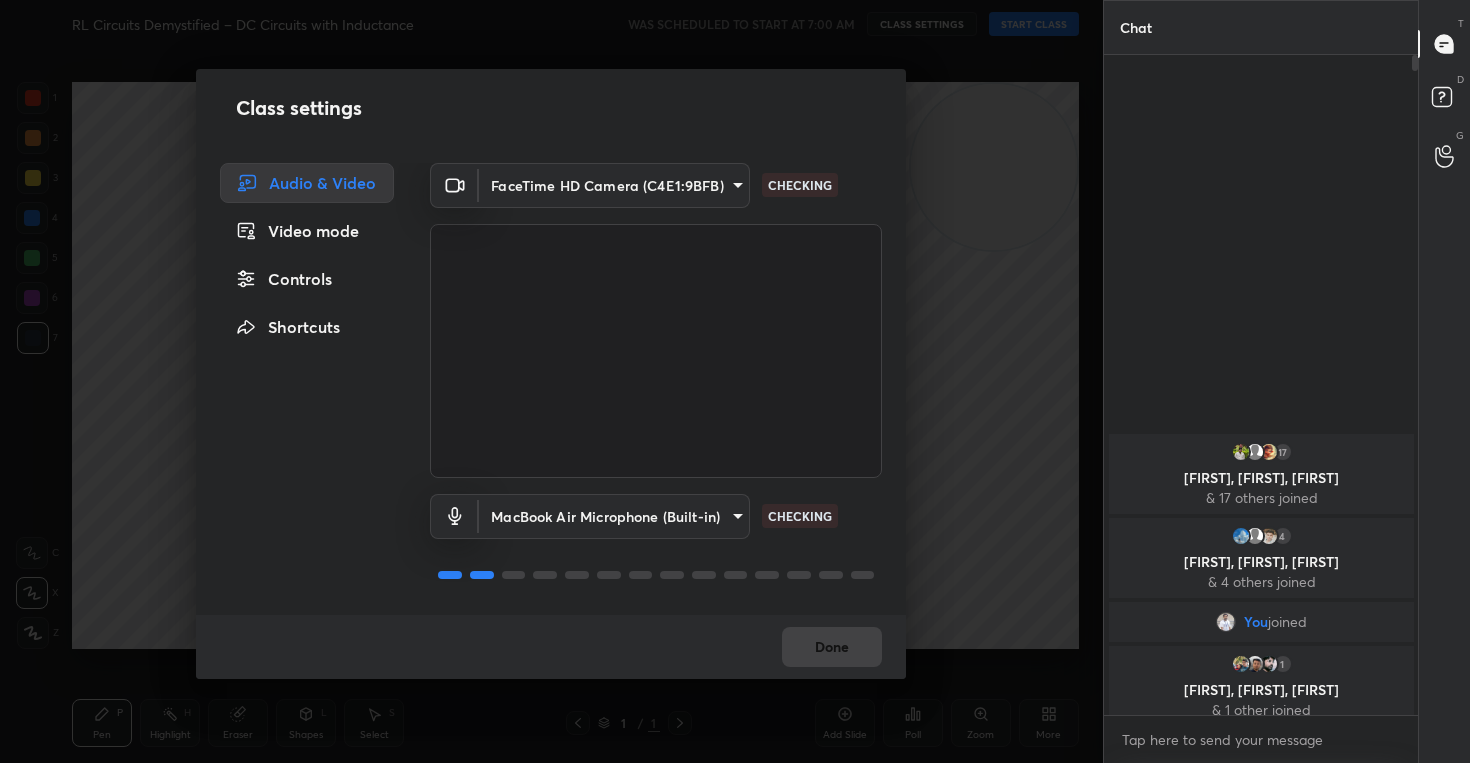 scroll, scrollTop: 613, scrollLeft: 308, axis: both 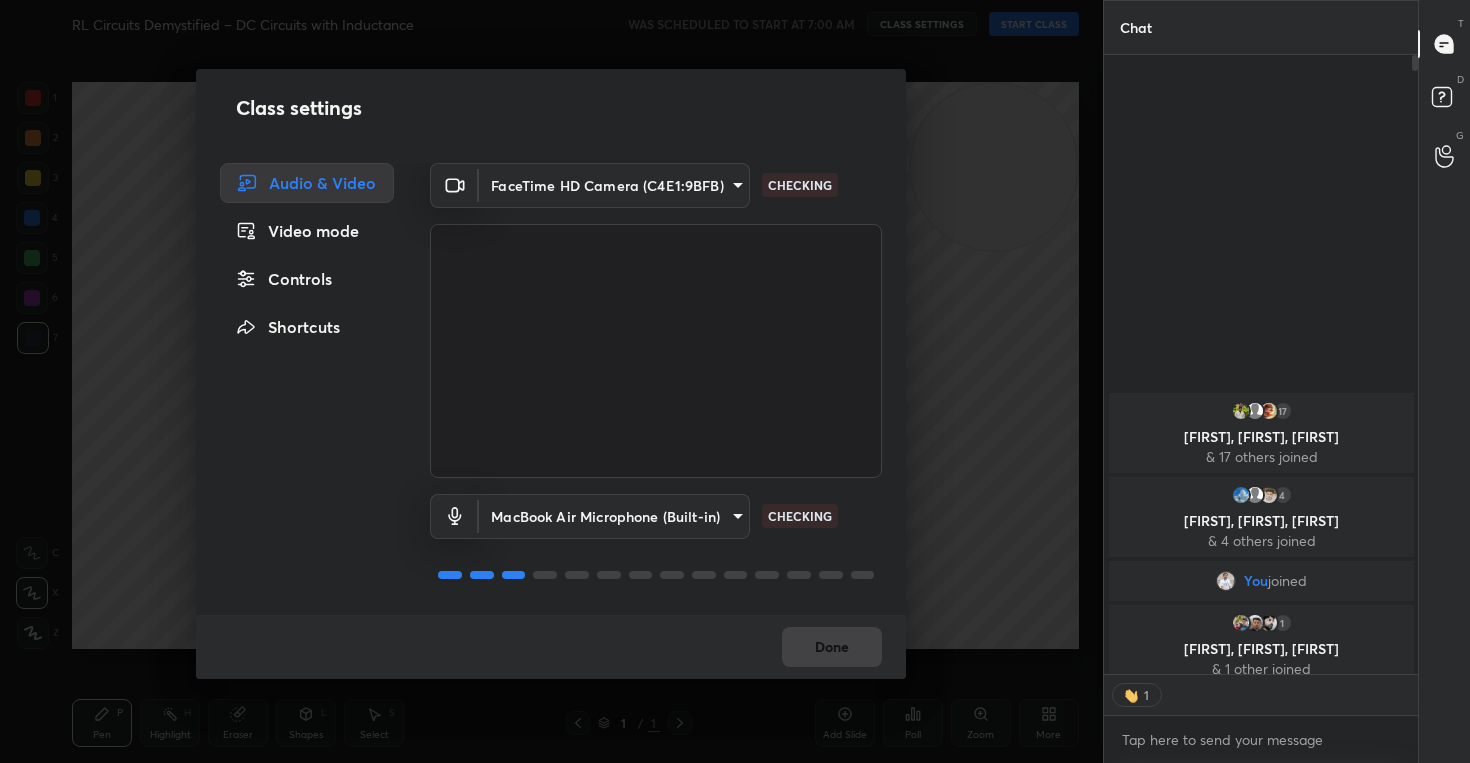 click on "Controls" at bounding box center (307, 279) 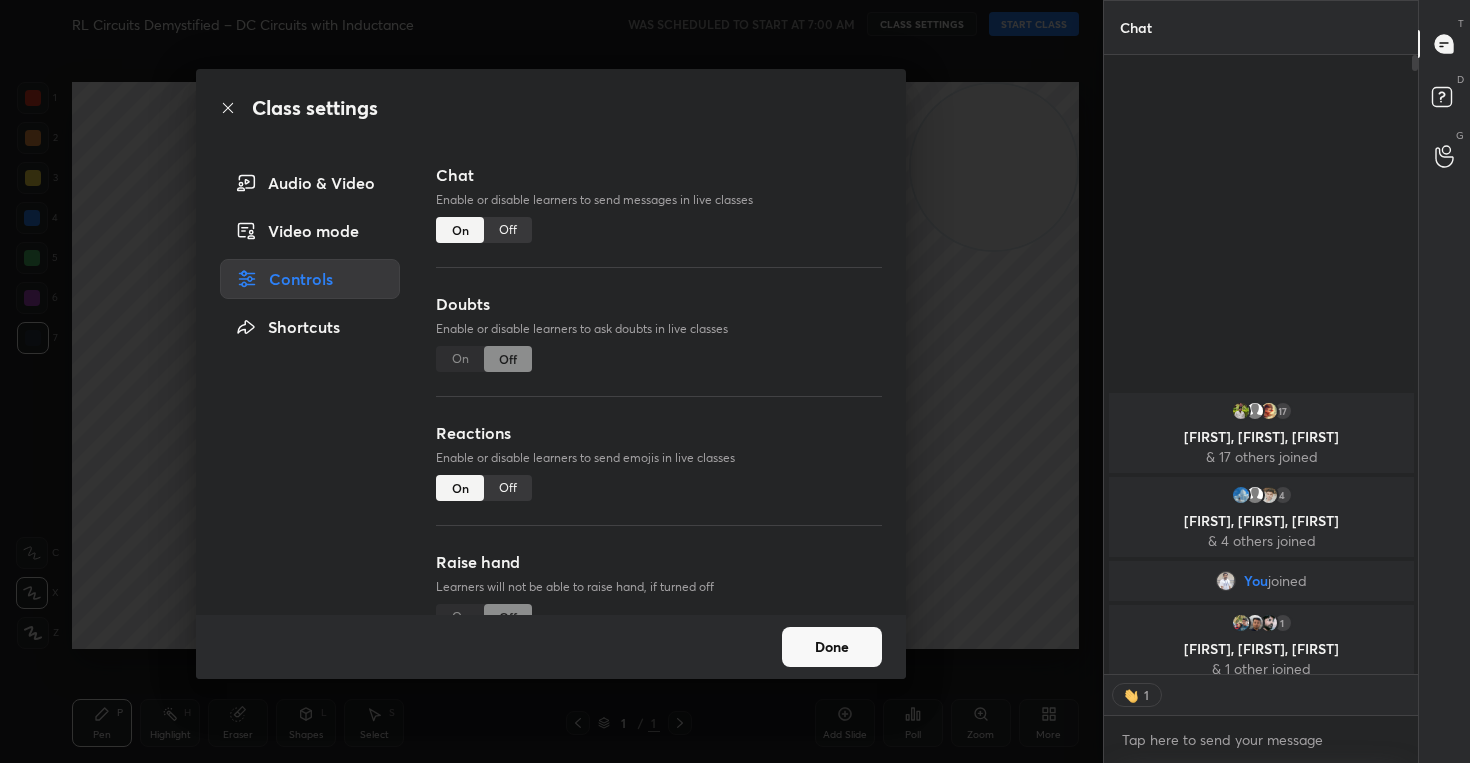 click on "Off" at bounding box center (508, 488) 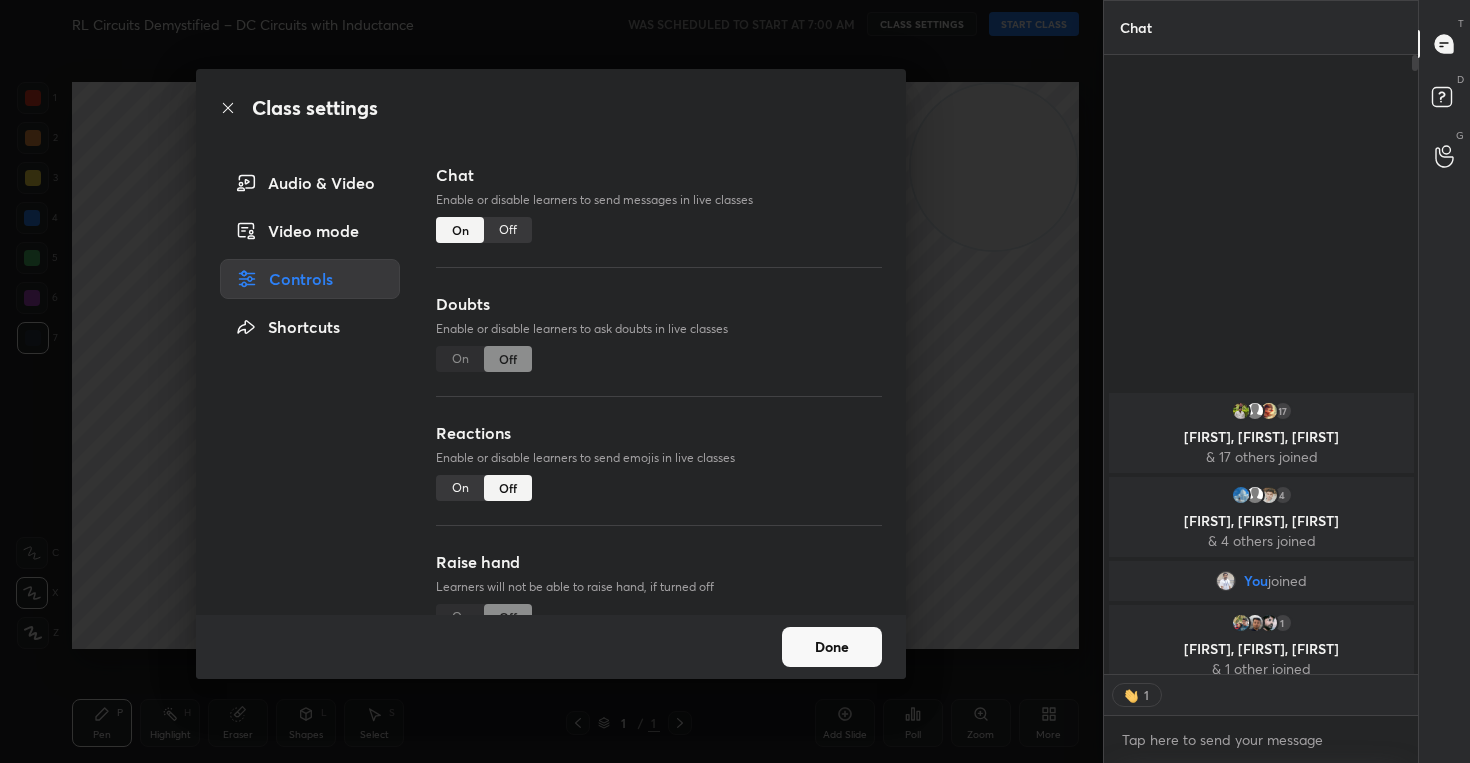 scroll, scrollTop: 7, scrollLeft: 7, axis: both 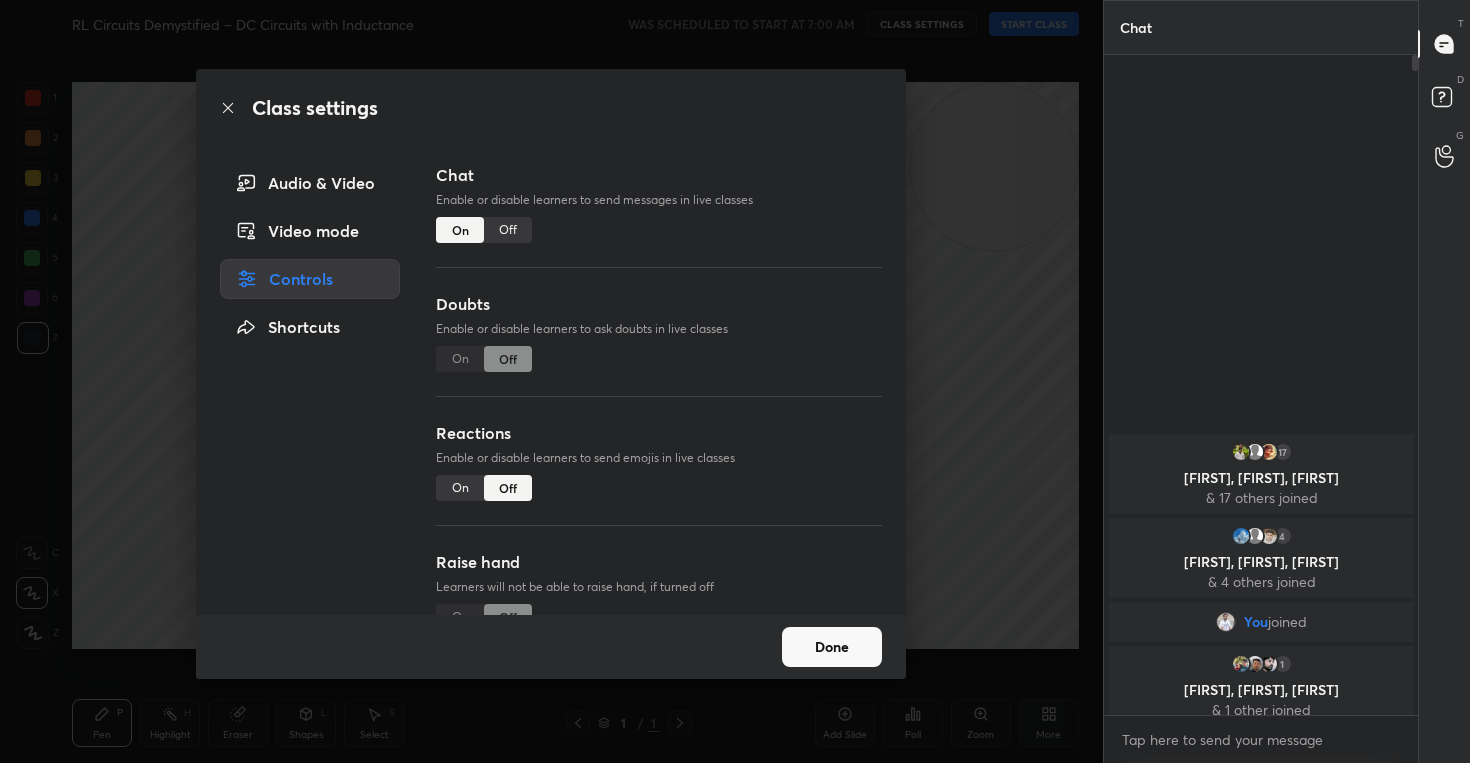 click on "Done" at bounding box center (832, 647) 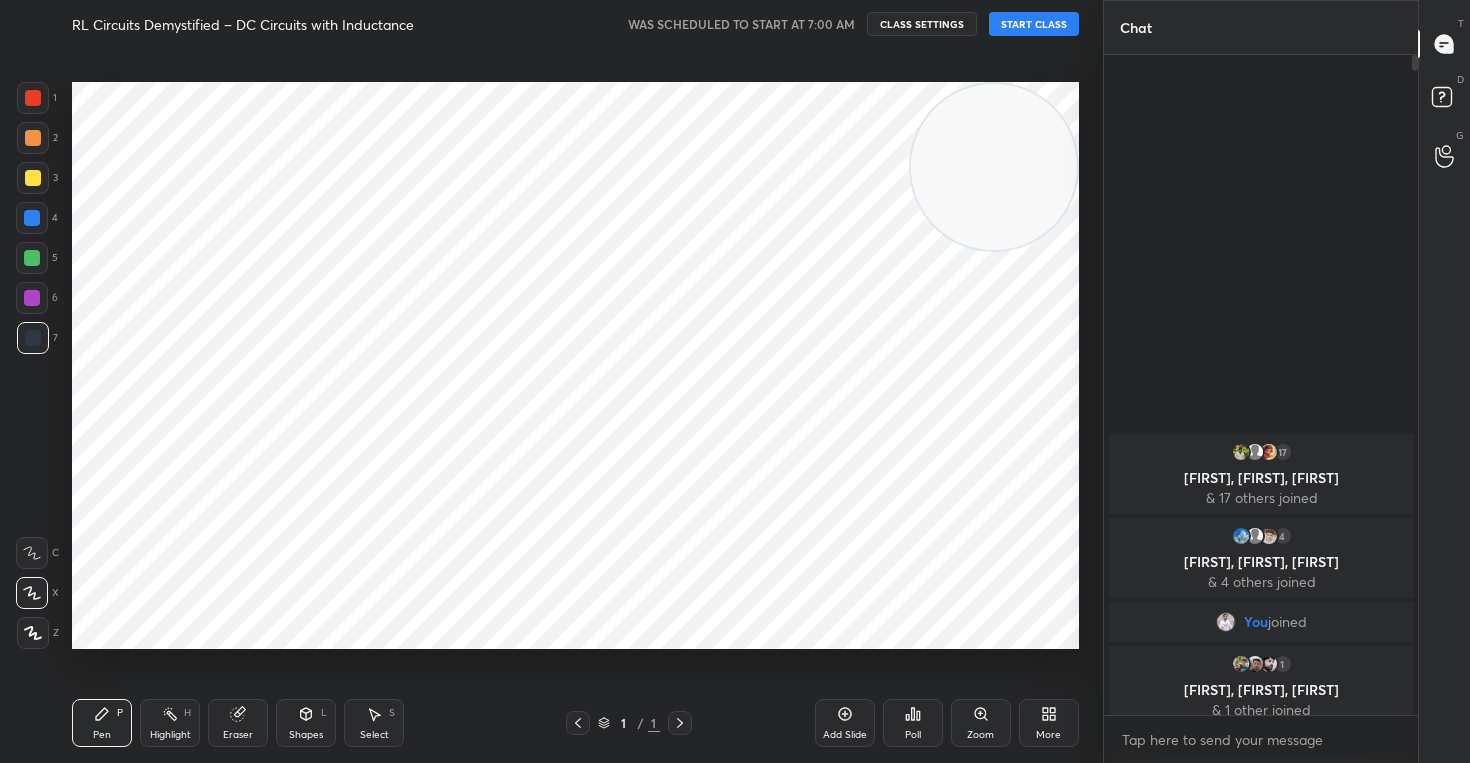 click on "START CLASS" at bounding box center (1034, 24) 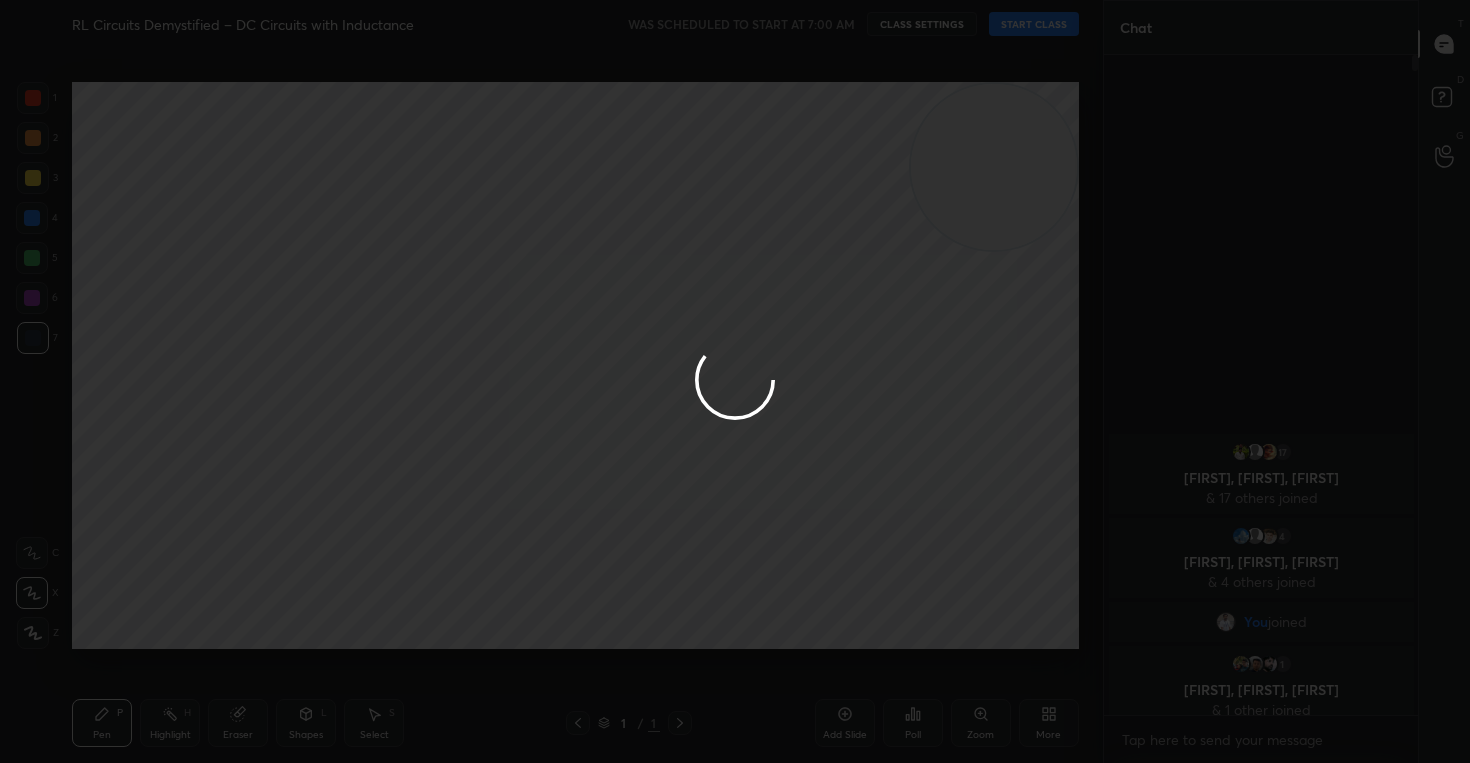 type on "x" 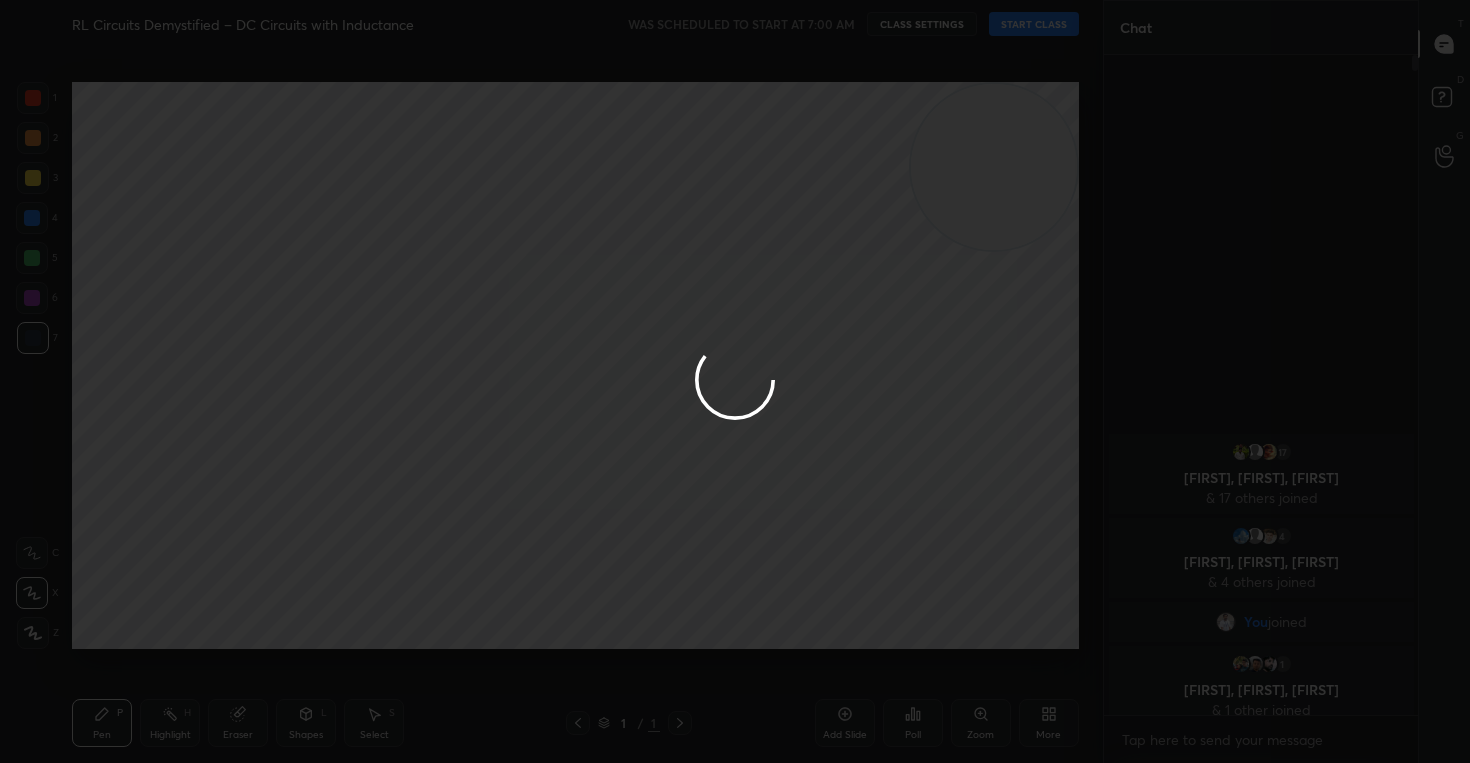 type 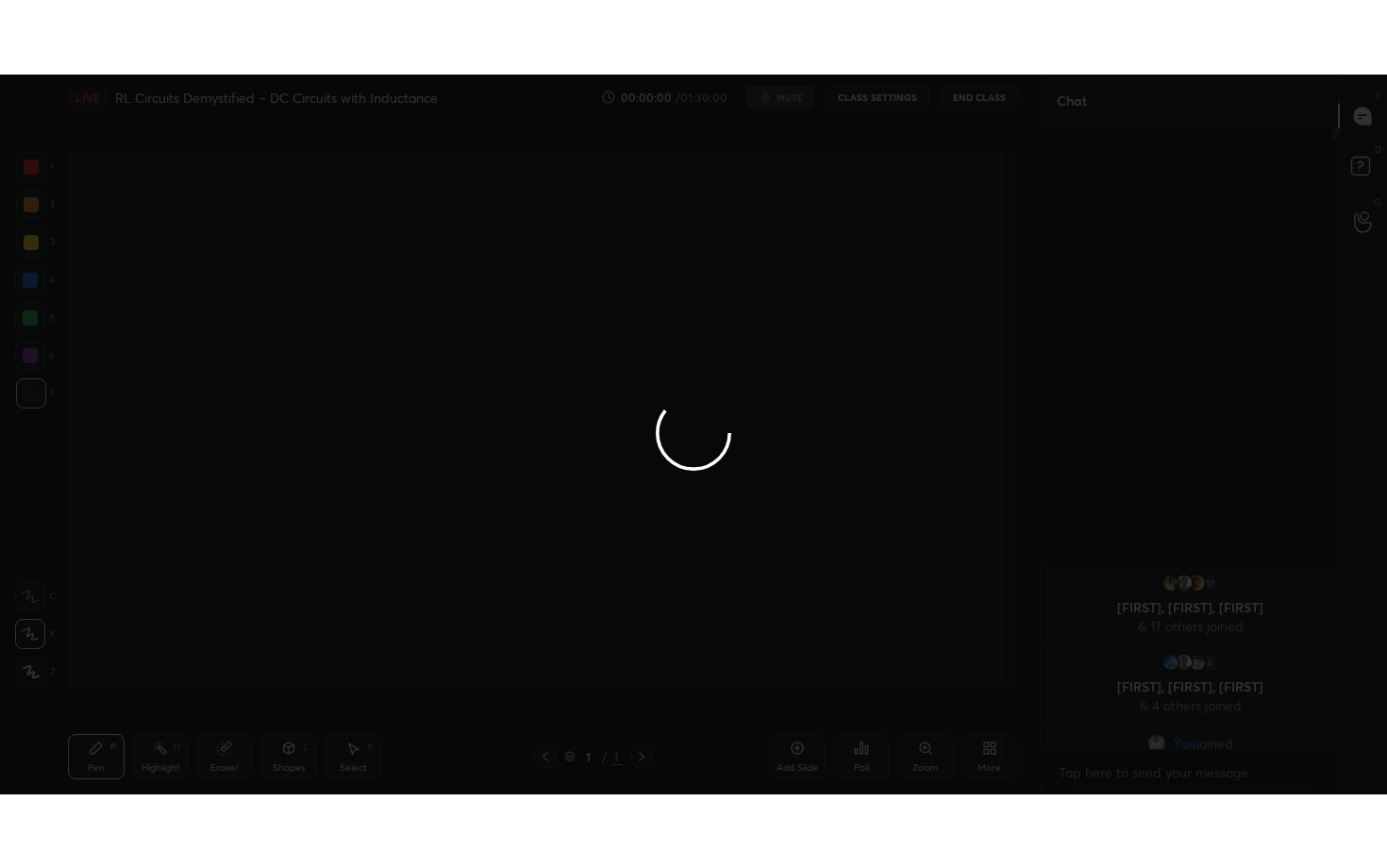 scroll, scrollTop: 93601, scrollLeft: 93389, axis: both 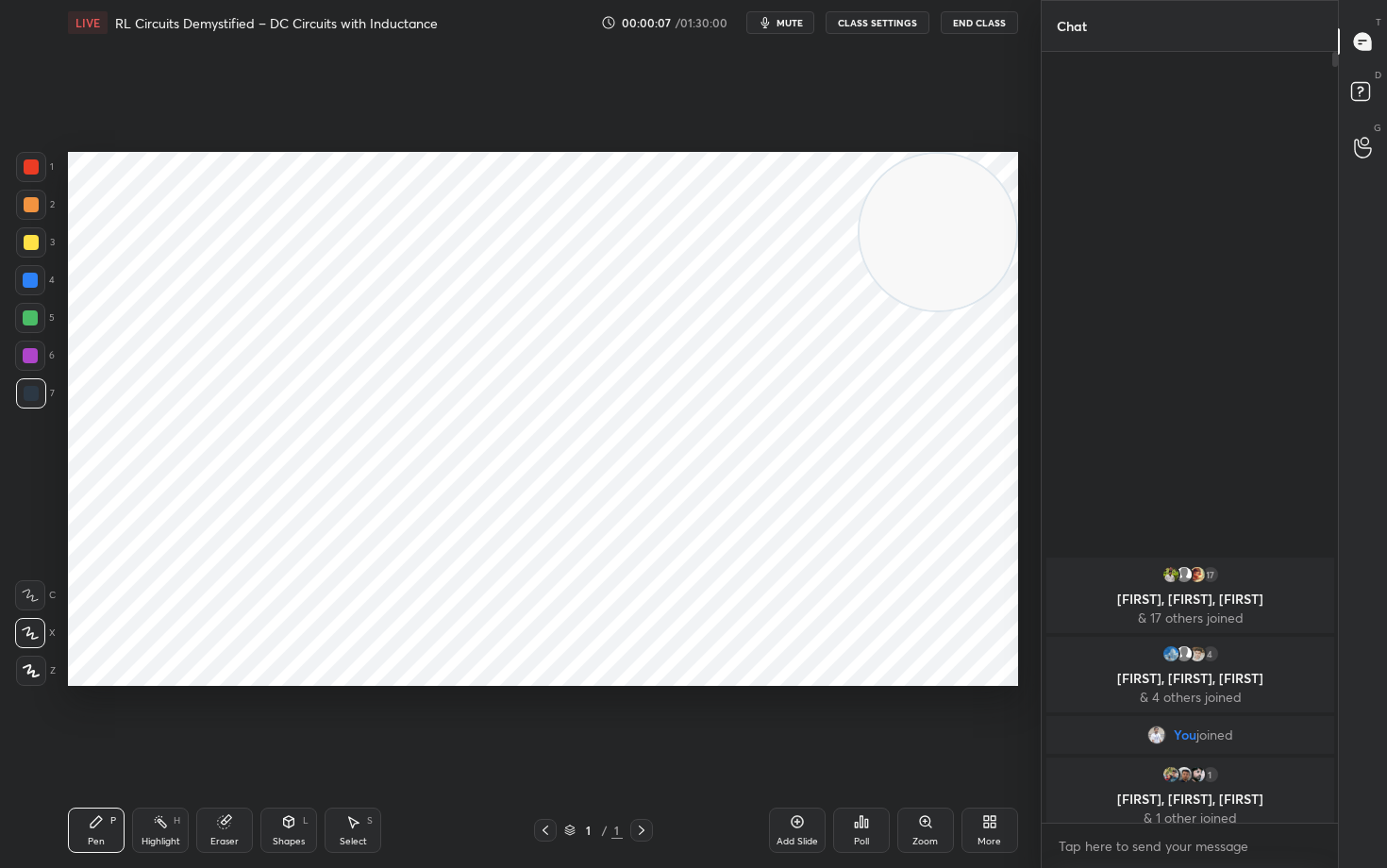 click 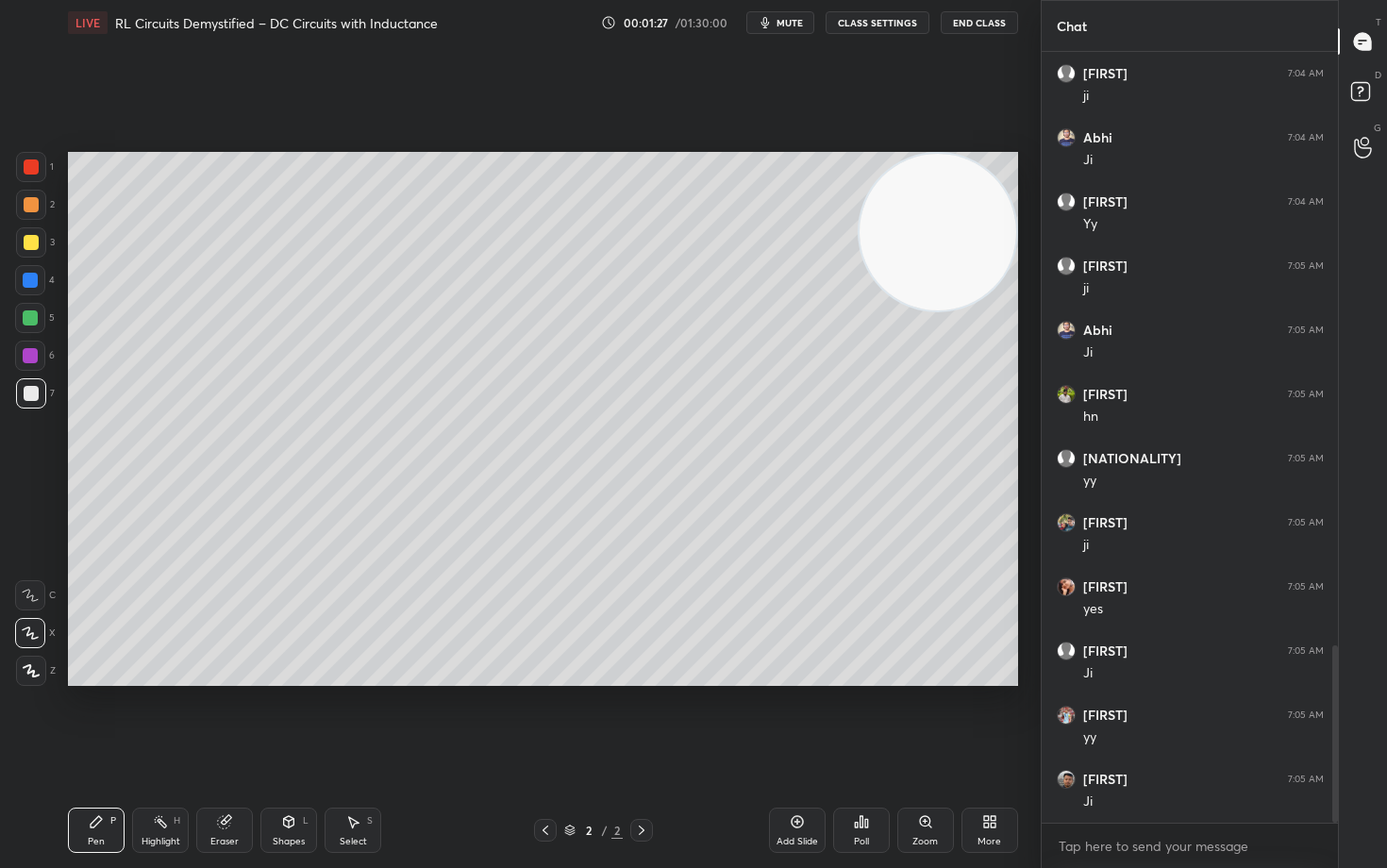 scroll, scrollTop: 2770, scrollLeft: 0, axis: vertical 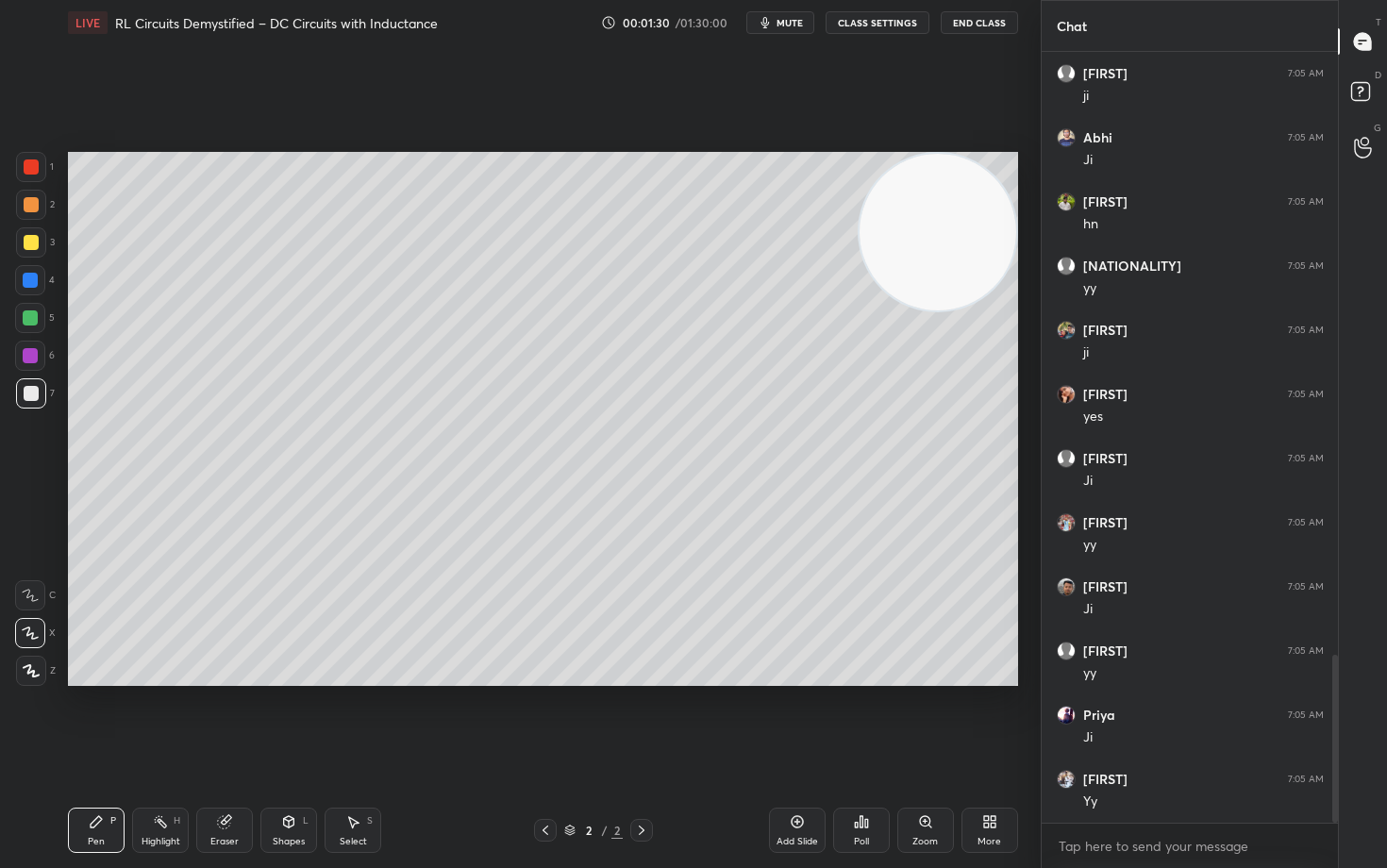 drag, startPoint x: 32, startPoint y: 240, endPoint x: 61, endPoint y: 243, distance: 29.155 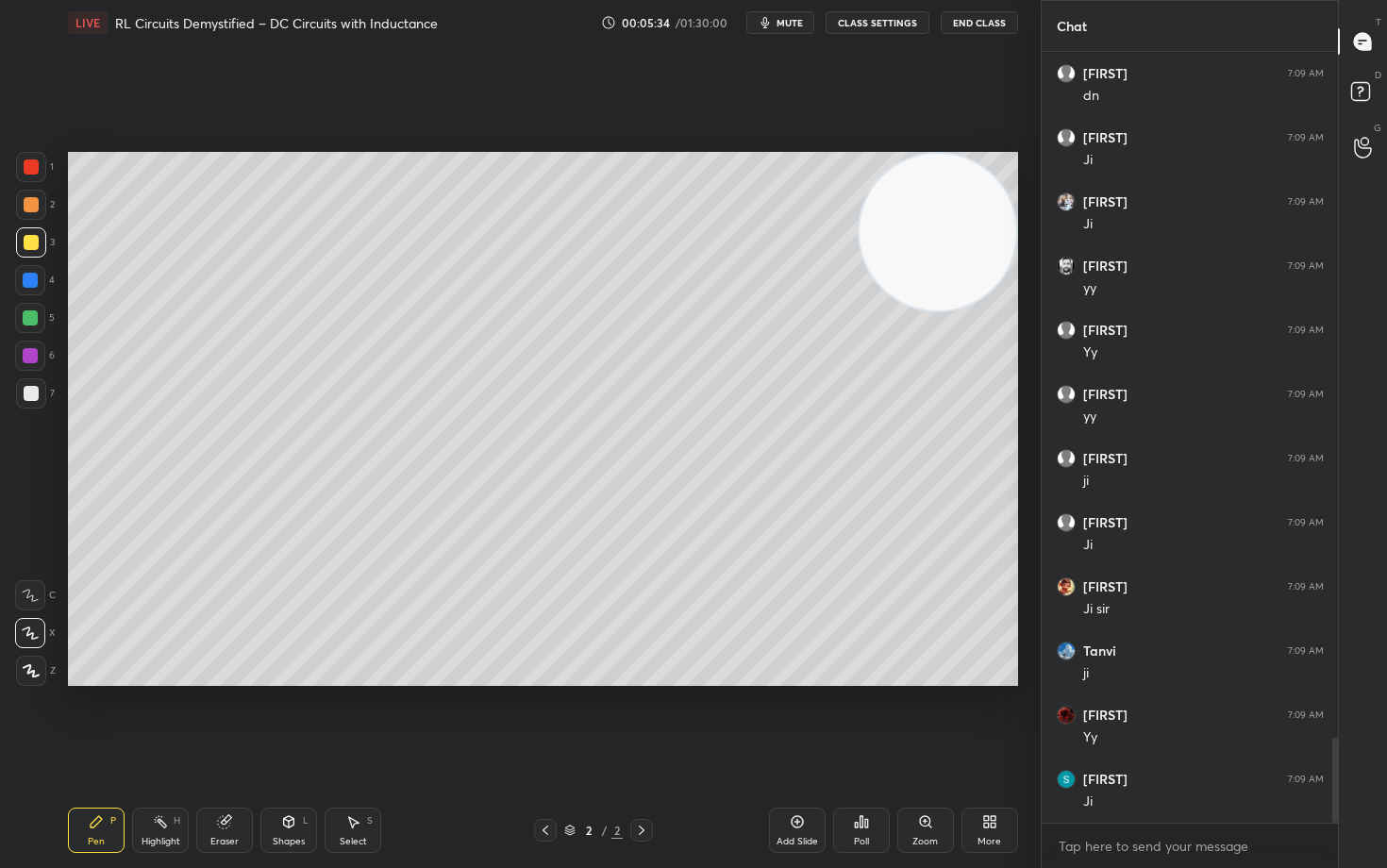 scroll, scrollTop: 6193, scrollLeft: 0, axis: vertical 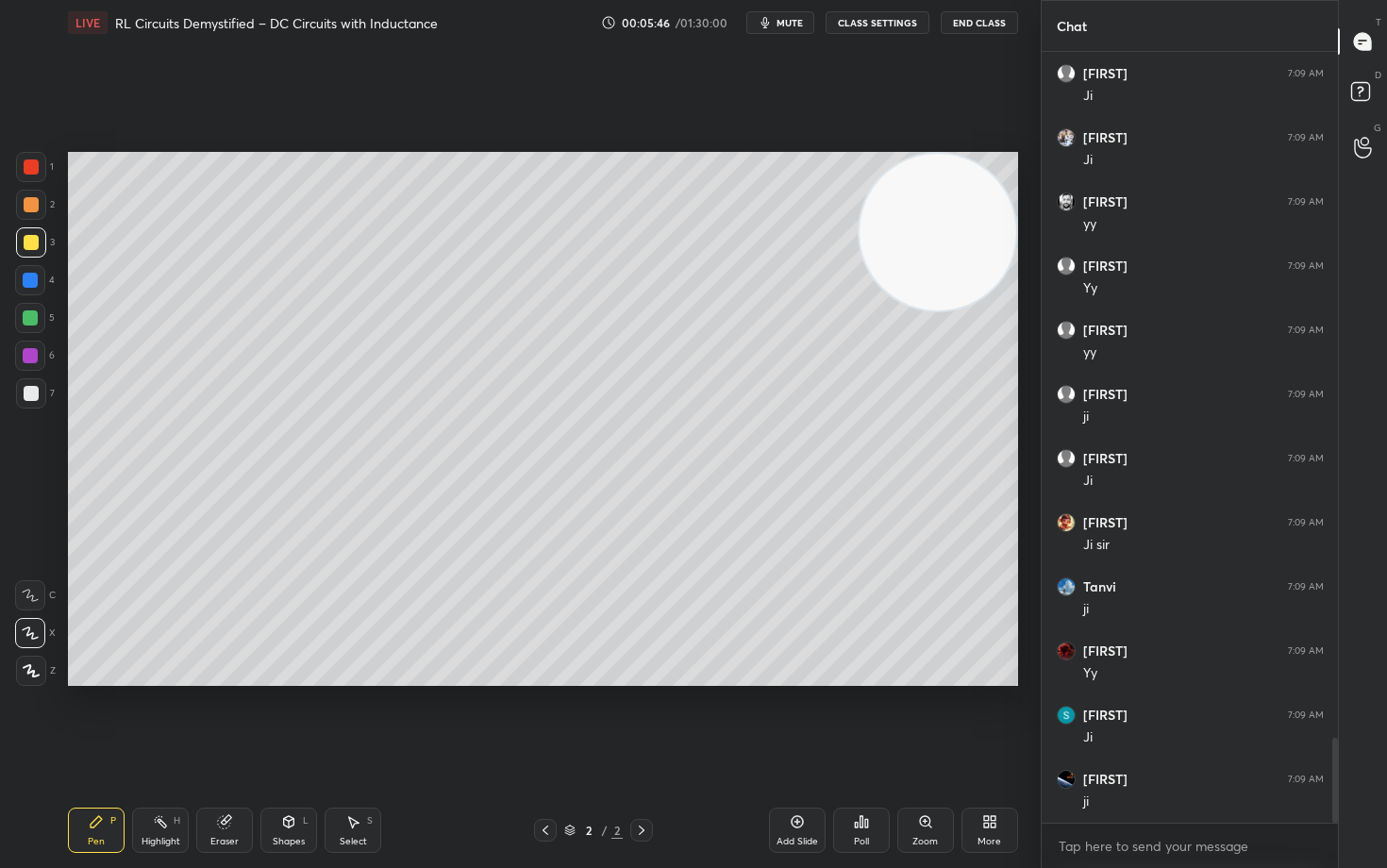 click 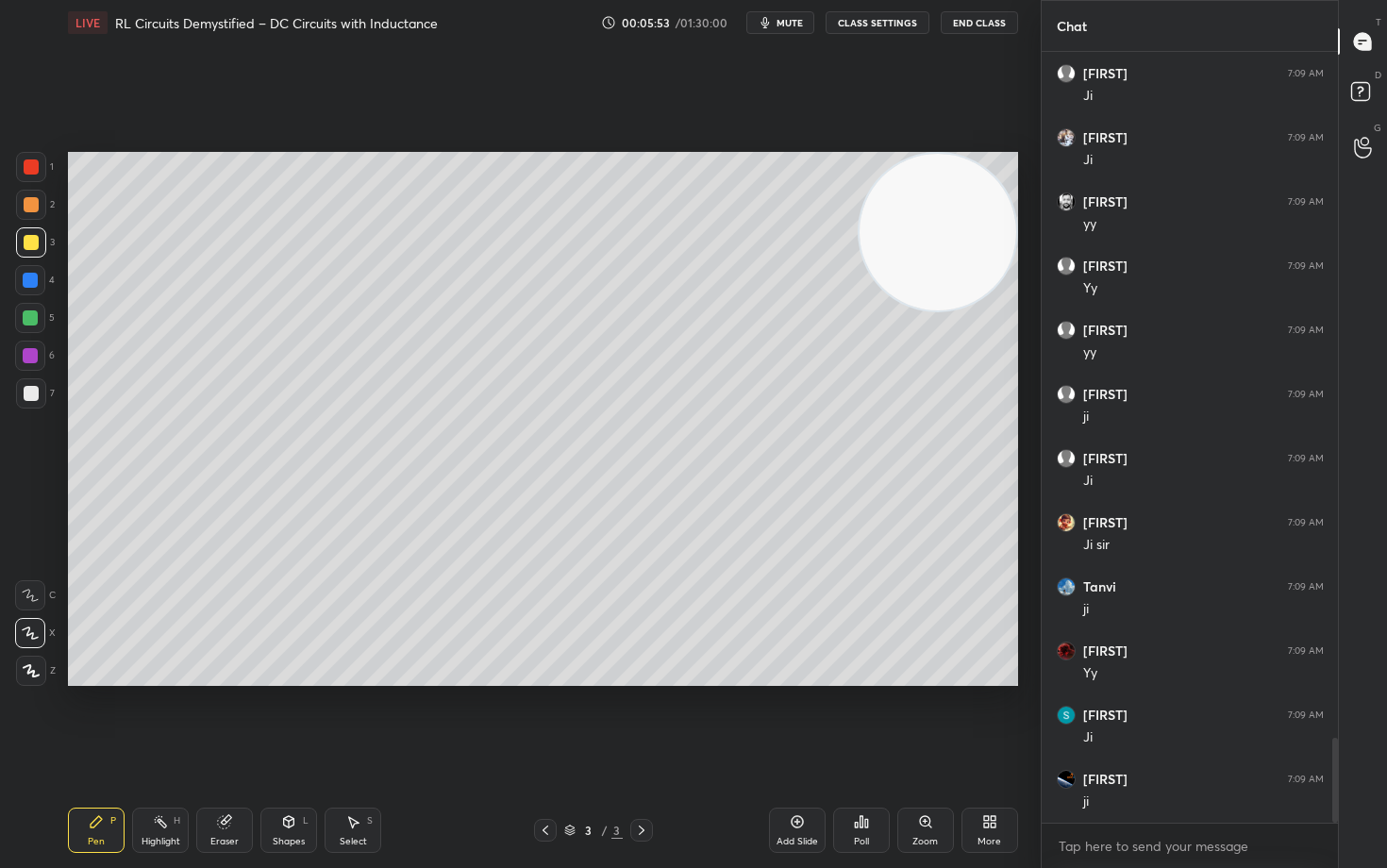 click at bounding box center (31, 205) 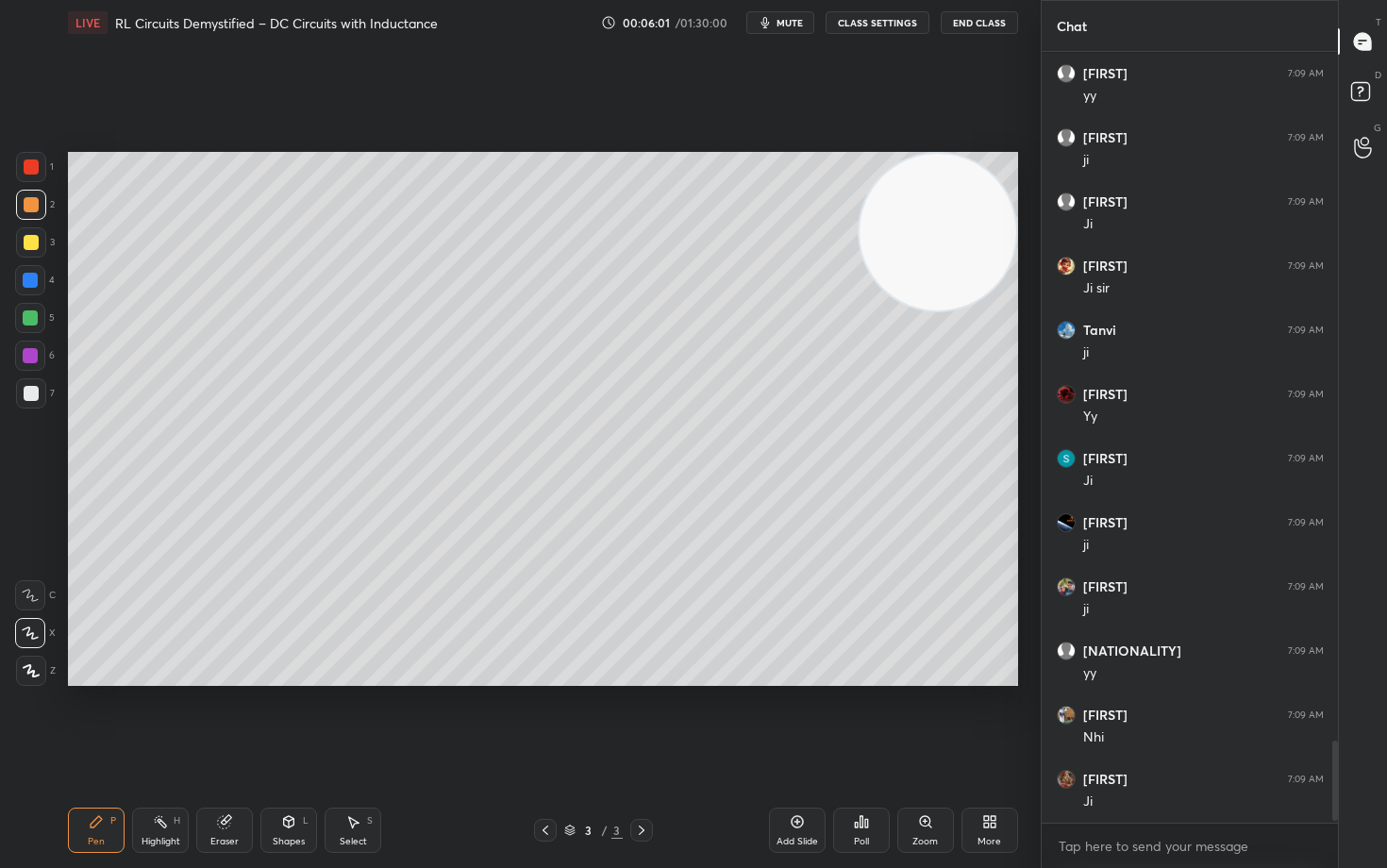 scroll, scrollTop: 6578, scrollLeft: 0, axis: vertical 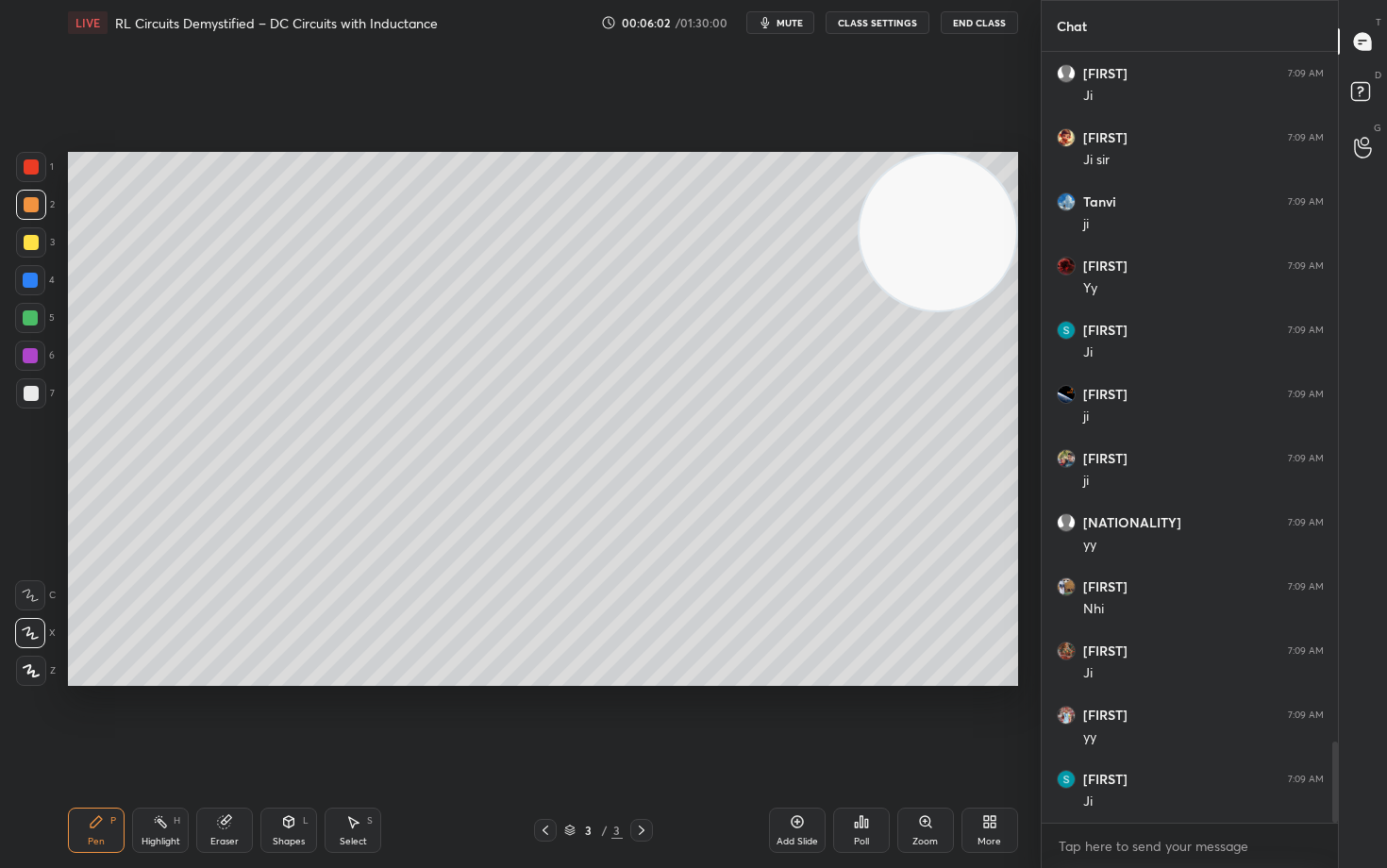 click at bounding box center [31, 242] 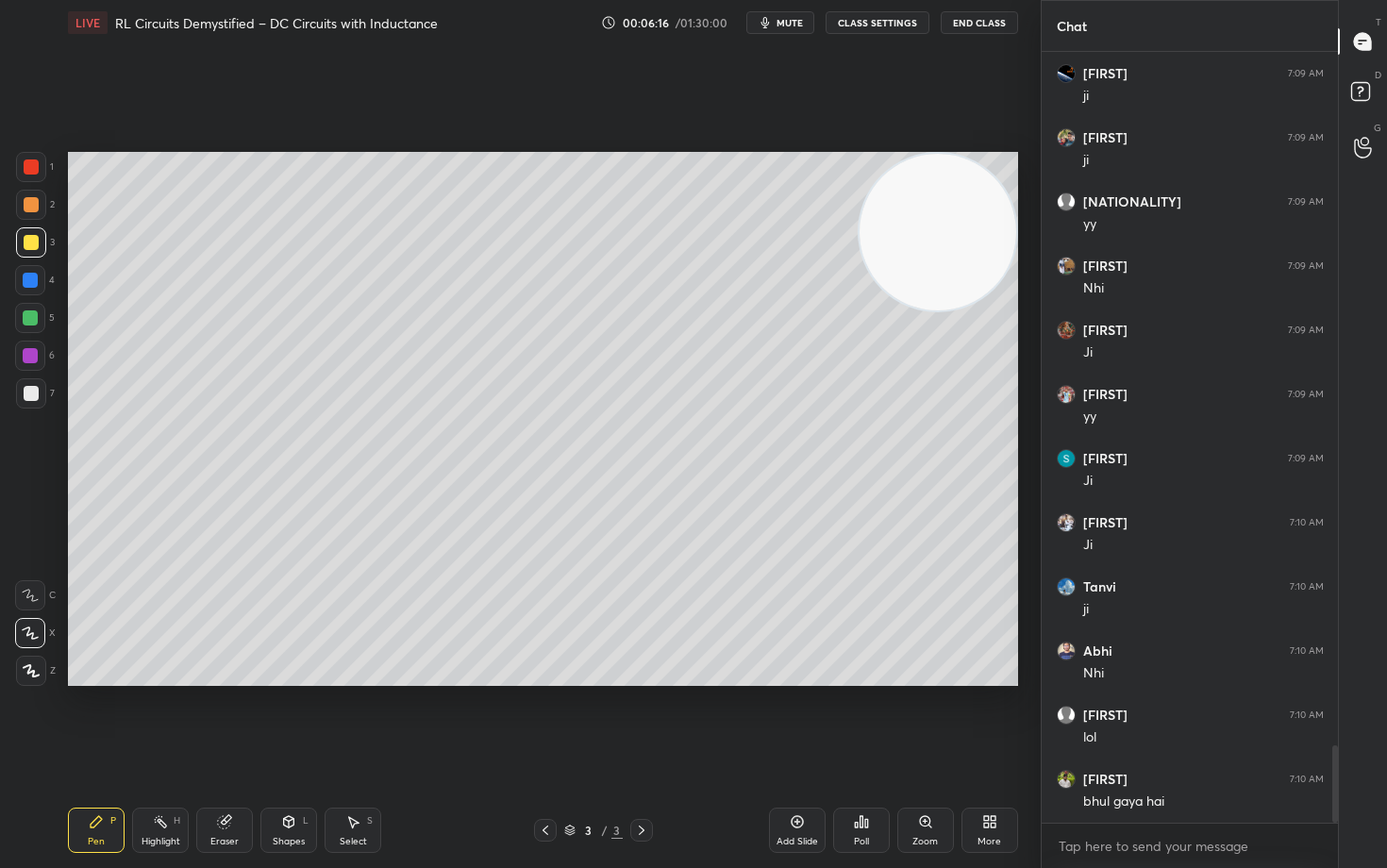 scroll, scrollTop: 6980, scrollLeft: 0, axis: vertical 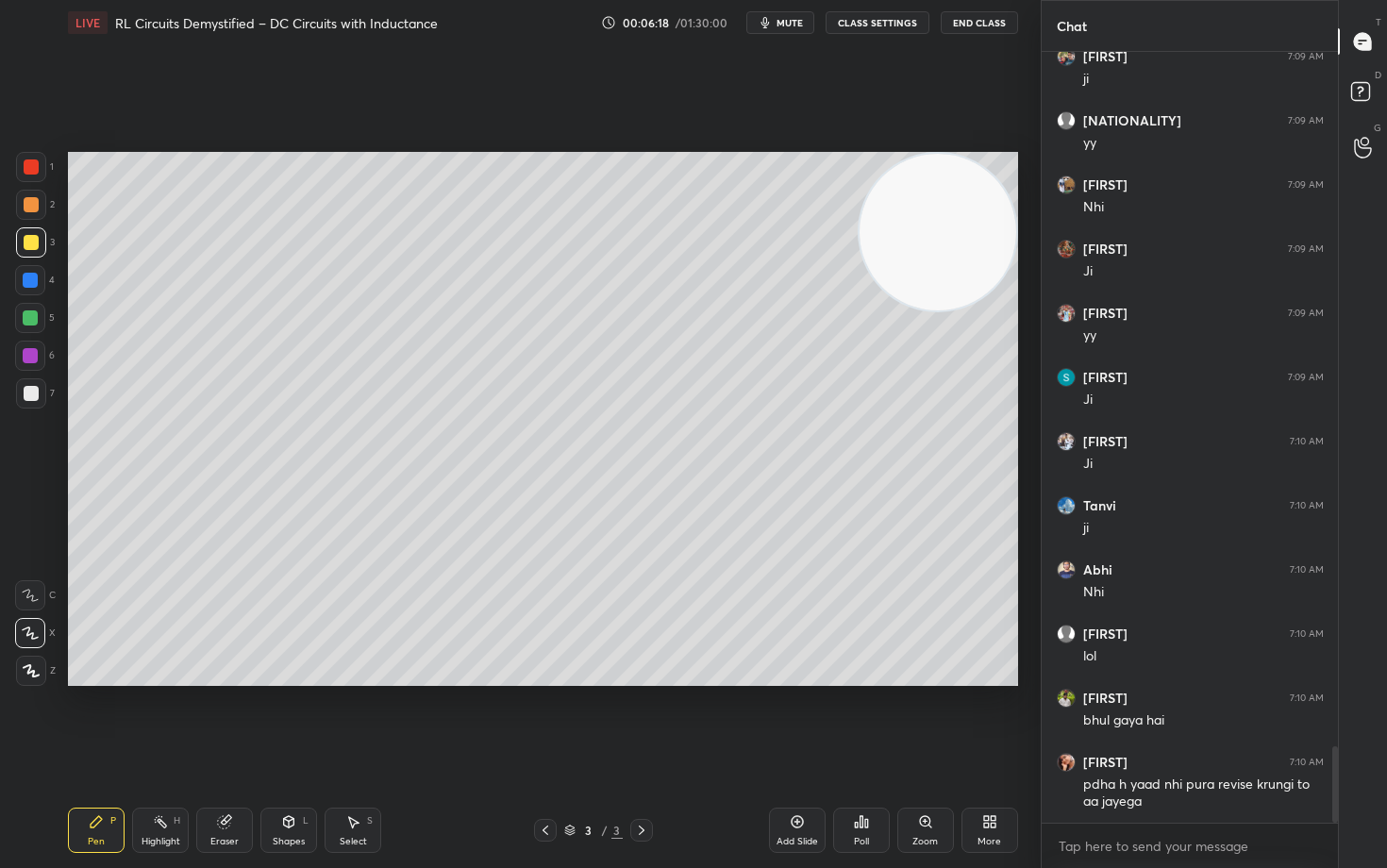 click at bounding box center [31, 205] 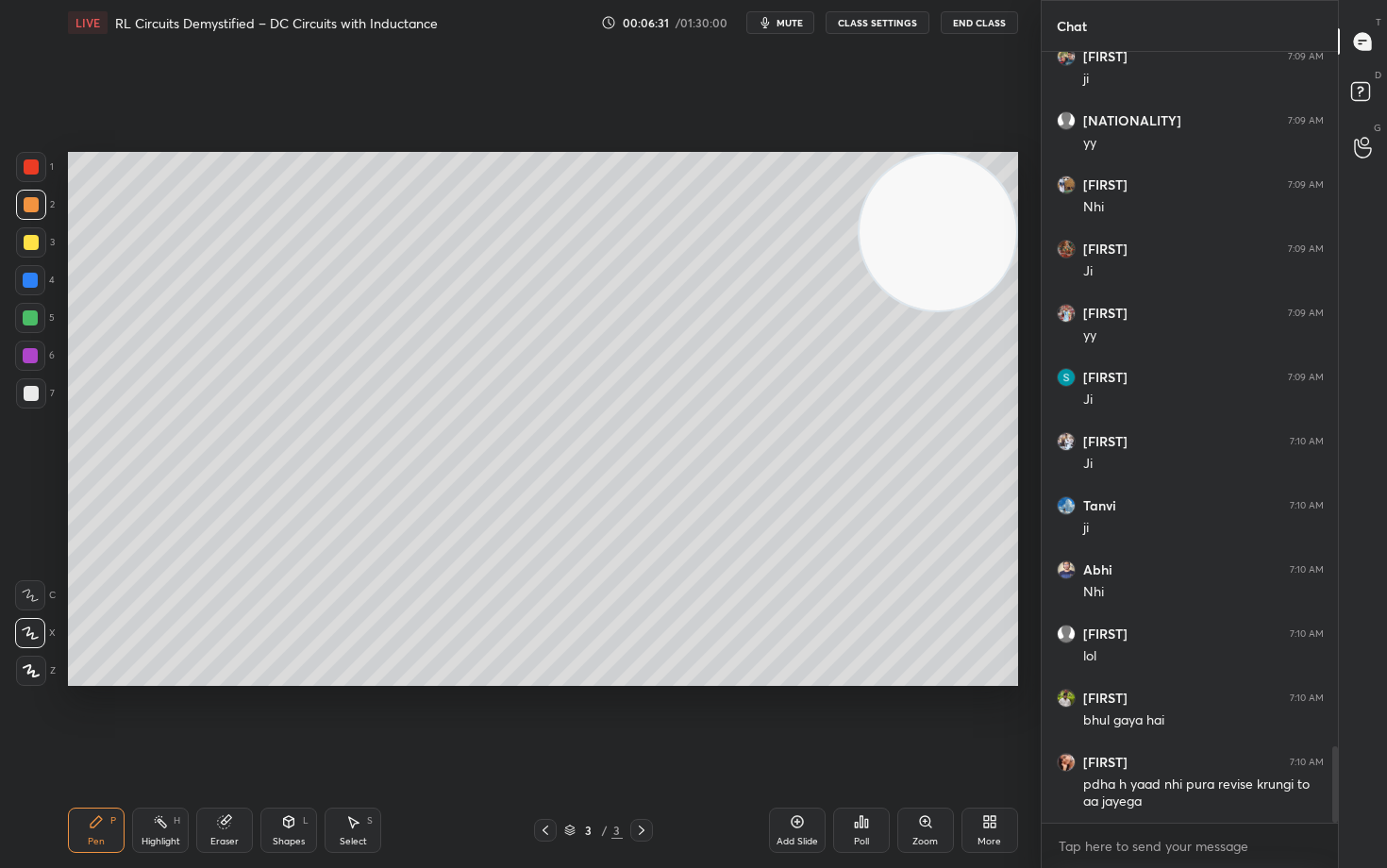 click at bounding box center [31, 393] 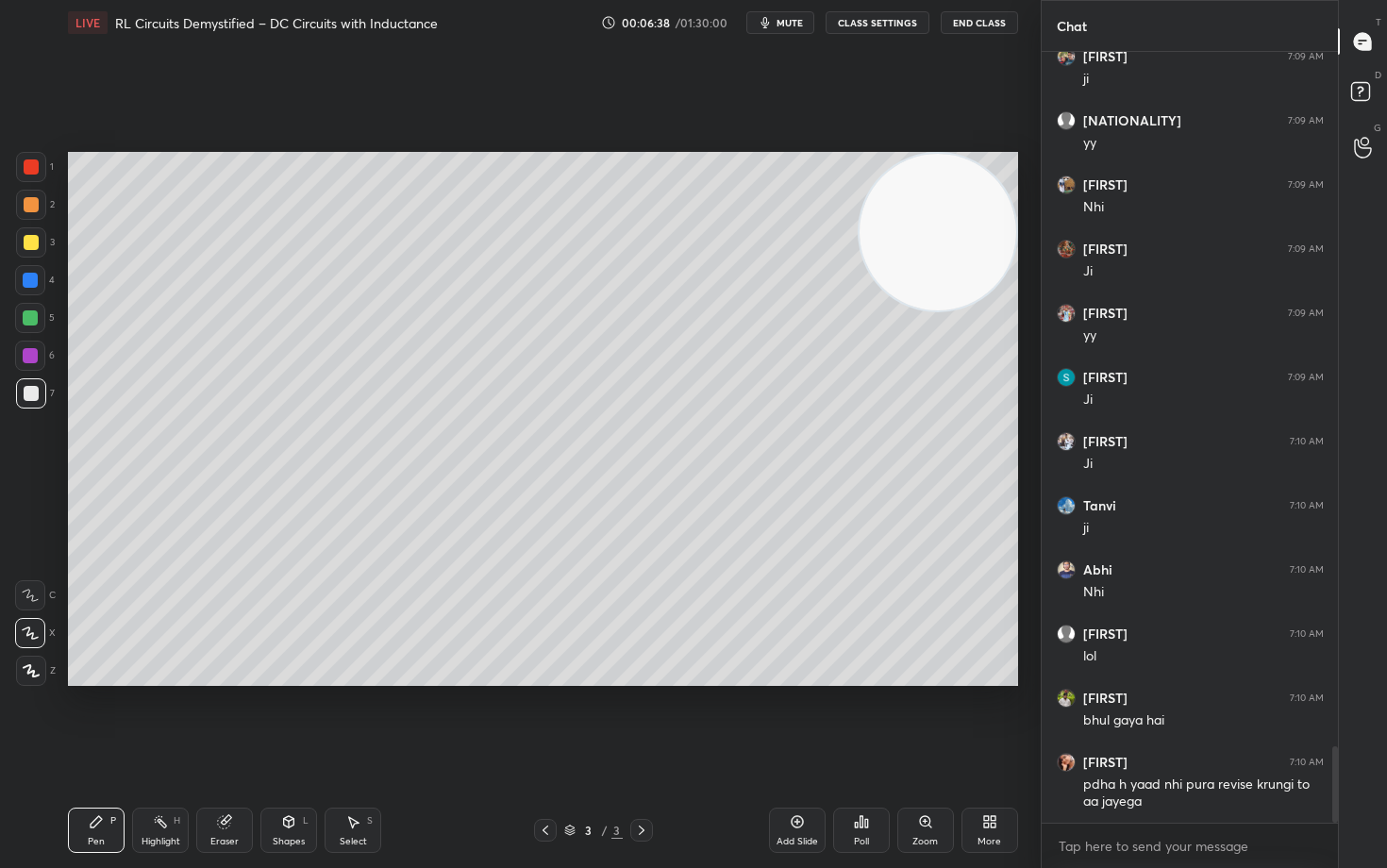 click on "Eraser" at bounding box center [225, 830] 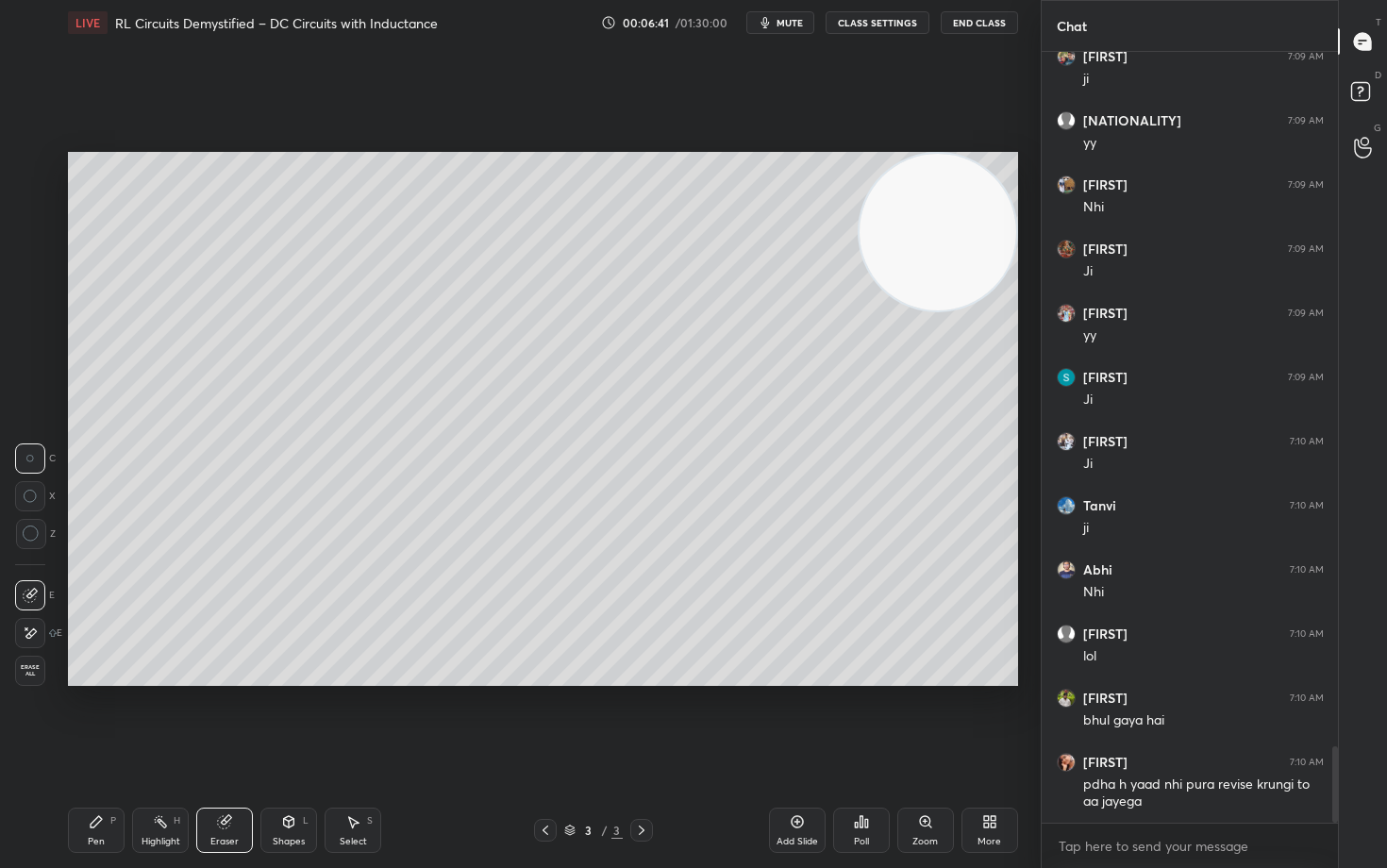 drag, startPoint x: 90, startPoint y: 833, endPoint x: 128, endPoint y: 787, distance: 59.66574 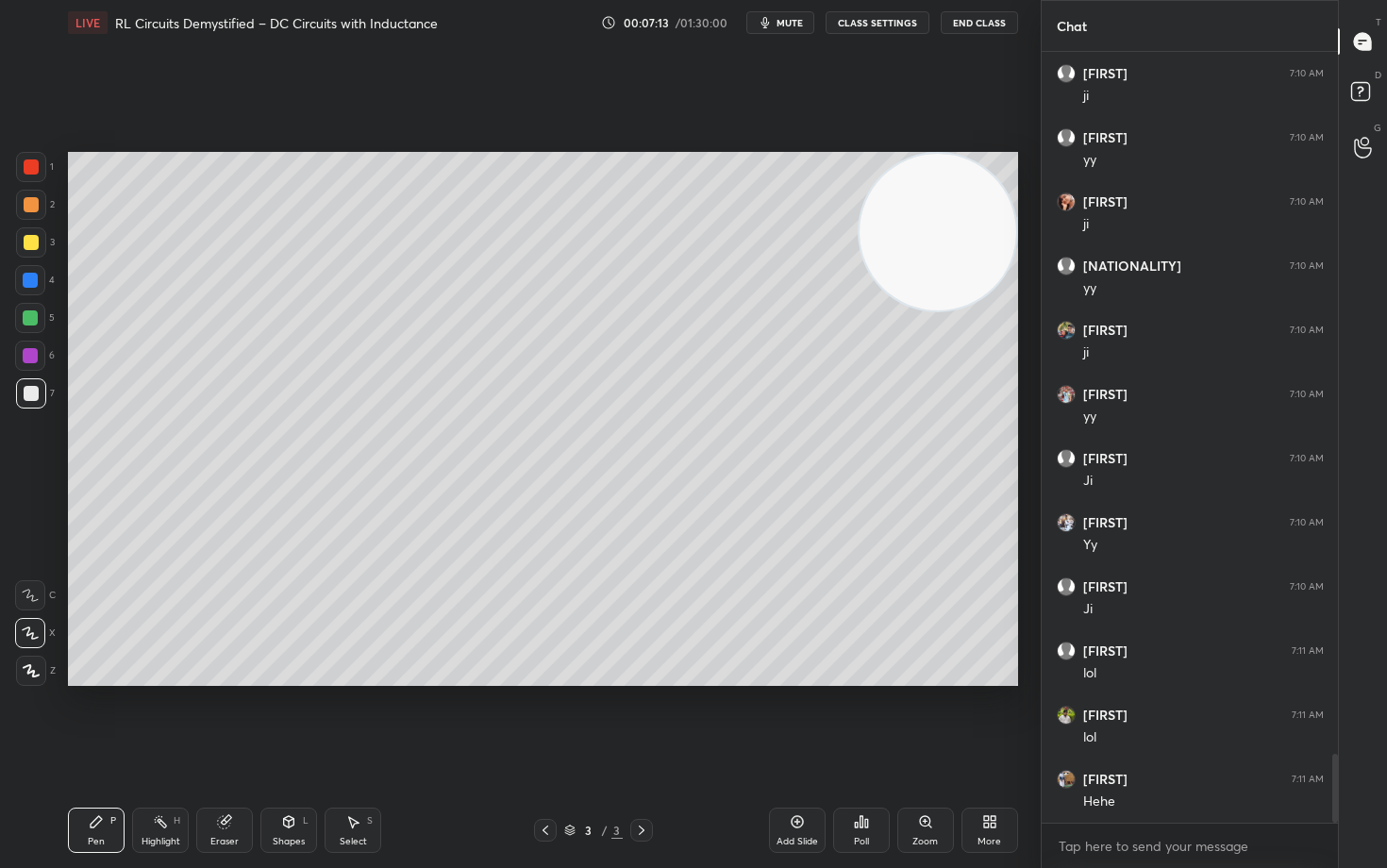 scroll, scrollTop: 7878, scrollLeft: 0, axis: vertical 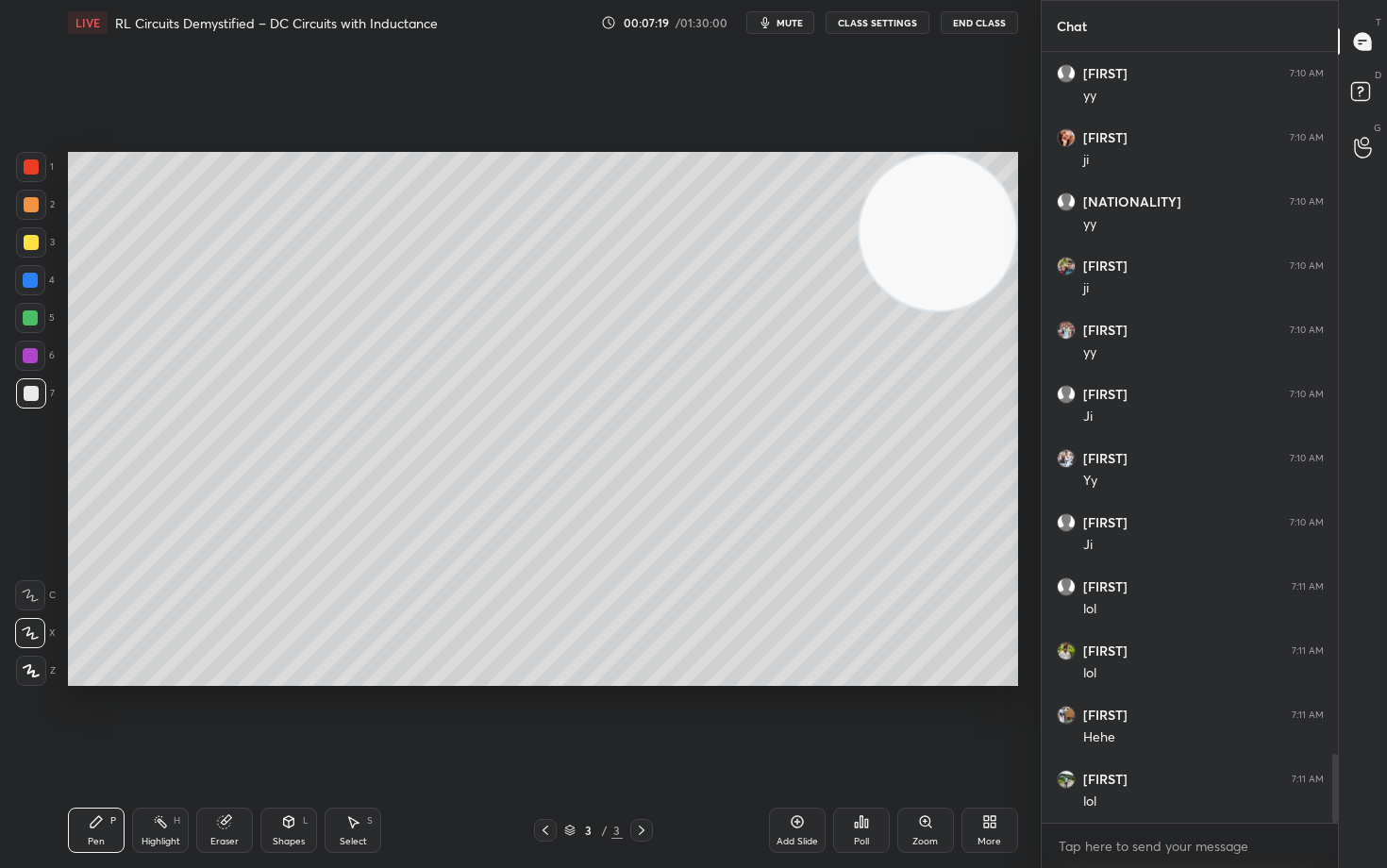 drag, startPoint x: 32, startPoint y: 242, endPoint x: 59, endPoint y: 257, distance: 30.88689 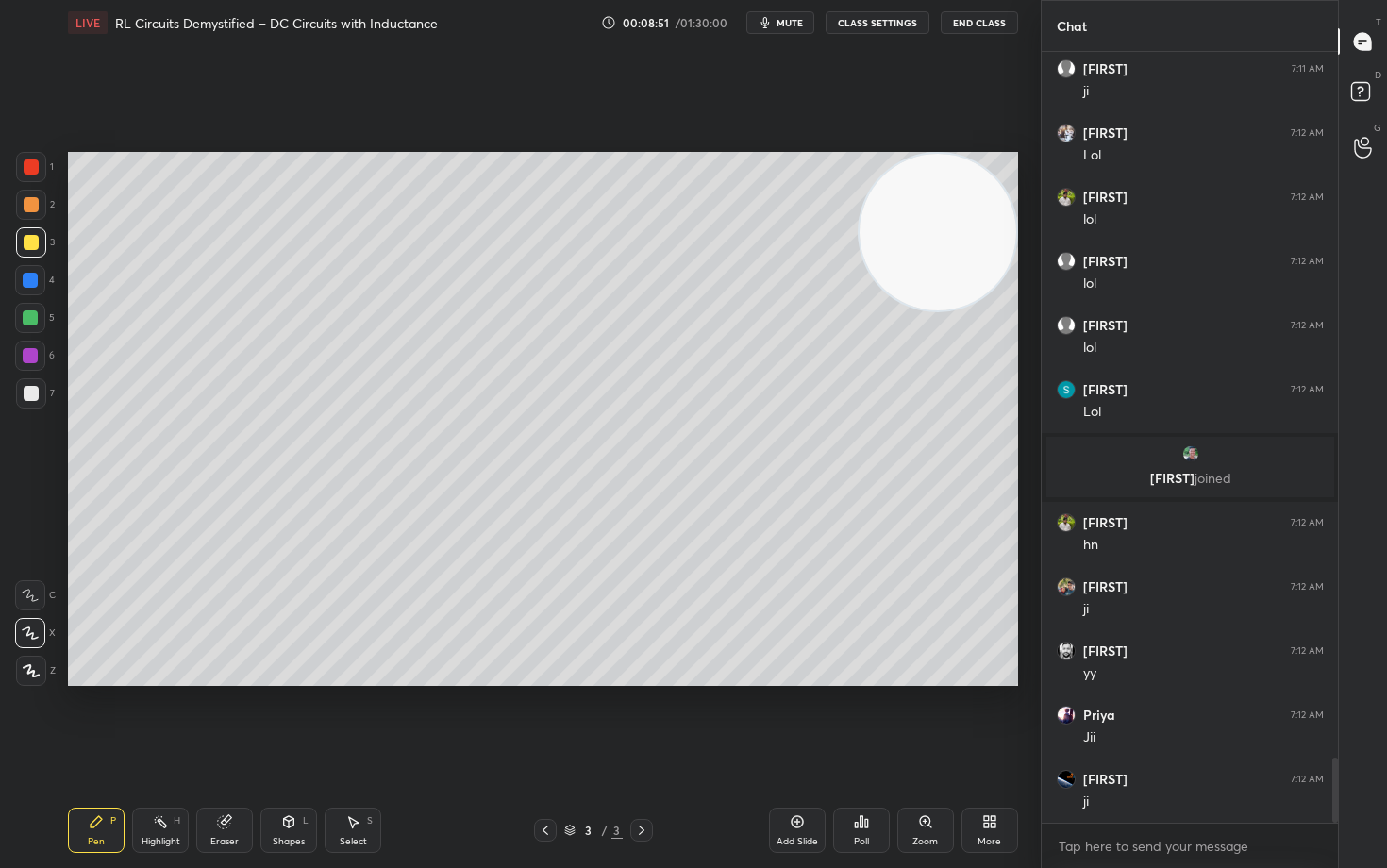 scroll, scrollTop: 8376, scrollLeft: 0, axis: vertical 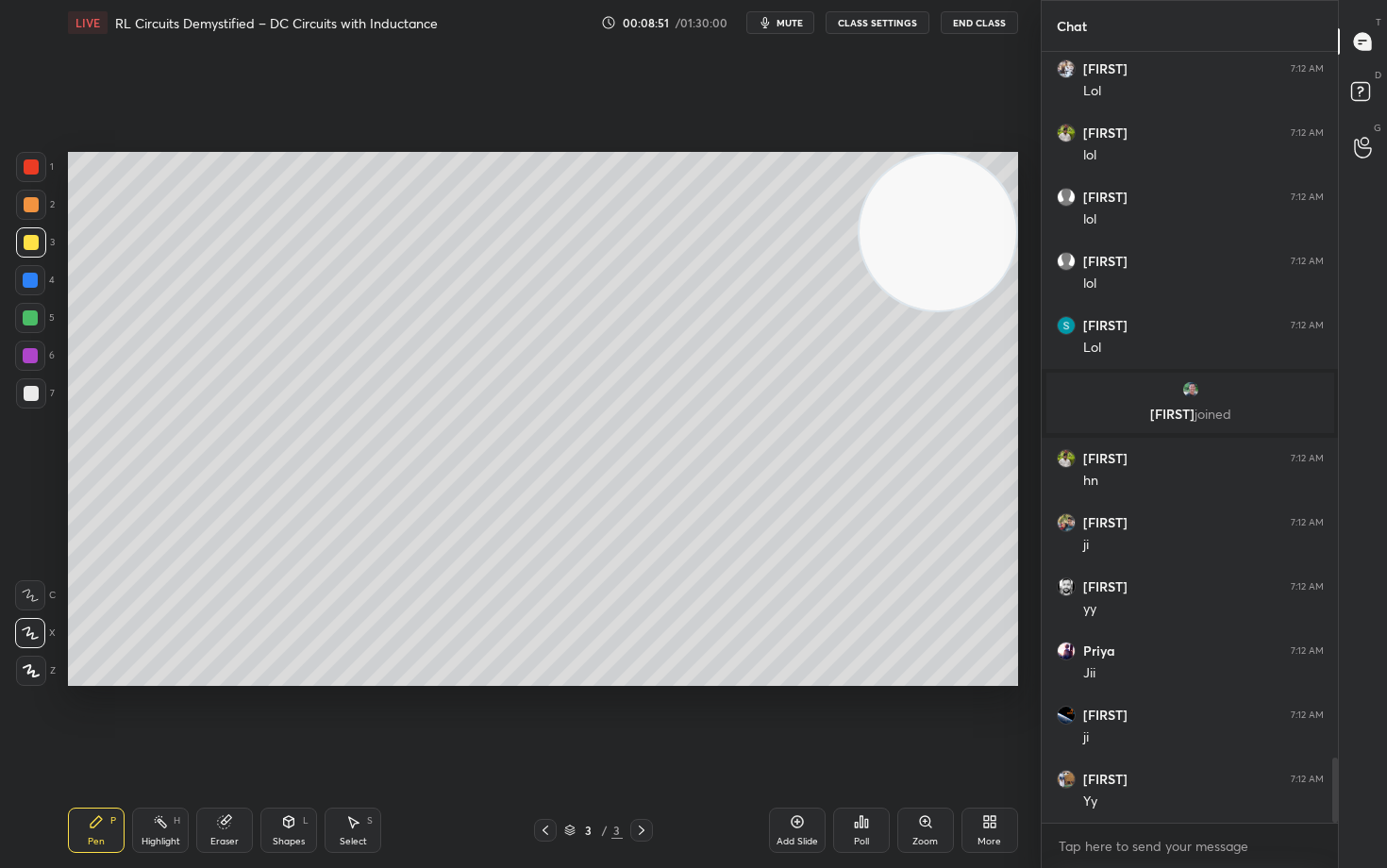 click at bounding box center (31, 393) 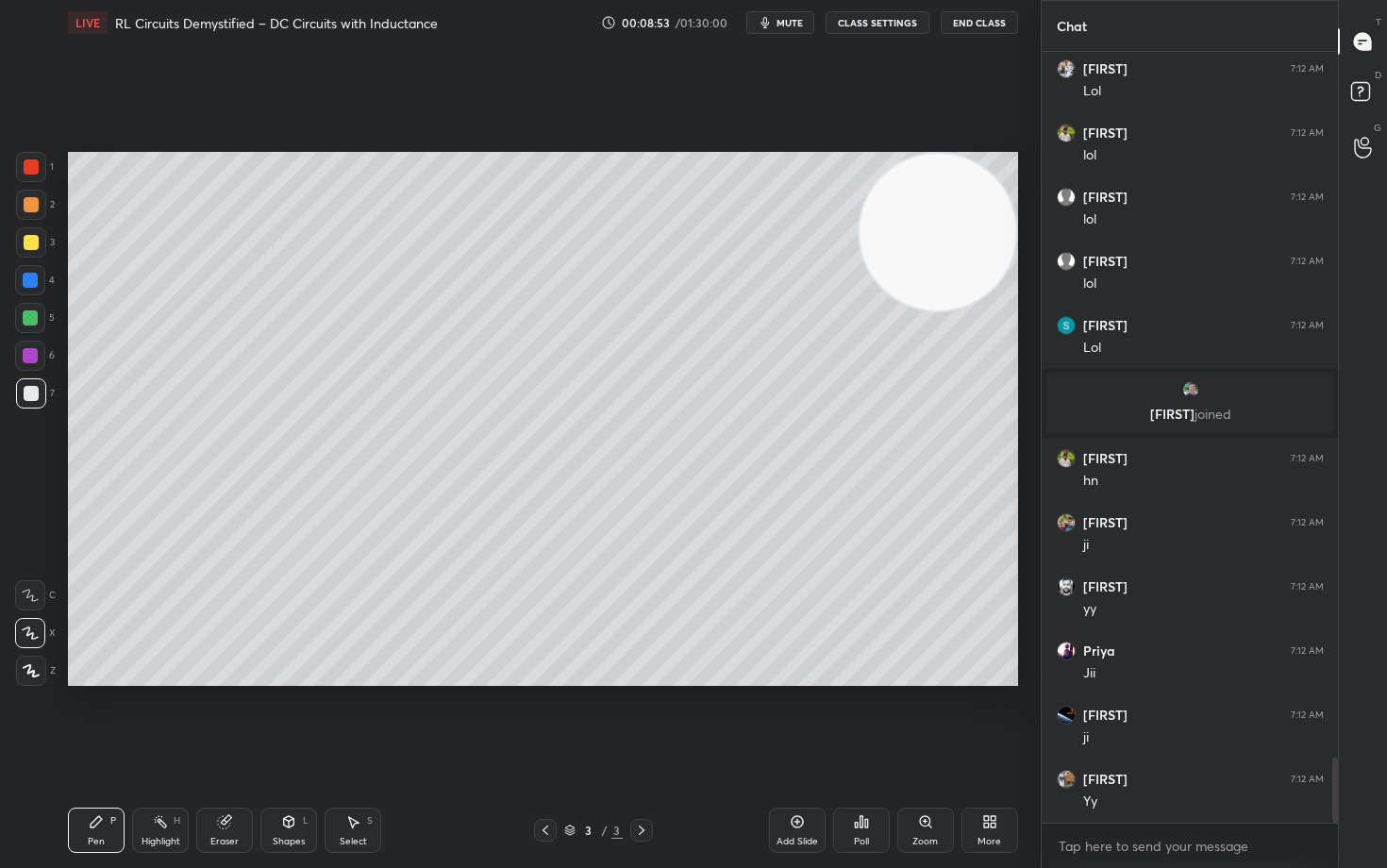 click 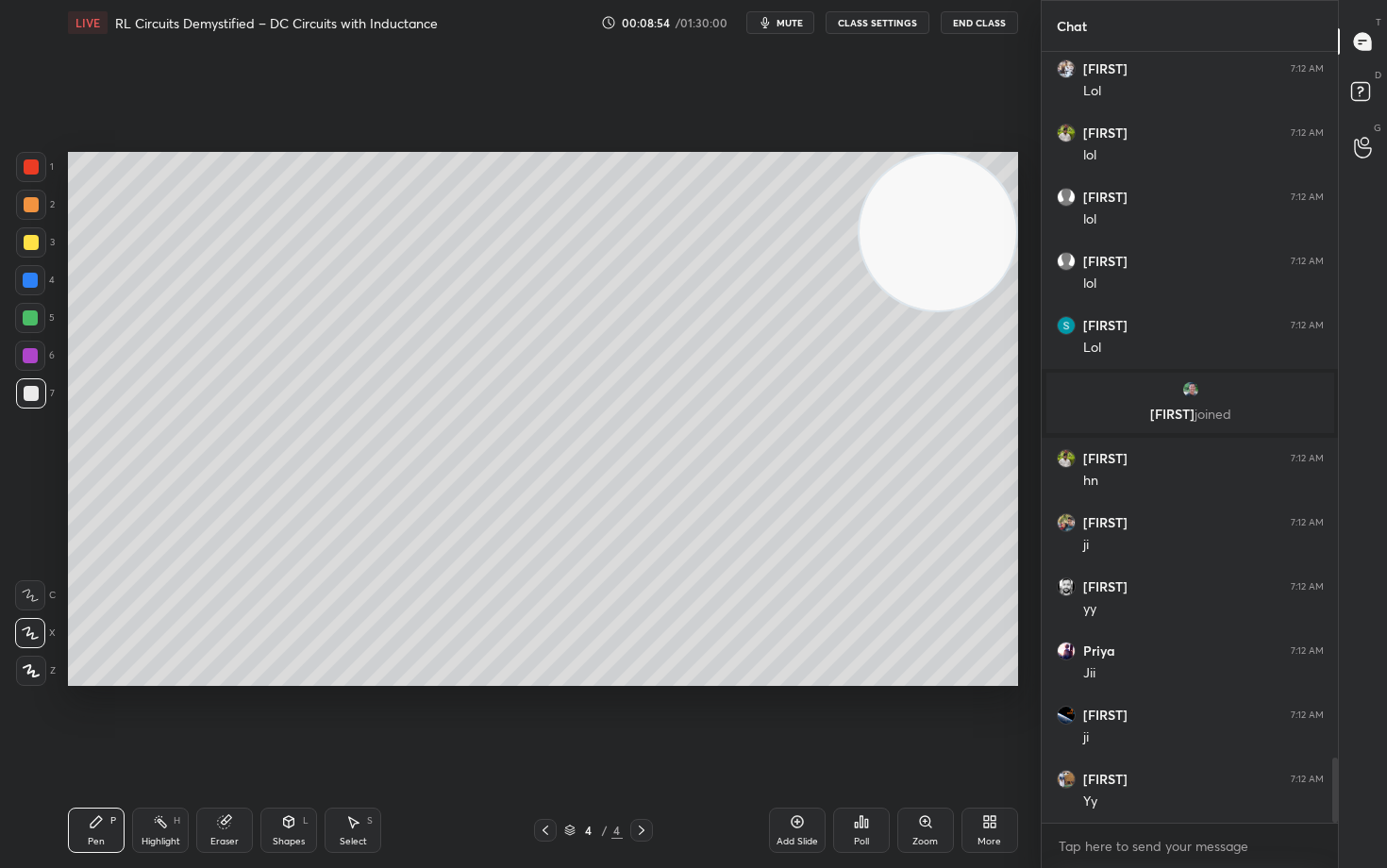 scroll, scrollTop: 8440, scrollLeft: 0, axis: vertical 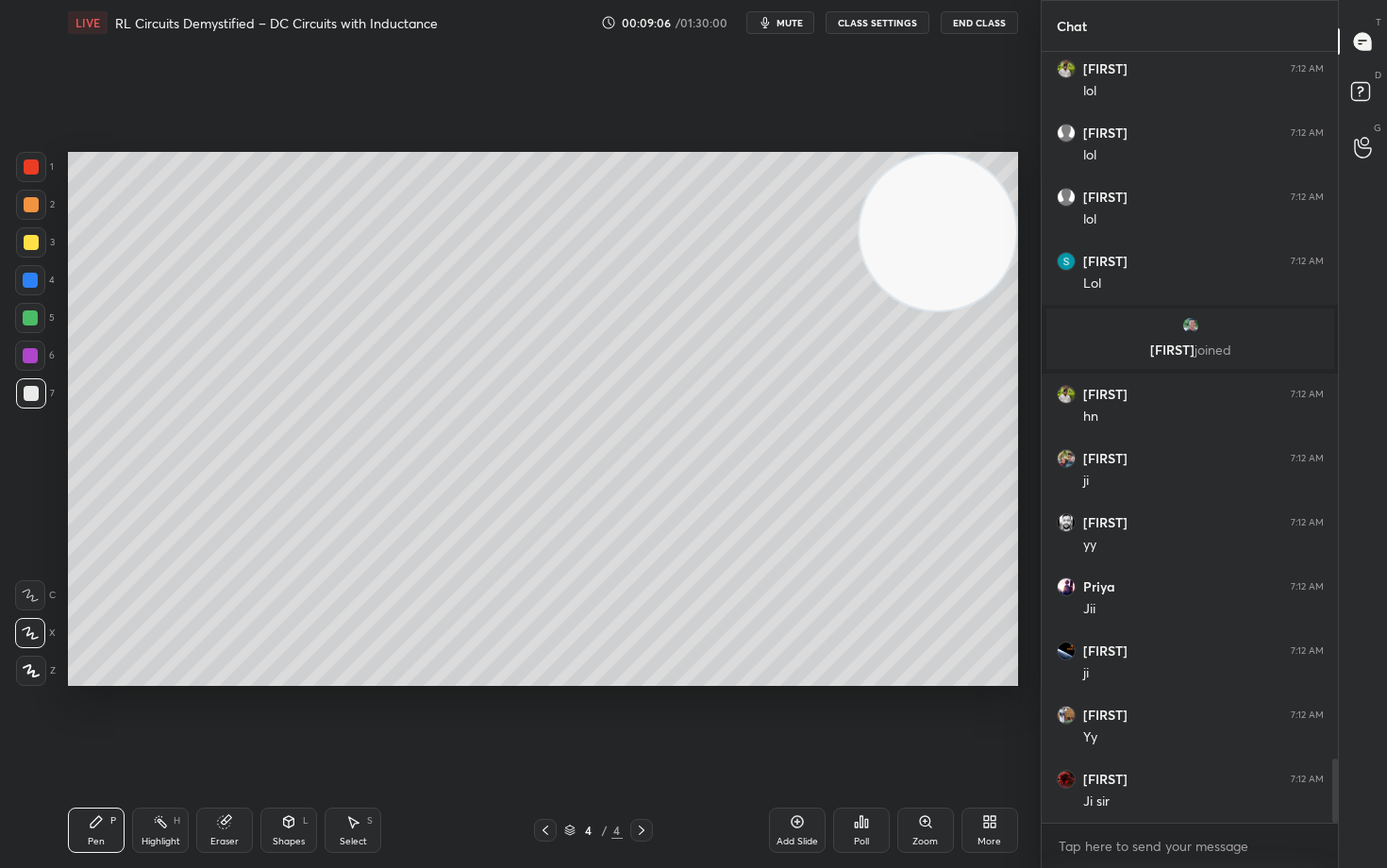 drag, startPoint x: 31, startPoint y: 247, endPoint x: 66, endPoint y: 242, distance: 35.35534 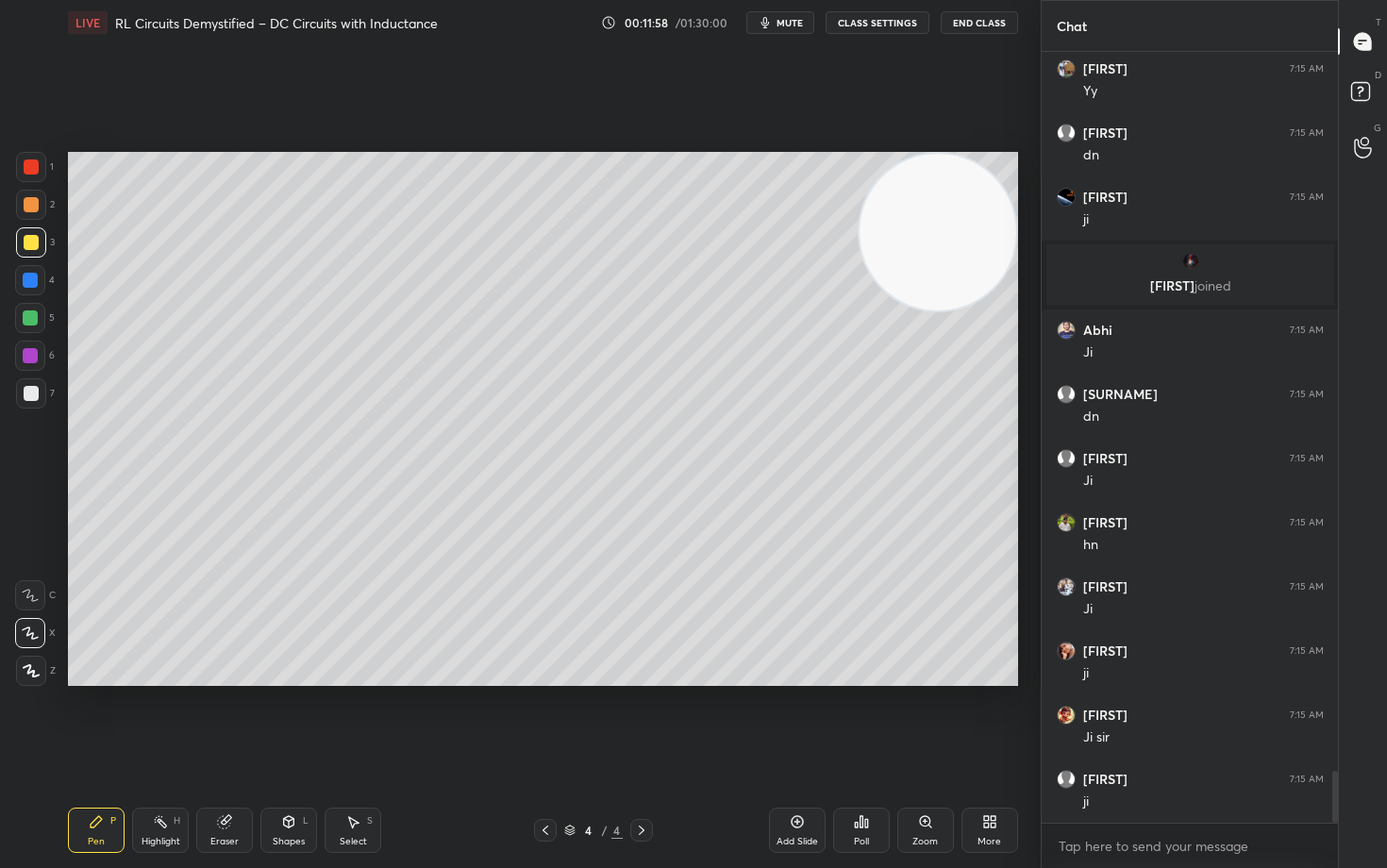 scroll, scrollTop: 10833, scrollLeft: 0, axis: vertical 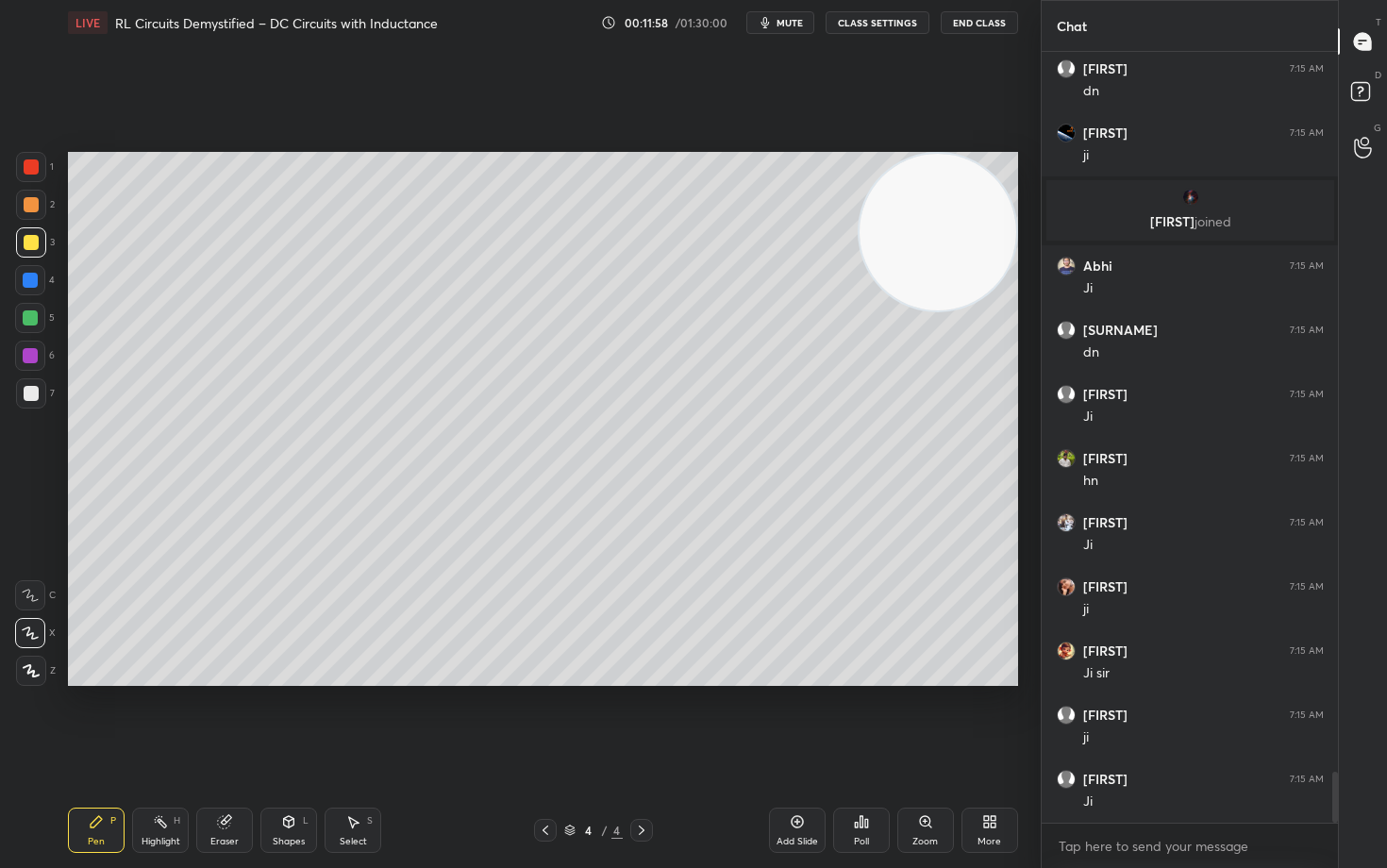 click 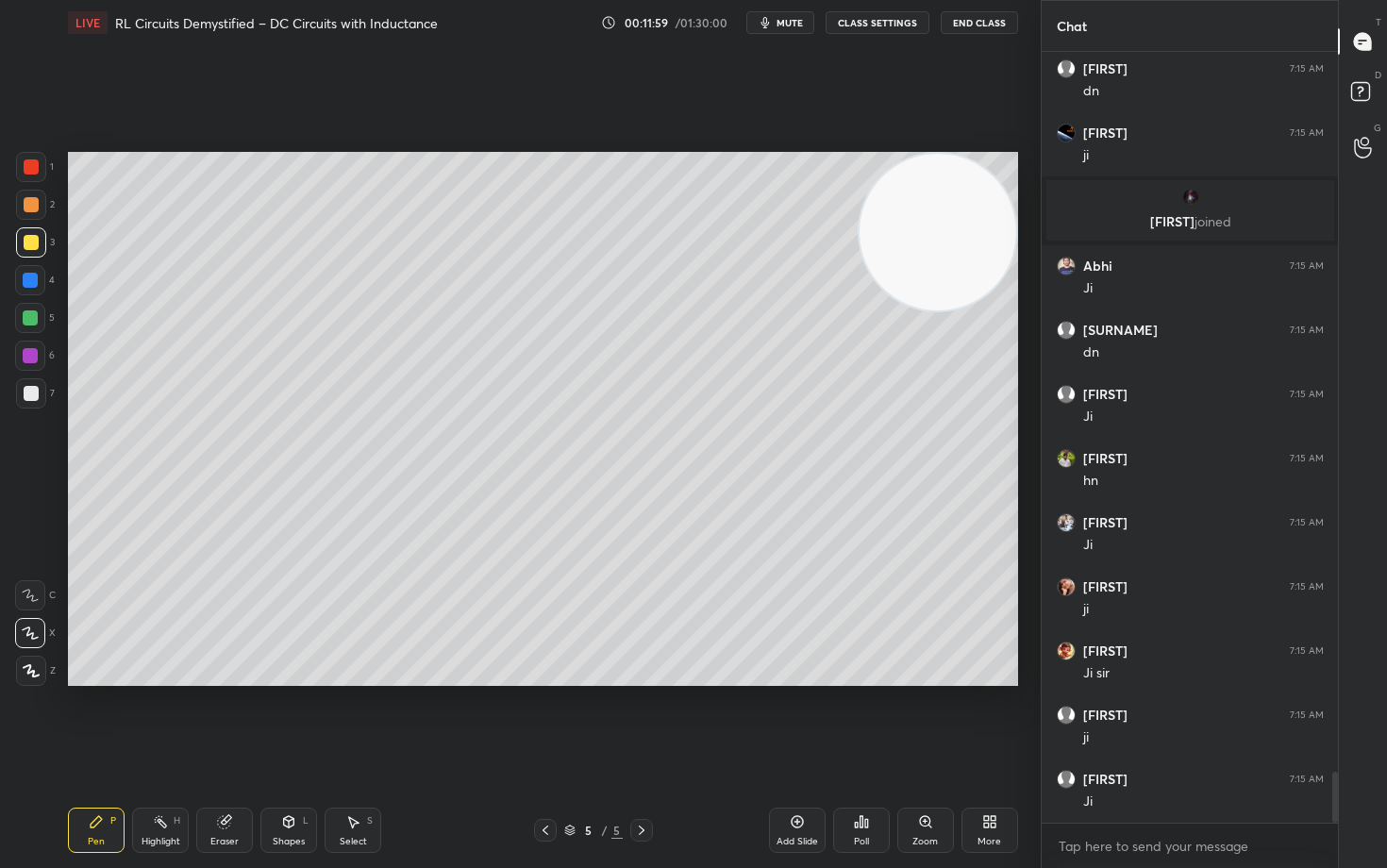 scroll, scrollTop: 10897, scrollLeft: 0, axis: vertical 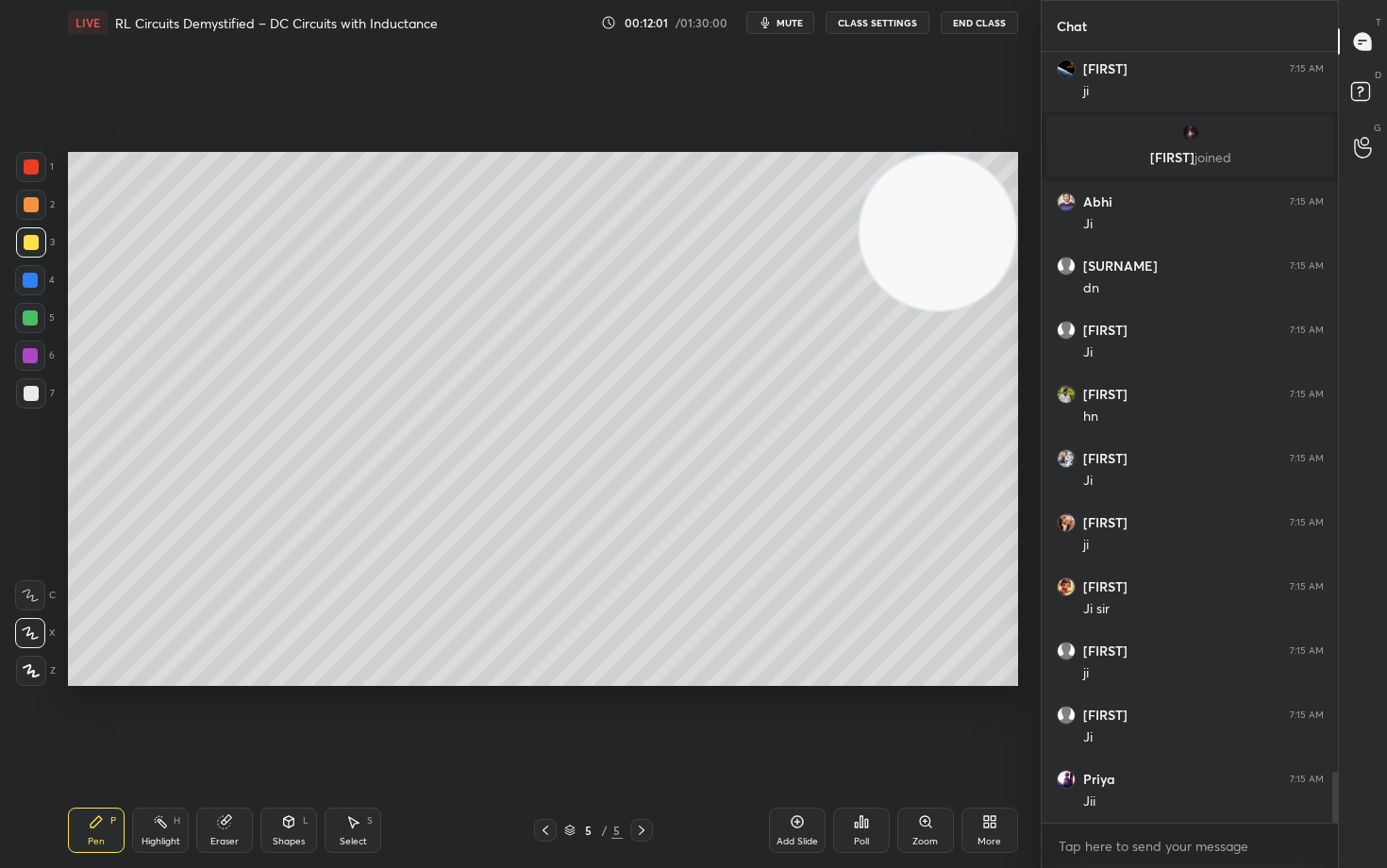 click at bounding box center [31, 205] 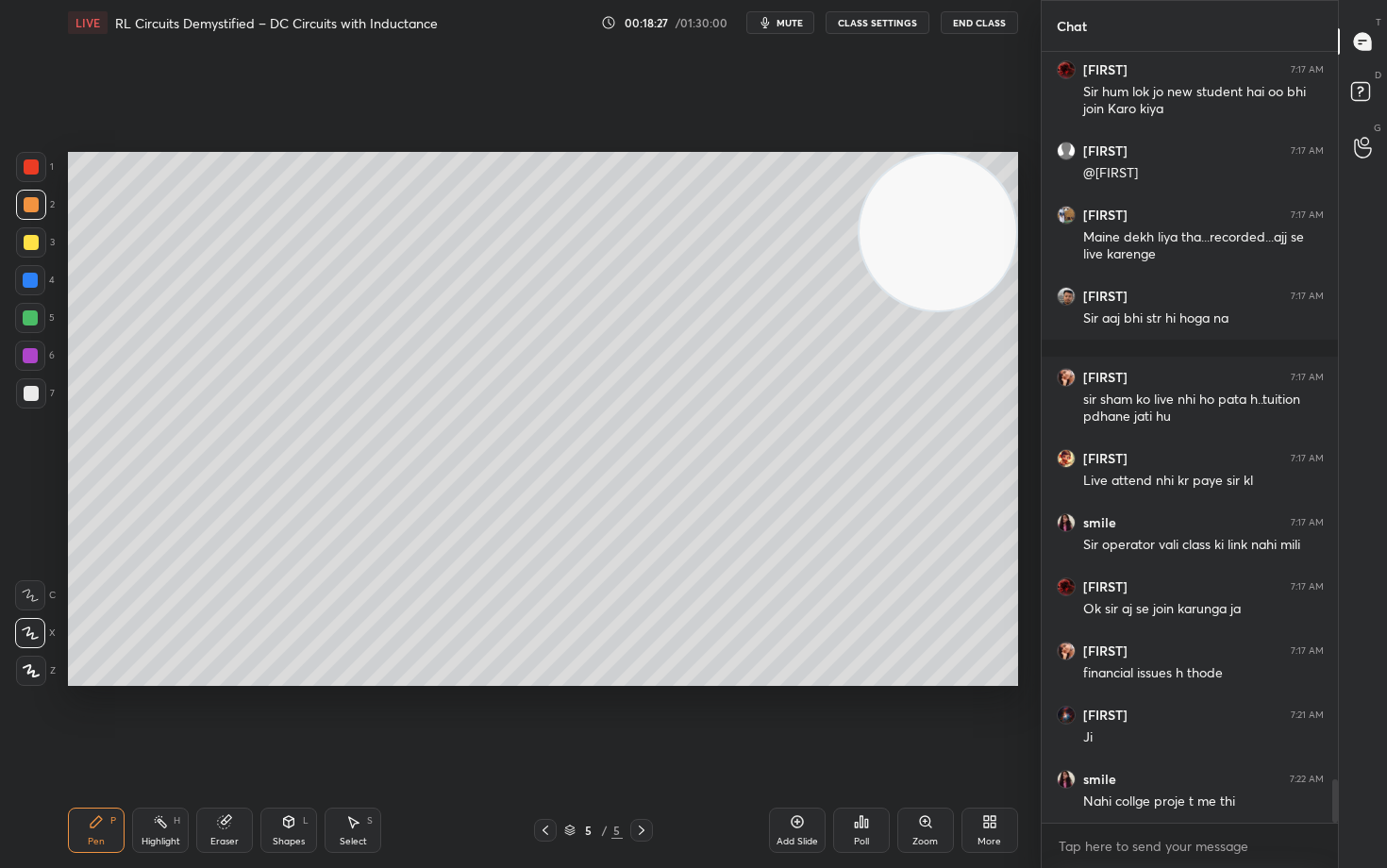 scroll, scrollTop: 12846, scrollLeft: 0, axis: vertical 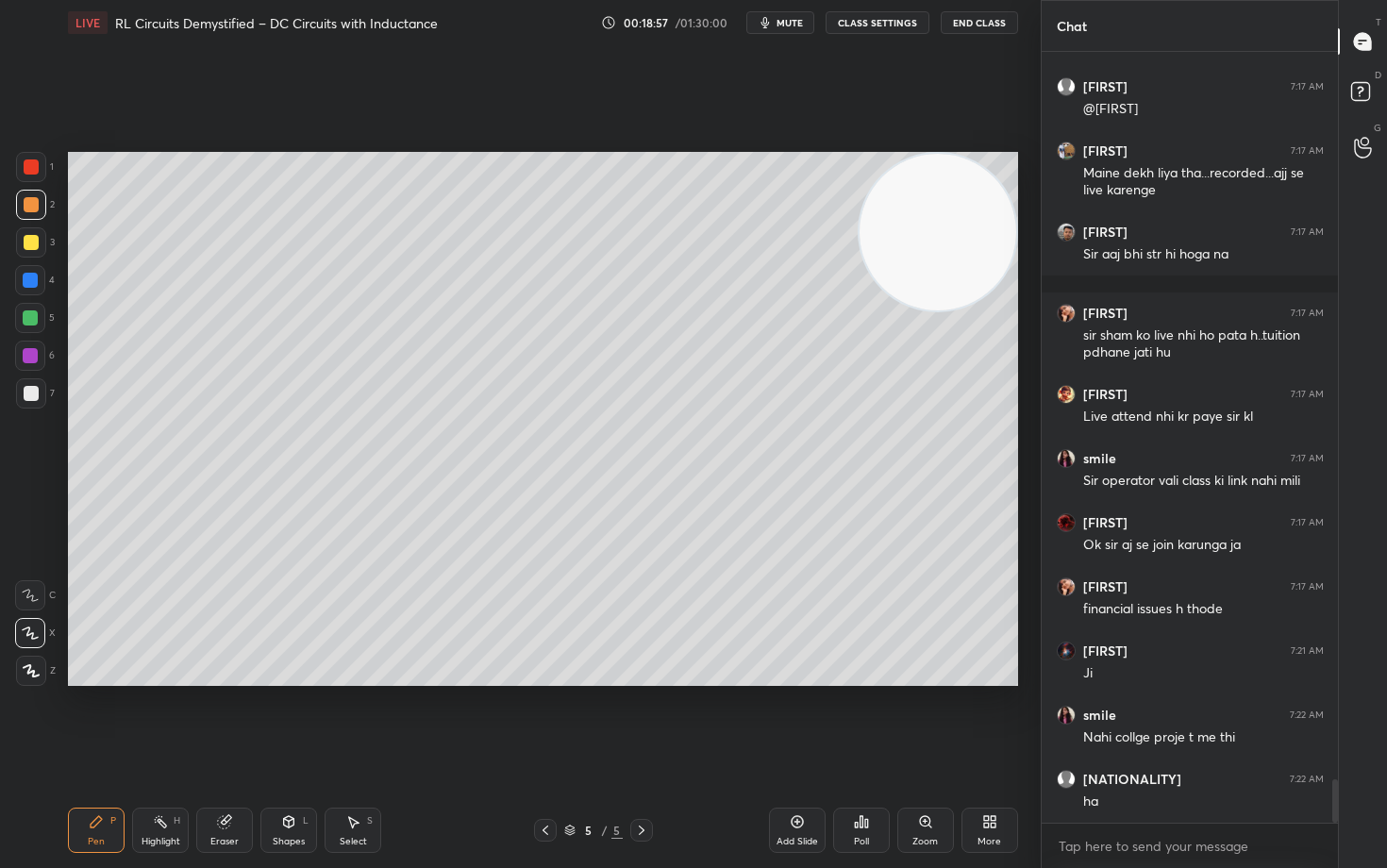 drag, startPoint x: 915, startPoint y: 229, endPoint x: 984, endPoint y: 171, distance: 90.13878 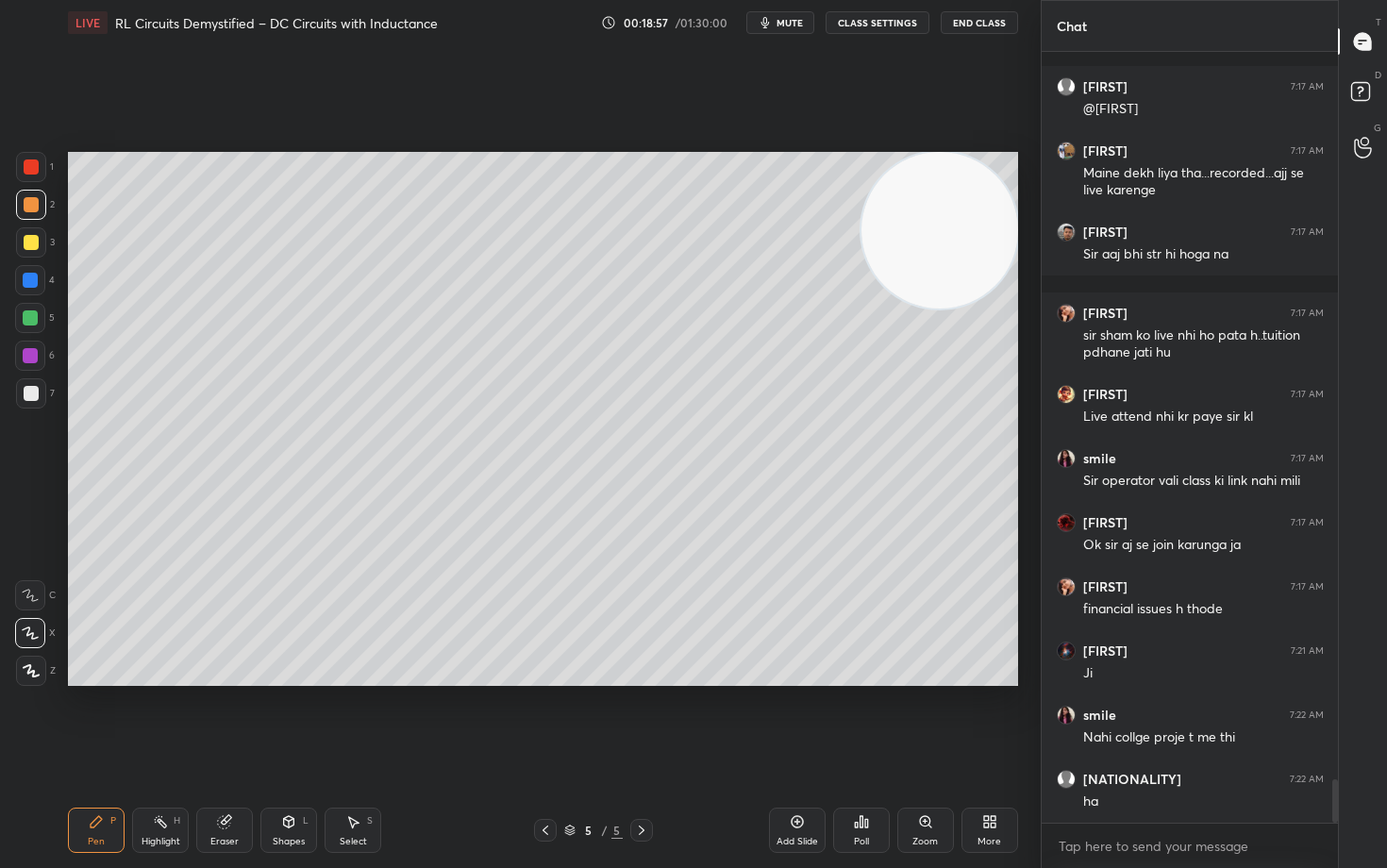 scroll, scrollTop: 12928, scrollLeft: 0, axis: vertical 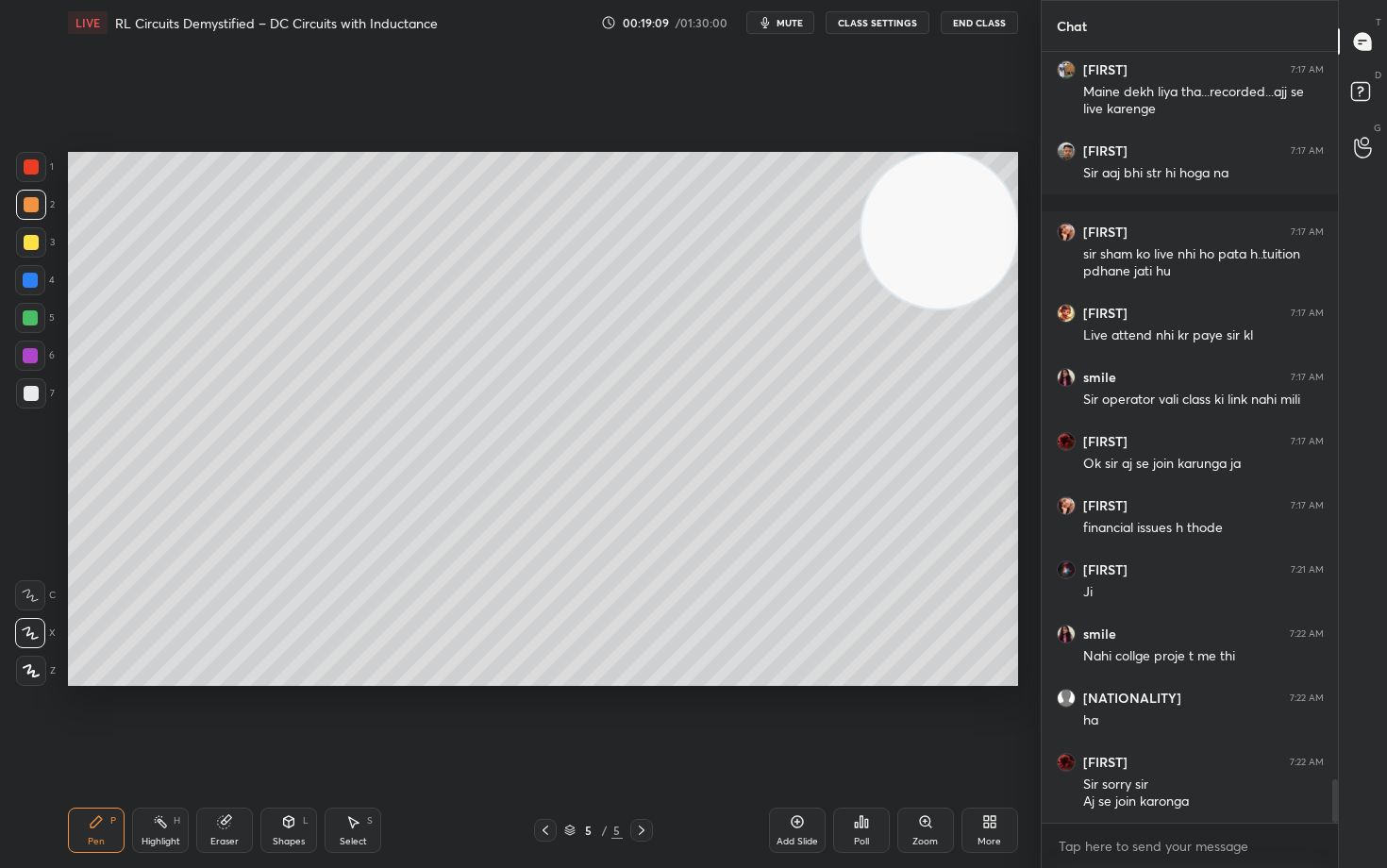 click at bounding box center [31, 393] 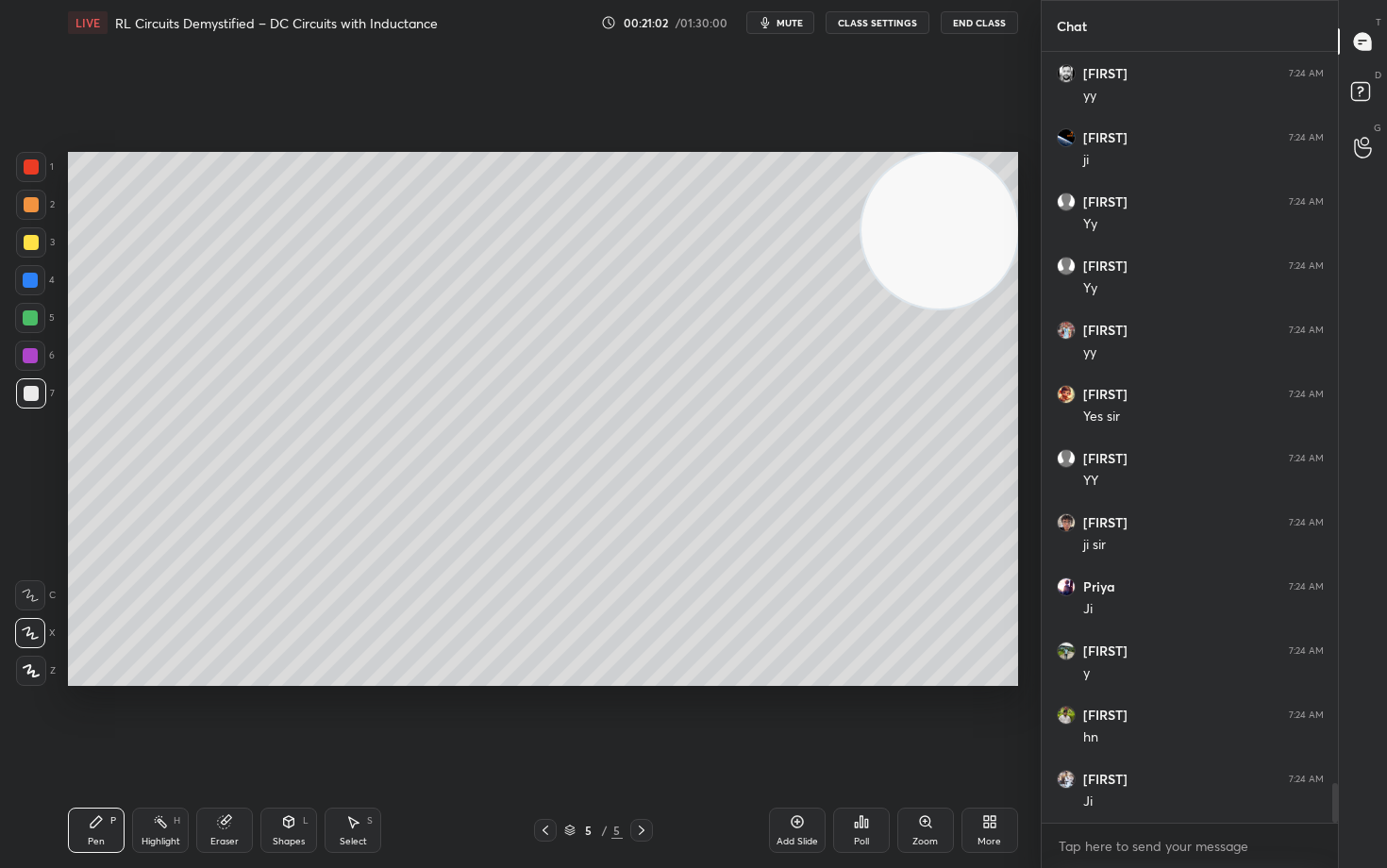 scroll, scrollTop: 14467, scrollLeft: 0, axis: vertical 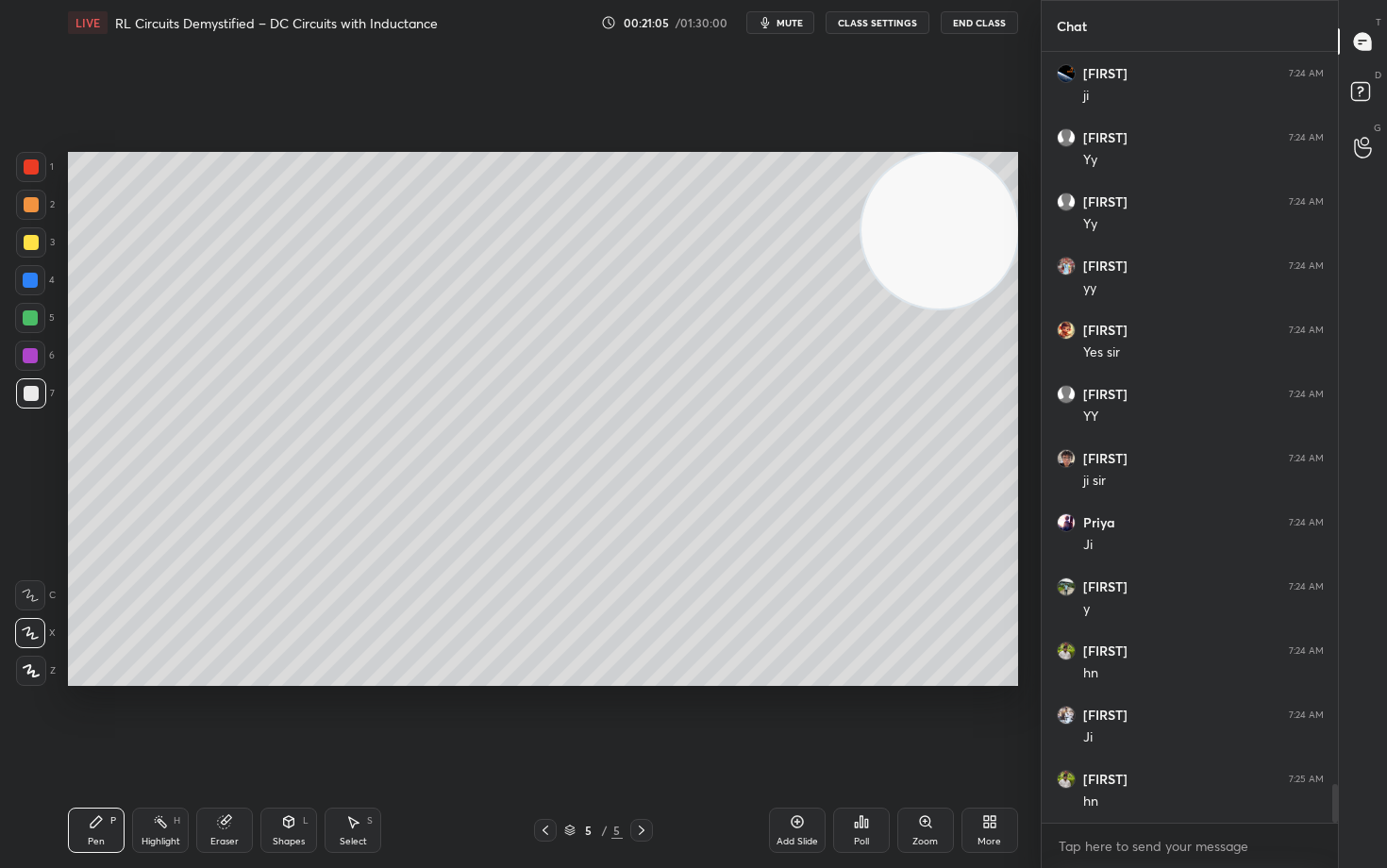 click at bounding box center [31, 242] 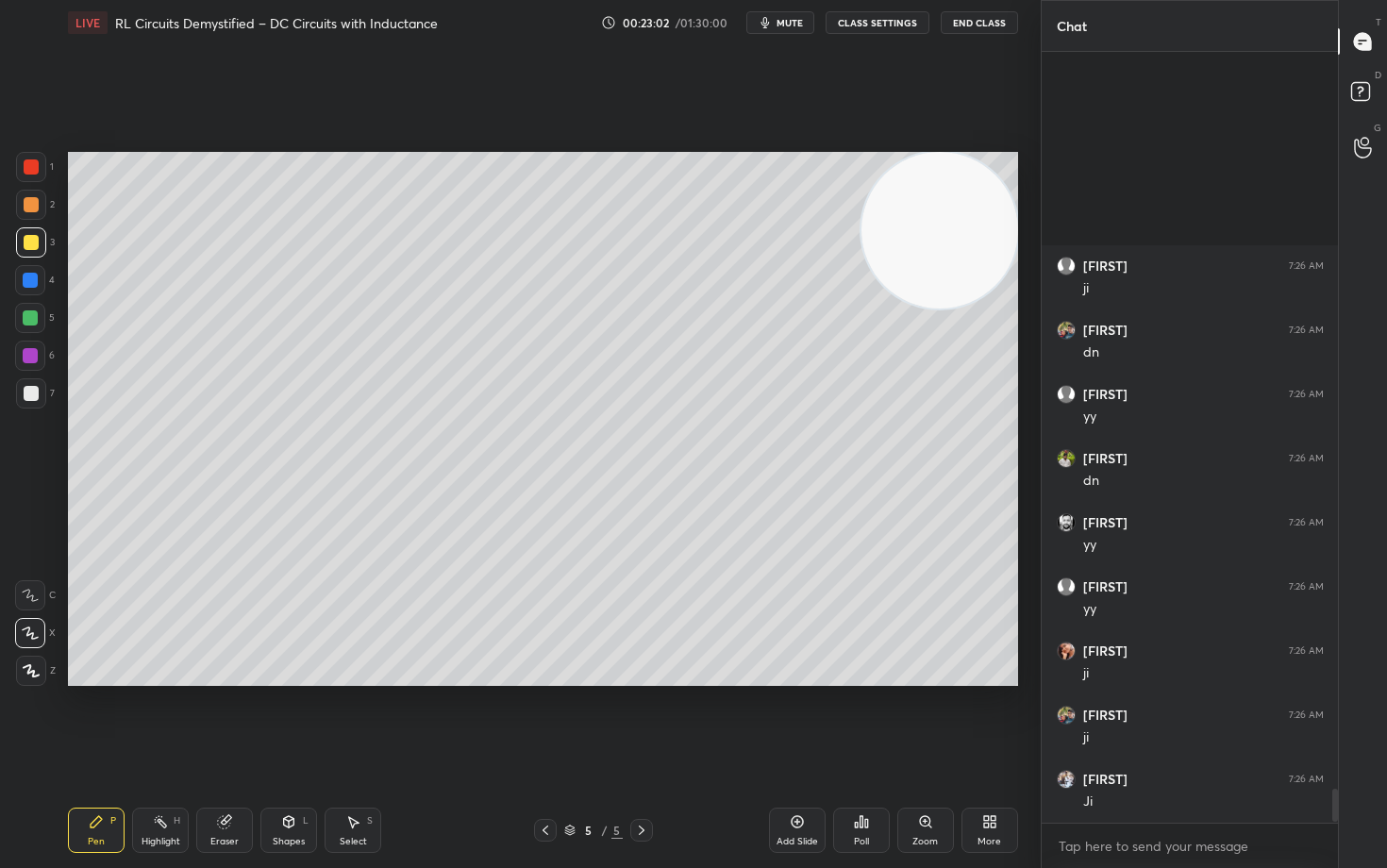 scroll, scrollTop: 17034, scrollLeft: 0, axis: vertical 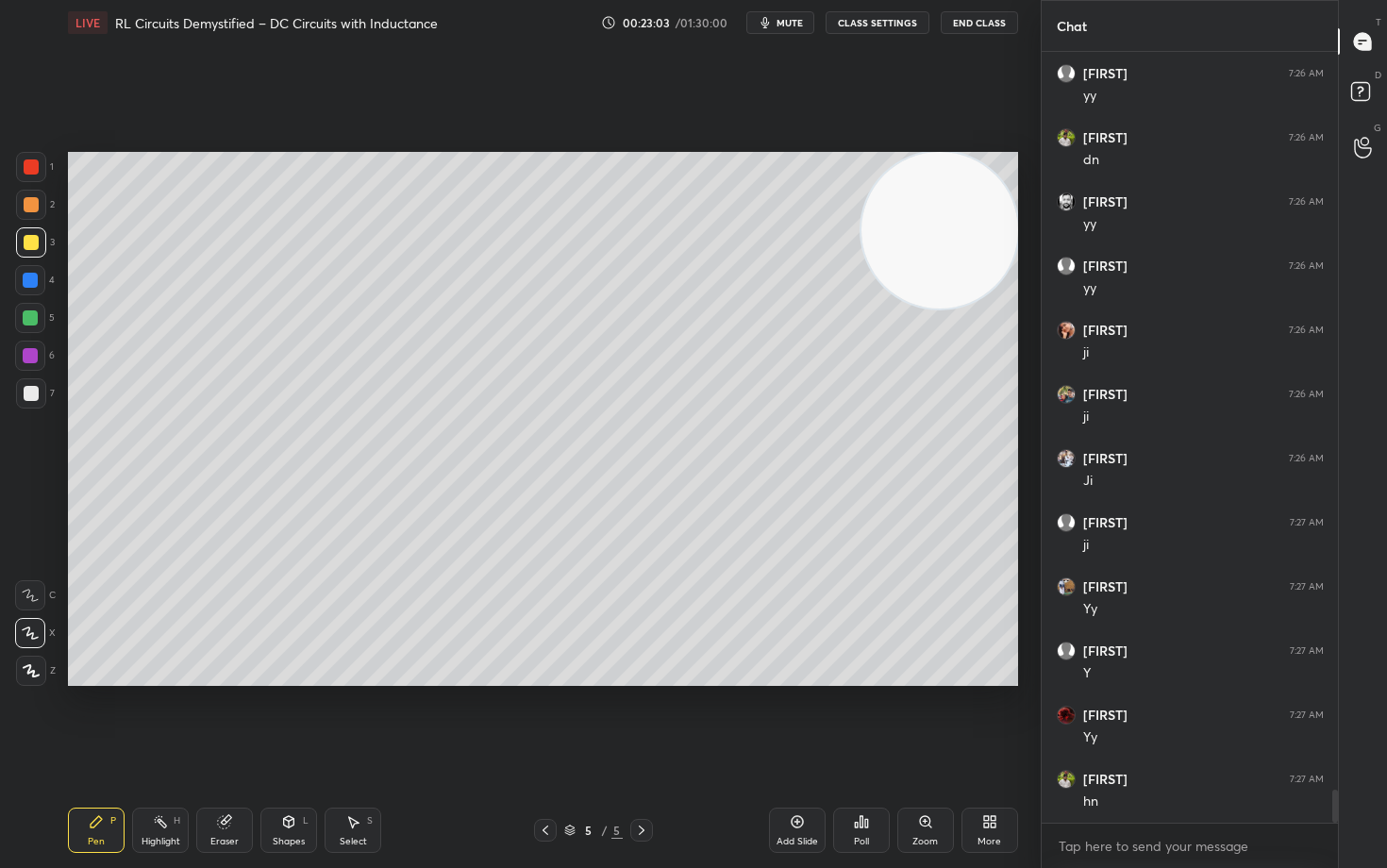 click 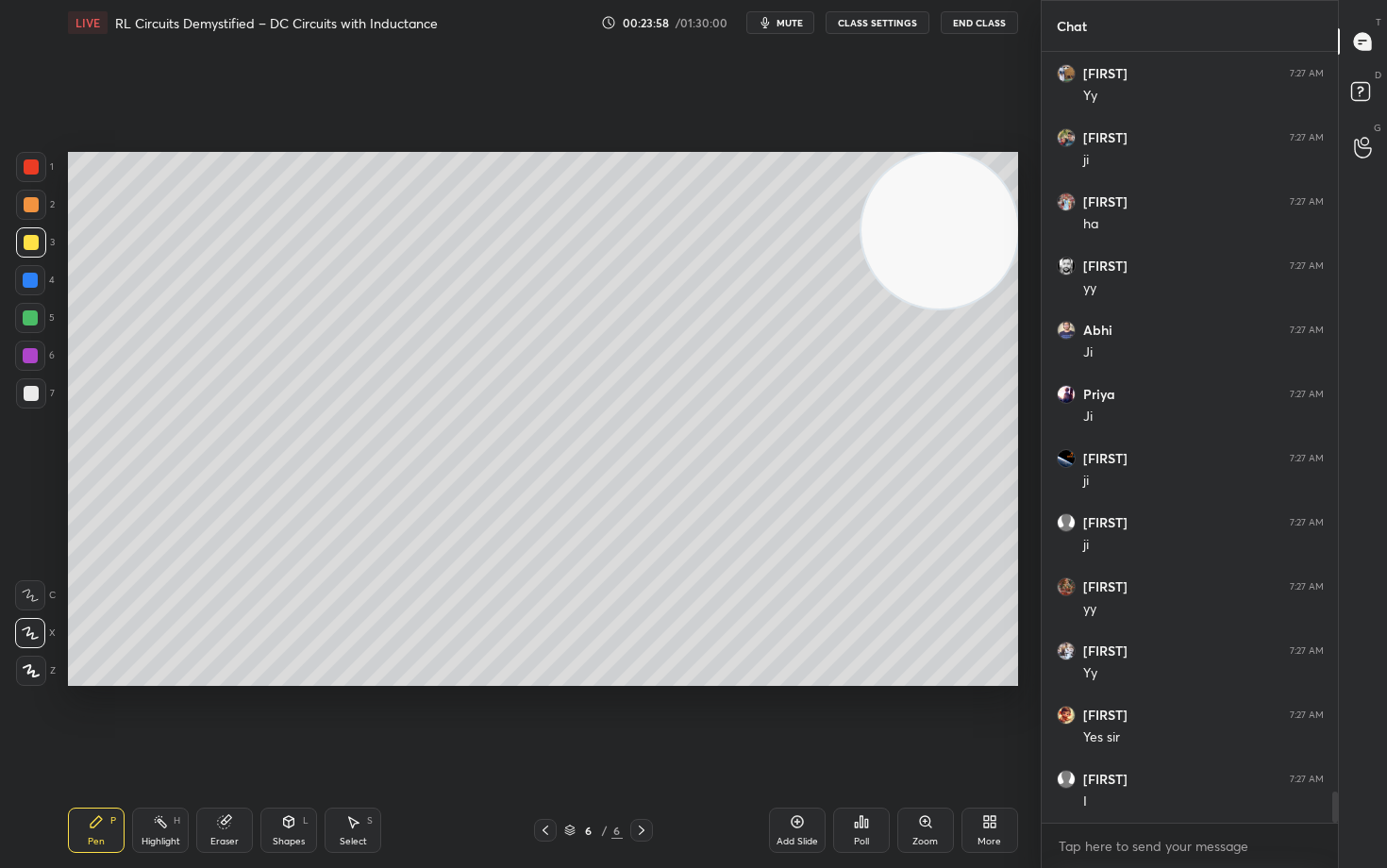 scroll, scrollTop: 18445, scrollLeft: 0, axis: vertical 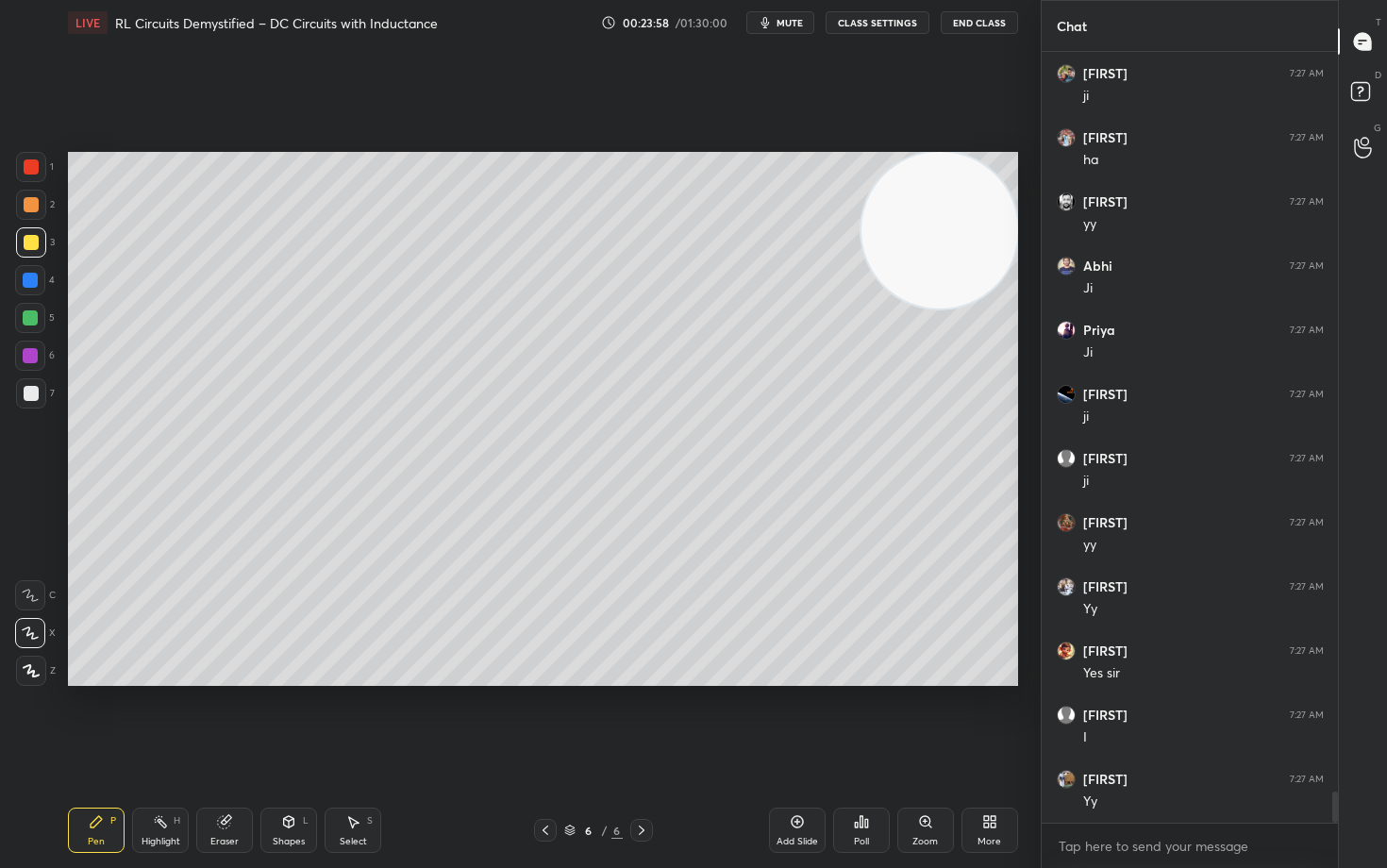 click at bounding box center [31, 393] 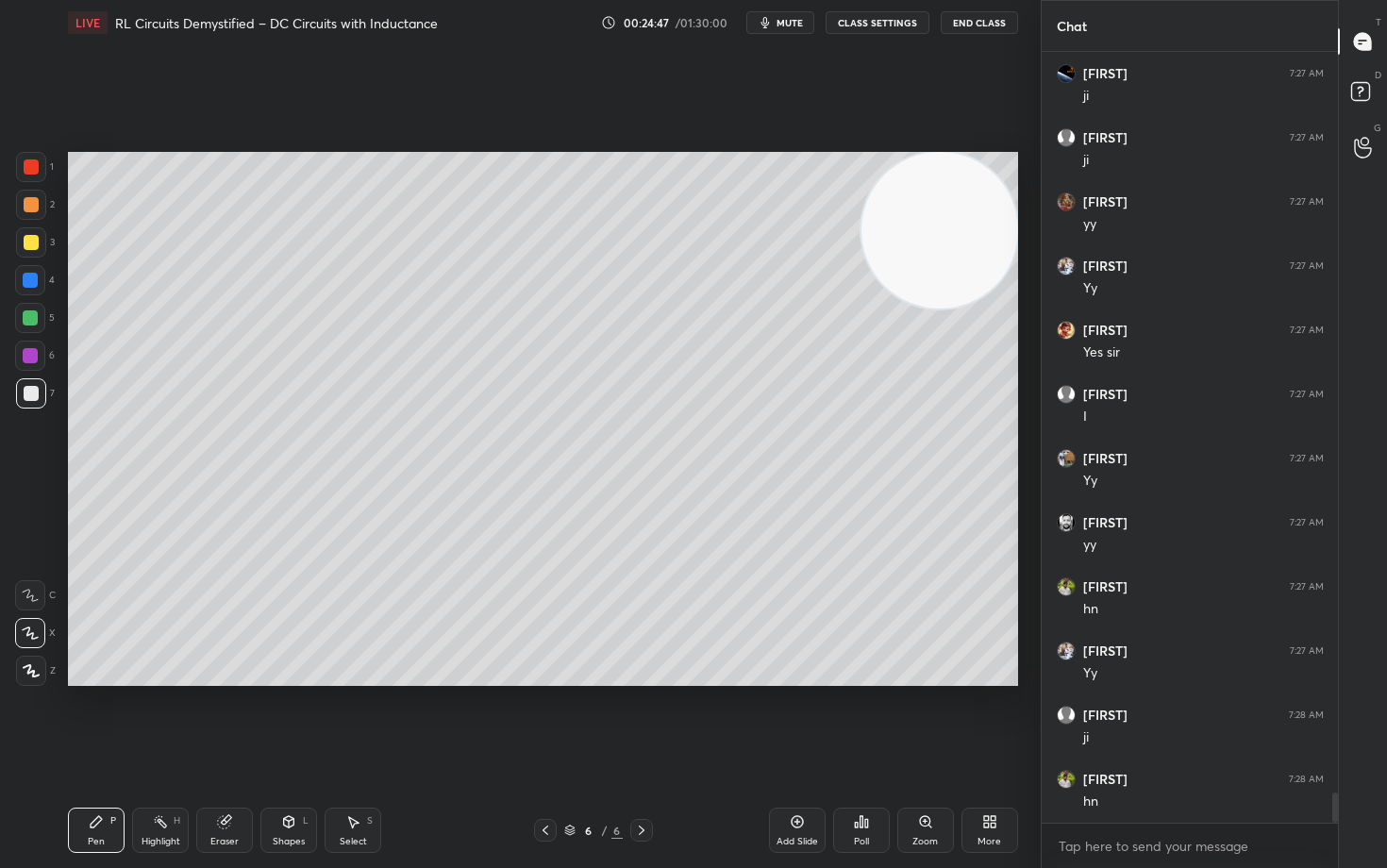 scroll, scrollTop: 18830, scrollLeft: 0, axis: vertical 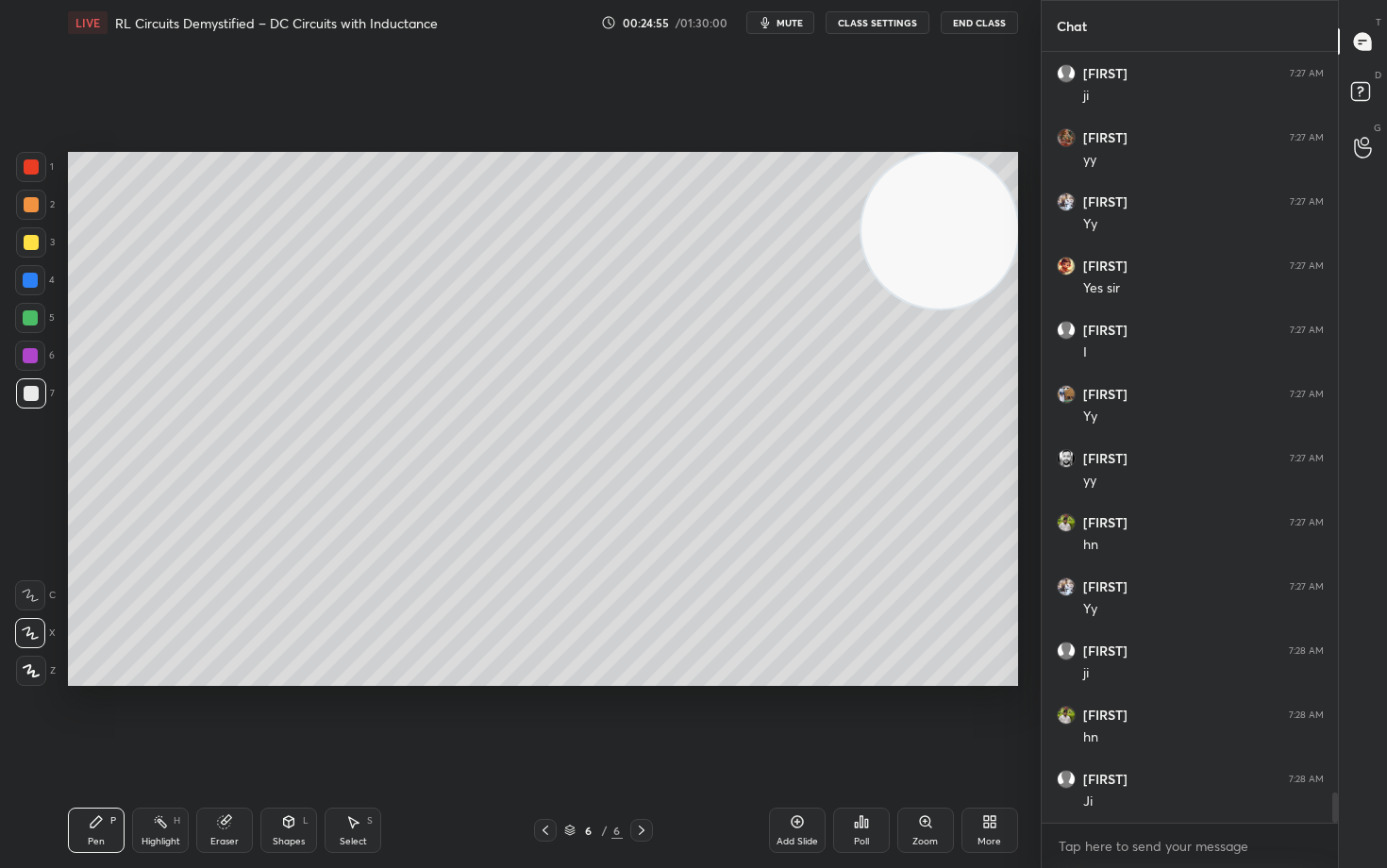 click on "mute" at bounding box center (790, 23) 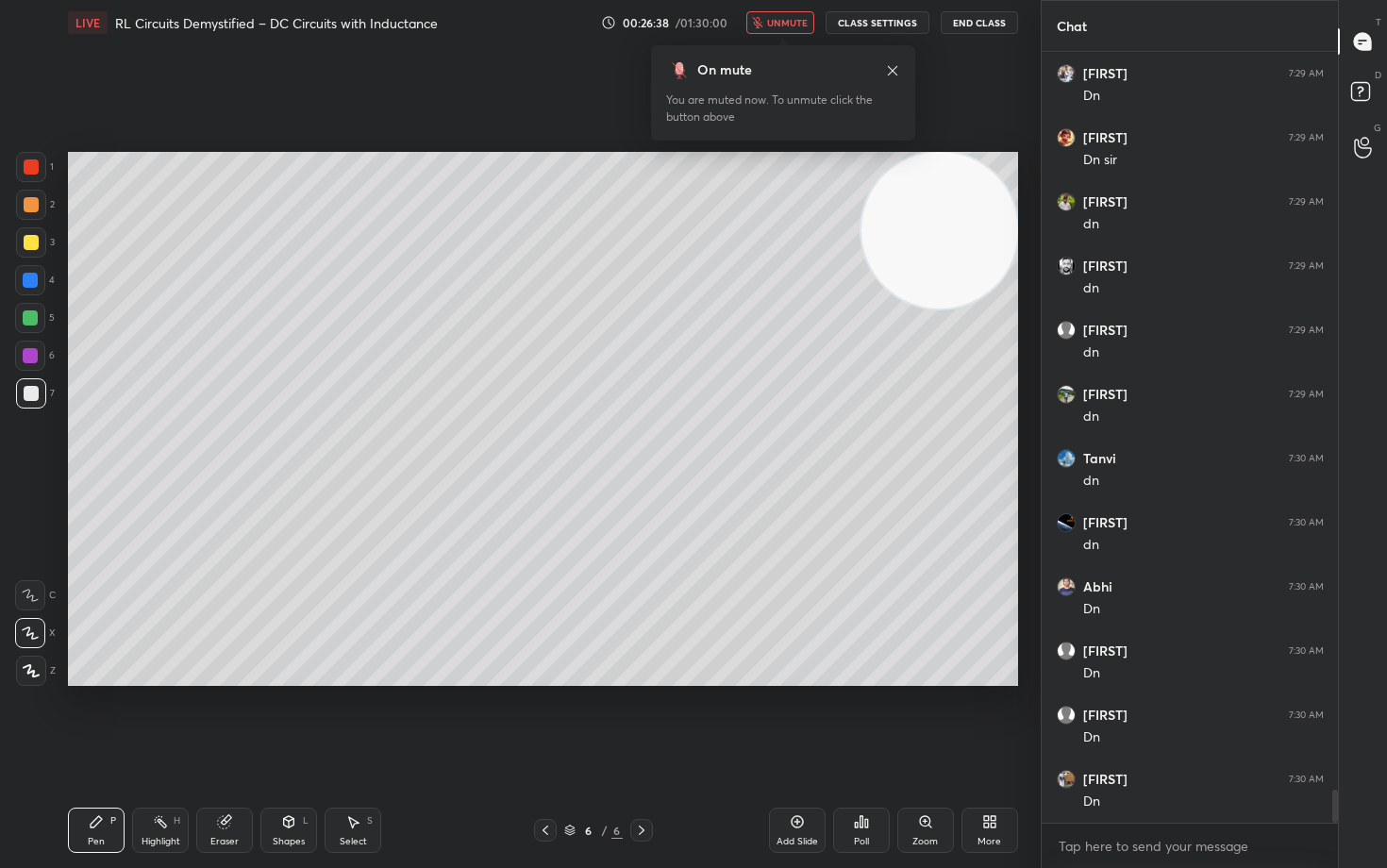 scroll, scrollTop: 17269, scrollLeft: 0, axis: vertical 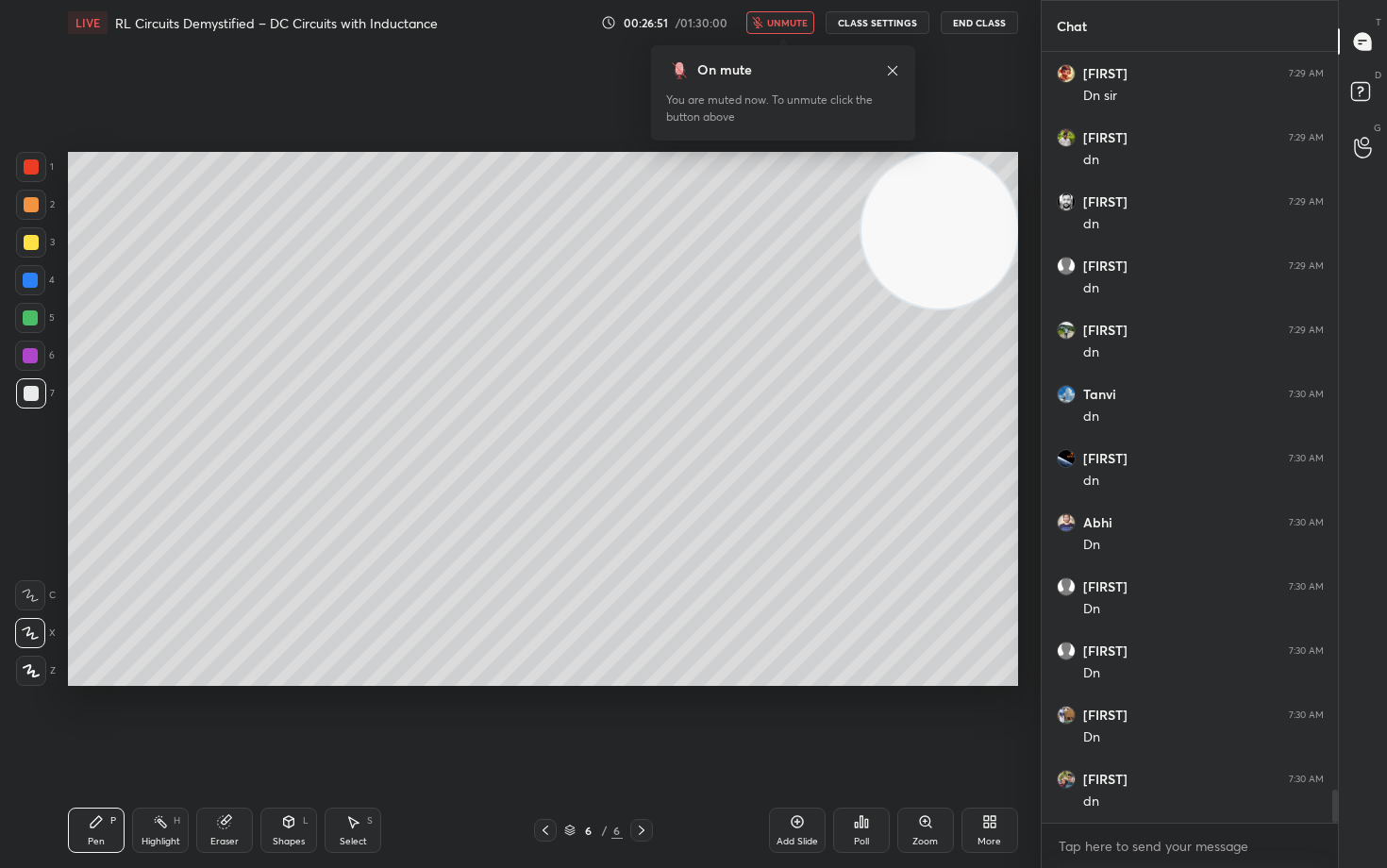 click on "unmute" at bounding box center [787, 23] 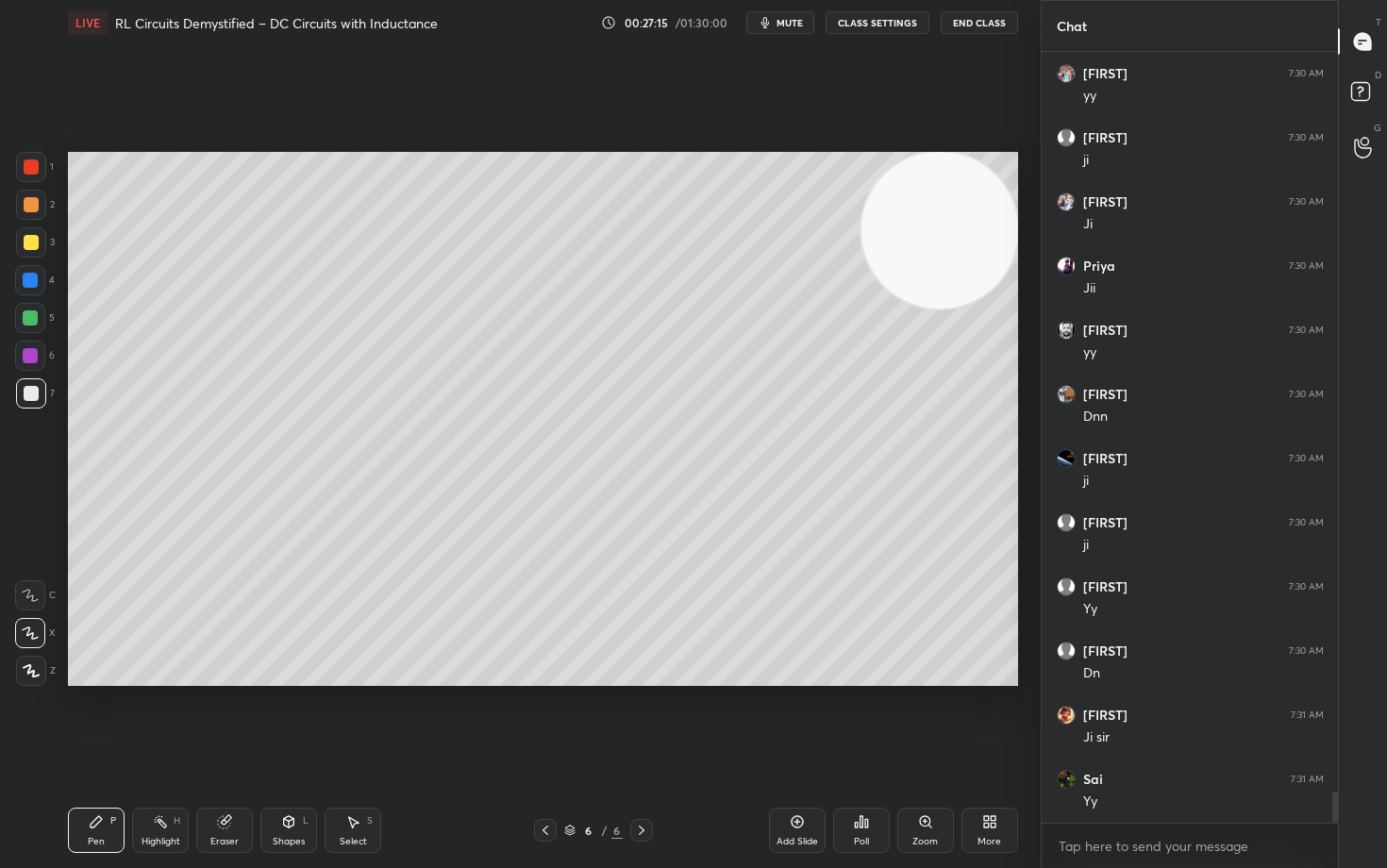 scroll, scrollTop: 18232, scrollLeft: 0, axis: vertical 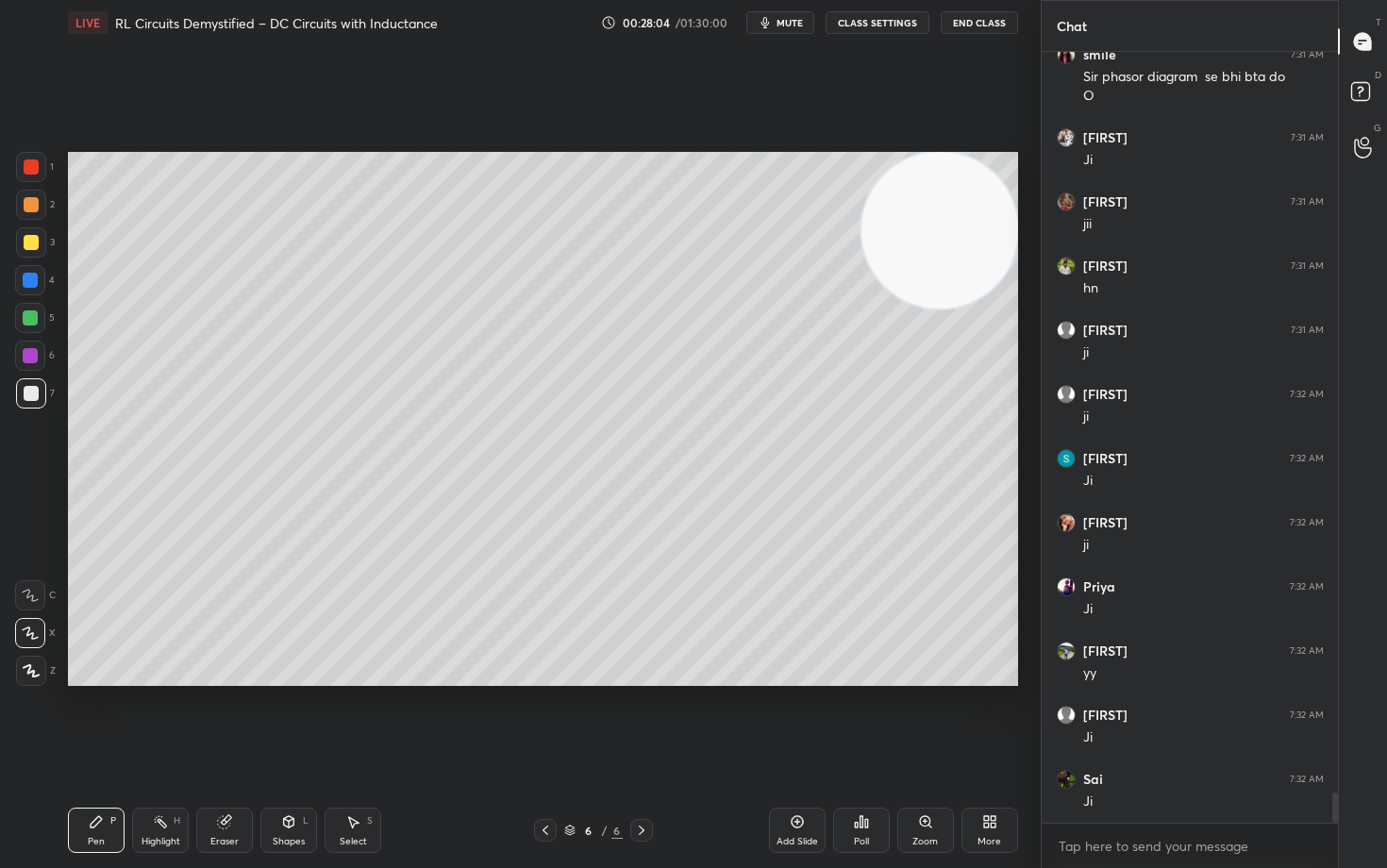 click 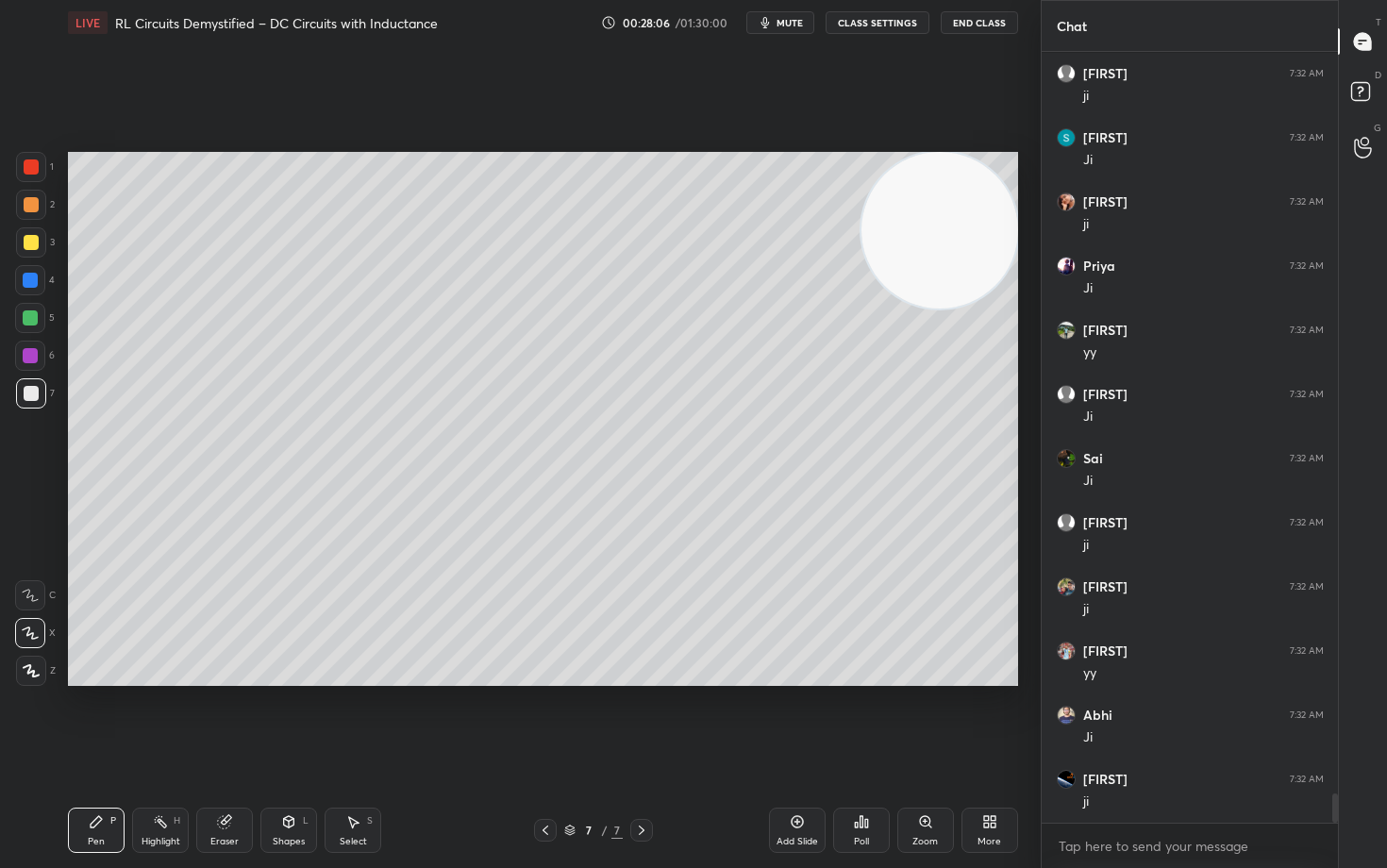 scroll, scrollTop: 19553, scrollLeft: 0, axis: vertical 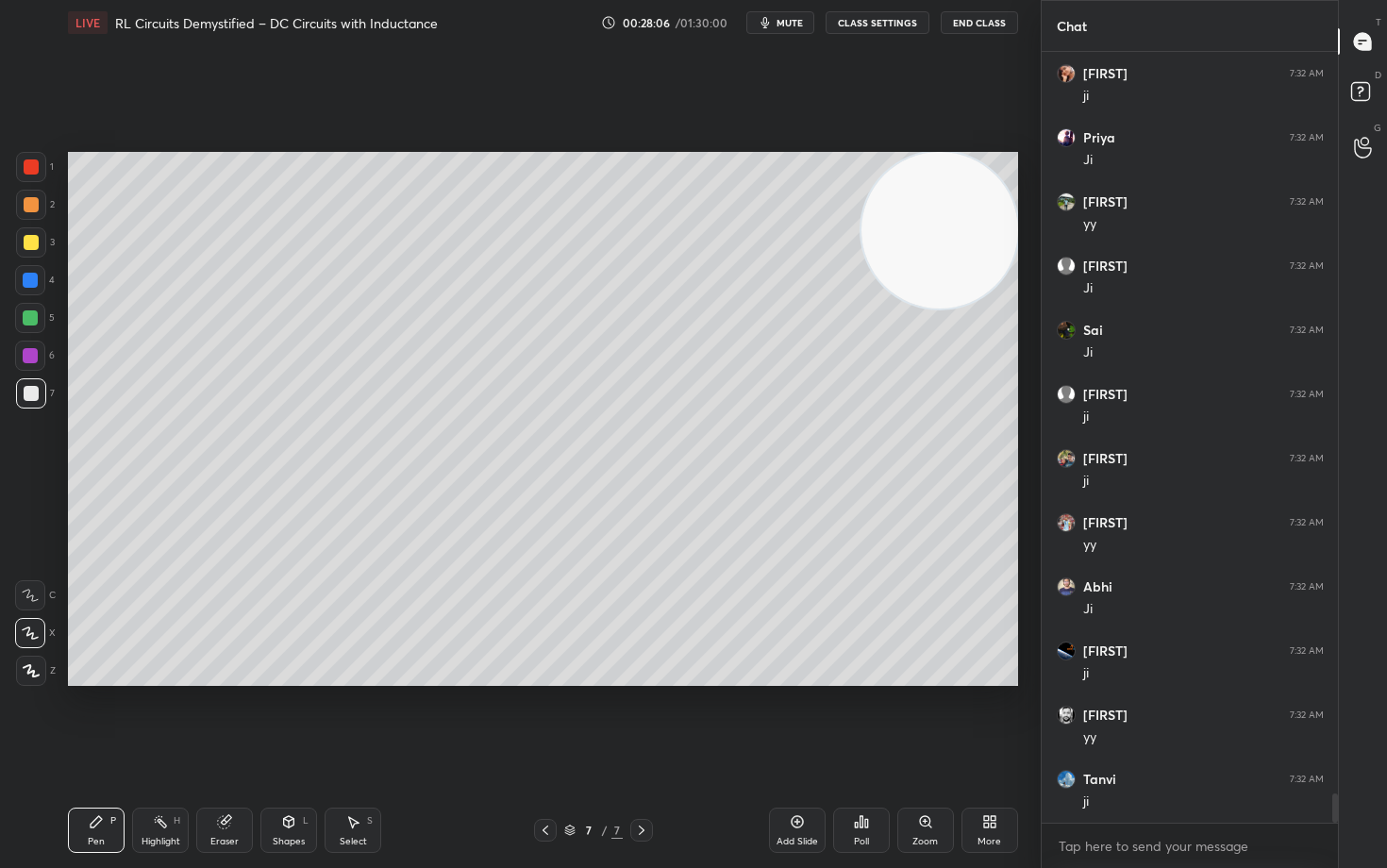click at bounding box center (31, 205) 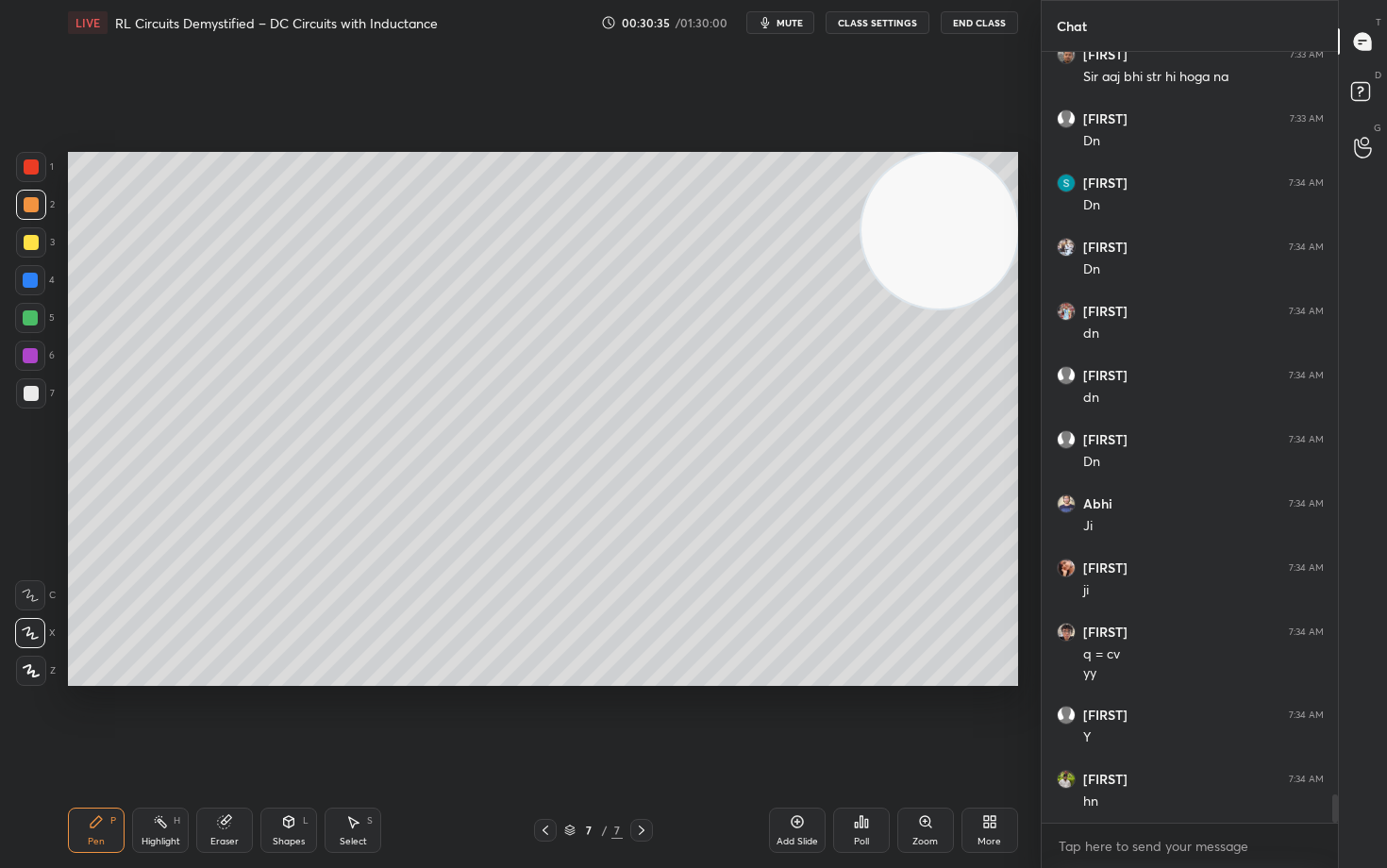 scroll, scrollTop: 20470, scrollLeft: 0, axis: vertical 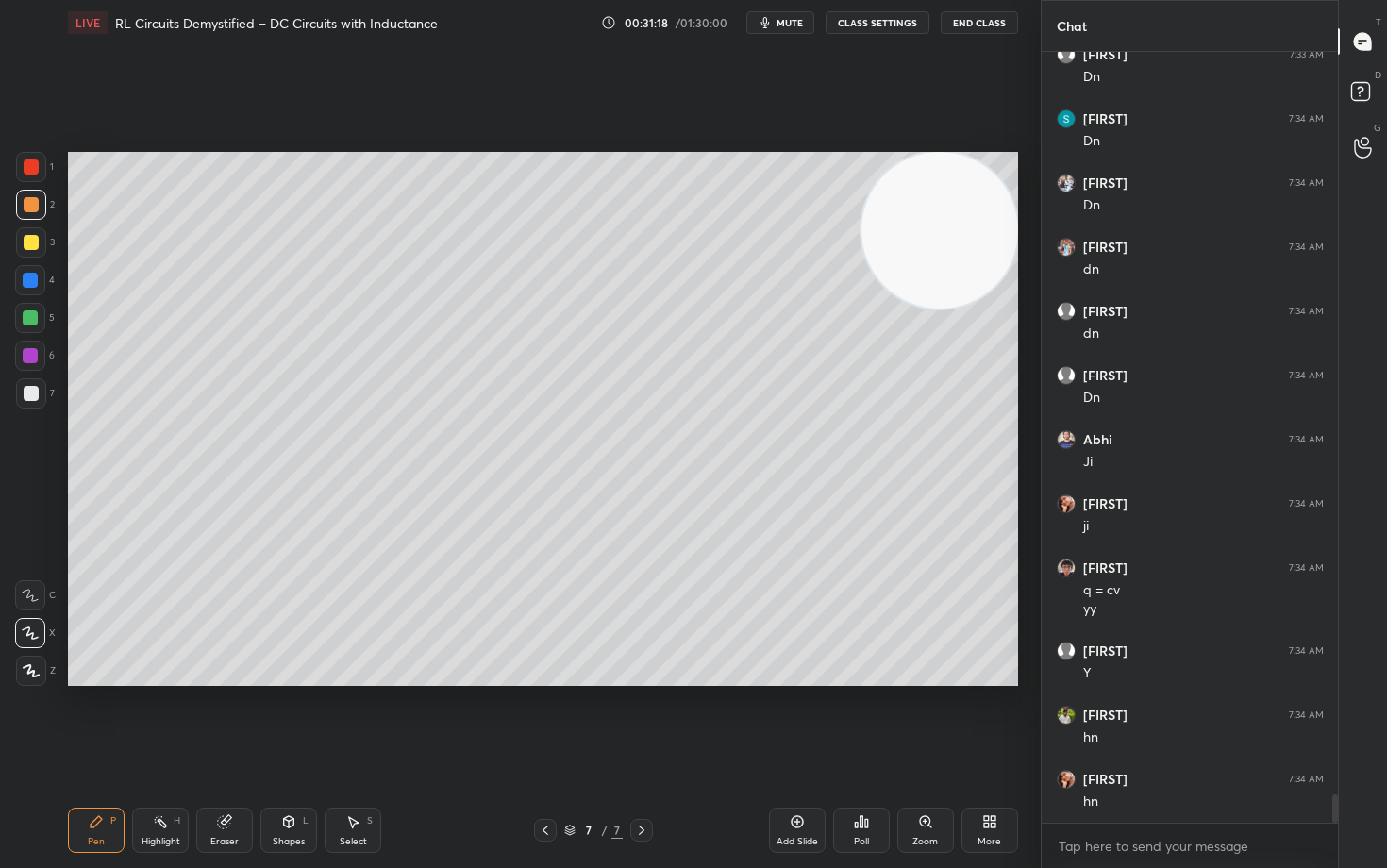 click on "Eraser" at bounding box center [225, 842] 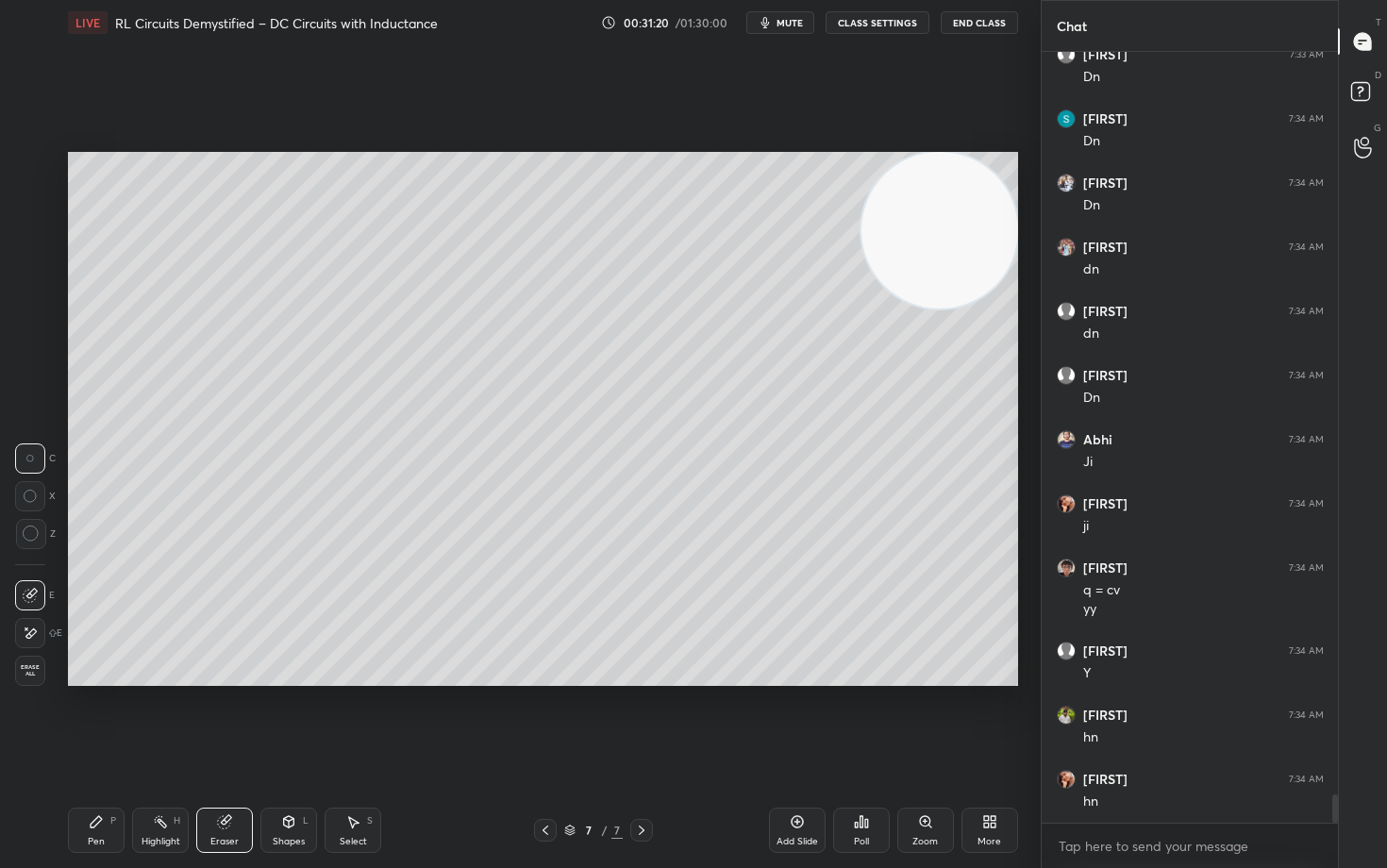 scroll, scrollTop: 20534, scrollLeft: 0, axis: vertical 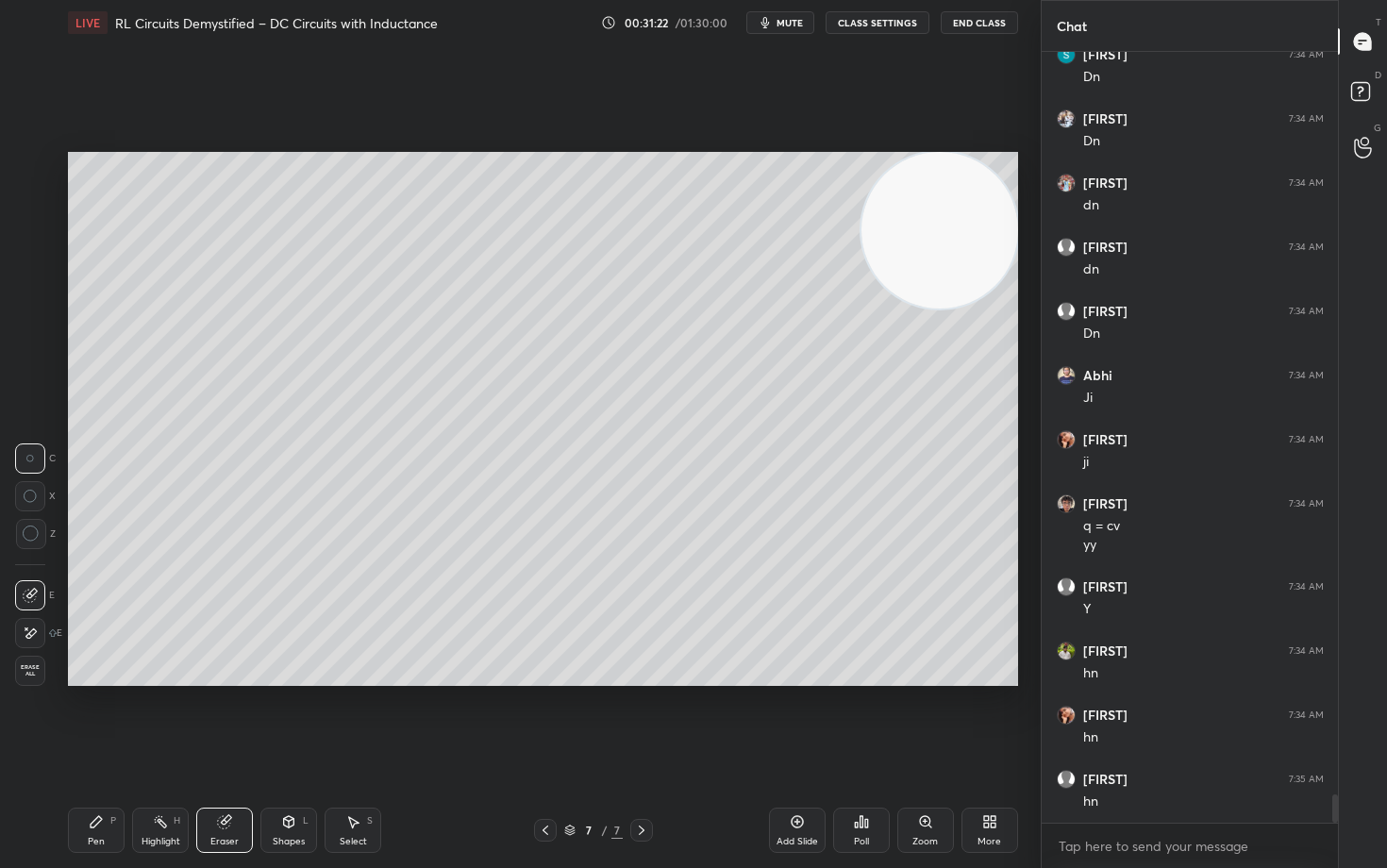 click 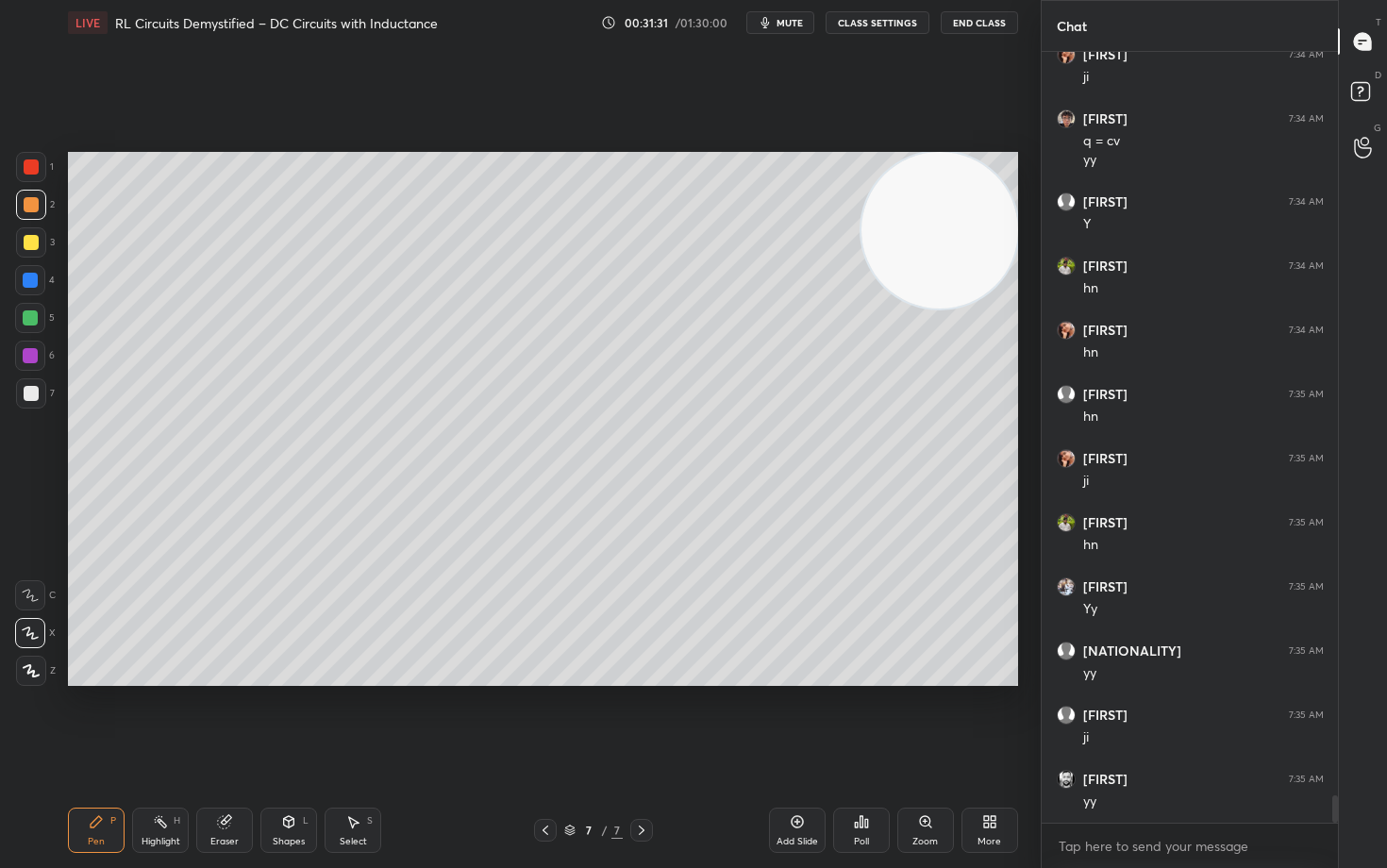 scroll, scrollTop: 20983, scrollLeft: 0, axis: vertical 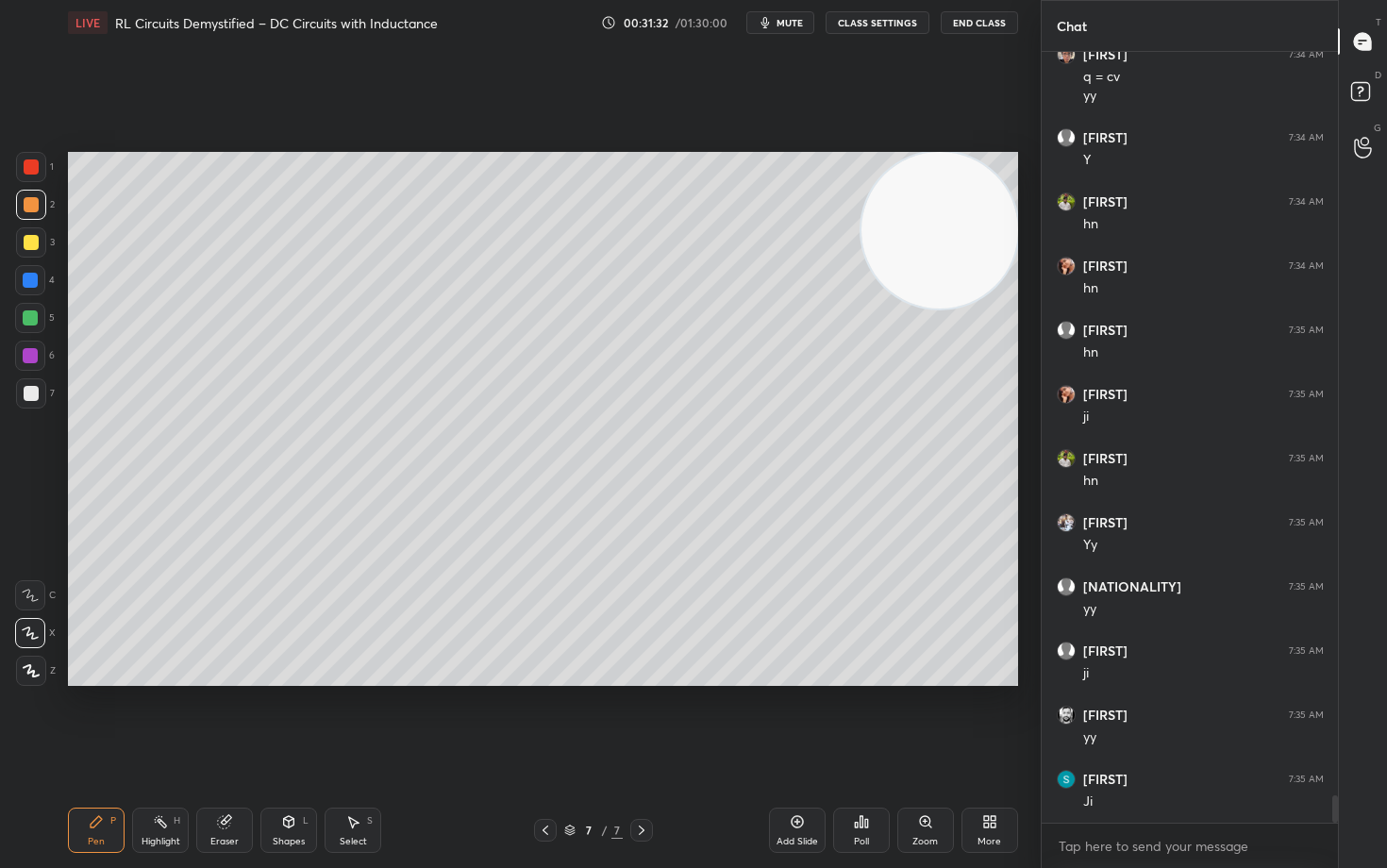 click 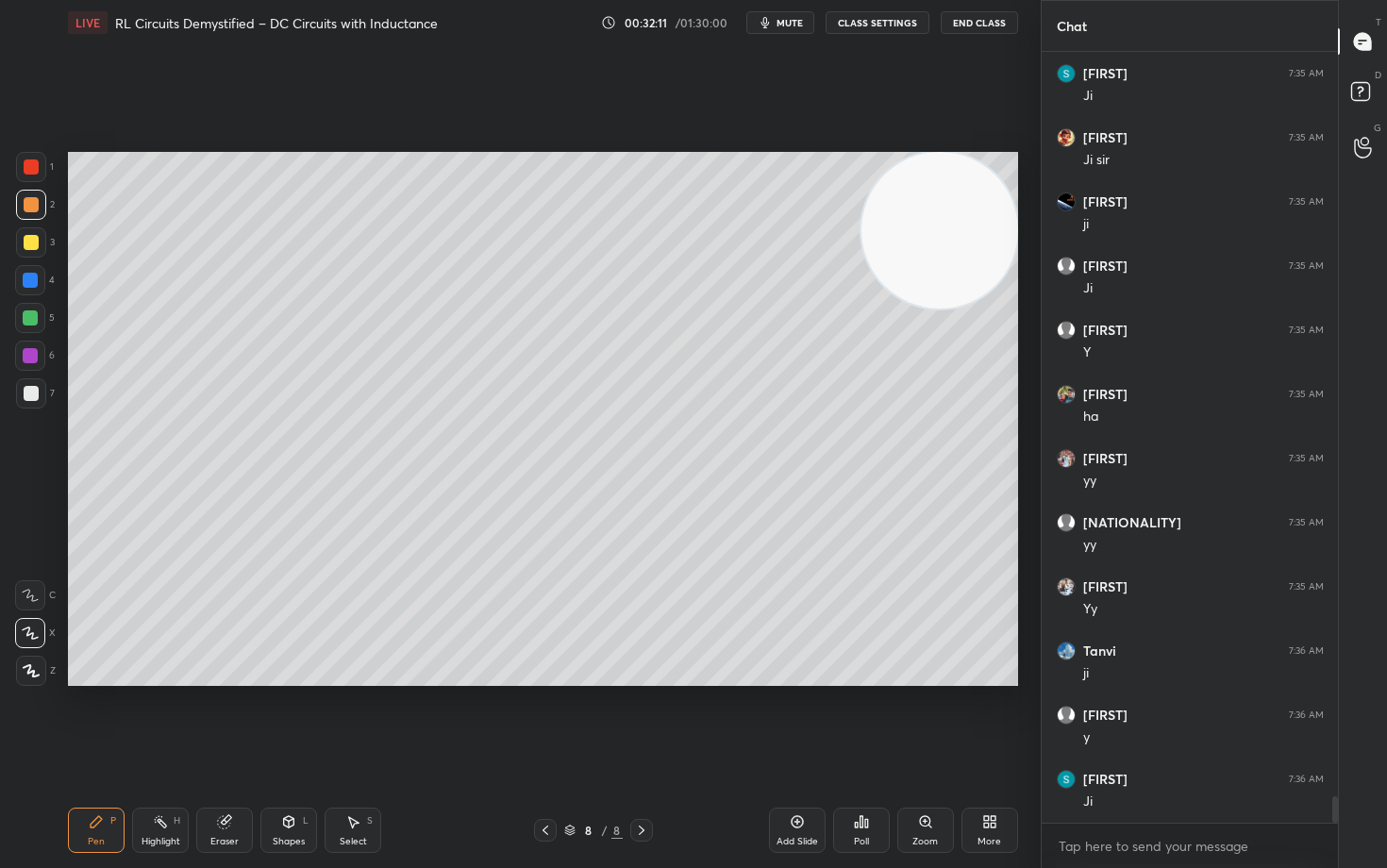 scroll, scrollTop: 21753, scrollLeft: 0, axis: vertical 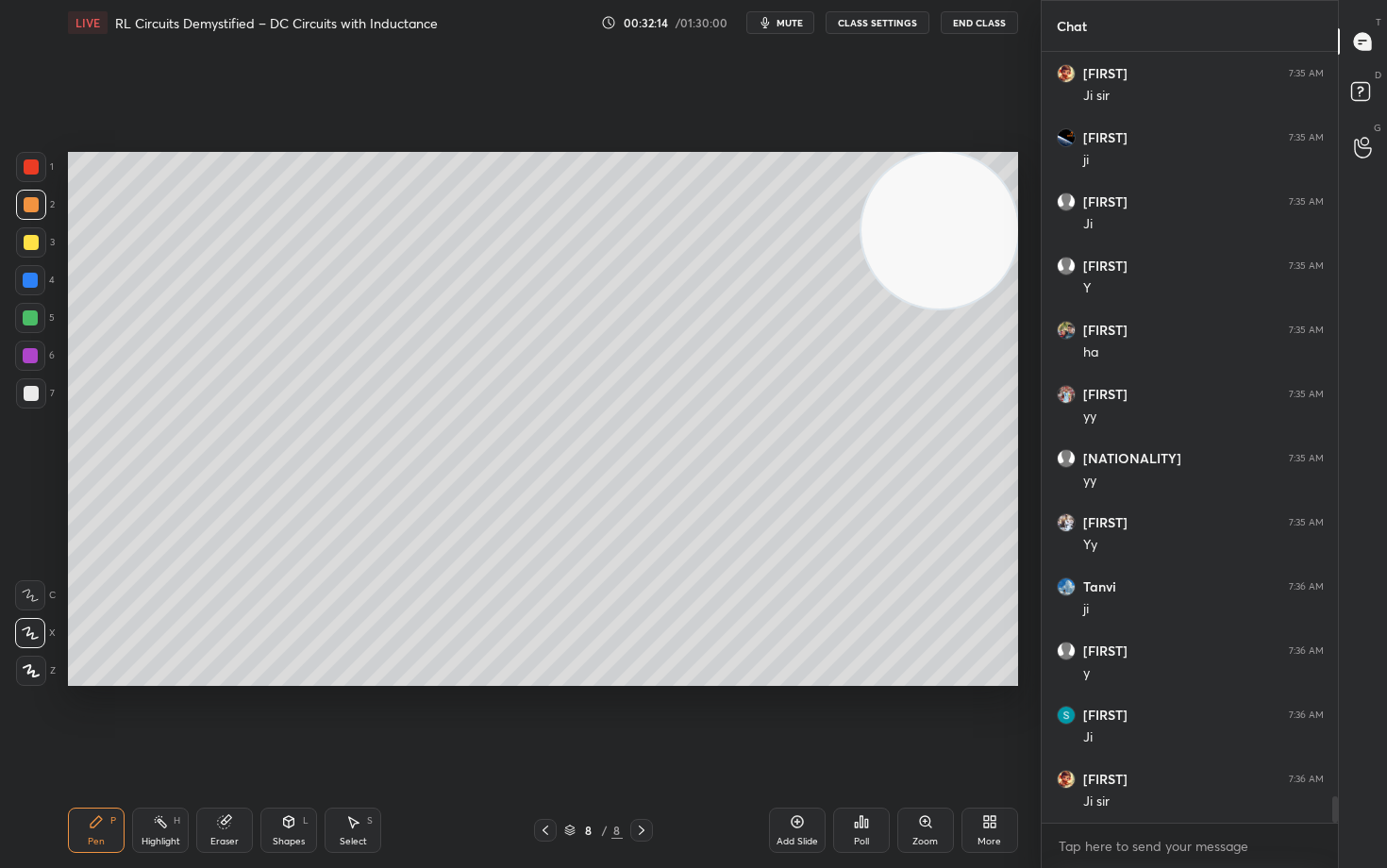 click 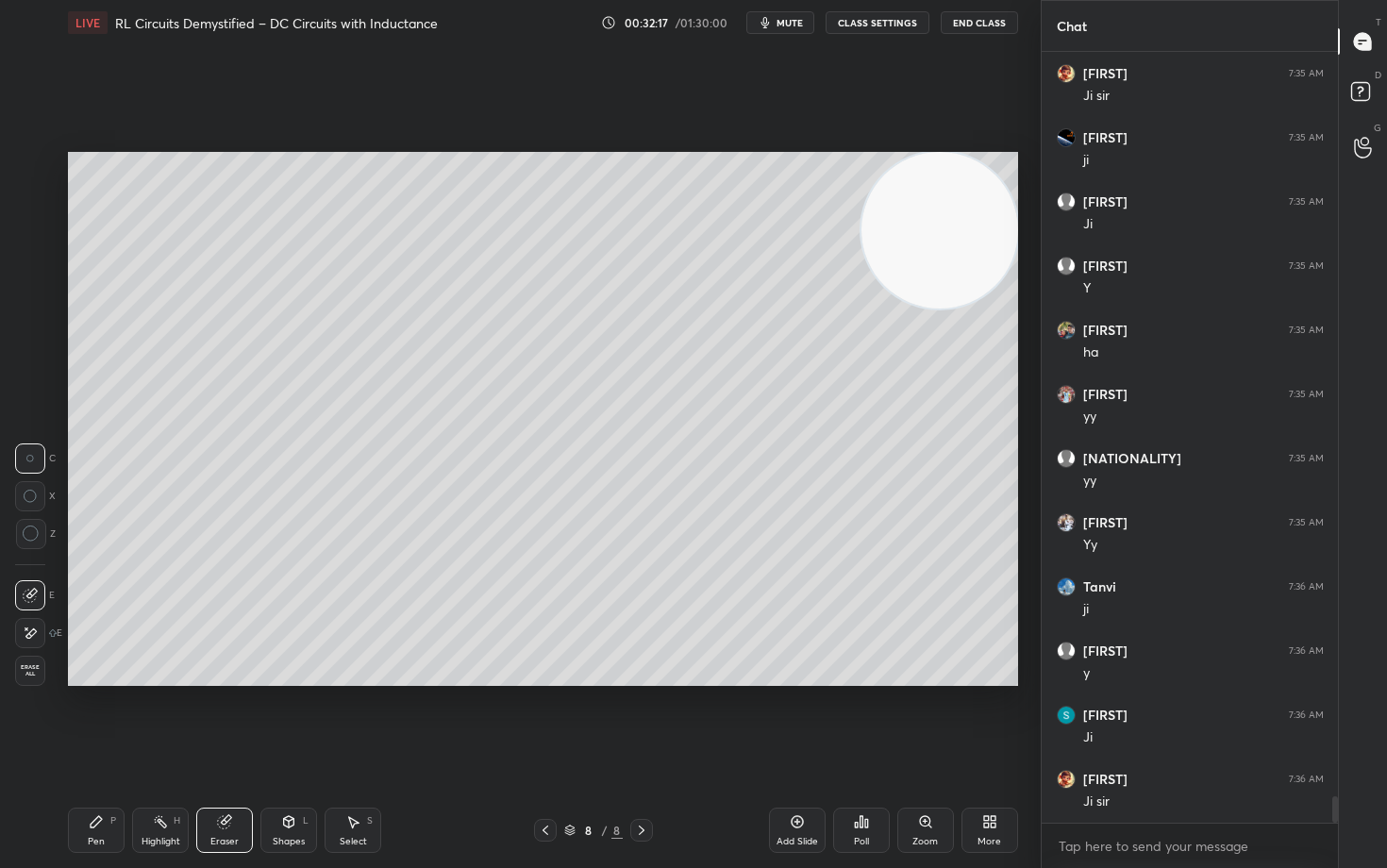 drag, startPoint x: 93, startPoint y: 842, endPoint x: 103, endPoint y: 781, distance: 61.81424 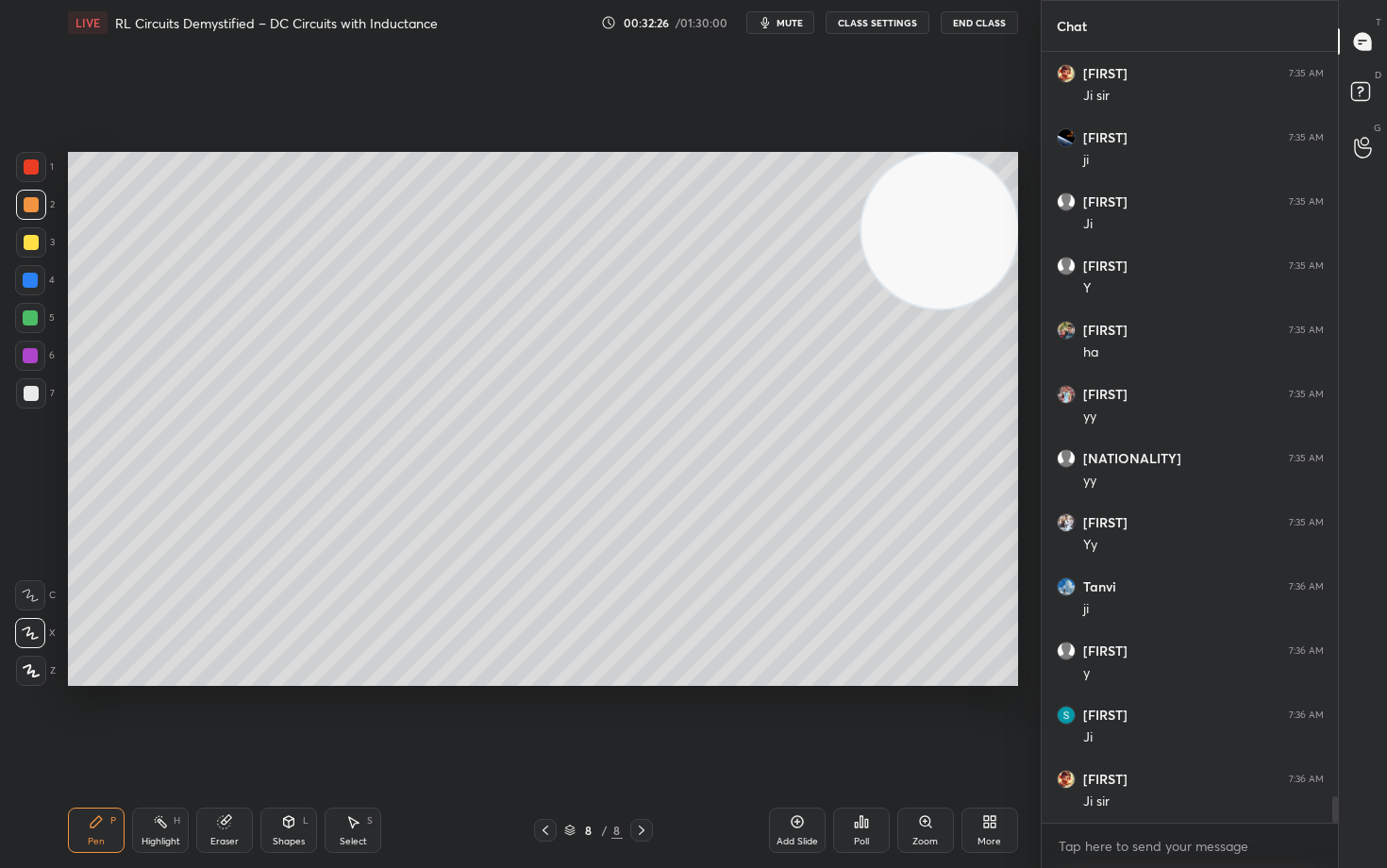 scroll, scrollTop: 21817, scrollLeft: 0, axis: vertical 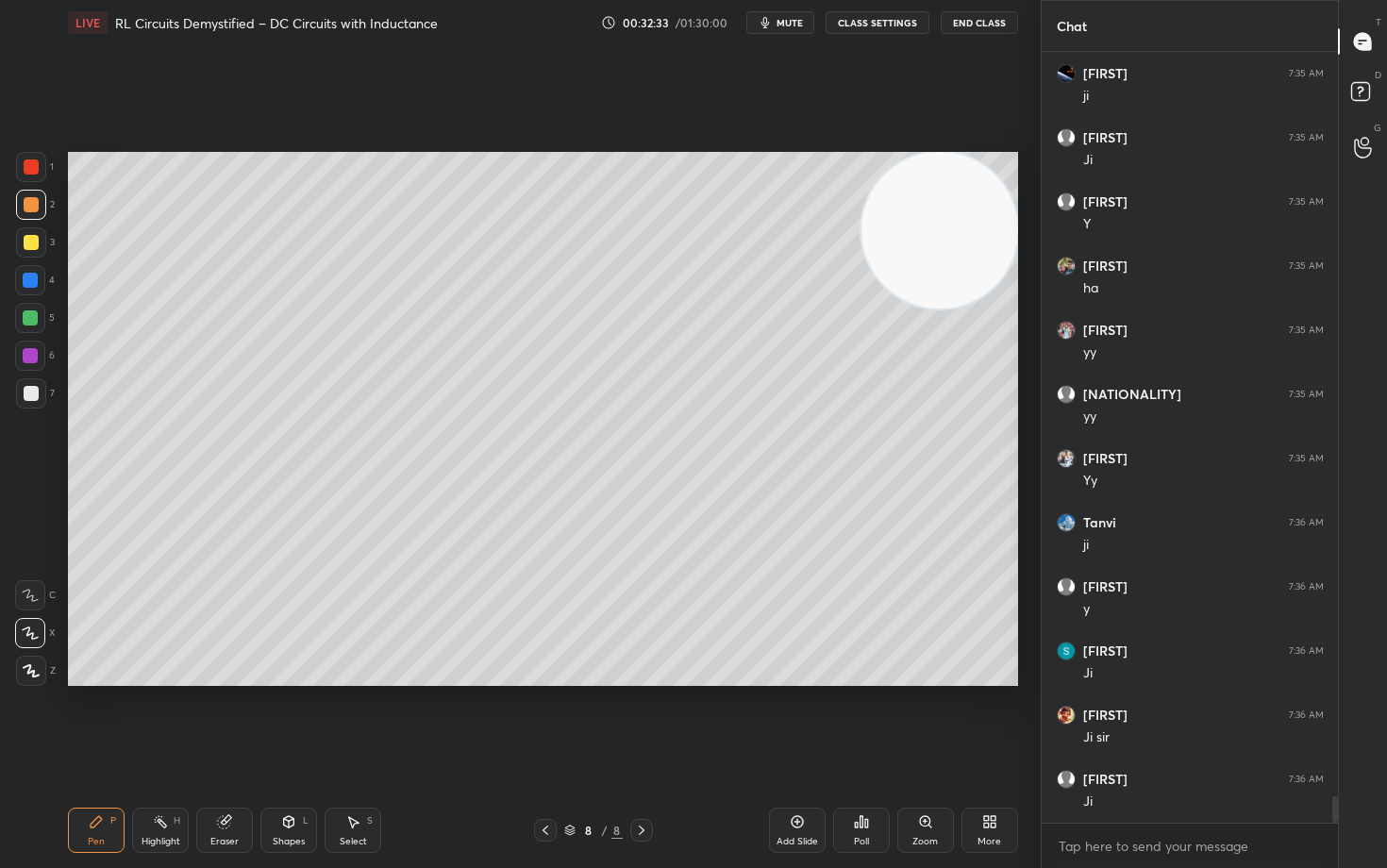 drag, startPoint x: 219, startPoint y: 835, endPoint x: 307, endPoint y: 747, distance: 124.45079 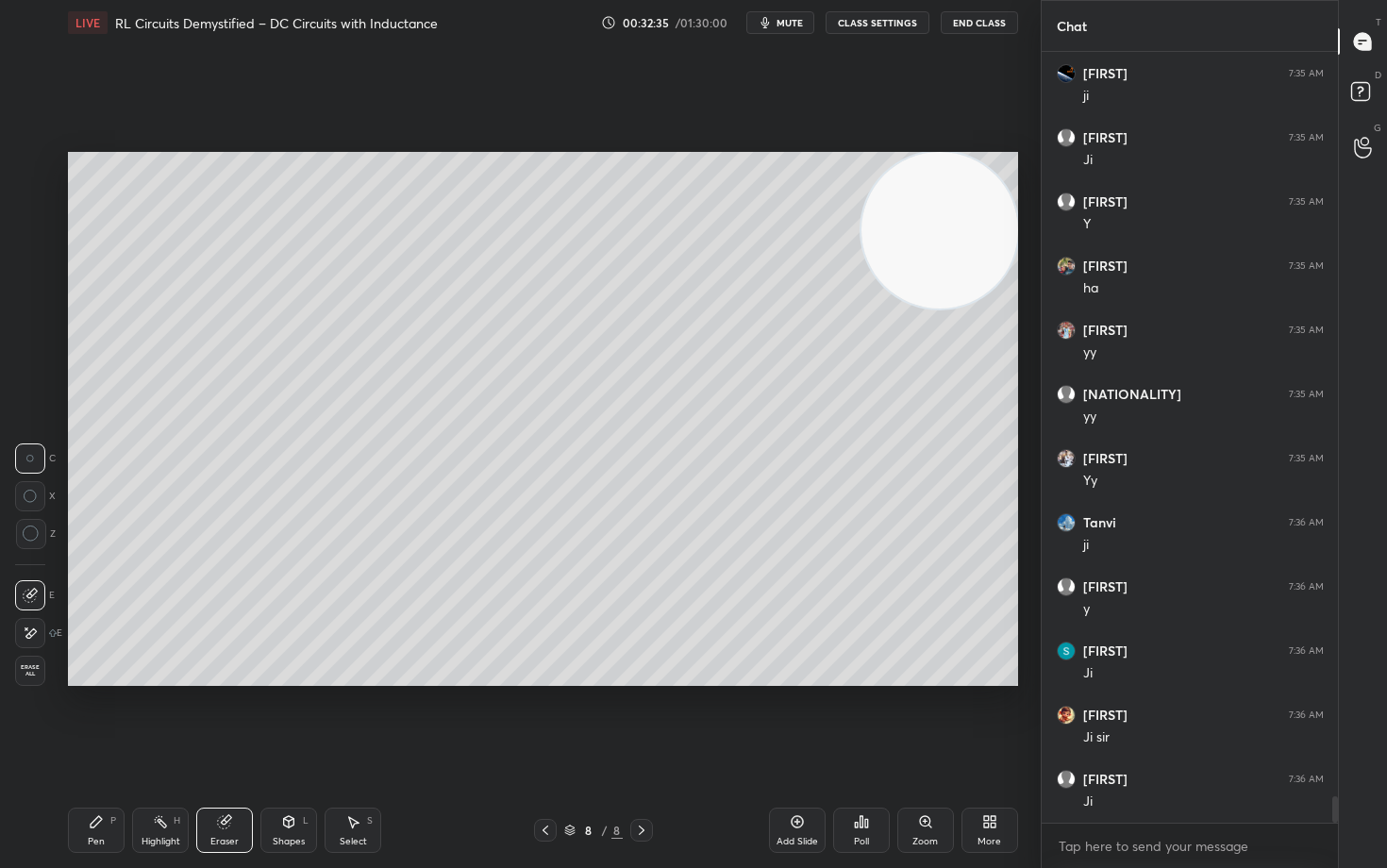 drag, startPoint x: 103, startPoint y: 831, endPoint x: 109, endPoint y: 815, distance: 17.088007 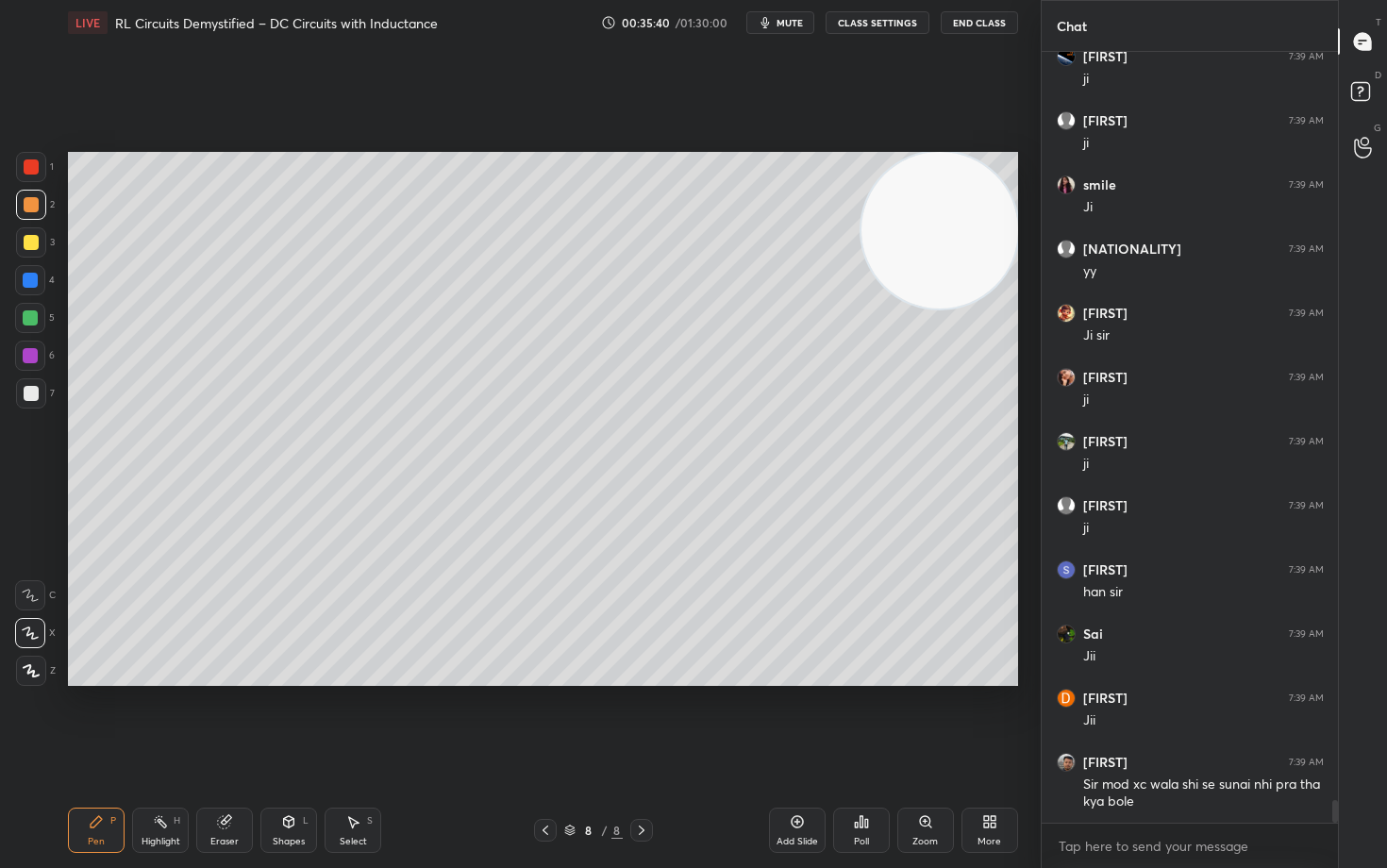scroll, scrollTop: 25619, scrollLeft: 0, axis: vertical 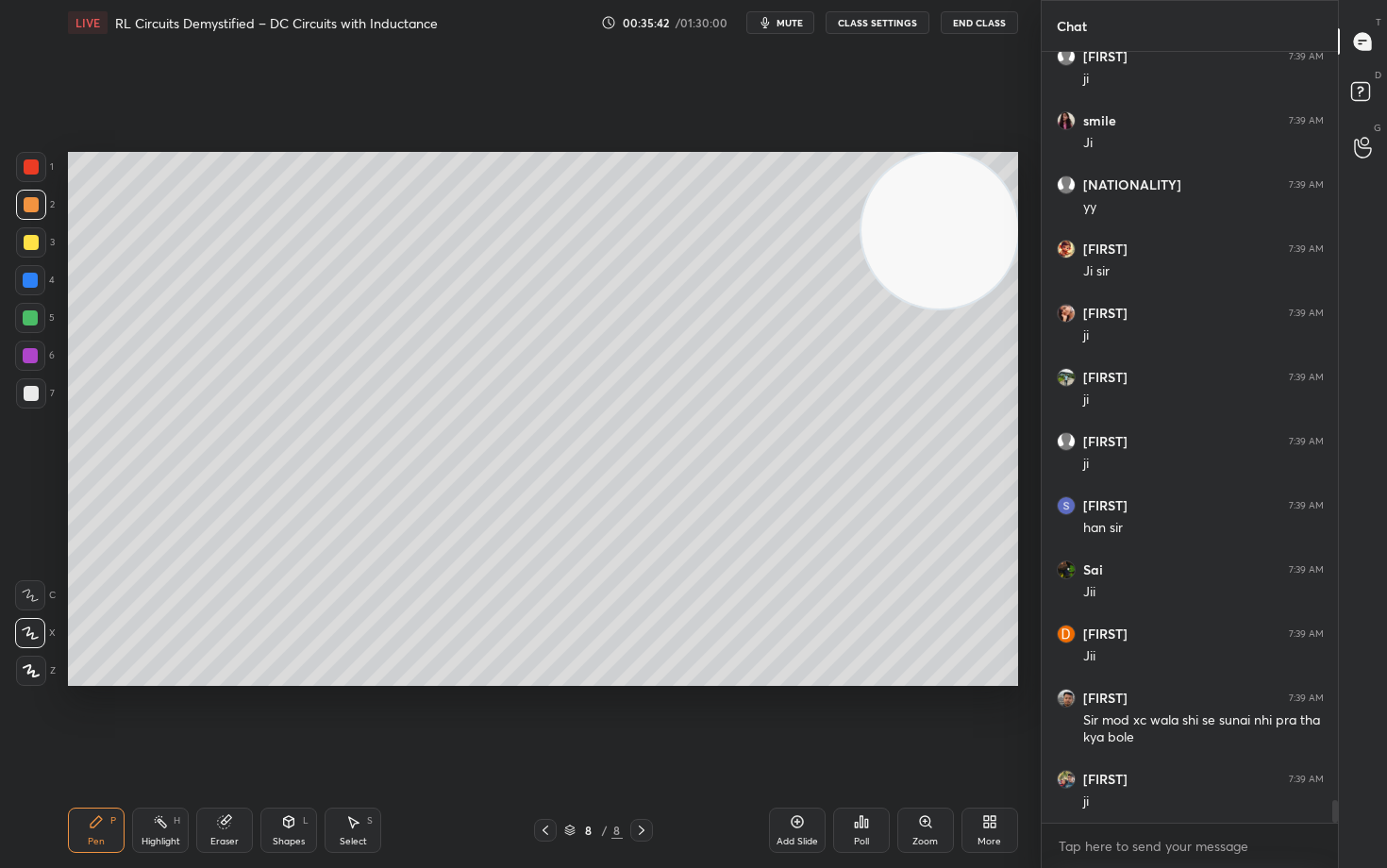 click 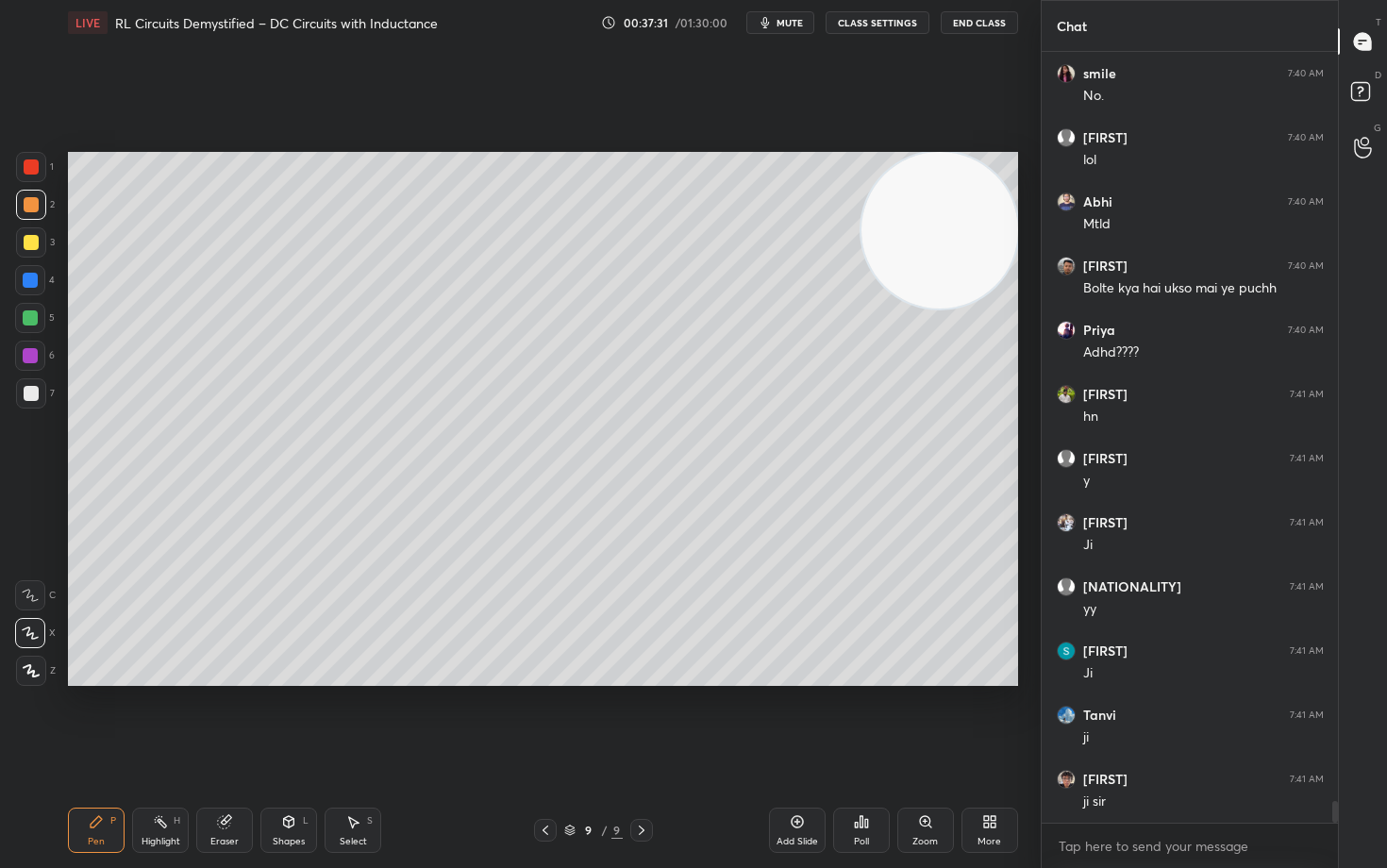 scroll, scrollTop: 26966, scrollLeft: 0, axis: vertical 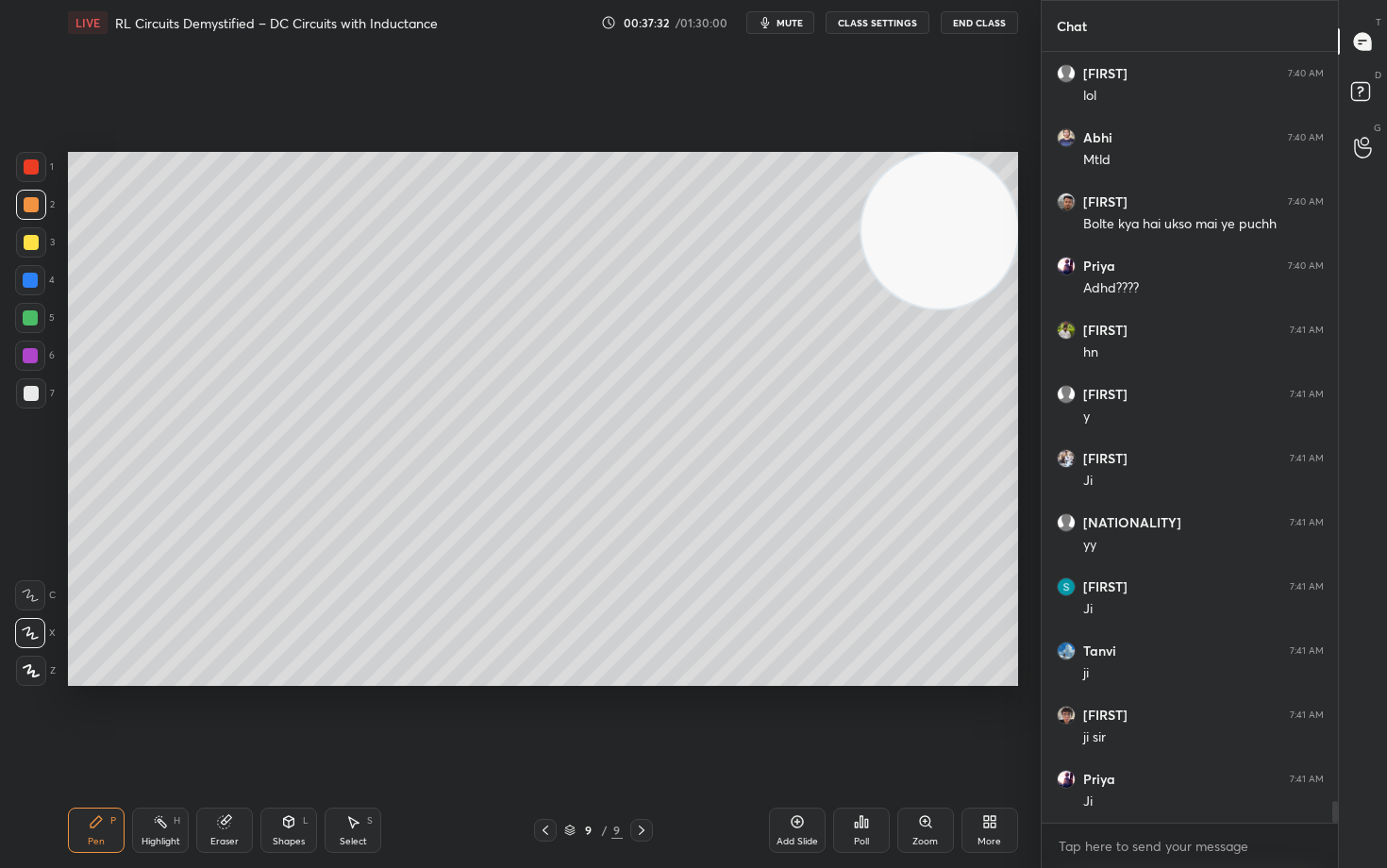 drag, startPoint x: 794, startPoint y: 823, endPoint x: 807, endPoint y: 810, distance: 18.384776 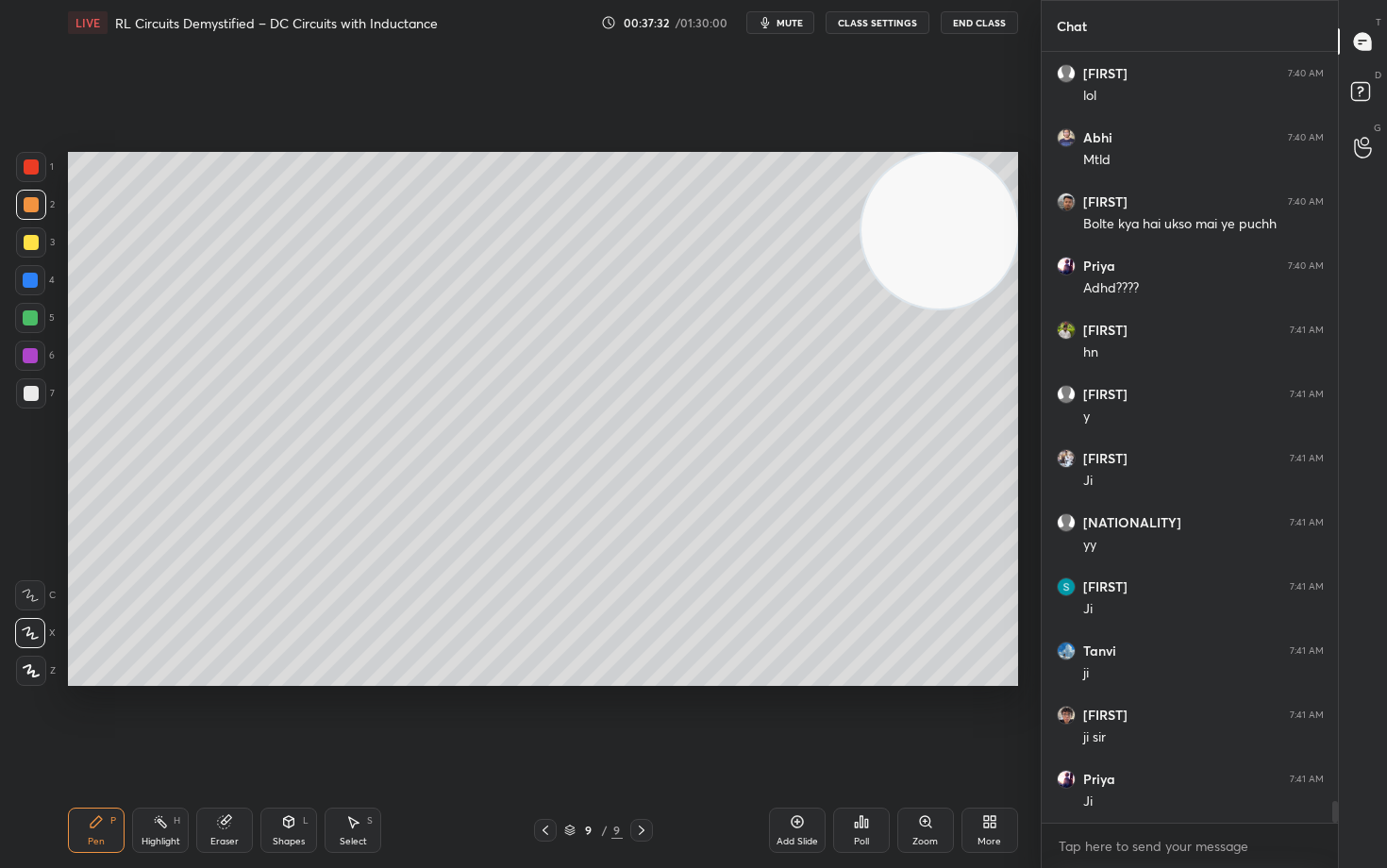 click 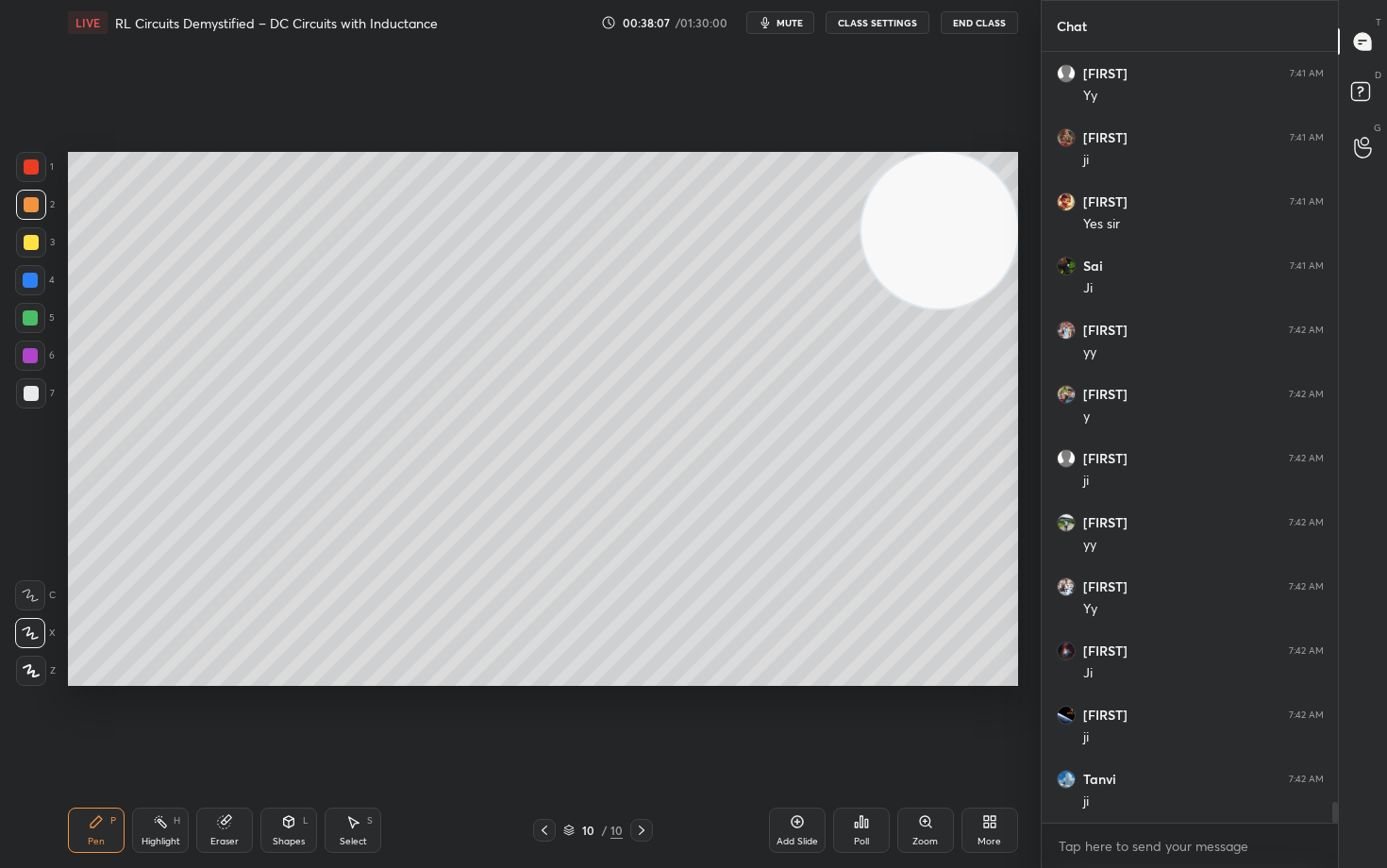 scroll, scrollTop: 28442, scrollLeft: 0, axis: vertical 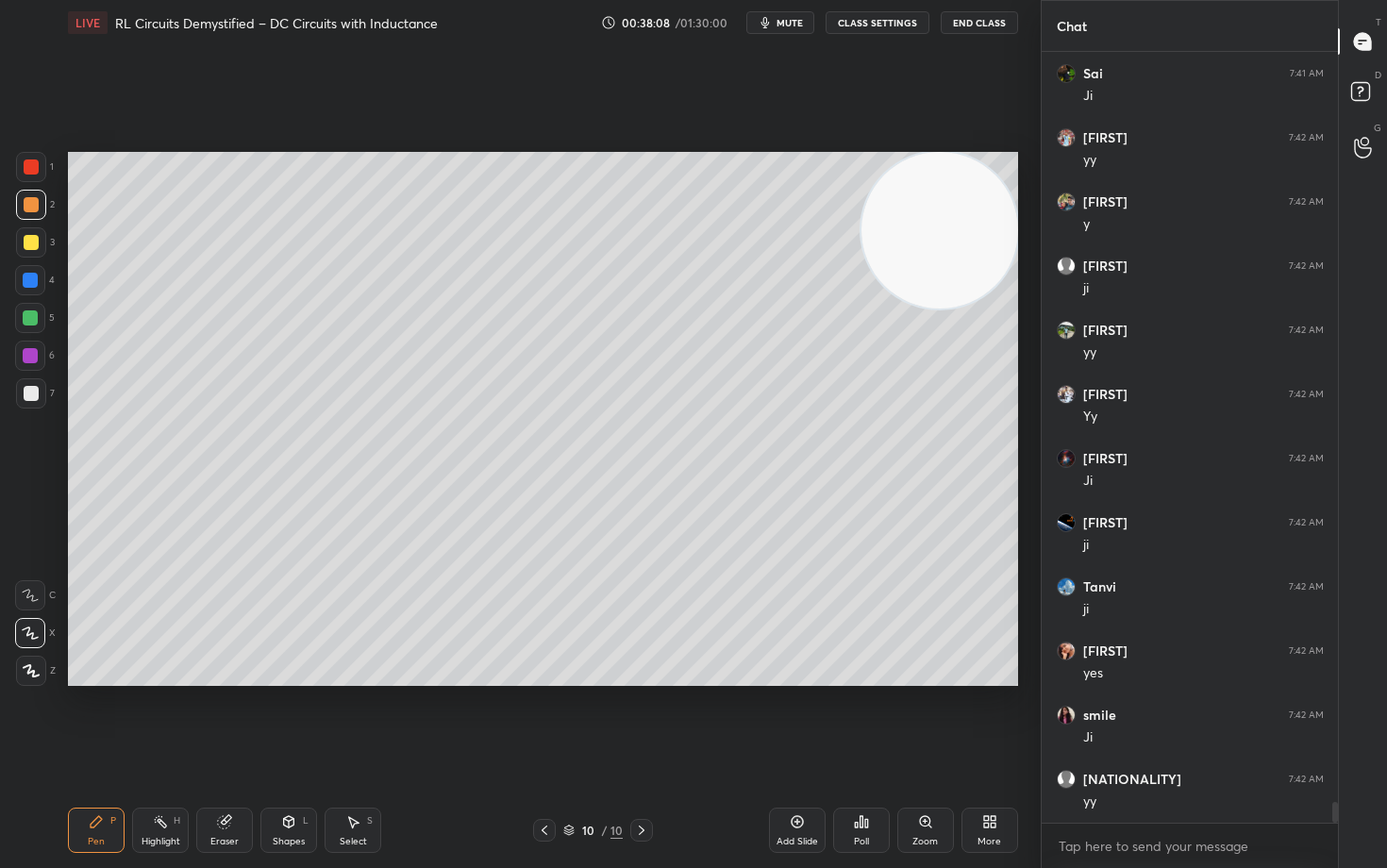 click at bounding box center (31, 393) 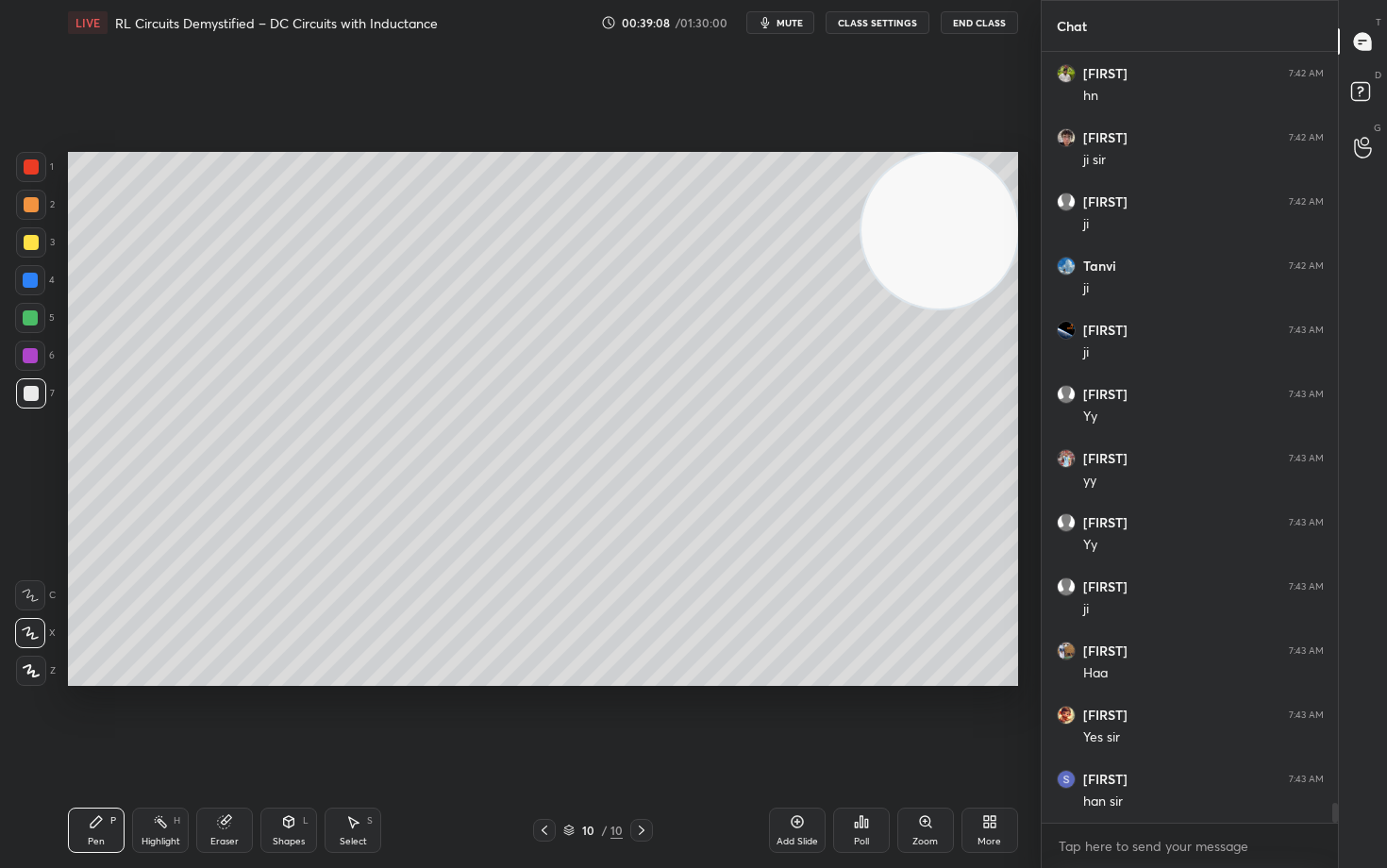 scroll, scrollTop: 29533, scrollLeft: 0, axis: vertical 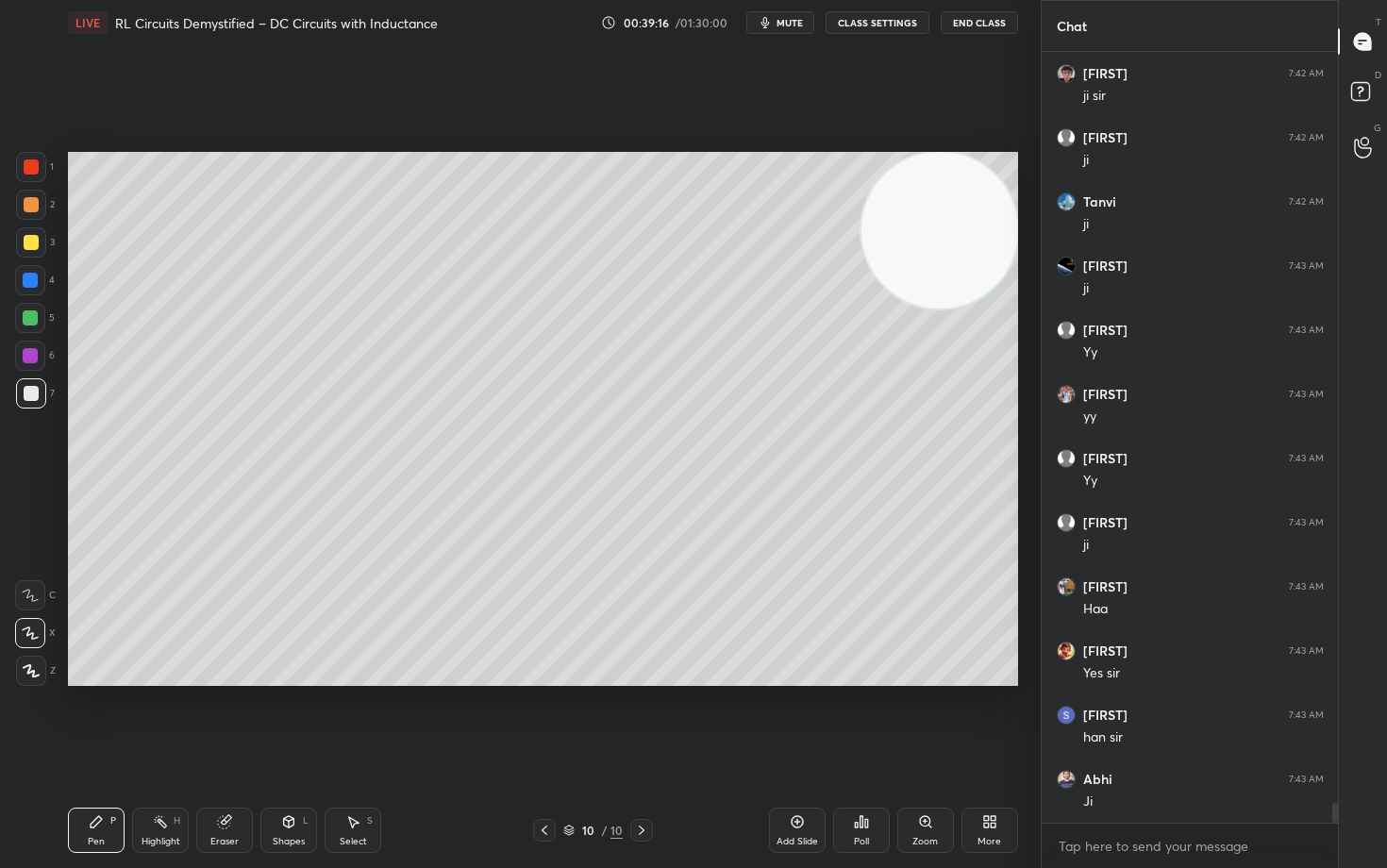 drag, startPoint x: 227, startPoint y: 829, endPoint x: 221, endPoint y: 818, distance: 12.529964 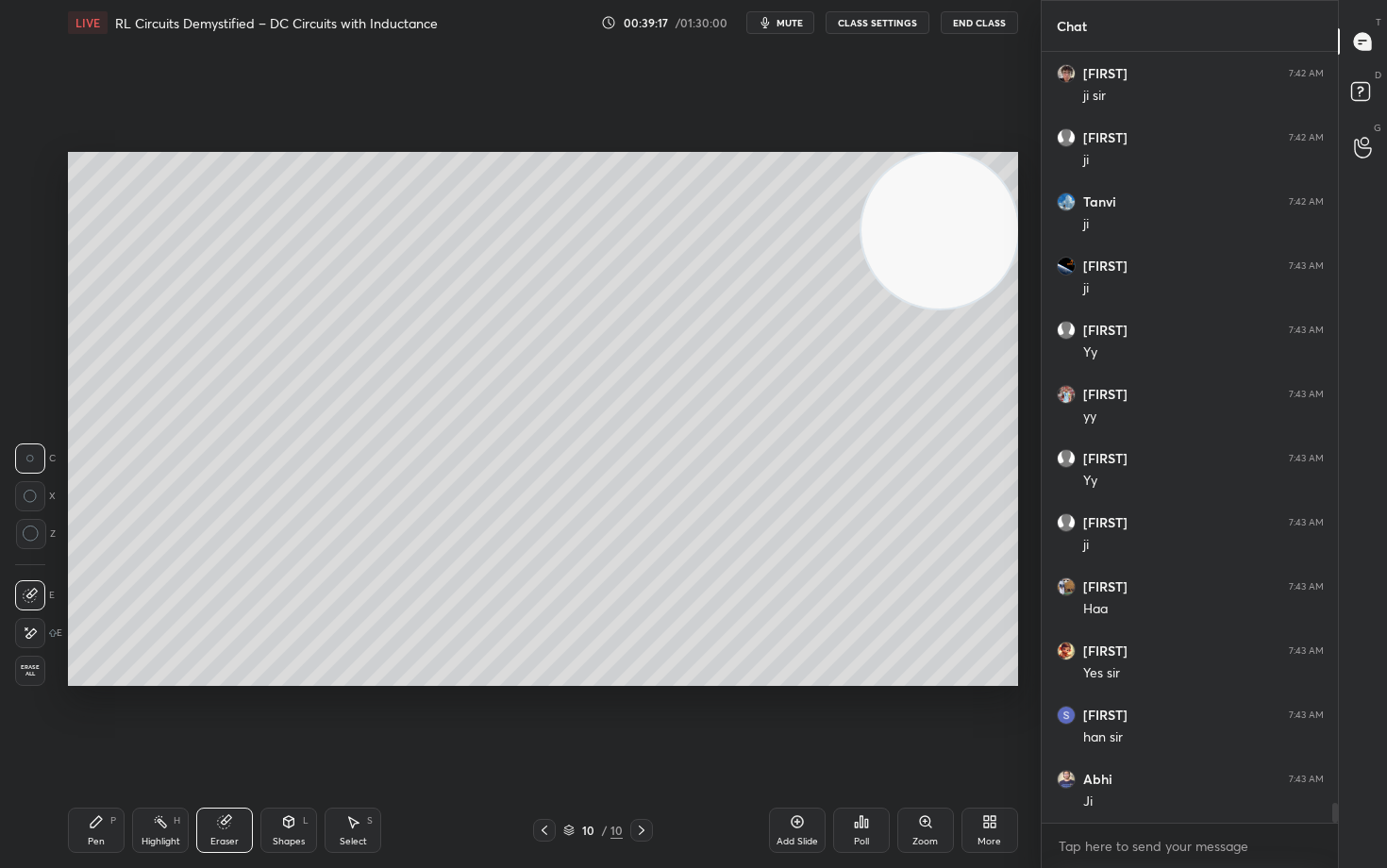 click 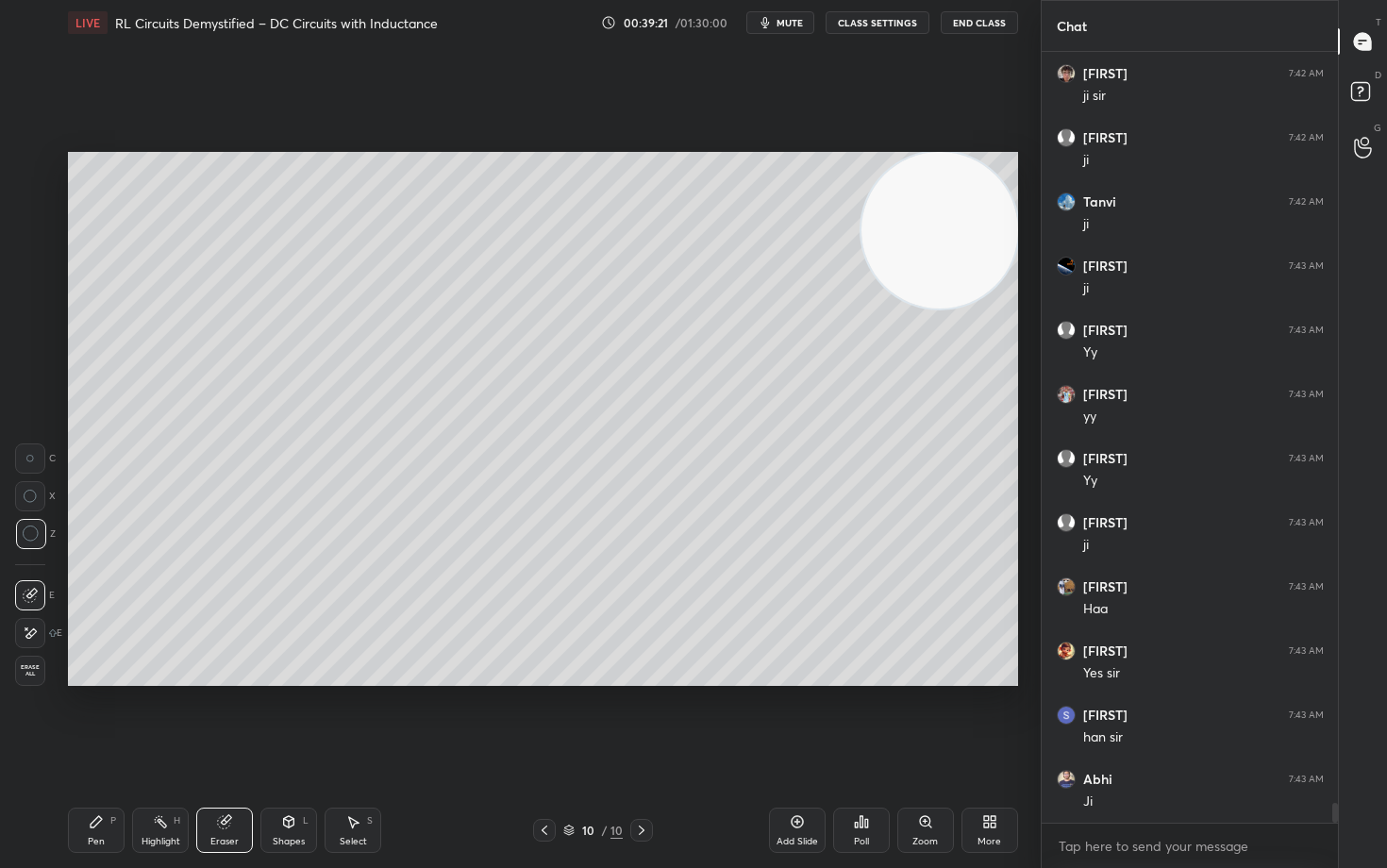 drag, startPoint x: 93, startPoint y: 833, endPoint x: 109, endPoint y: 809, distance: 28.84441 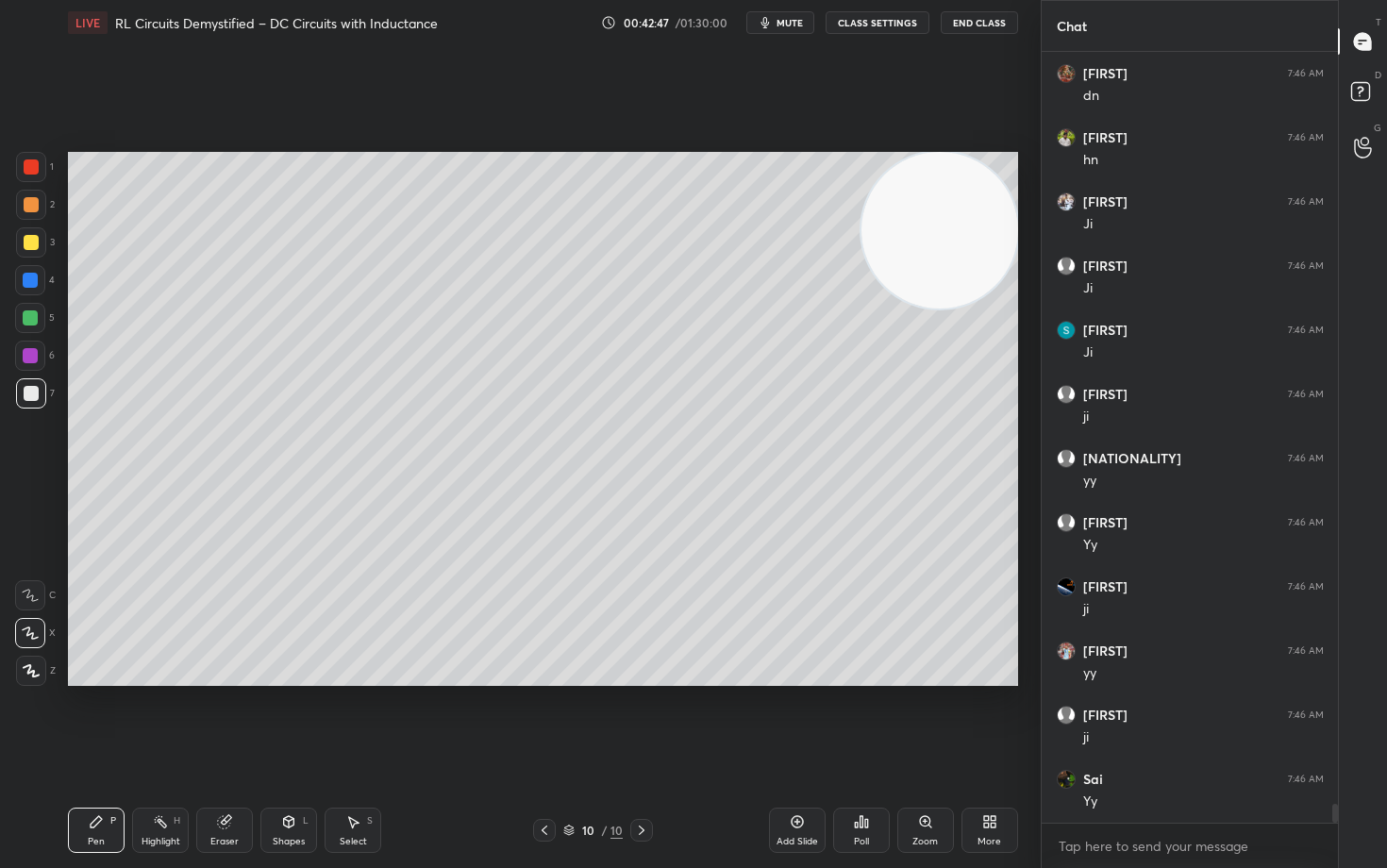 scroll, scrollTop: 30159, scrollLeft: 0, axis: vertical 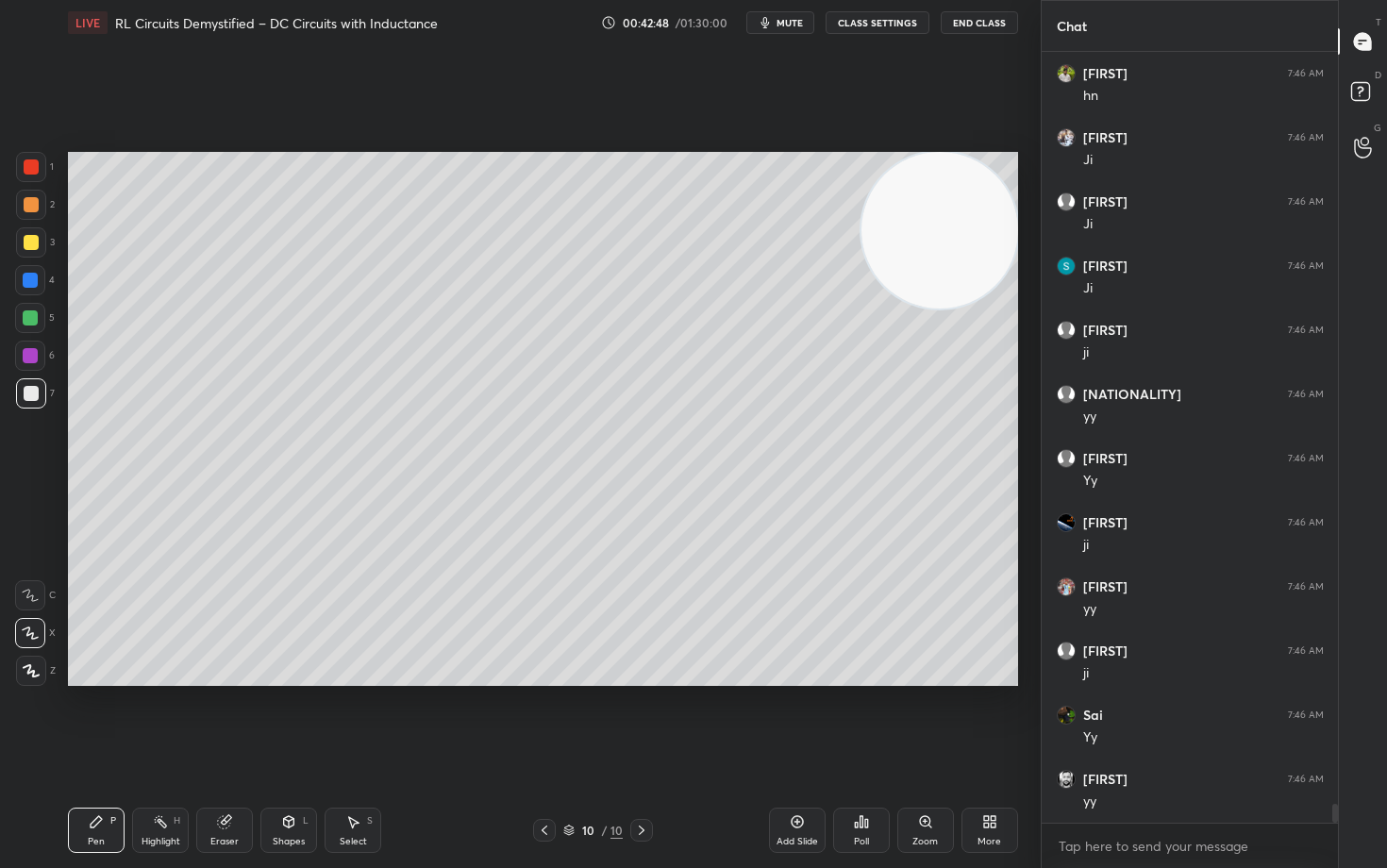 click on "Add Slide" at bounding box center [797, 830] 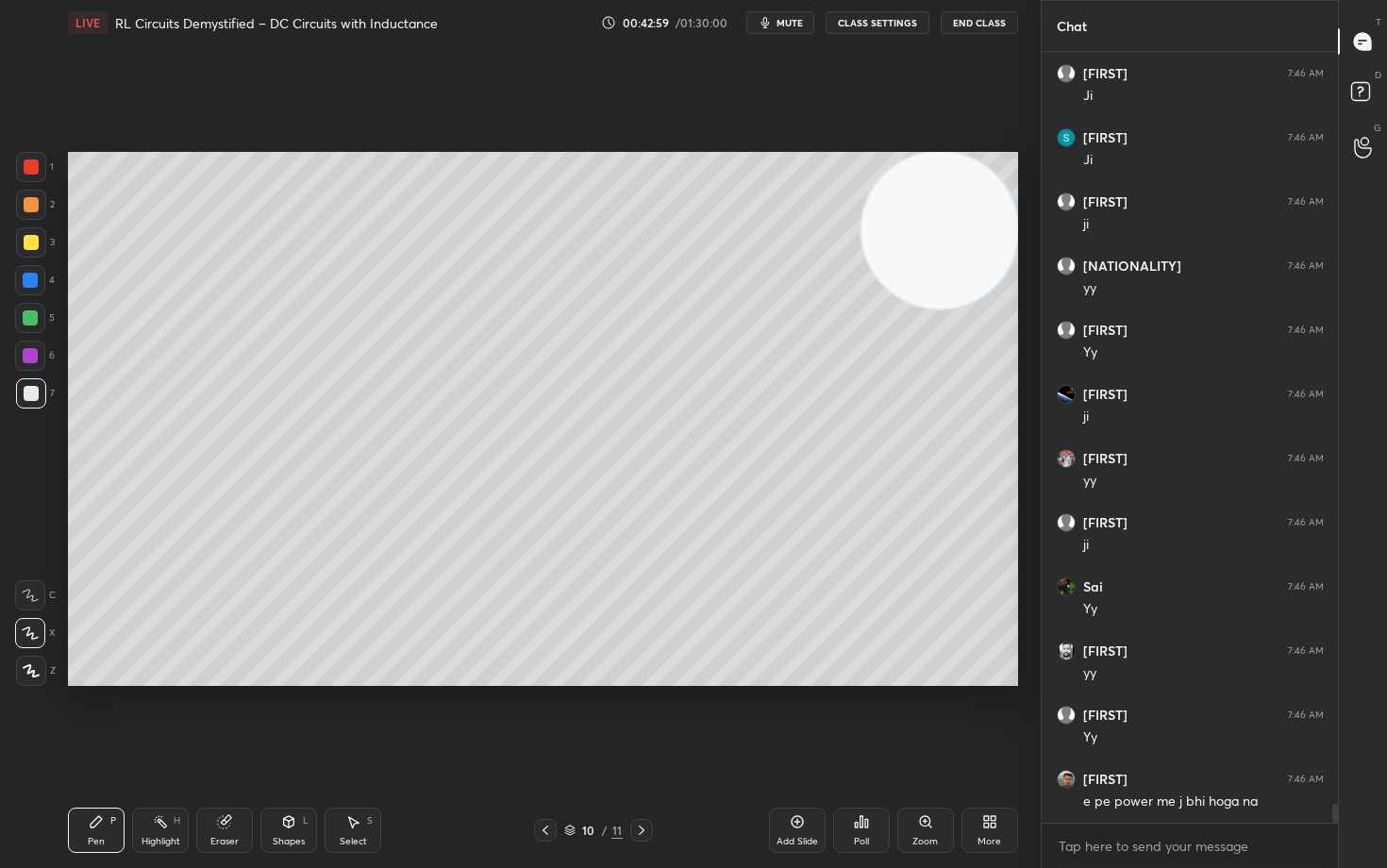 scroll, scrollTop: 30352, scrollLeft: 0, axis: vertical 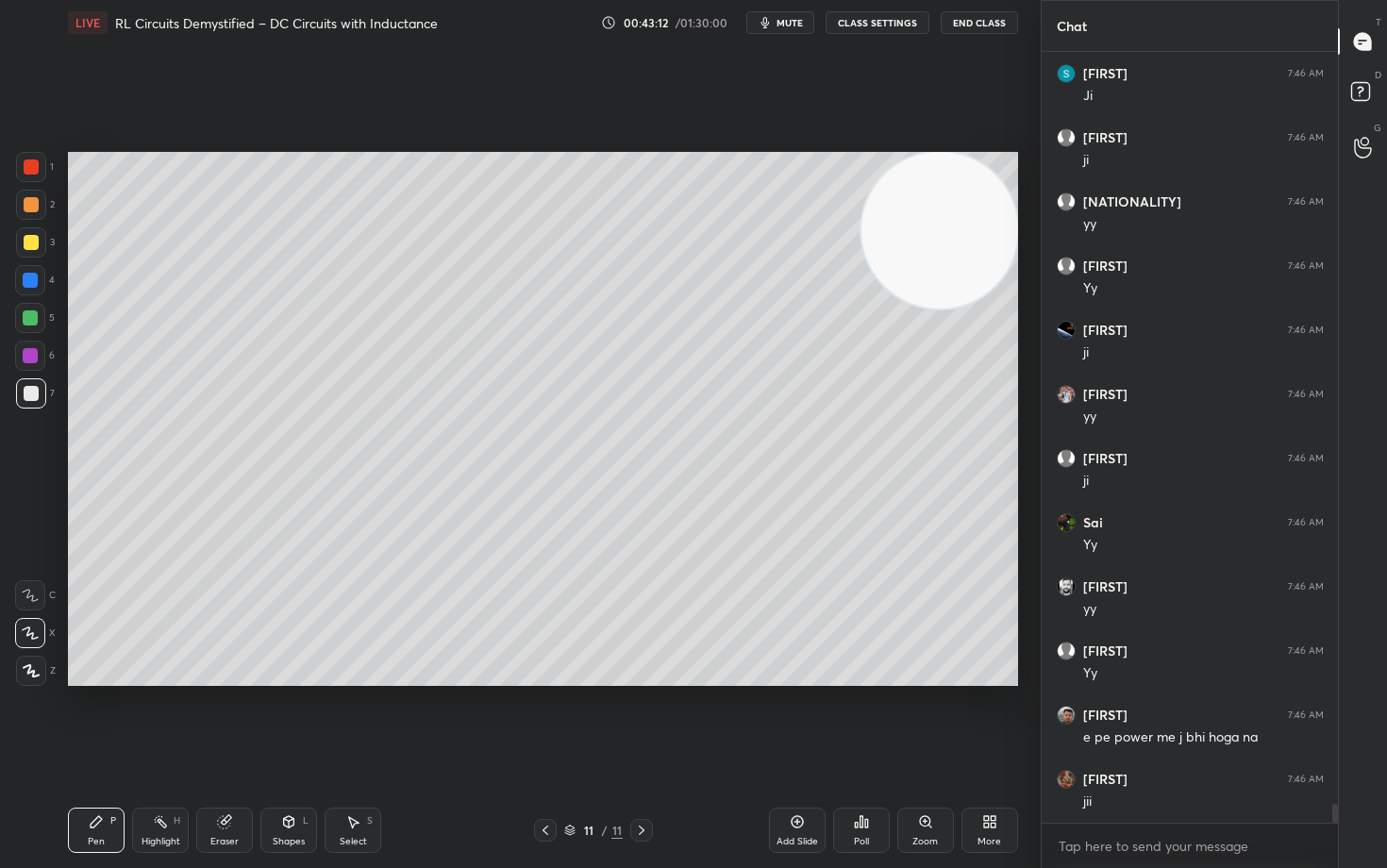 drag, startPoint x: 237, startPoint y: 831, endPoint x: 283, endPoint y: 756, distance: 87.982953 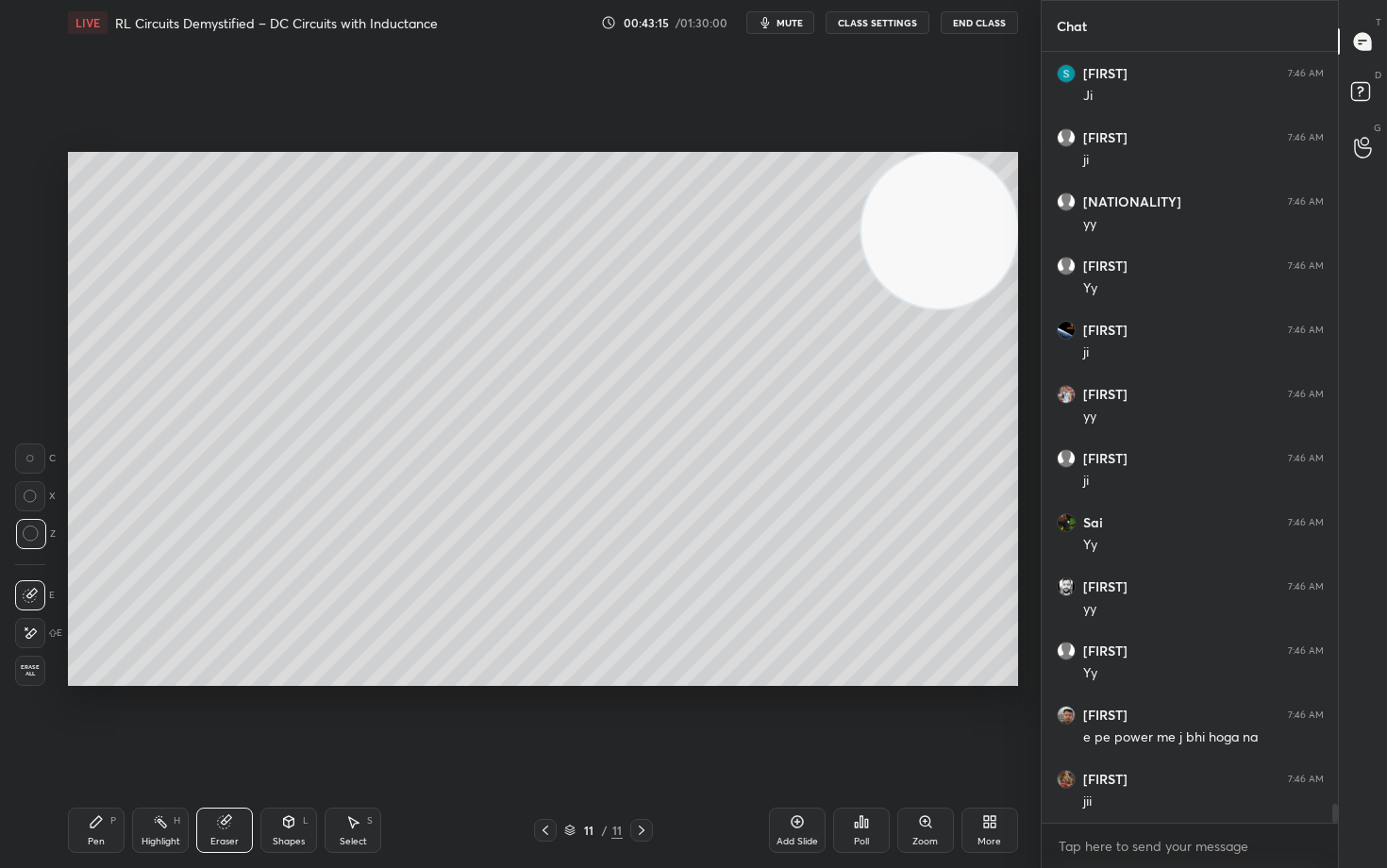 click on "Pen P" at bounding box center [96, 830] 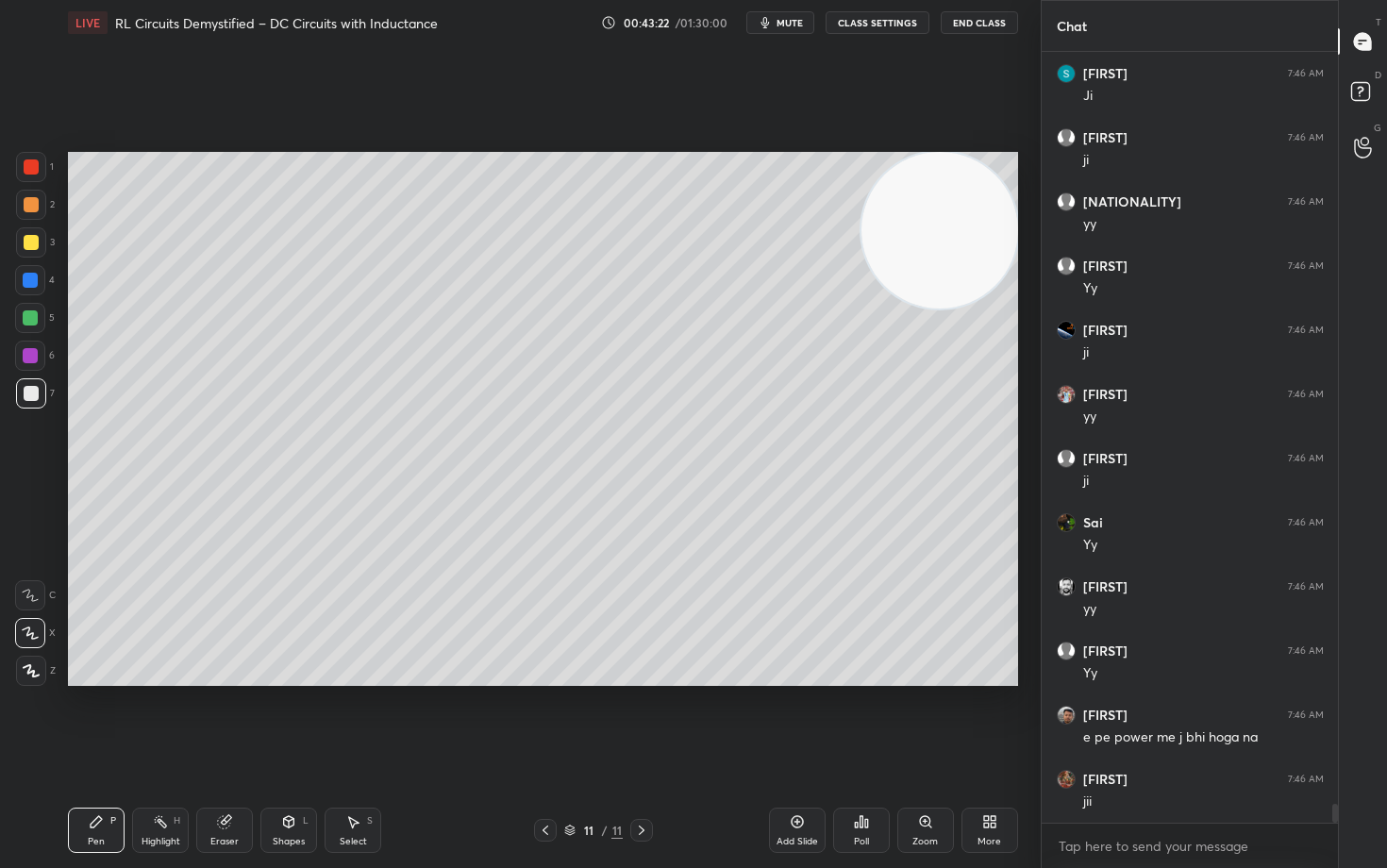 click at bounding box center (31, 242) 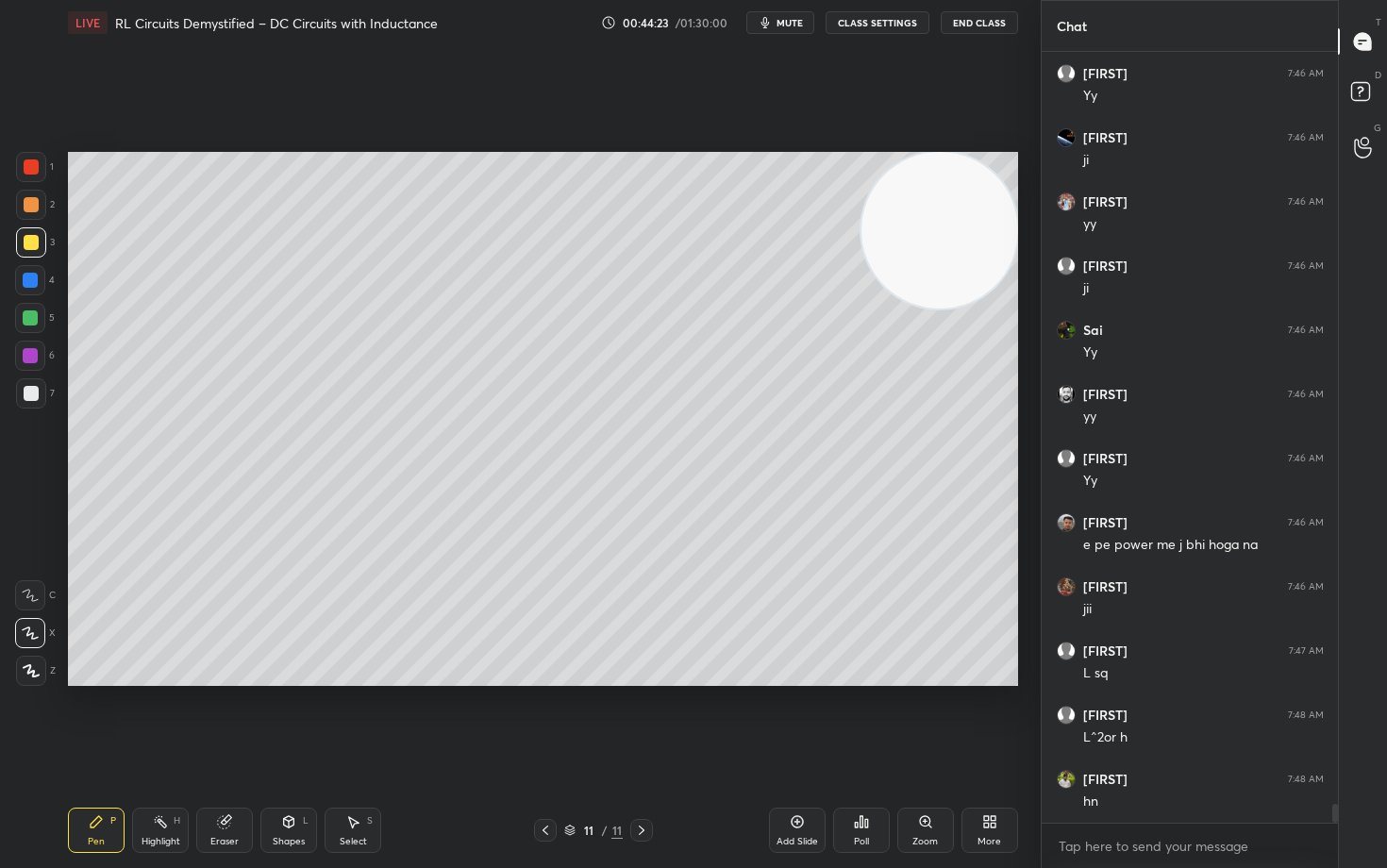 scroll, scrollTop: 30608, scrollLeft: 0, axis: vertical 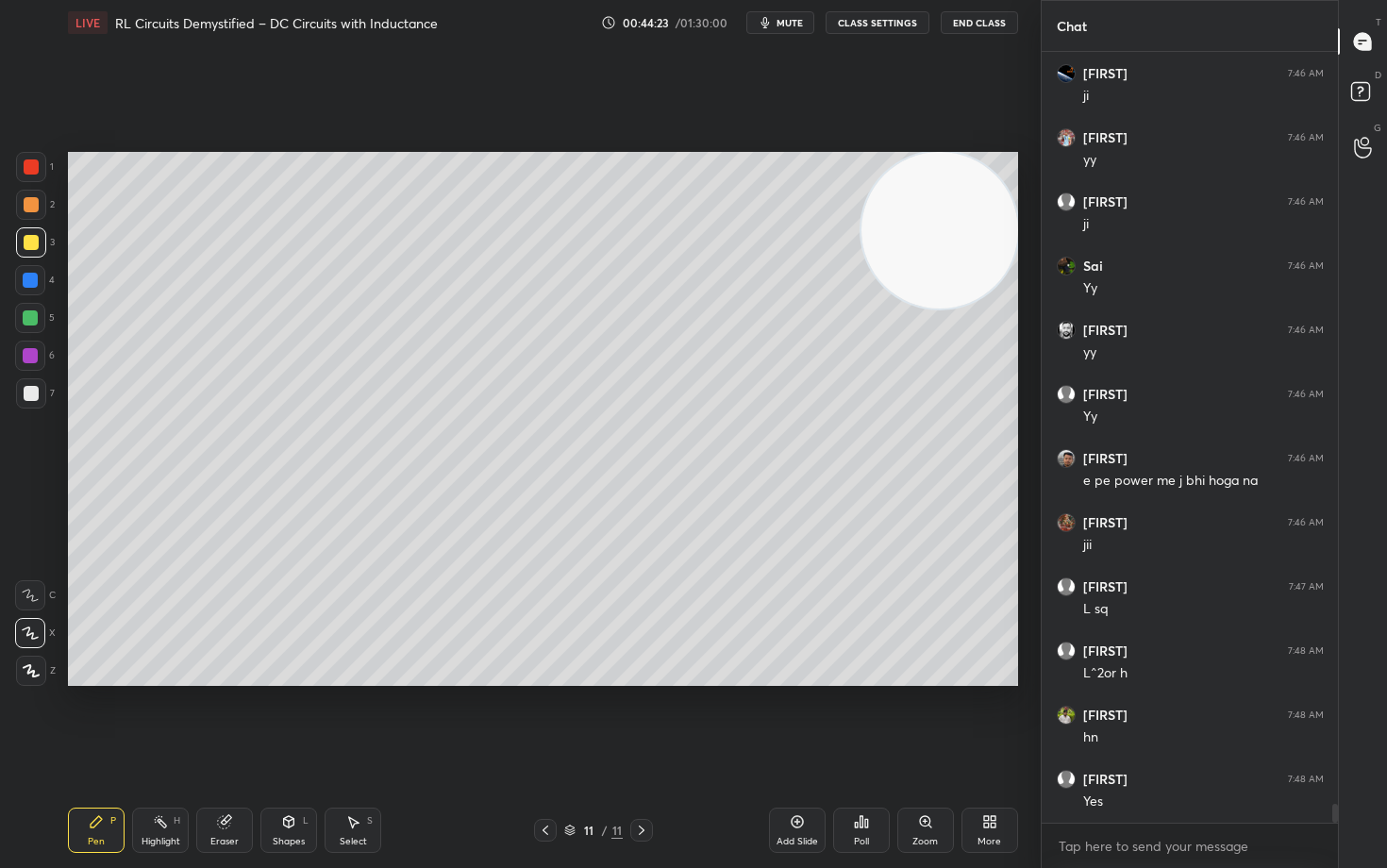 click at bounding box center [31, 393] 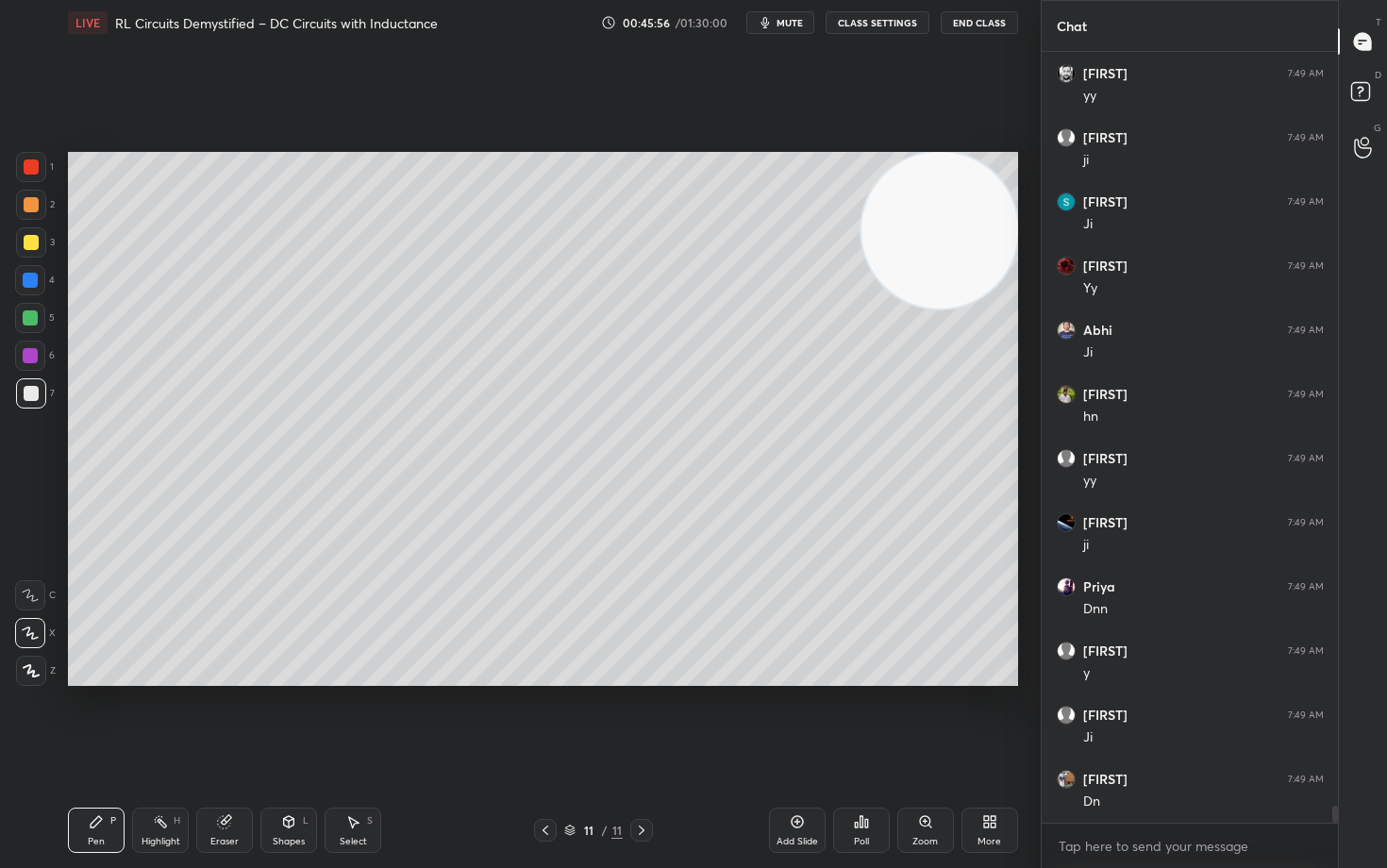 scroll, scrollTop: 33367, scrollLeft: 0, axis: vertical 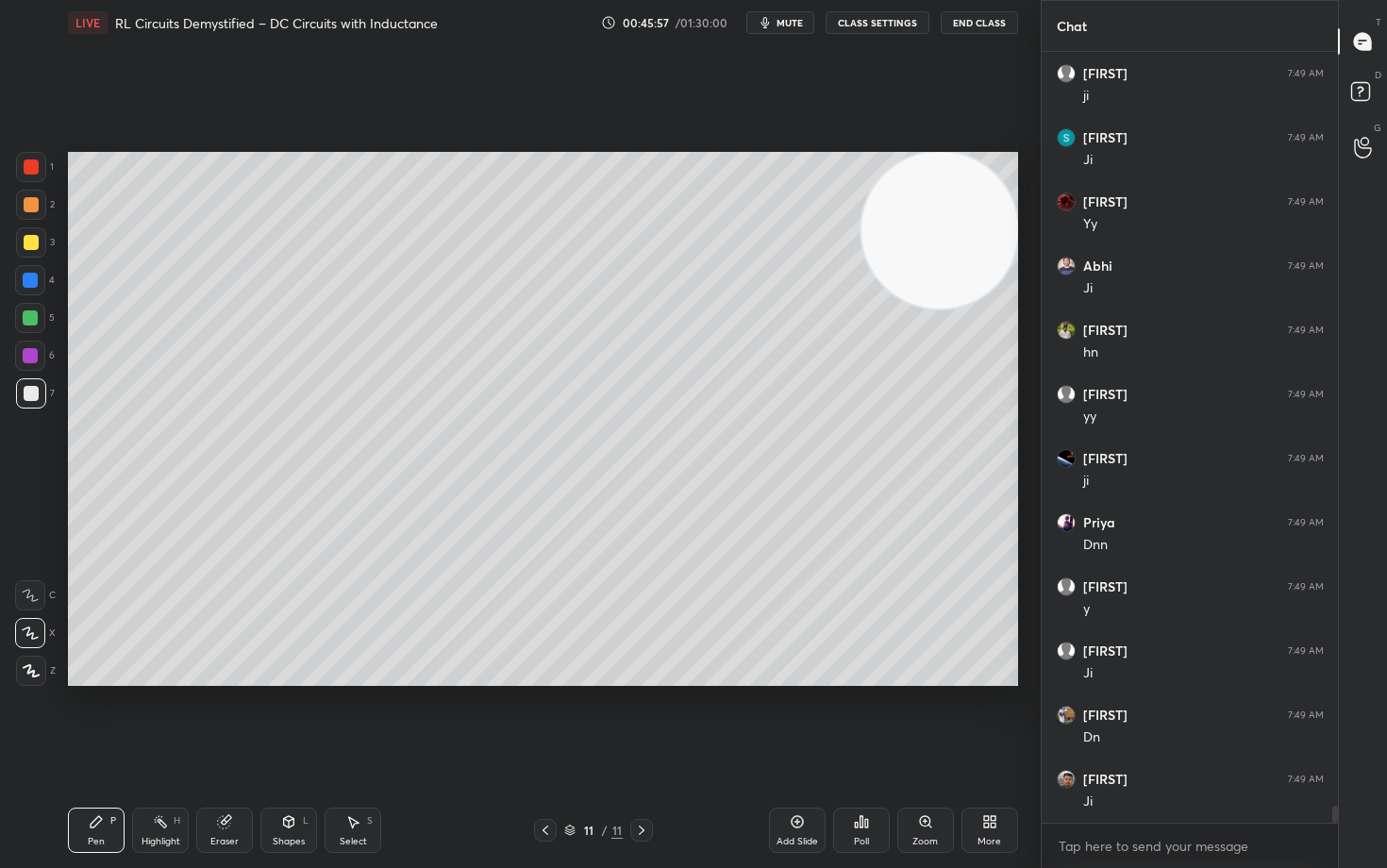 click 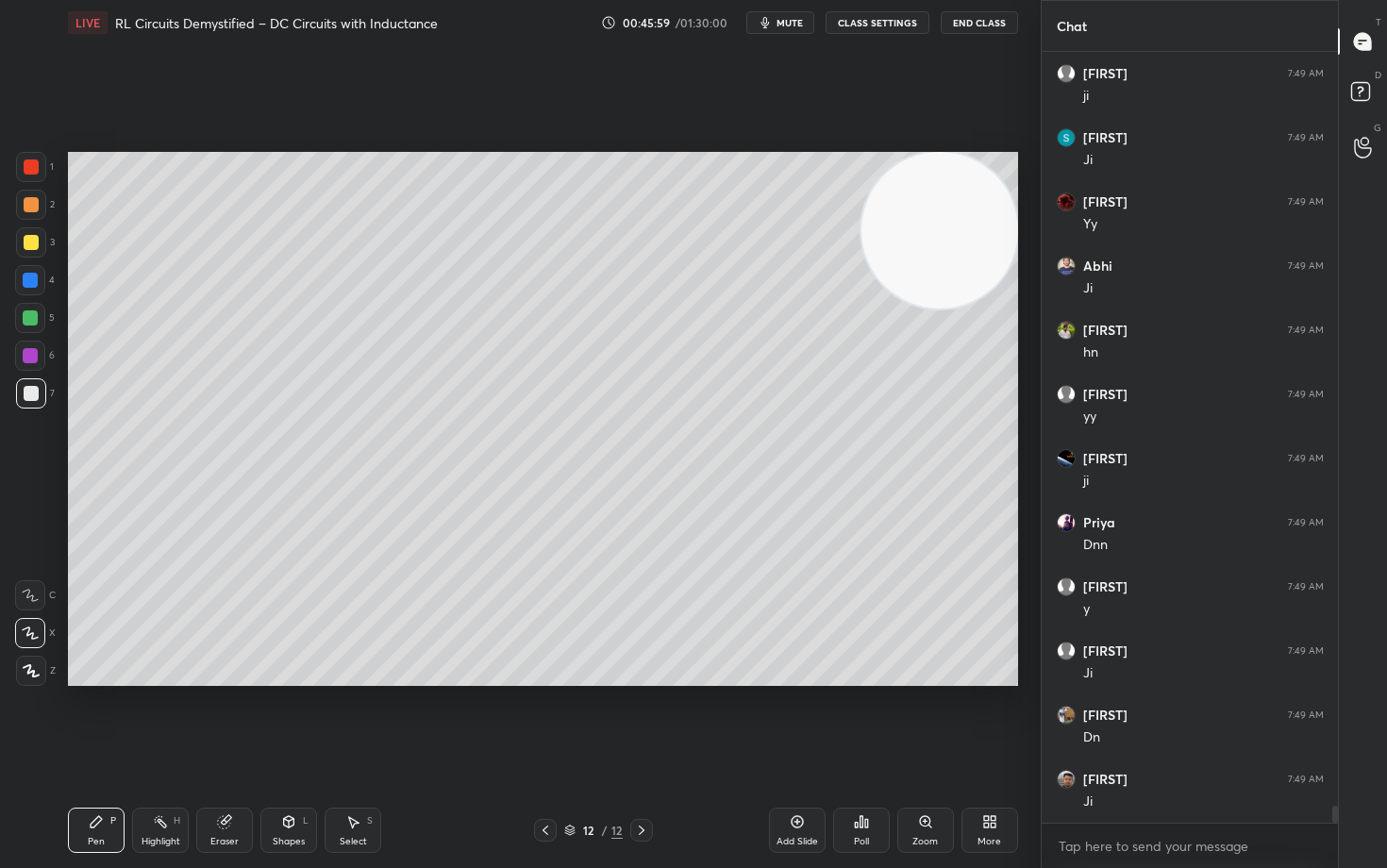 click at bounding box center (31, 242) 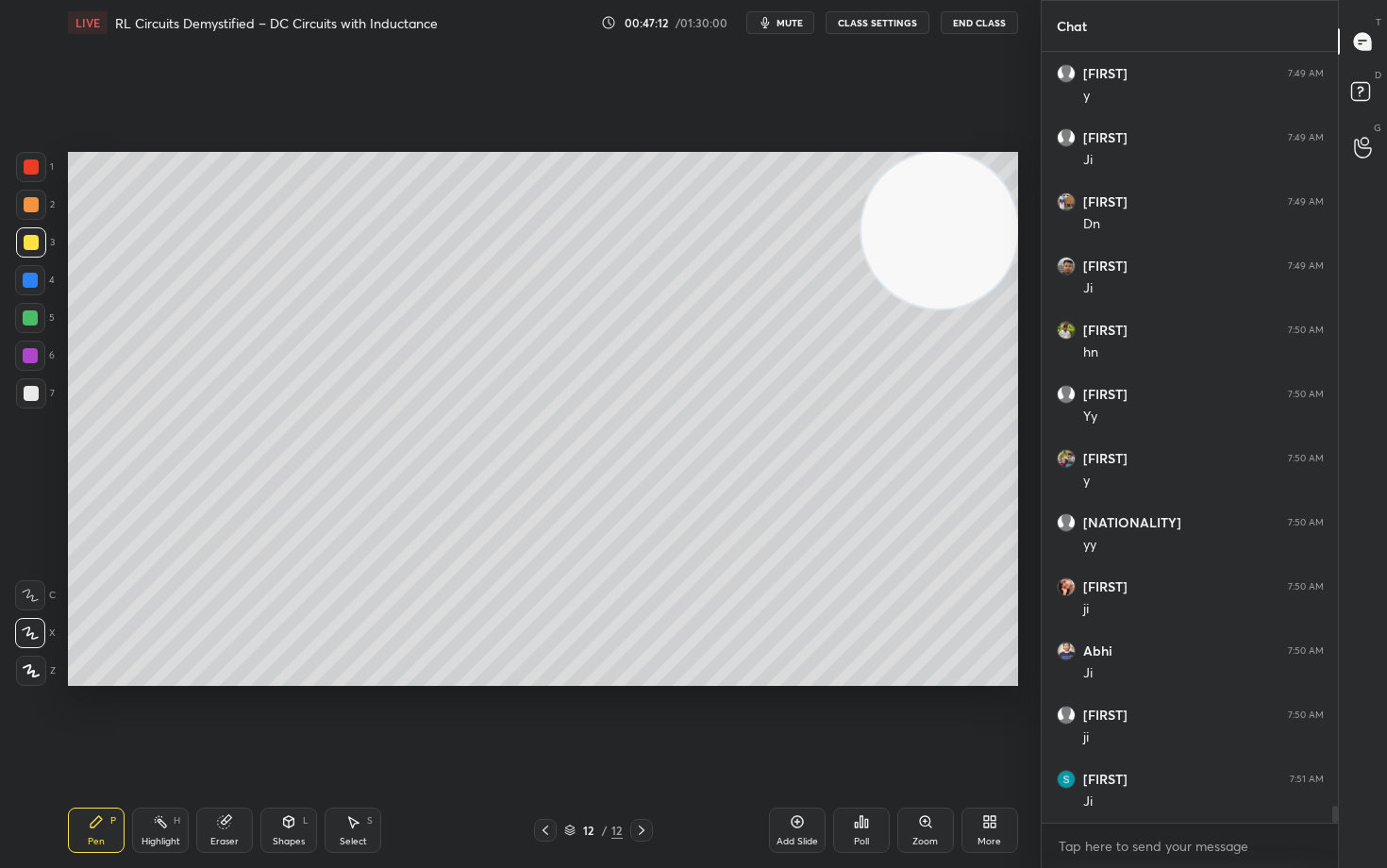 scroll, scrollTop: 33944, scrollLeft: 0, axis: vertical 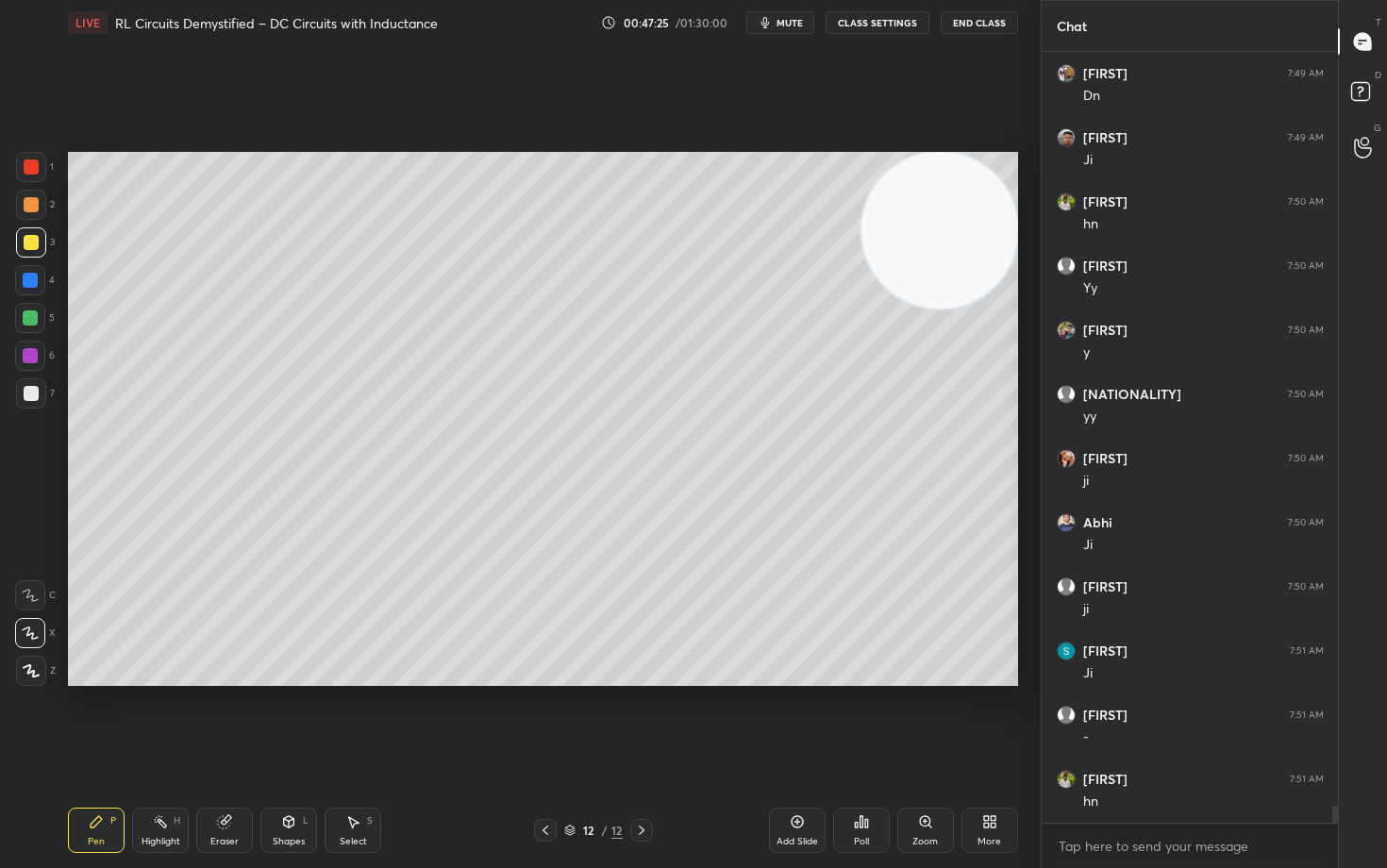 click at bounding box center (31, 393) 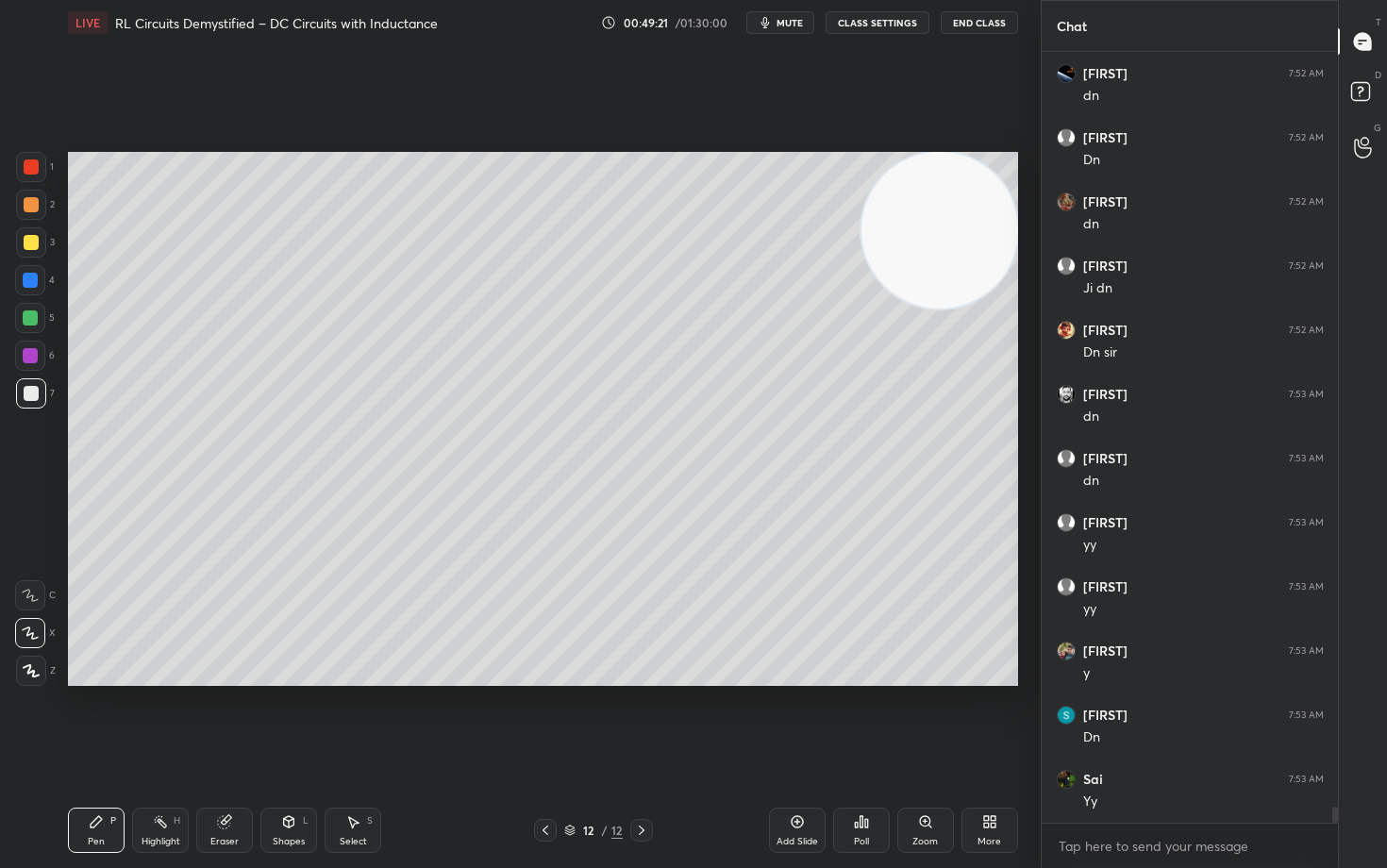 scroll, scrollTop: 36447, scrollLeft: 0, axis: vertical 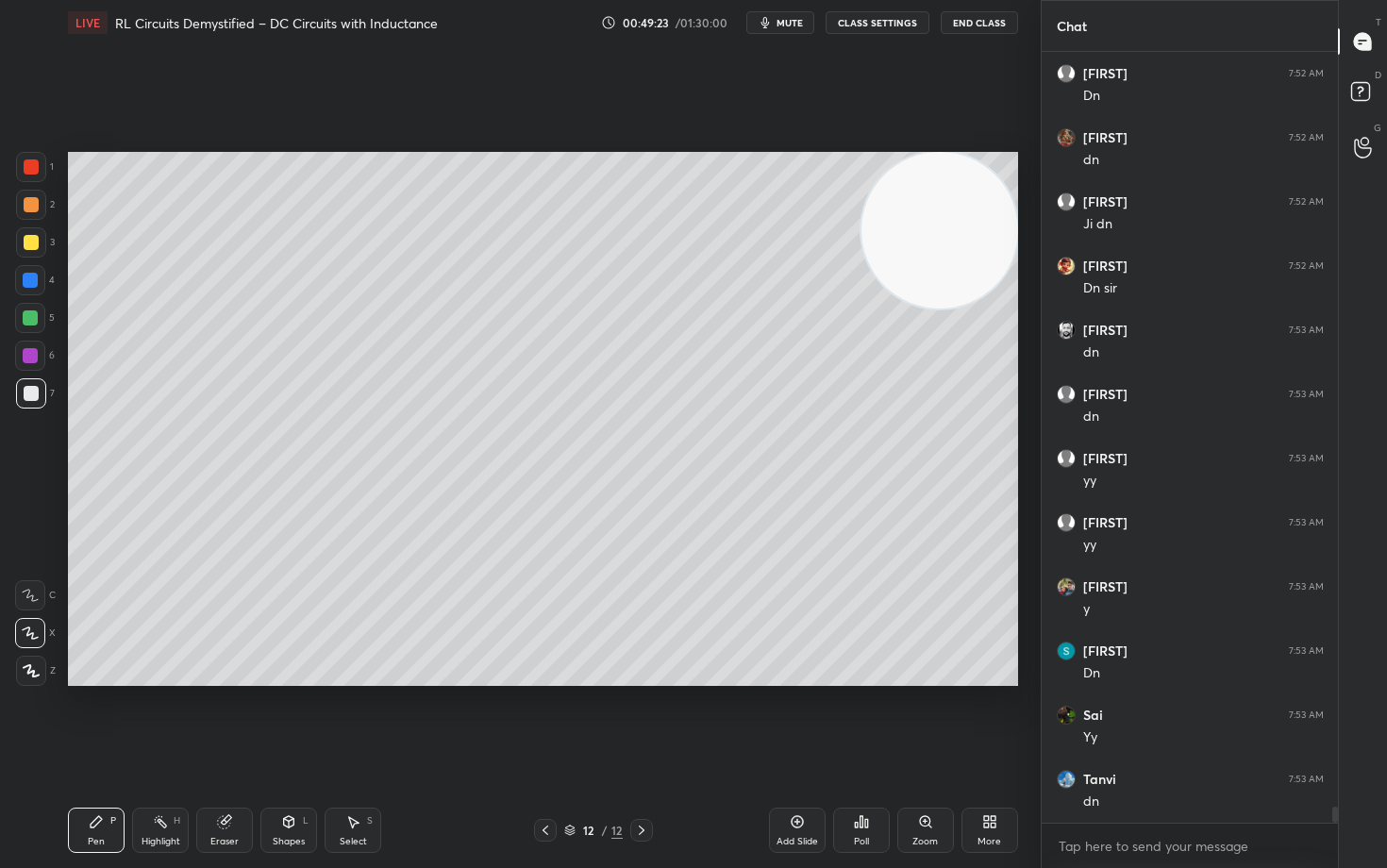 click 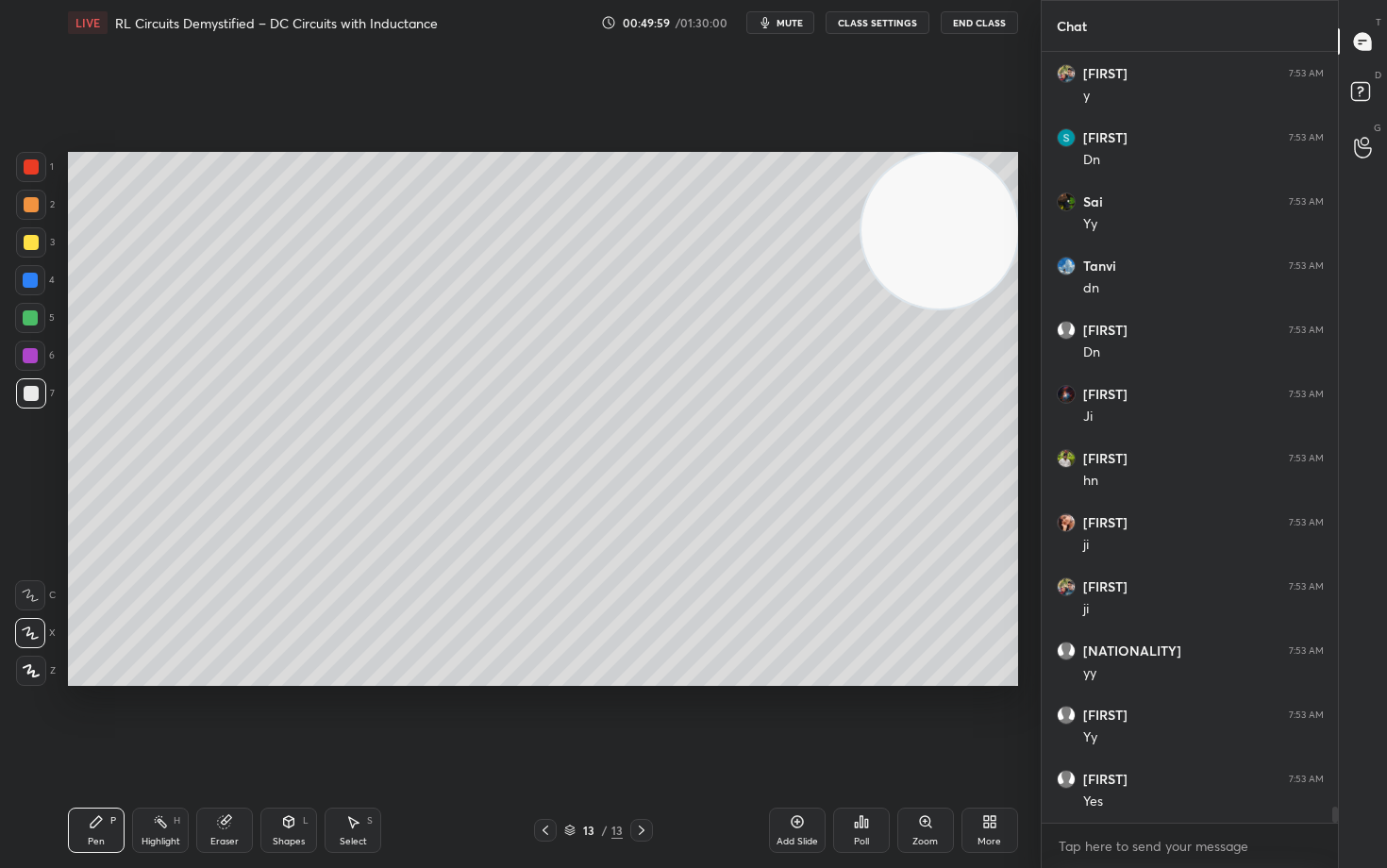 scroll, scrollTop: 37024, scrollLeft: 0, axis: vertical 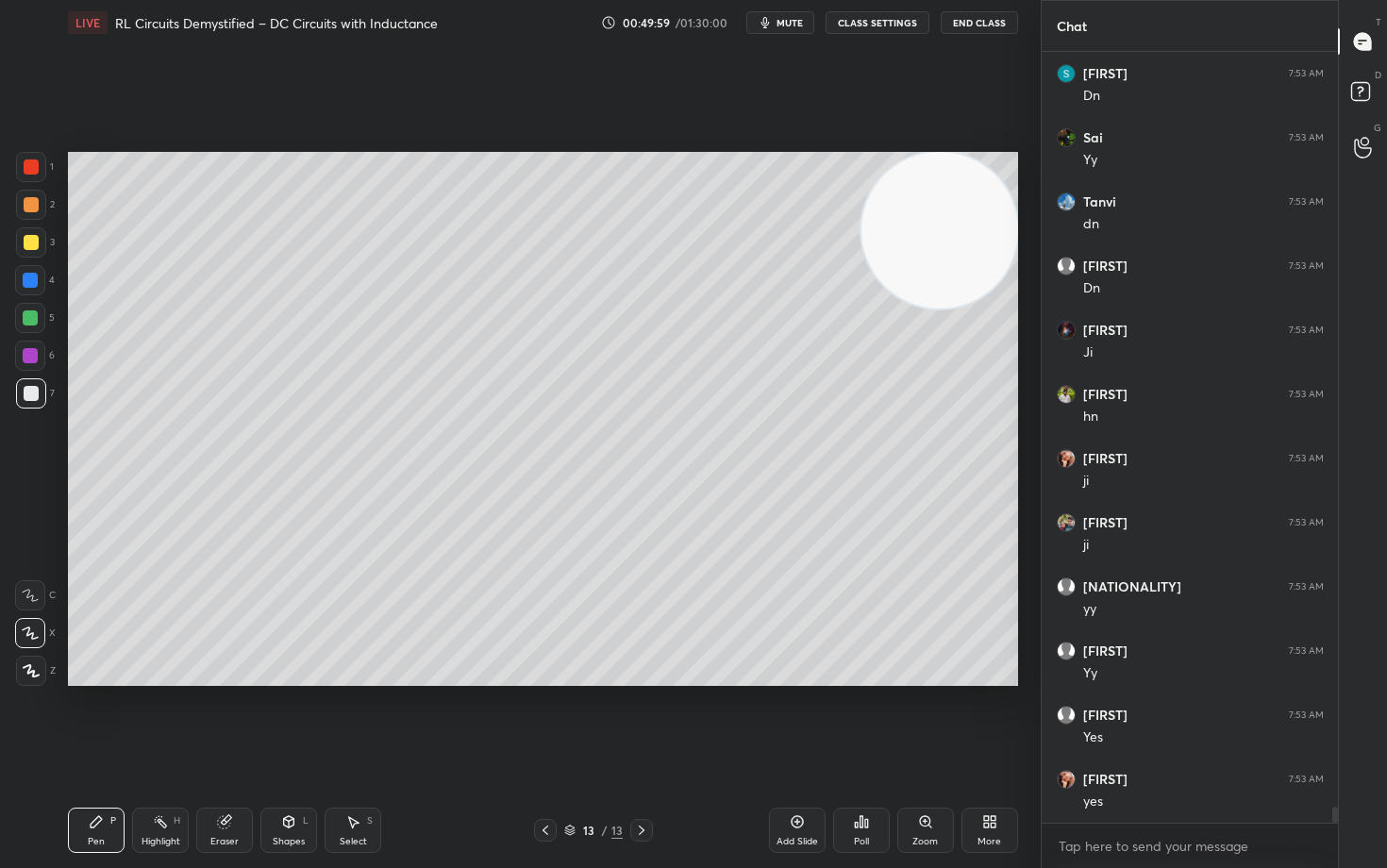 click 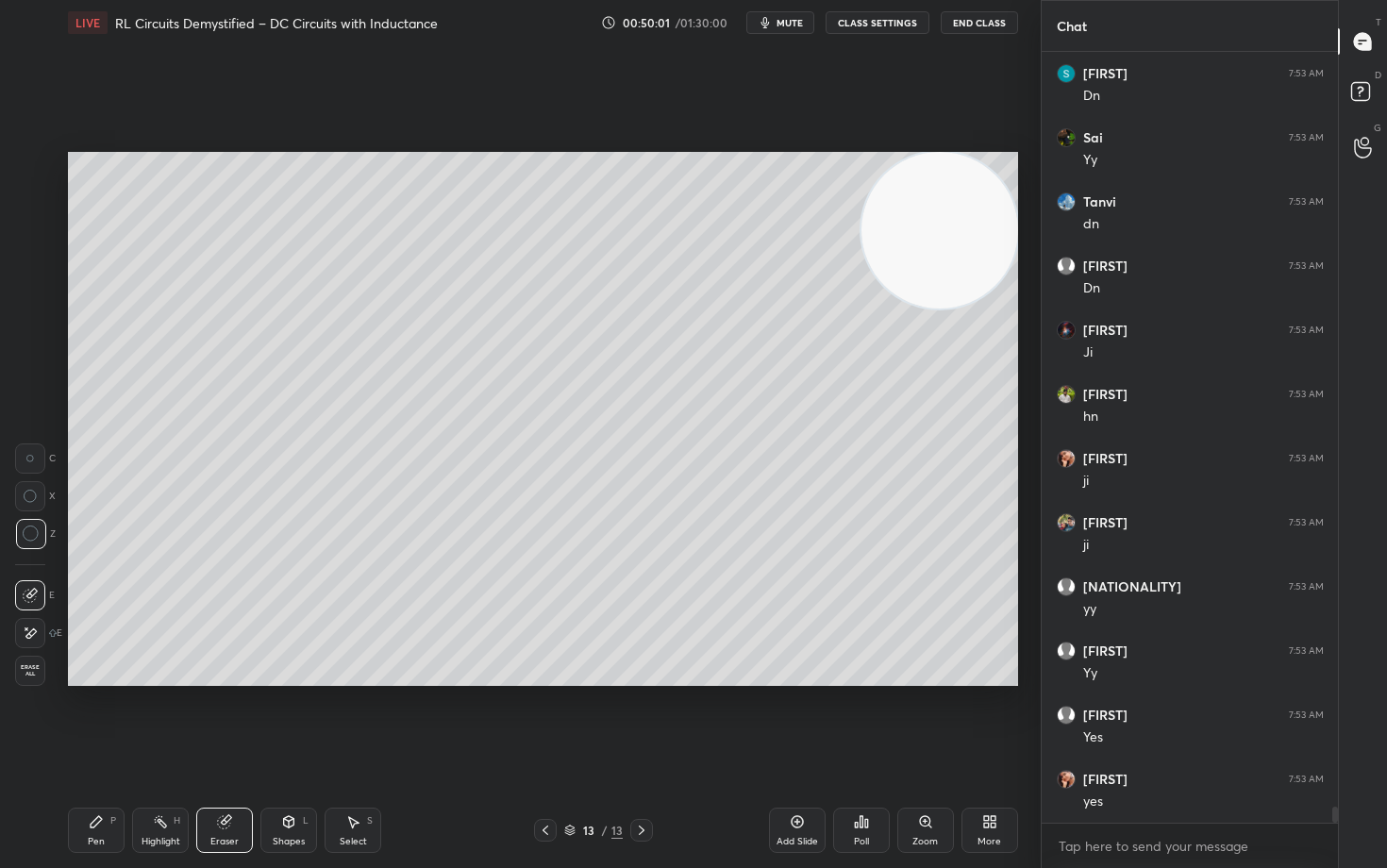 click 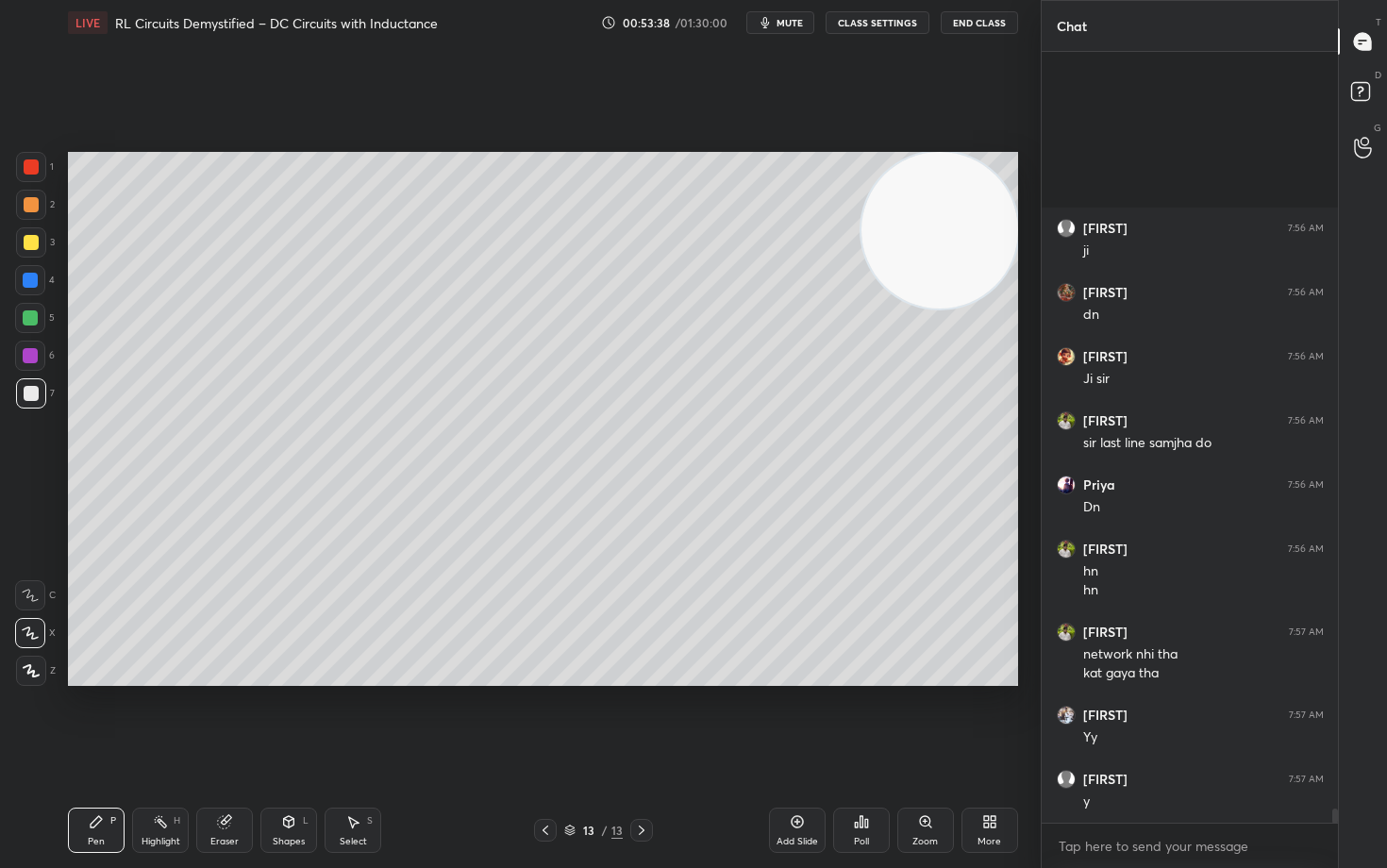 scroll, scrollTop: 40051, scrollLeft: 0, axis: vertical 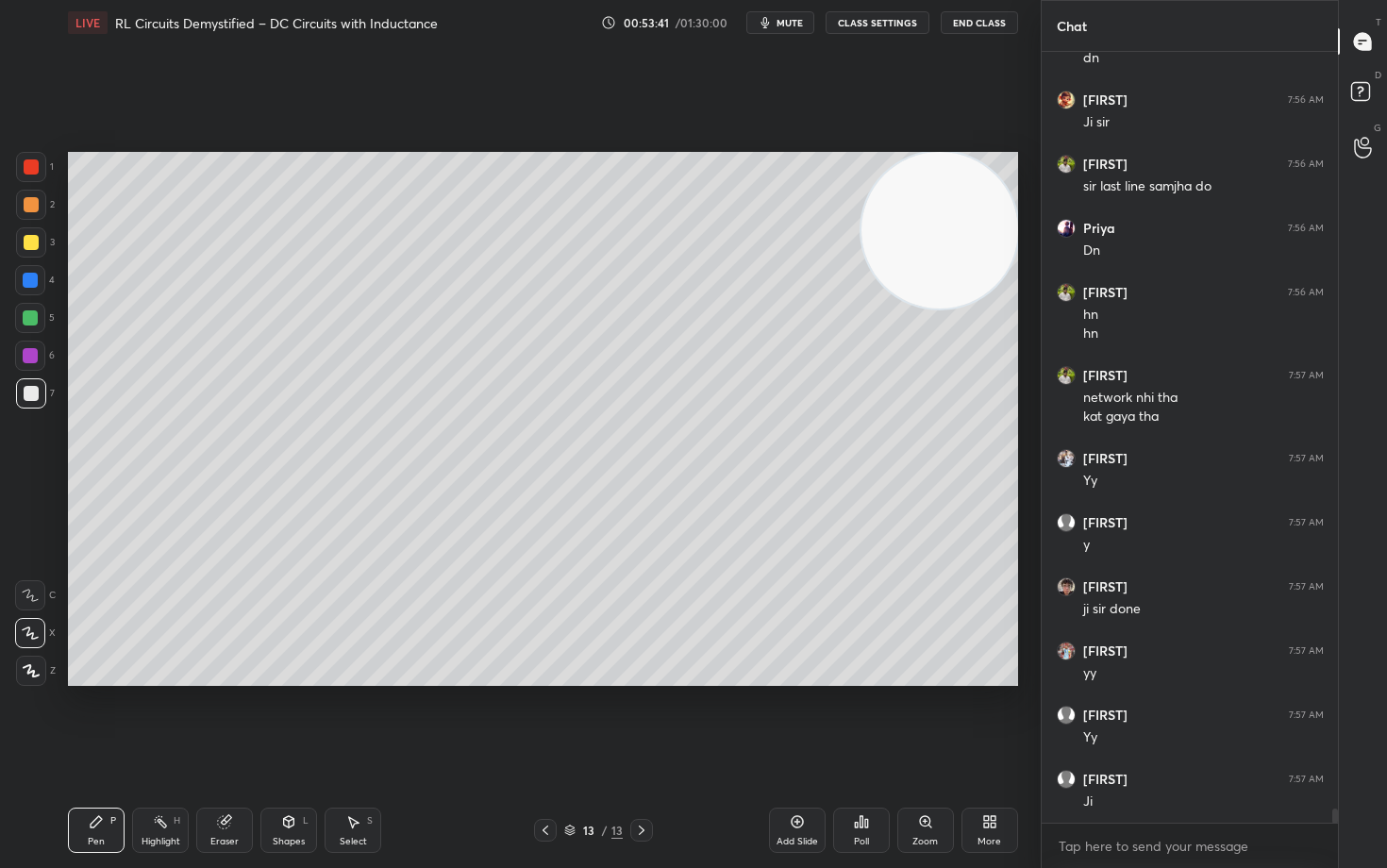 click 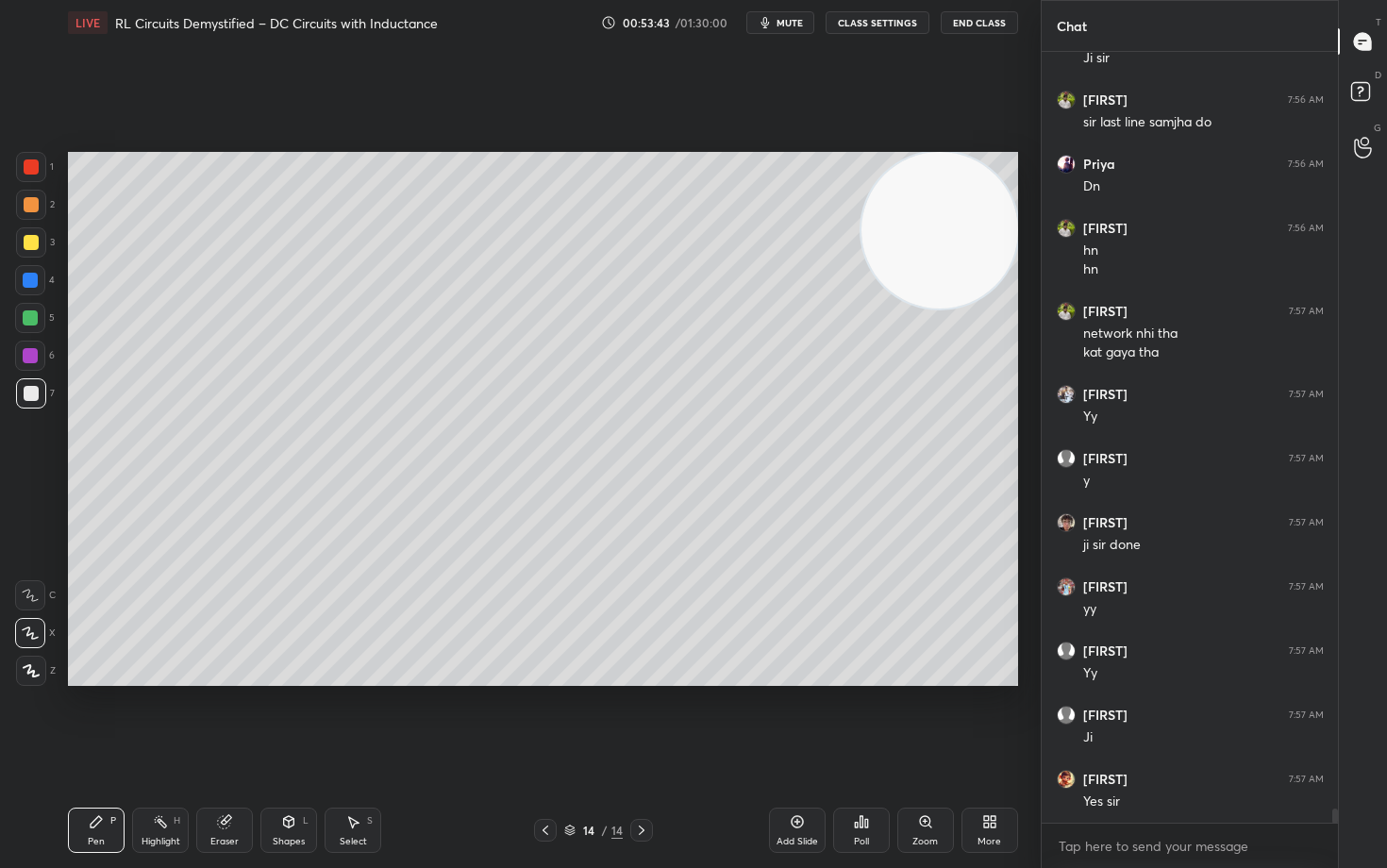 click at bounding box center (31, 242) 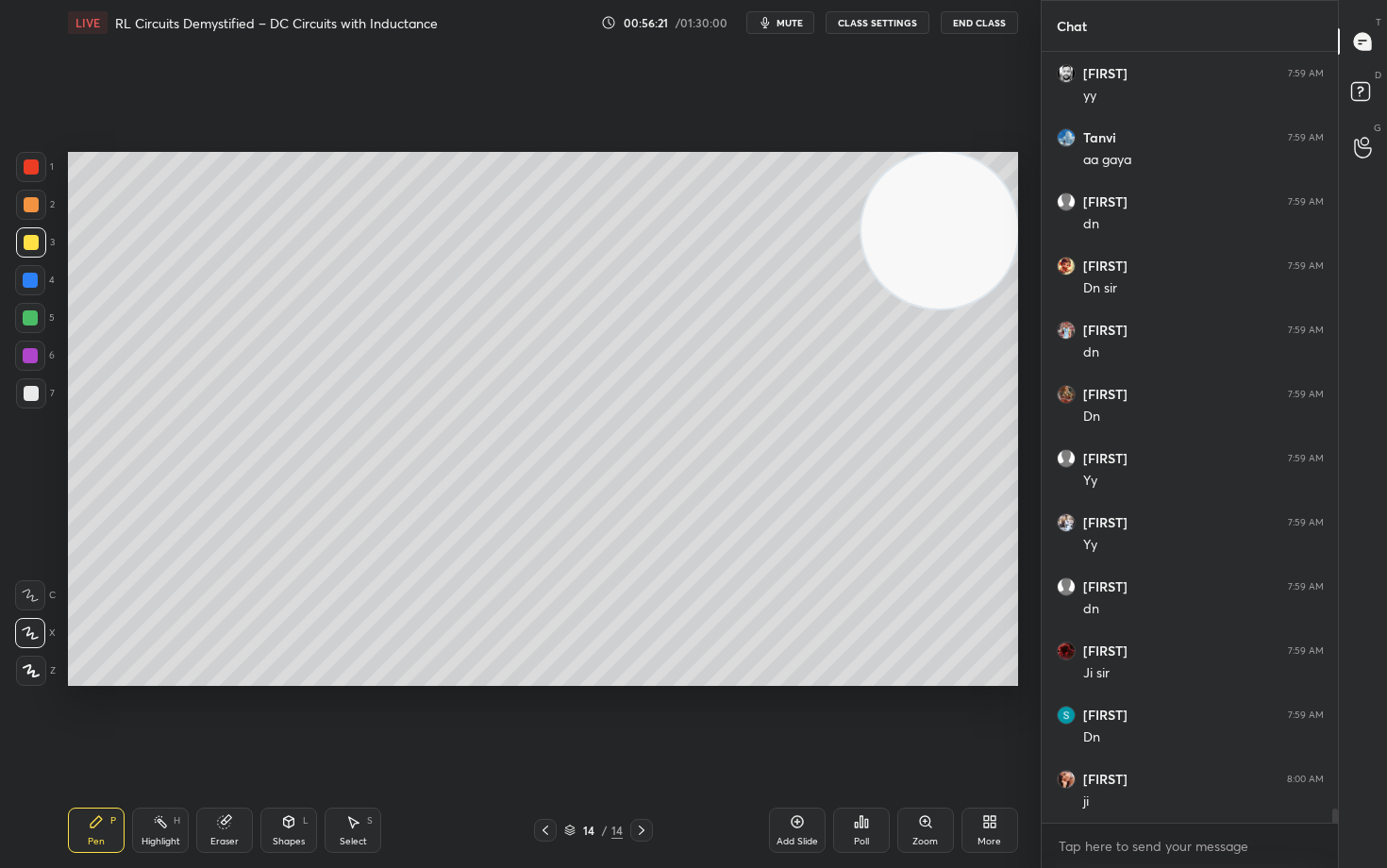 scroll, scrollTop: 41866, scrollLeft: 0, axis: vertical 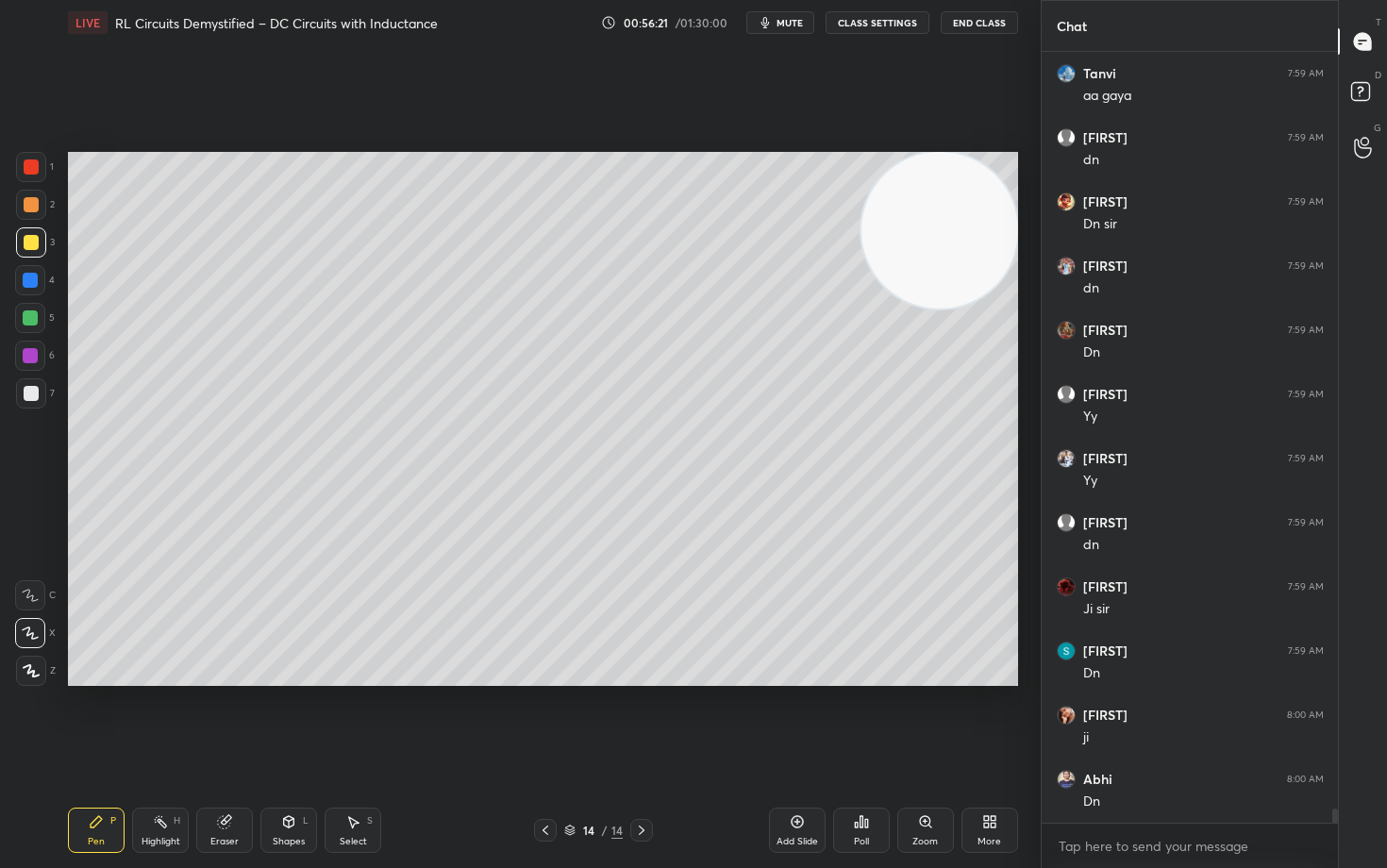 click 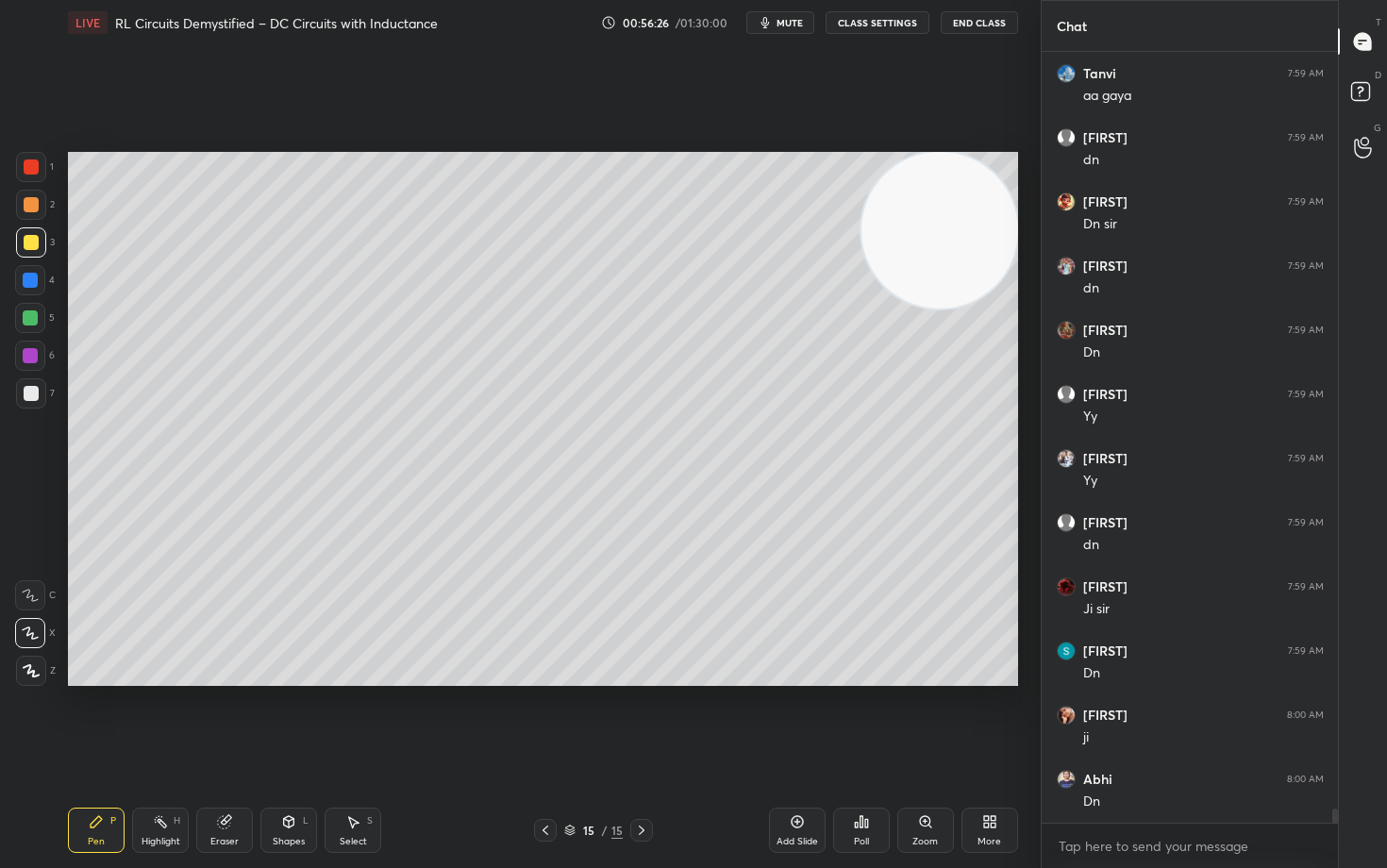 scroll, scrollTop: 41930, scrollLeft: 0, axis: vertical 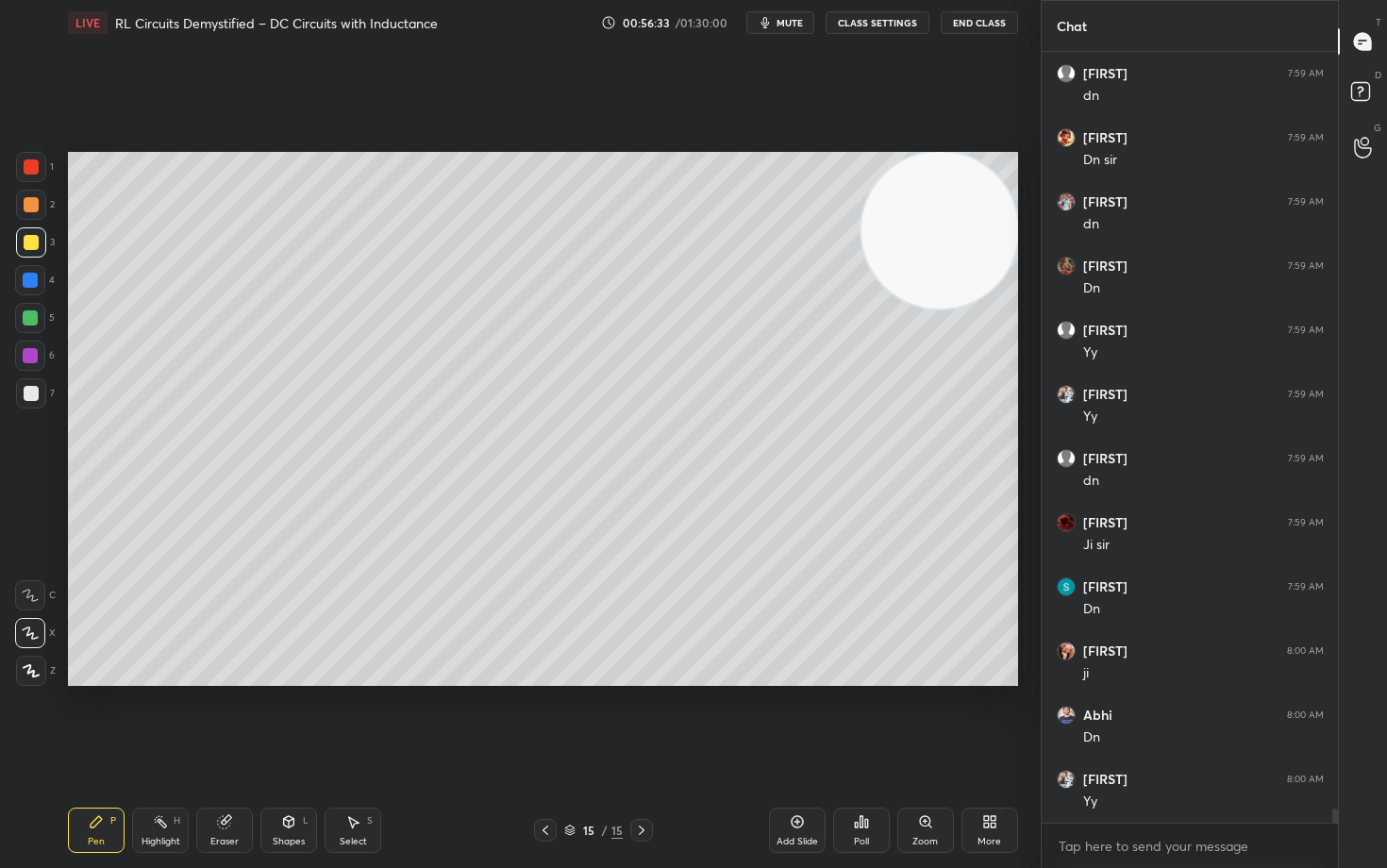 click at bounding box center (940, 230) 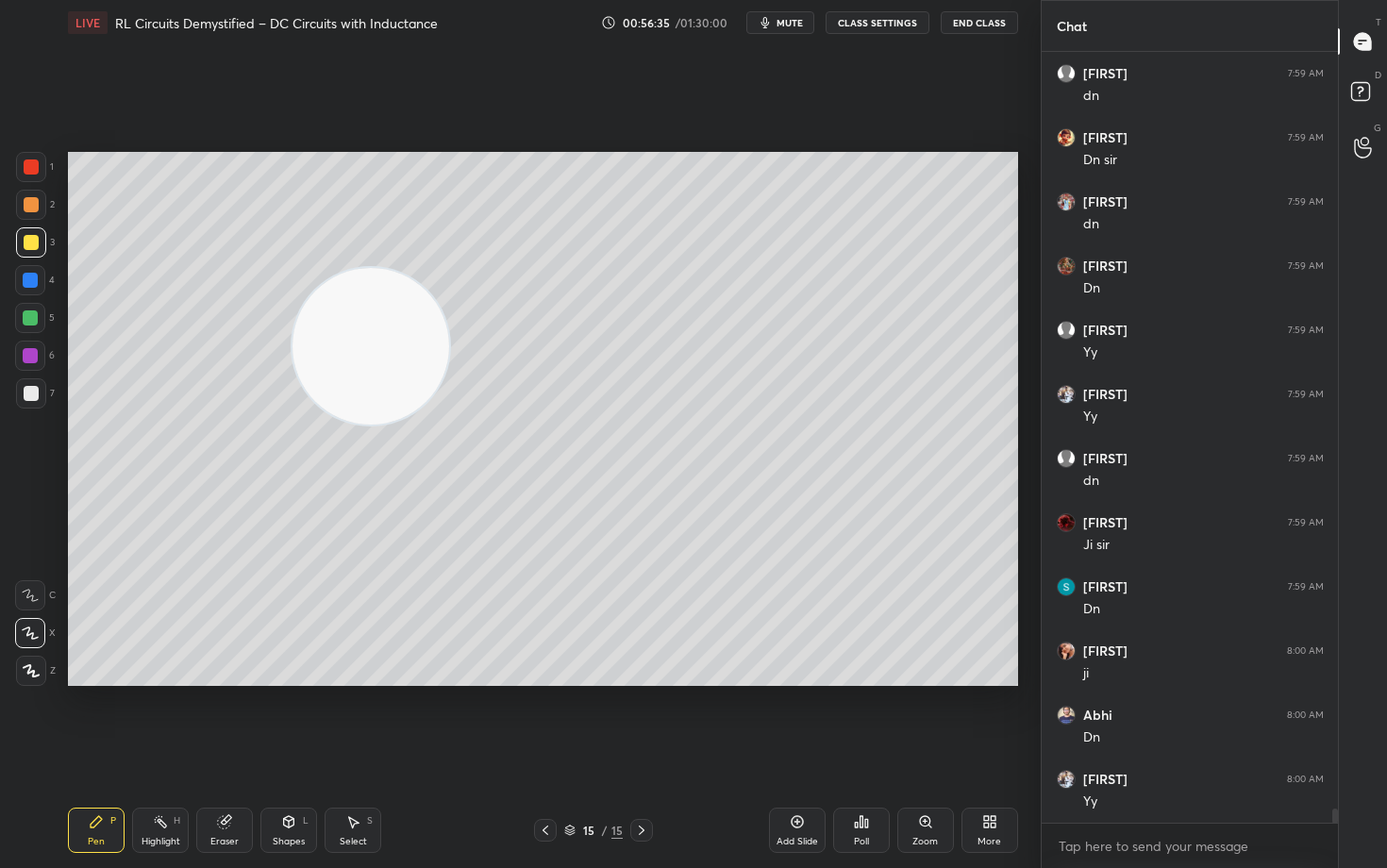 click at bounding box center (31, 205) 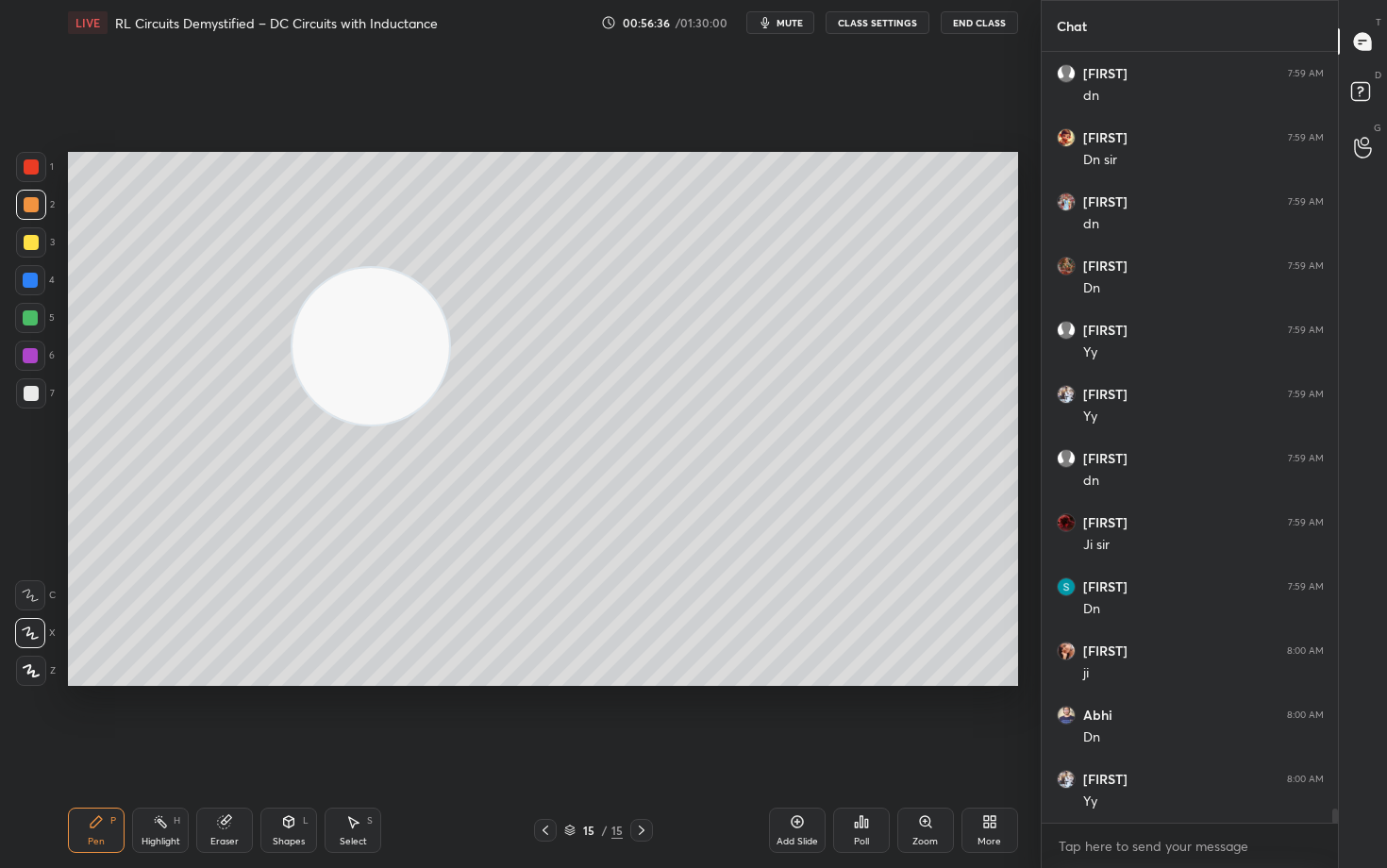 drag, startPoint x: 358, startPoint y: 420, endPoint x: 333, endPoint y: 567, distance: 149.1107 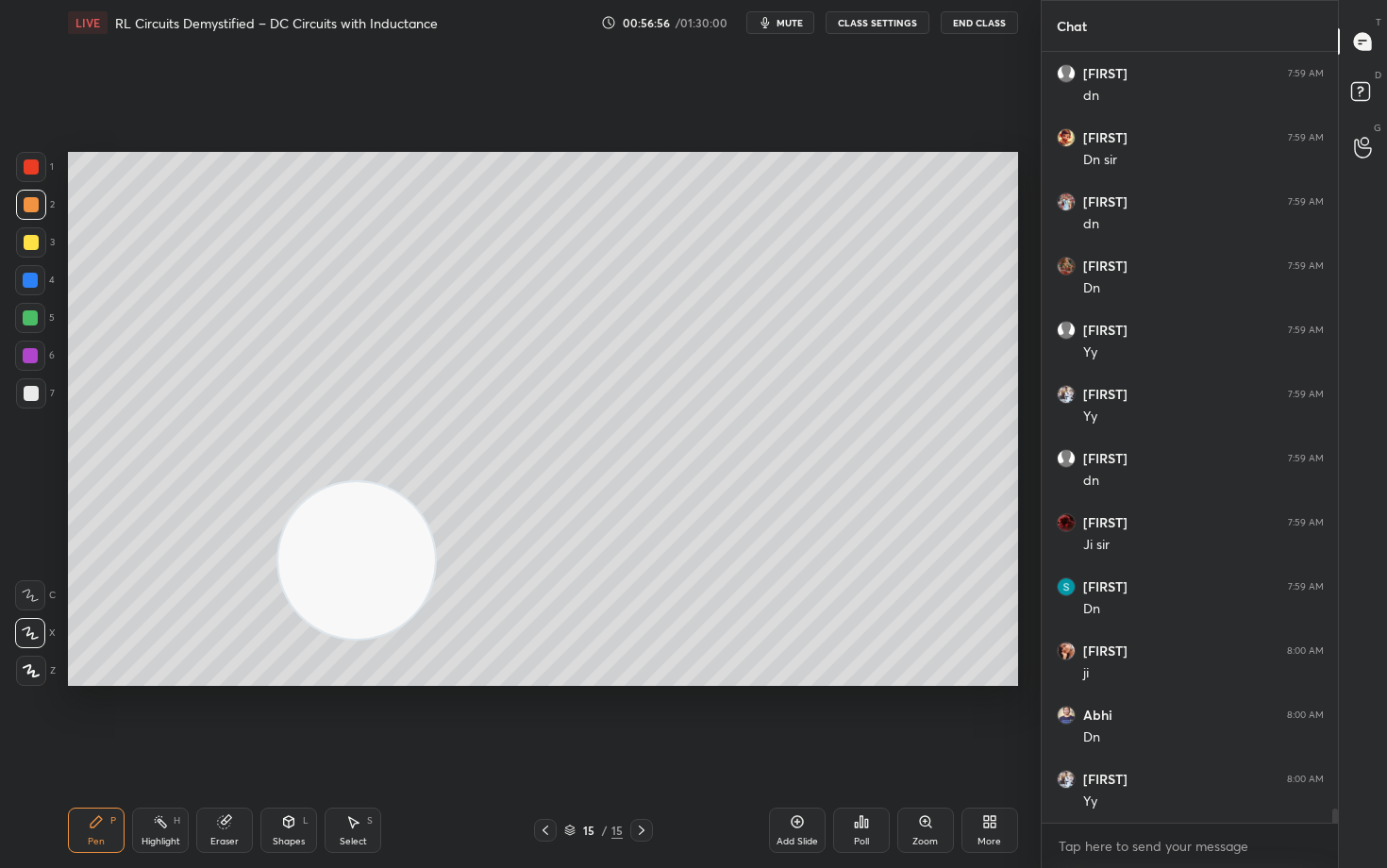 click at bounding box center [31, 393] 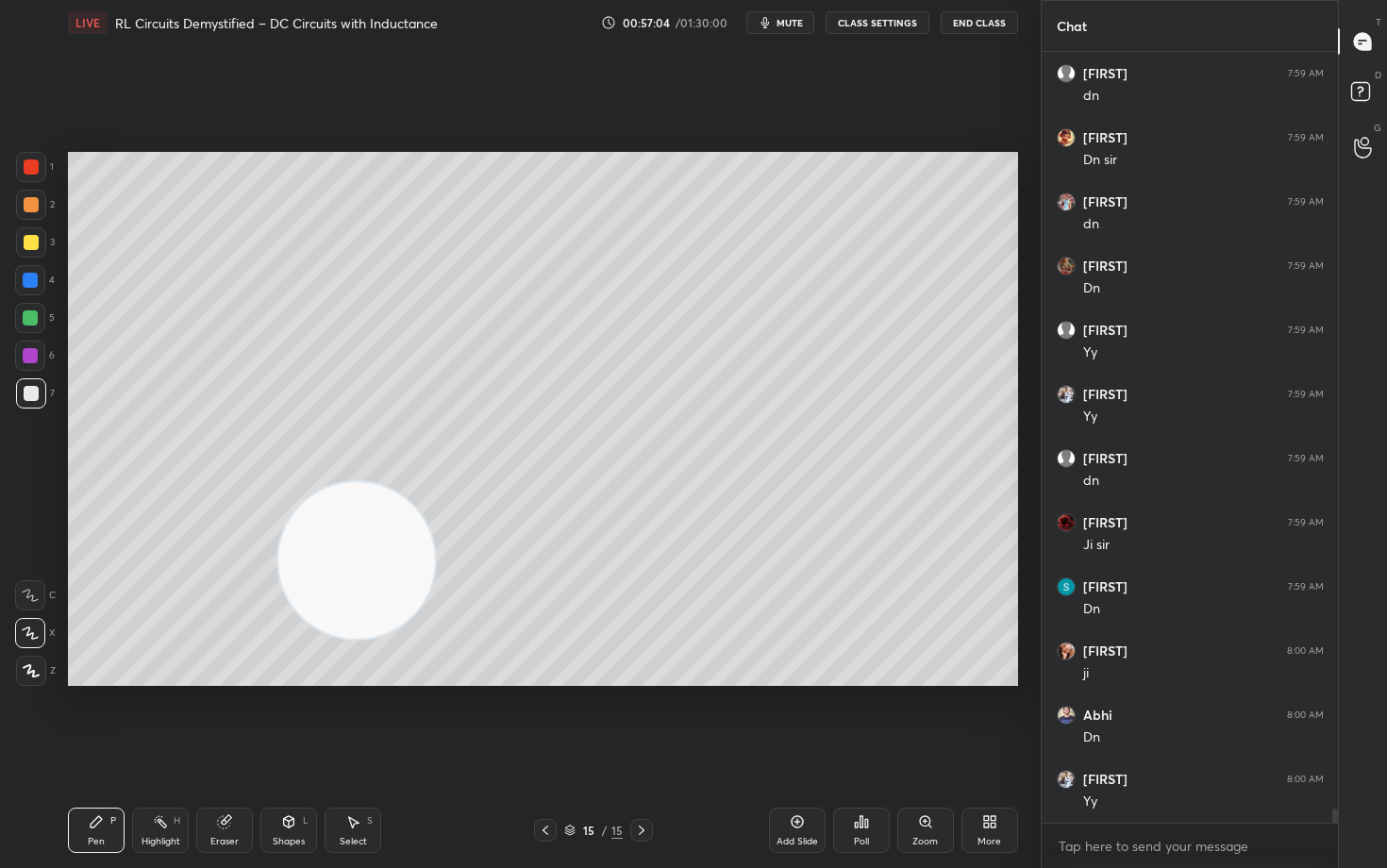 click on "Shapes L" at bounding box center (289, 830) 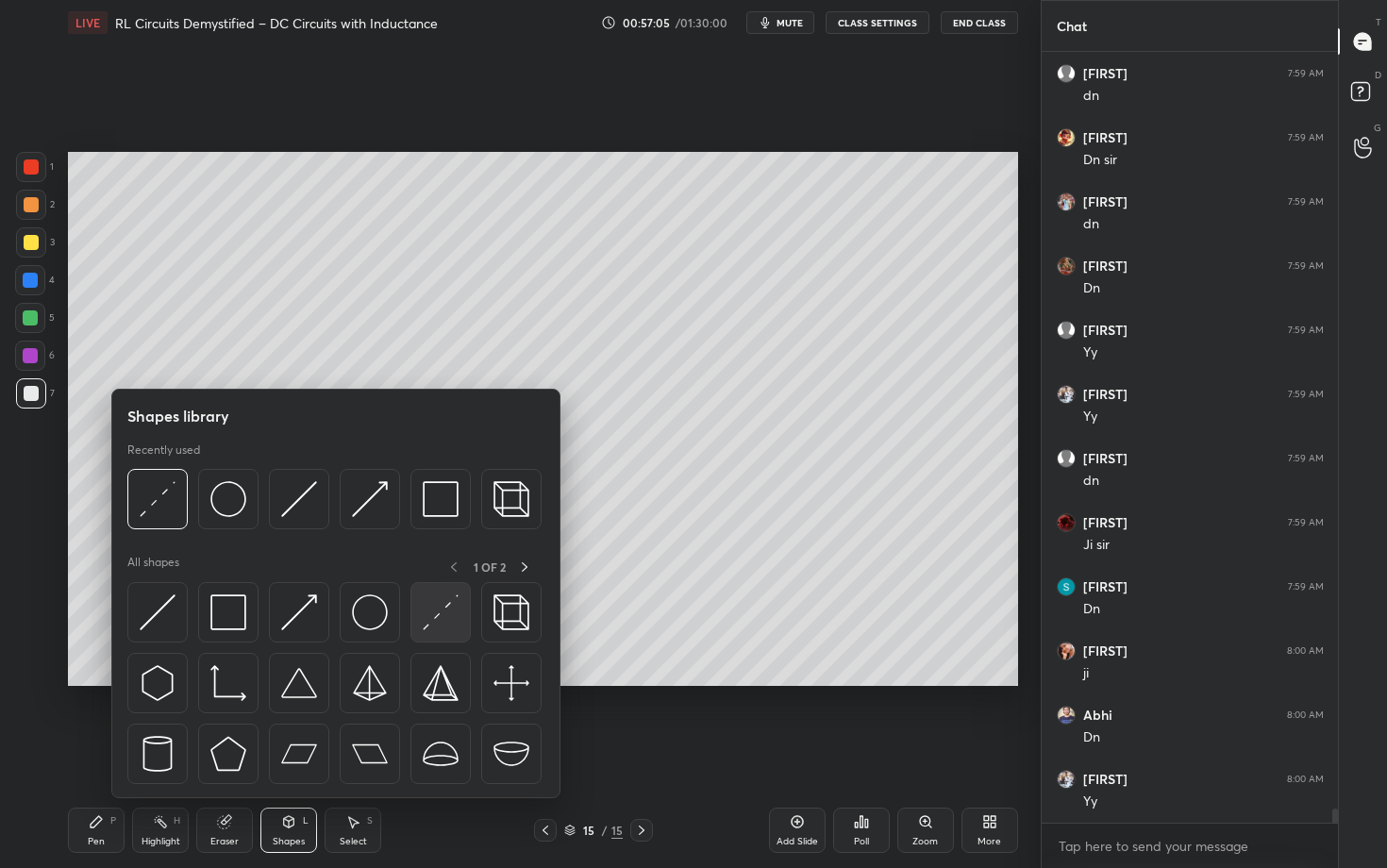 click at bounding box center [441, 612] 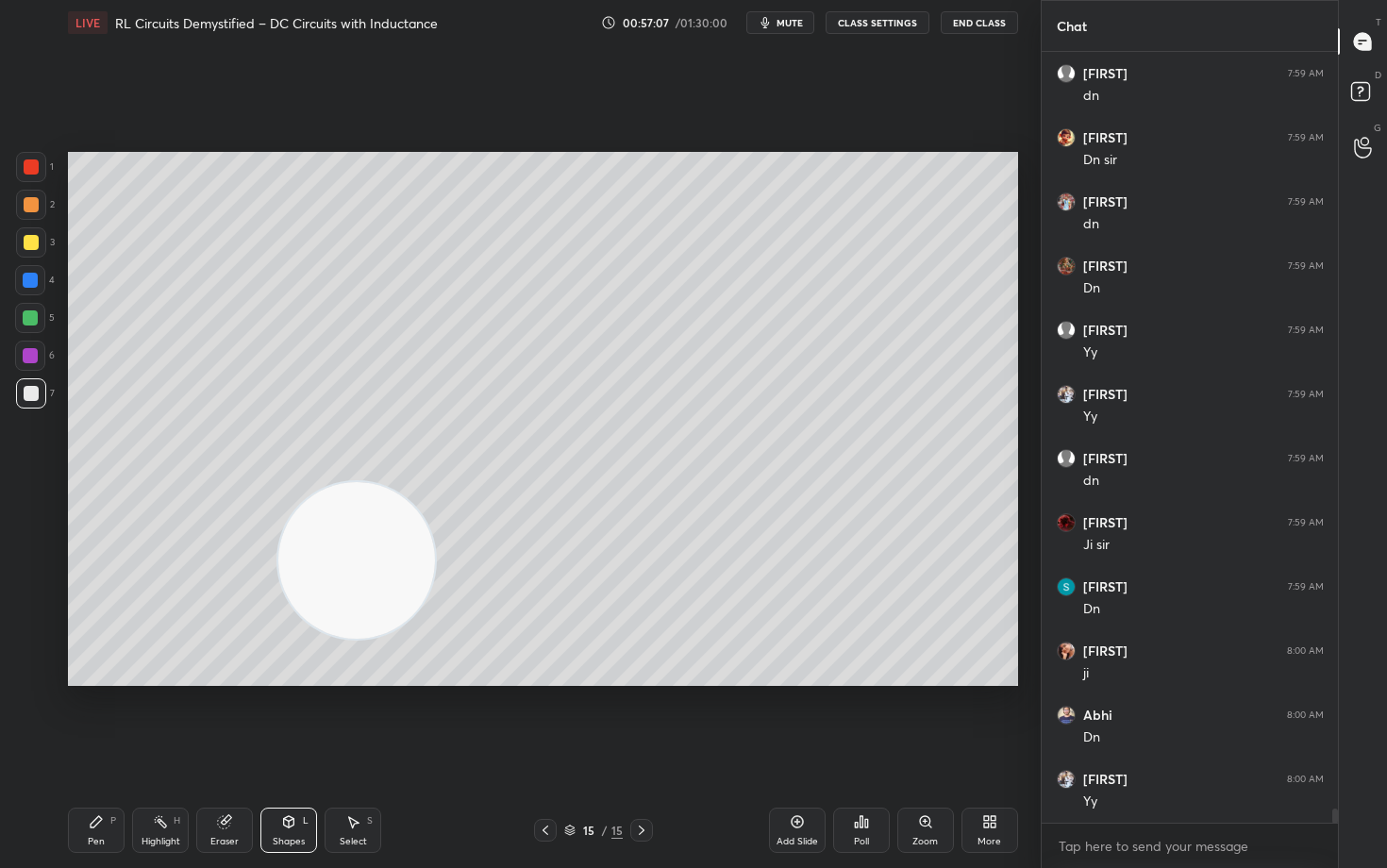 drag, startPoint x: 30, startPoint y: 208, endPoint x: 50, endPoint y: 211, distance: 20.223748 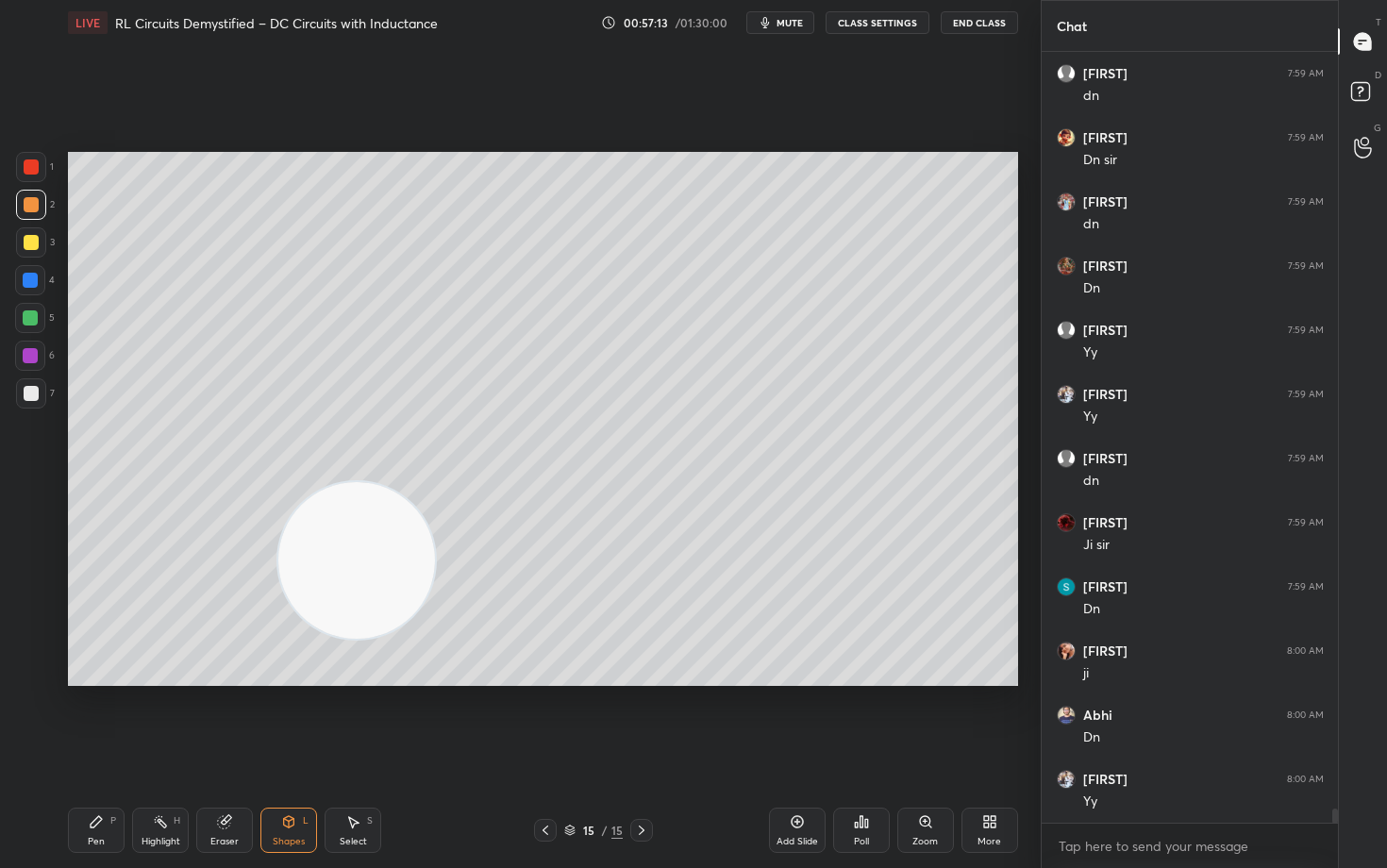 click on "Pen P" at bounding box center (96, 830) 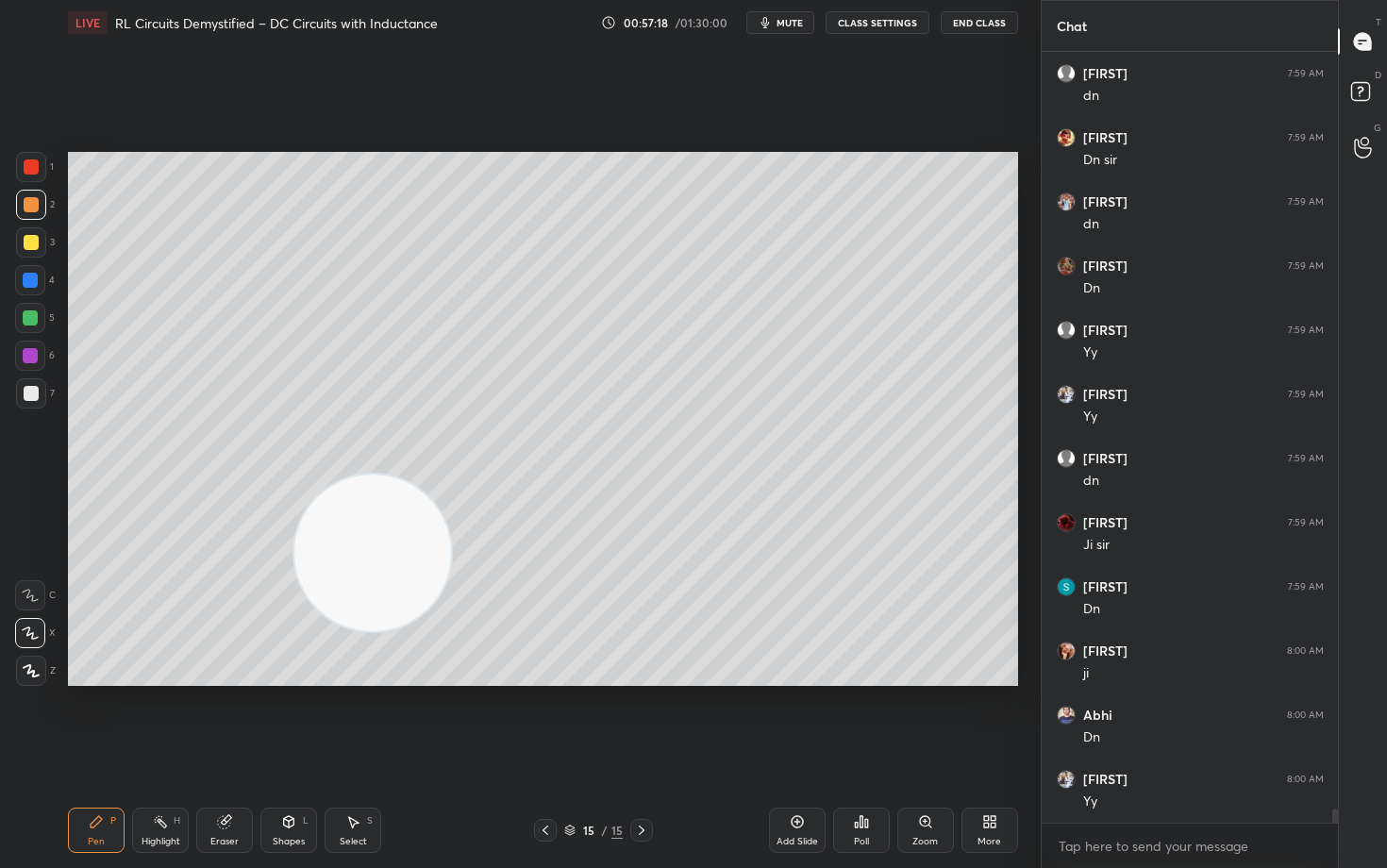 drag, startPoint x: 387, startPoint y: 591, endPoint x: 941, endPoint y: 287, distance: 631.92721 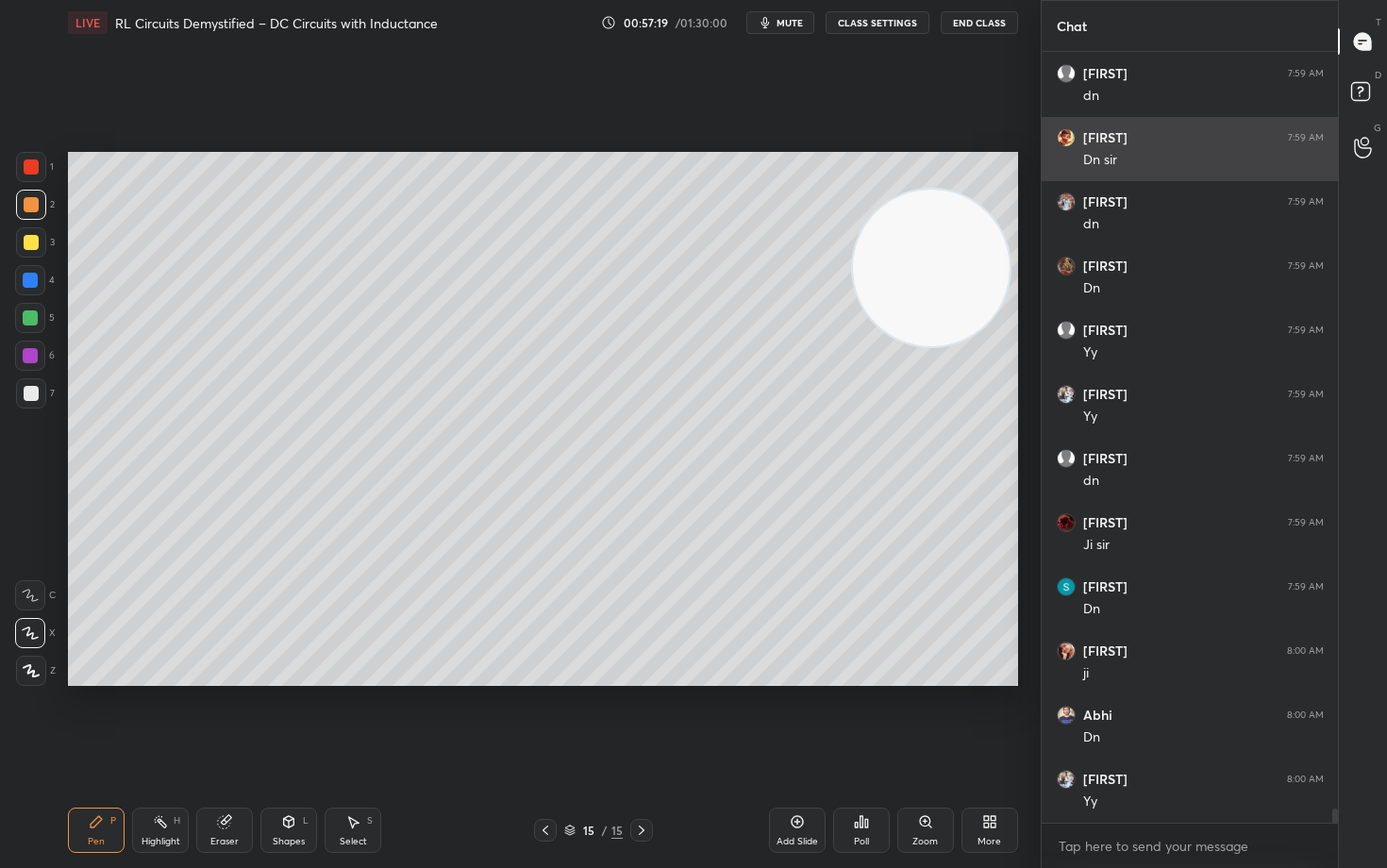 drag, startPoint x: 925, startPoint y: 299, endPoint x: 1044, endPoint y: 125, distance: 210.80085 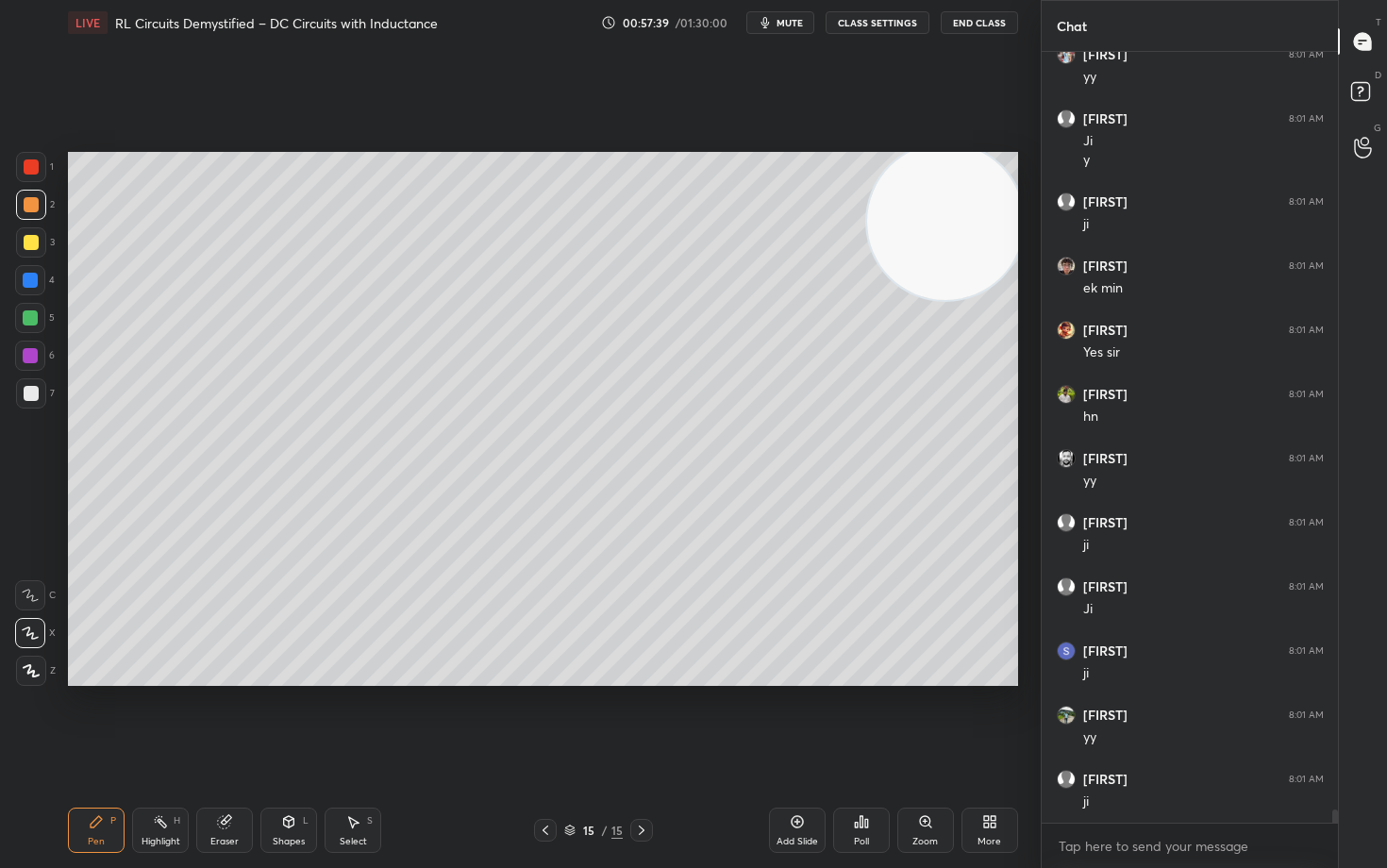 scroll, scrollTop: 42911, scrollLeft: 0, axis: vertical 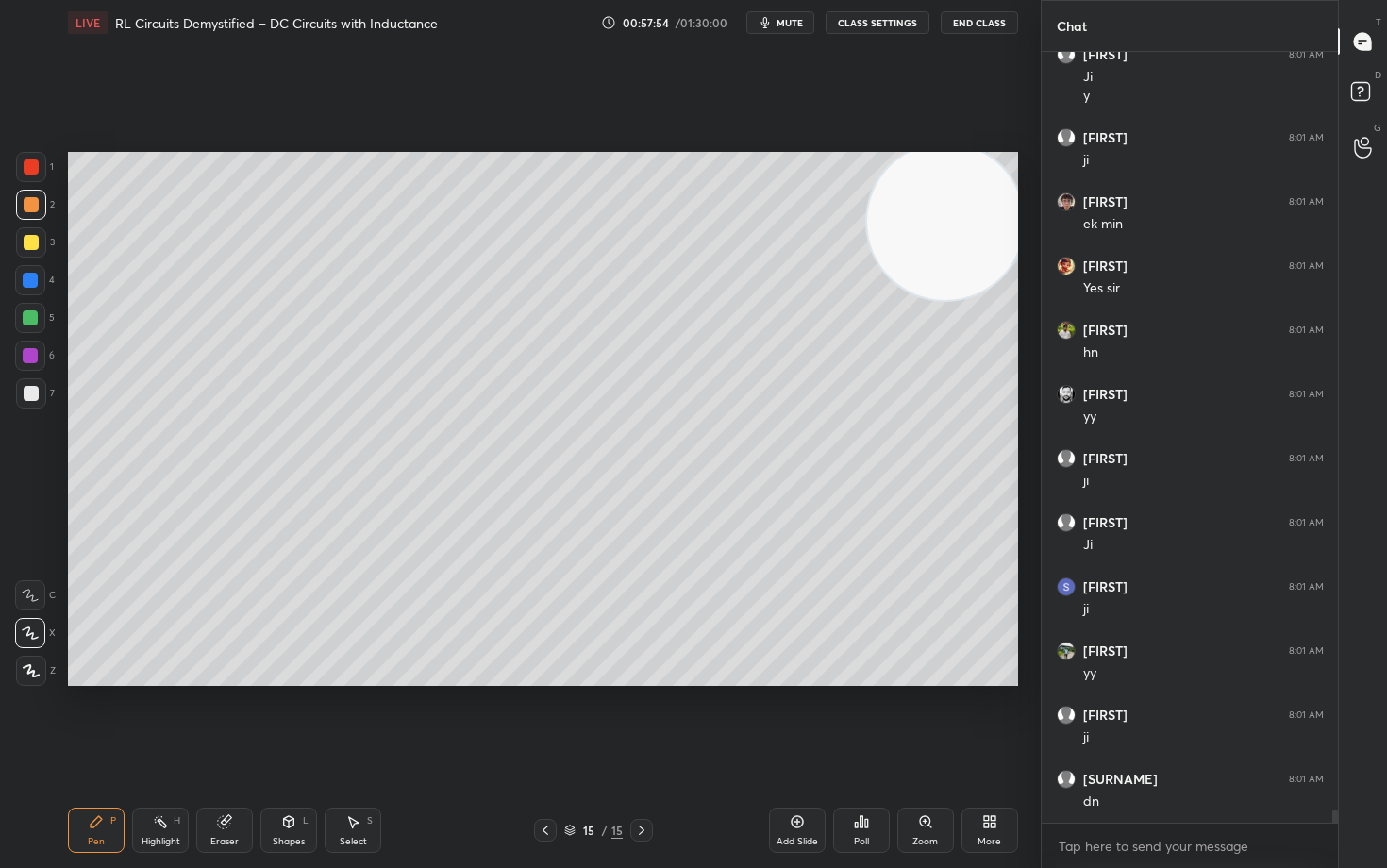 click at bounding box center (30, 318) 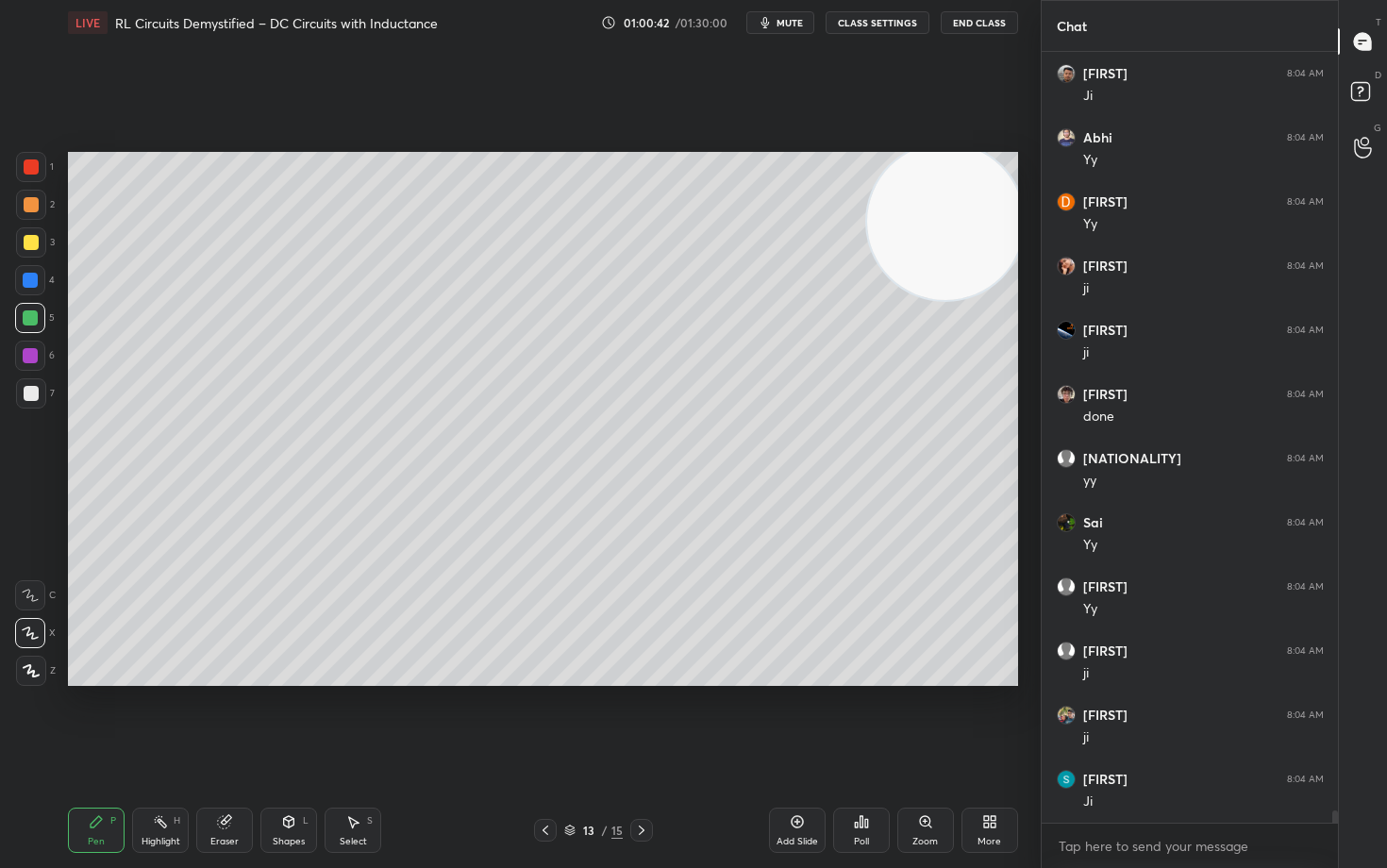 scroll, scrollTop: 45944, scrollLeft: 0, axis: vertical 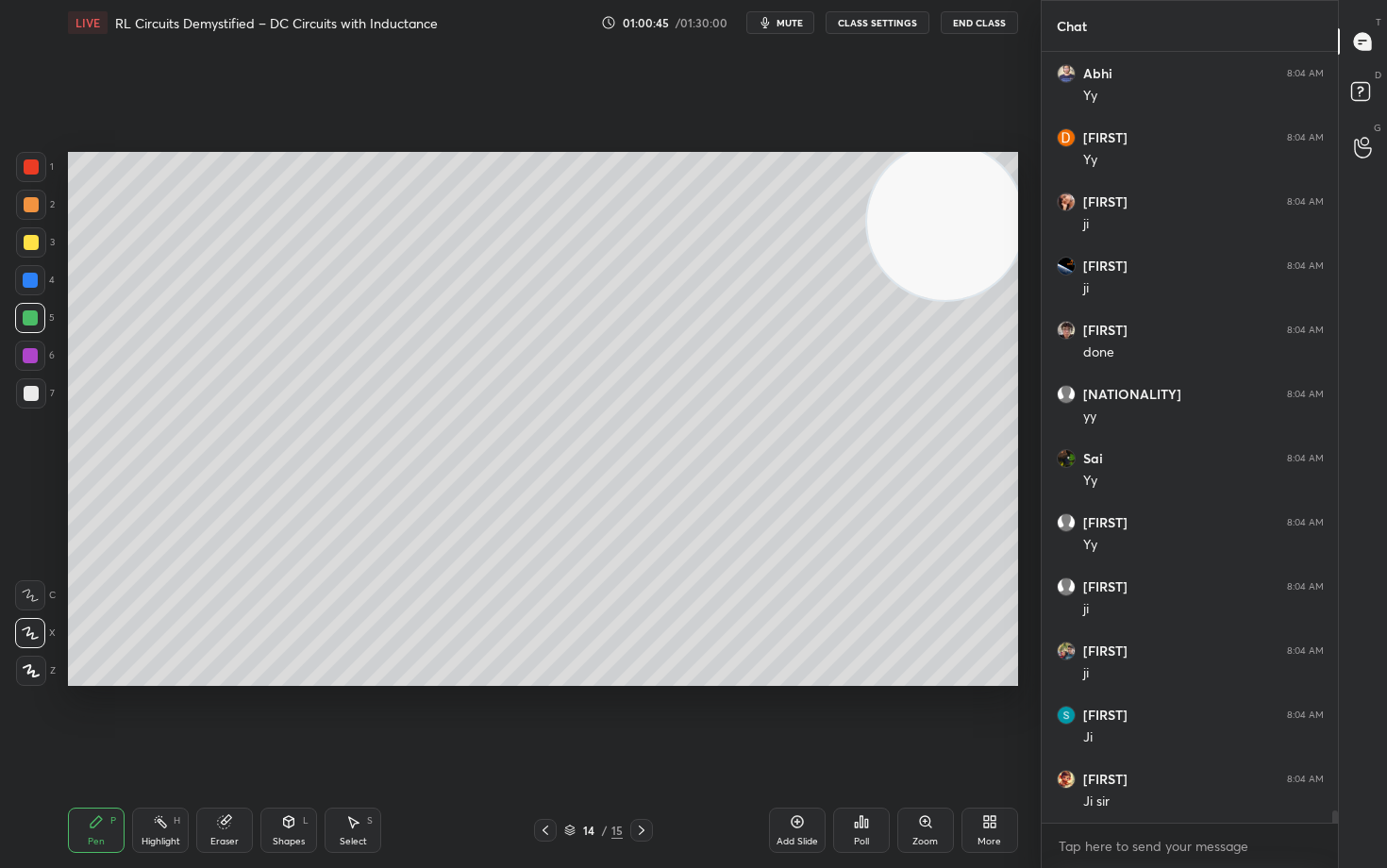 click 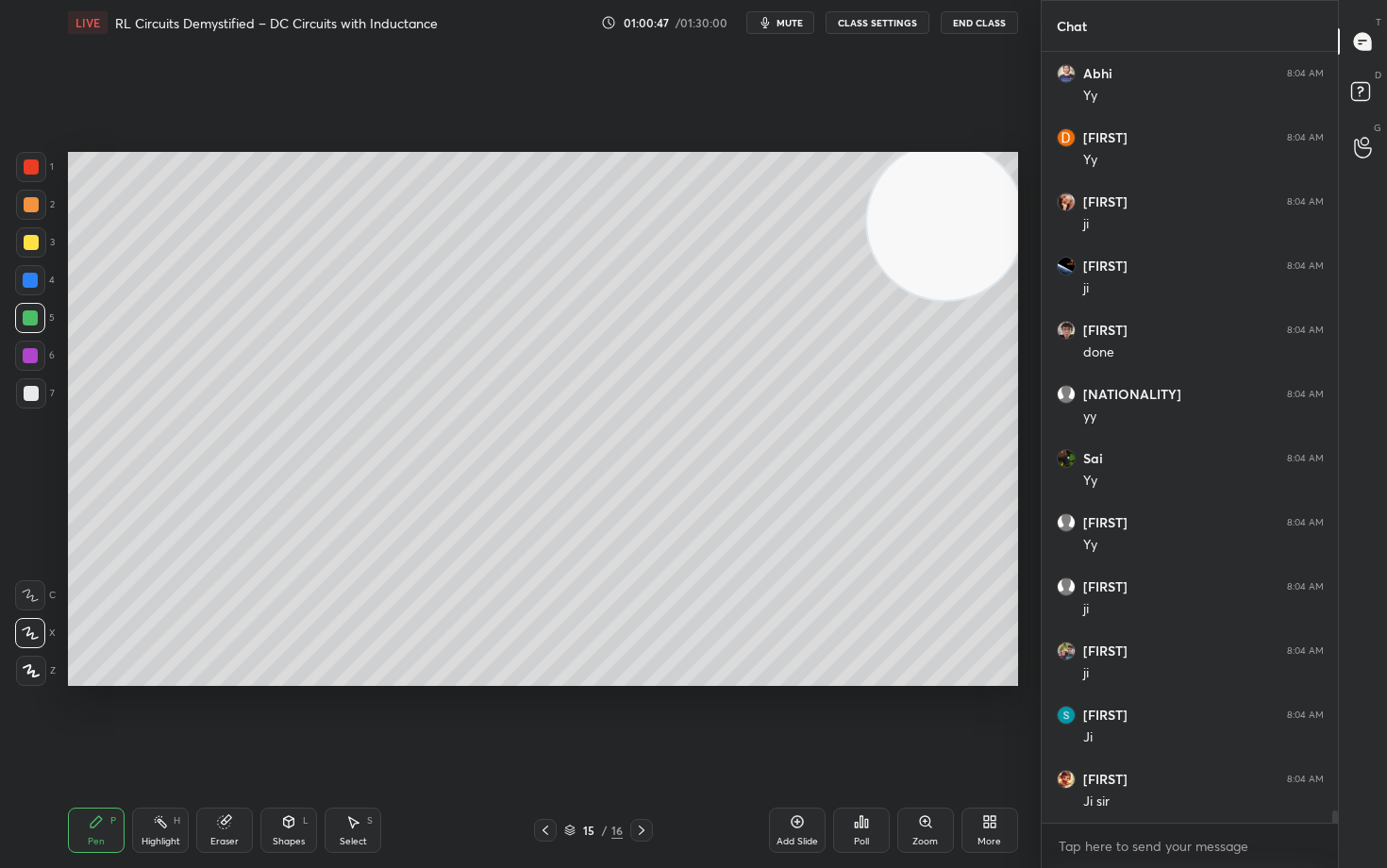 click at bounding box center (31, 242) 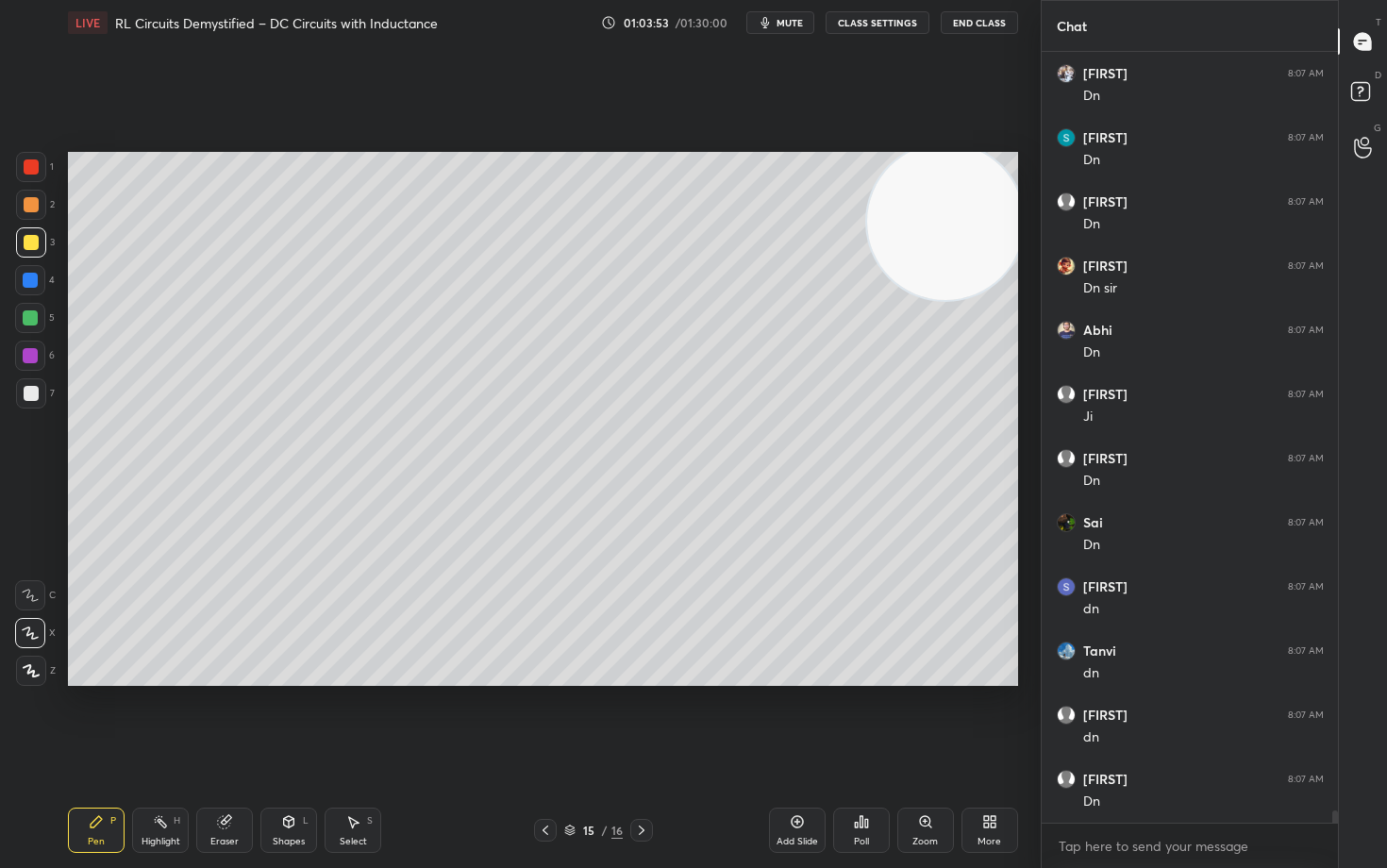 scroll, scrollTop: 46842, scrollLeft: 0, axis: vertical 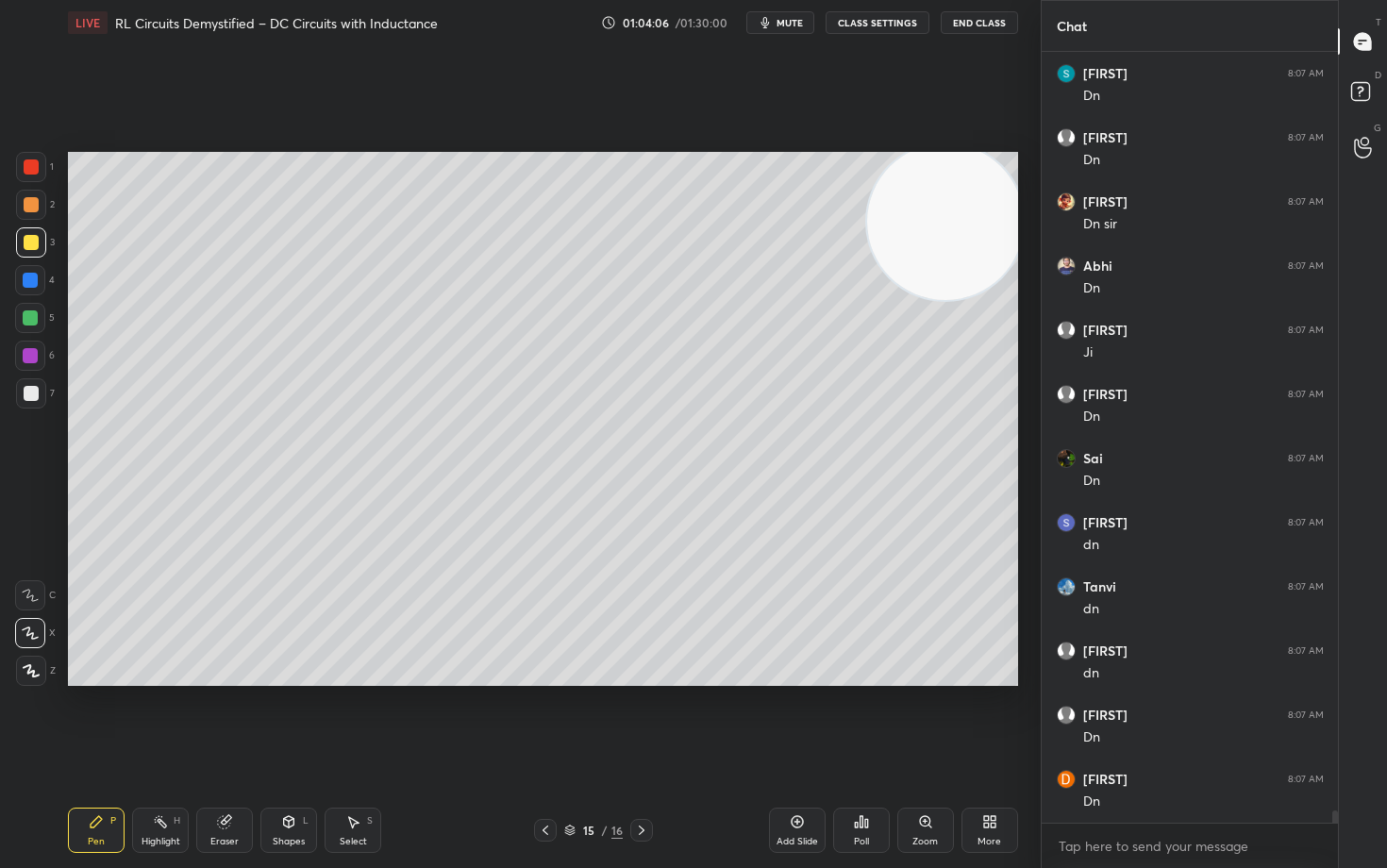 click at bounding box center [31, 393] 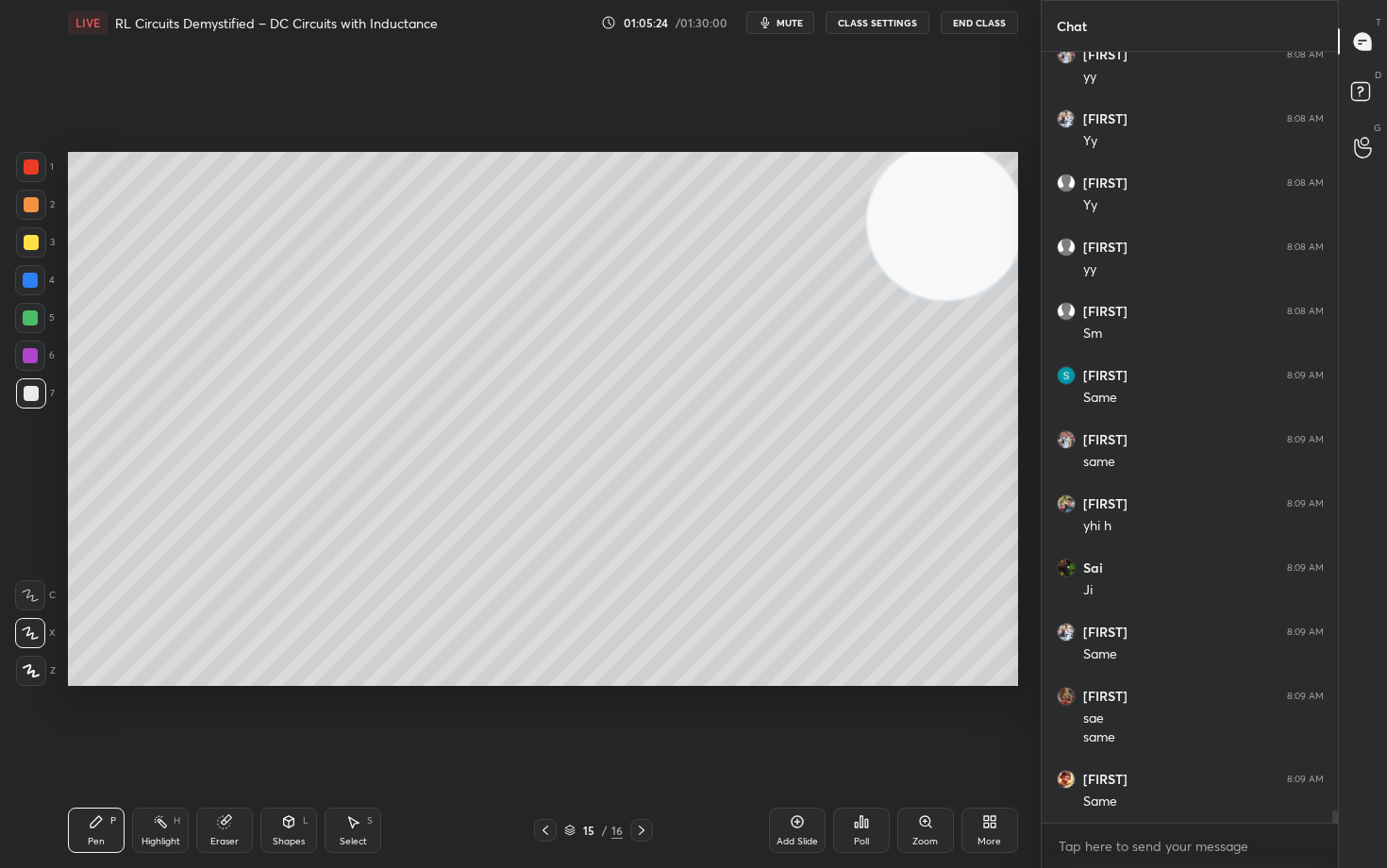 scroll, scrollTop: 47887, scrollLeft: 0, axis: vertical 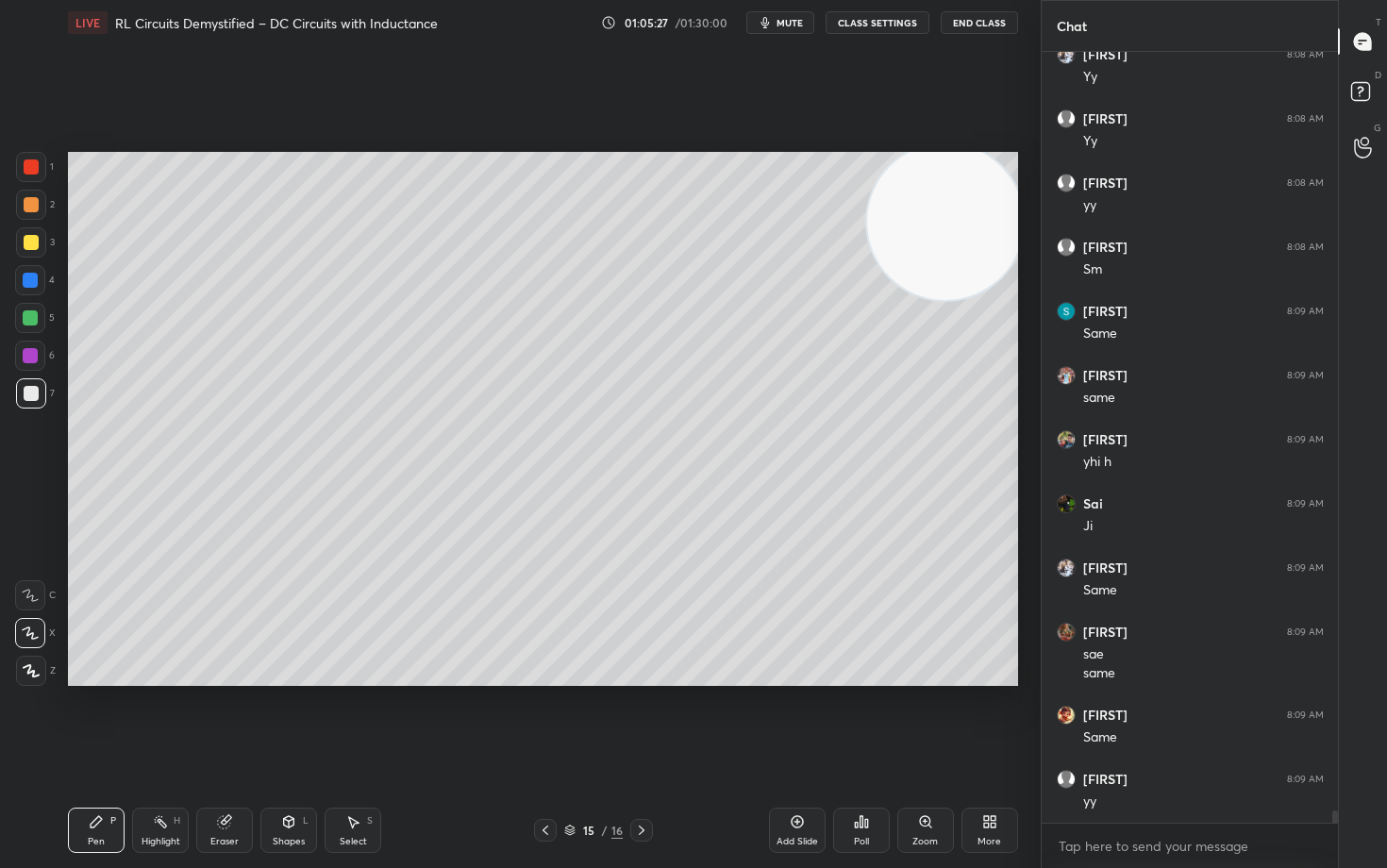 click 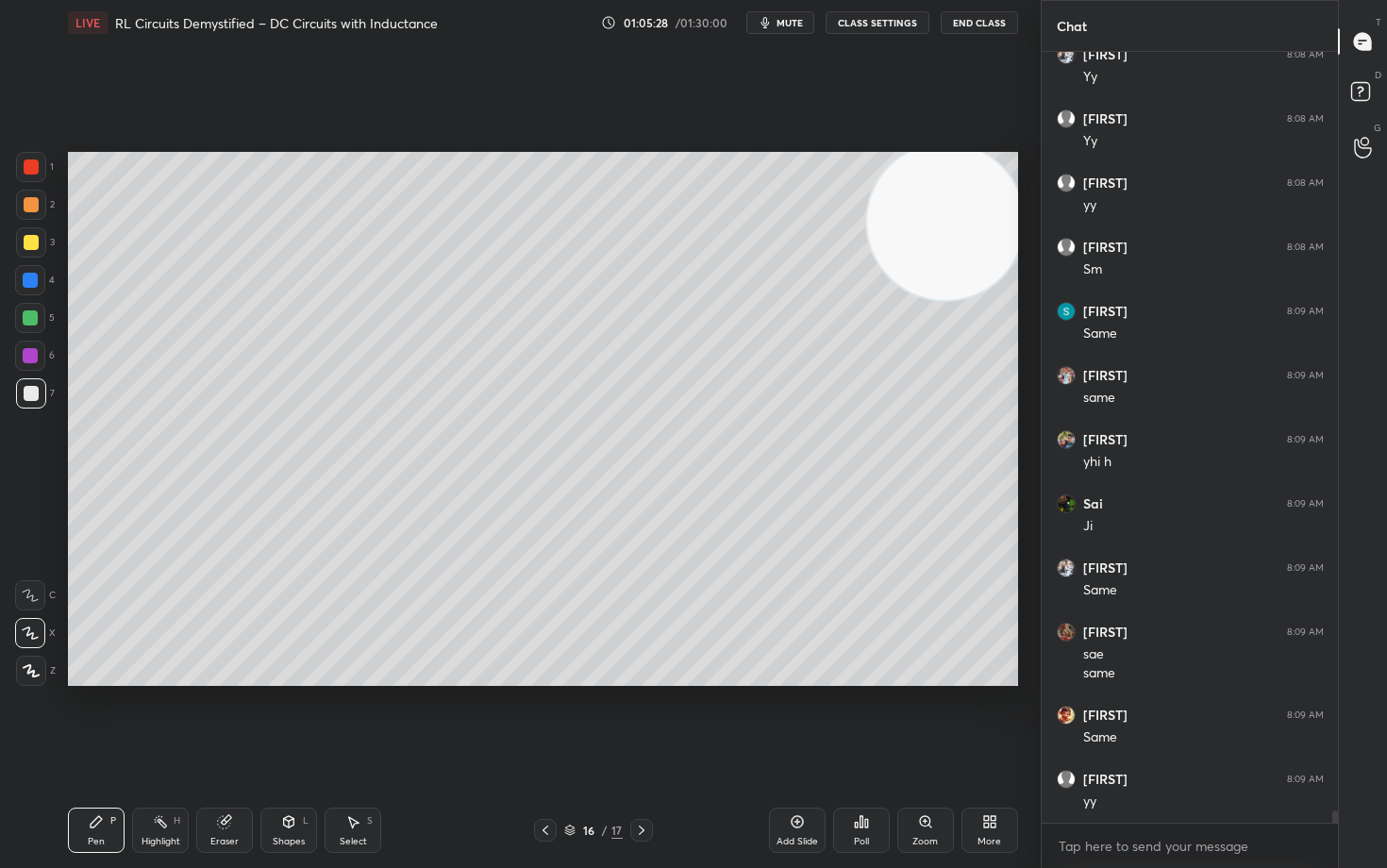 click at bounding box center (31, 242) 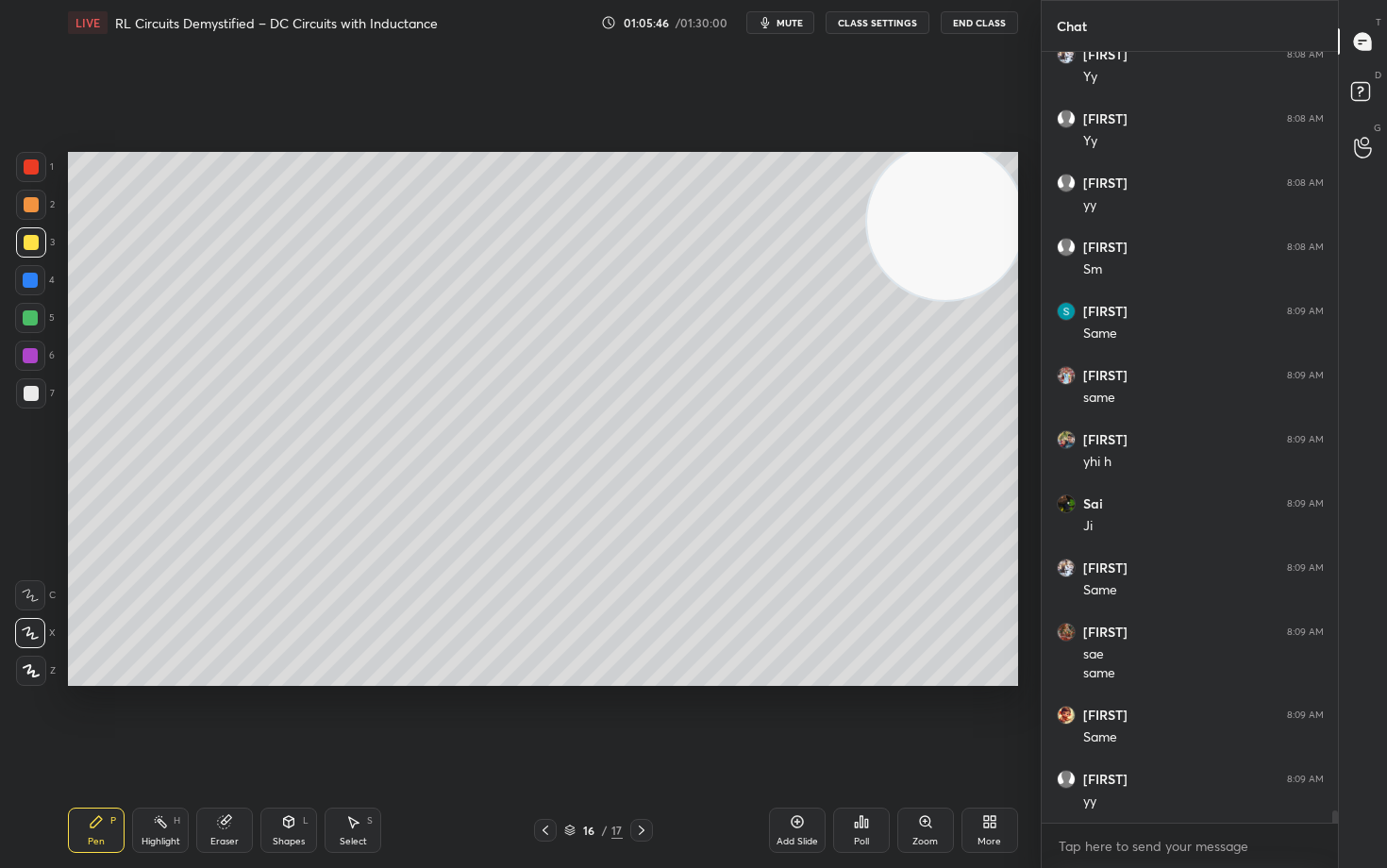 scroll, scrollTop: 47951, scrollLeft: 0, axis: vertical 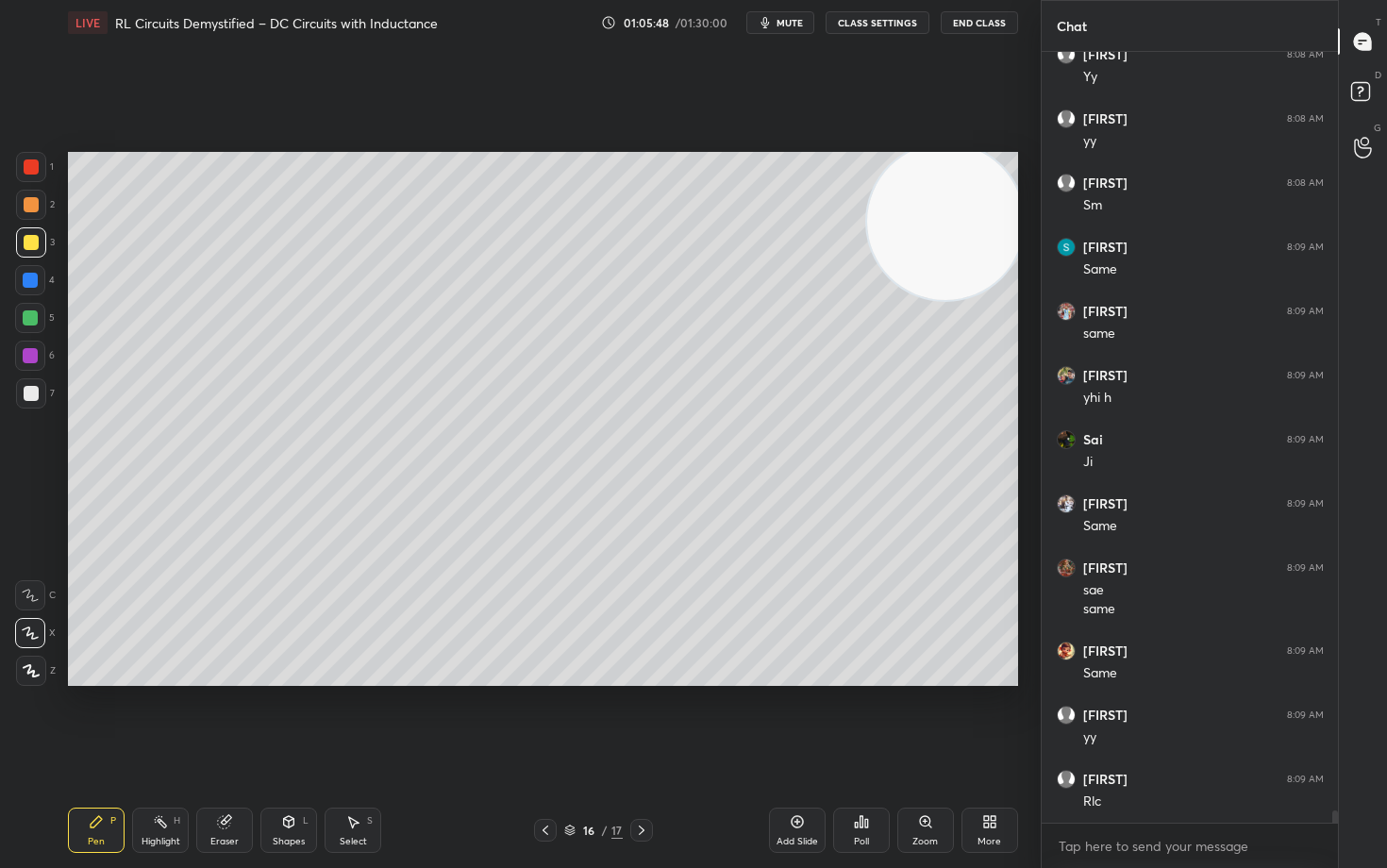 drag, startPoint x: 233, startPoint y: 826, endPoint x: 241, endPoint y: 781, distance: 45.70558 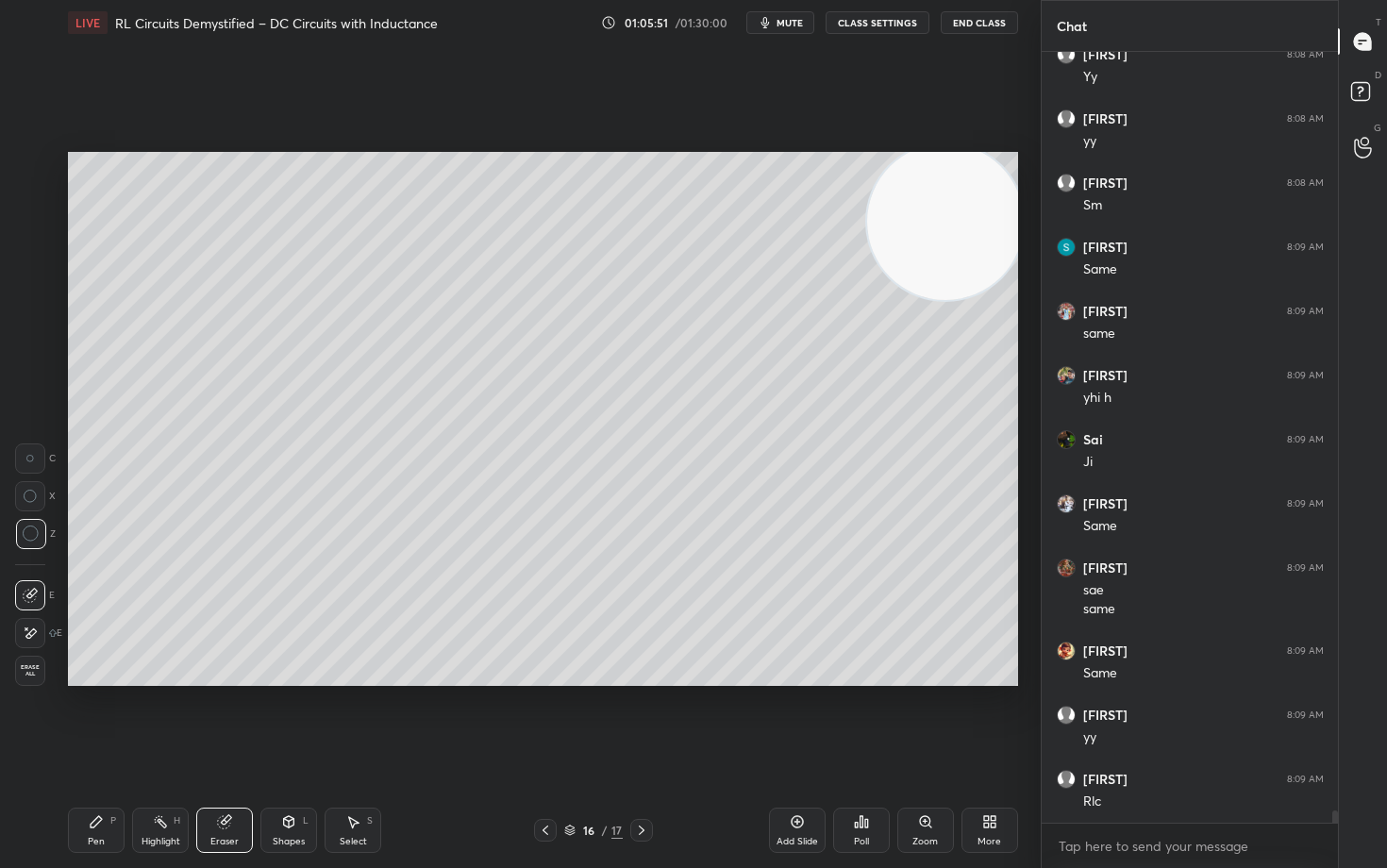 click 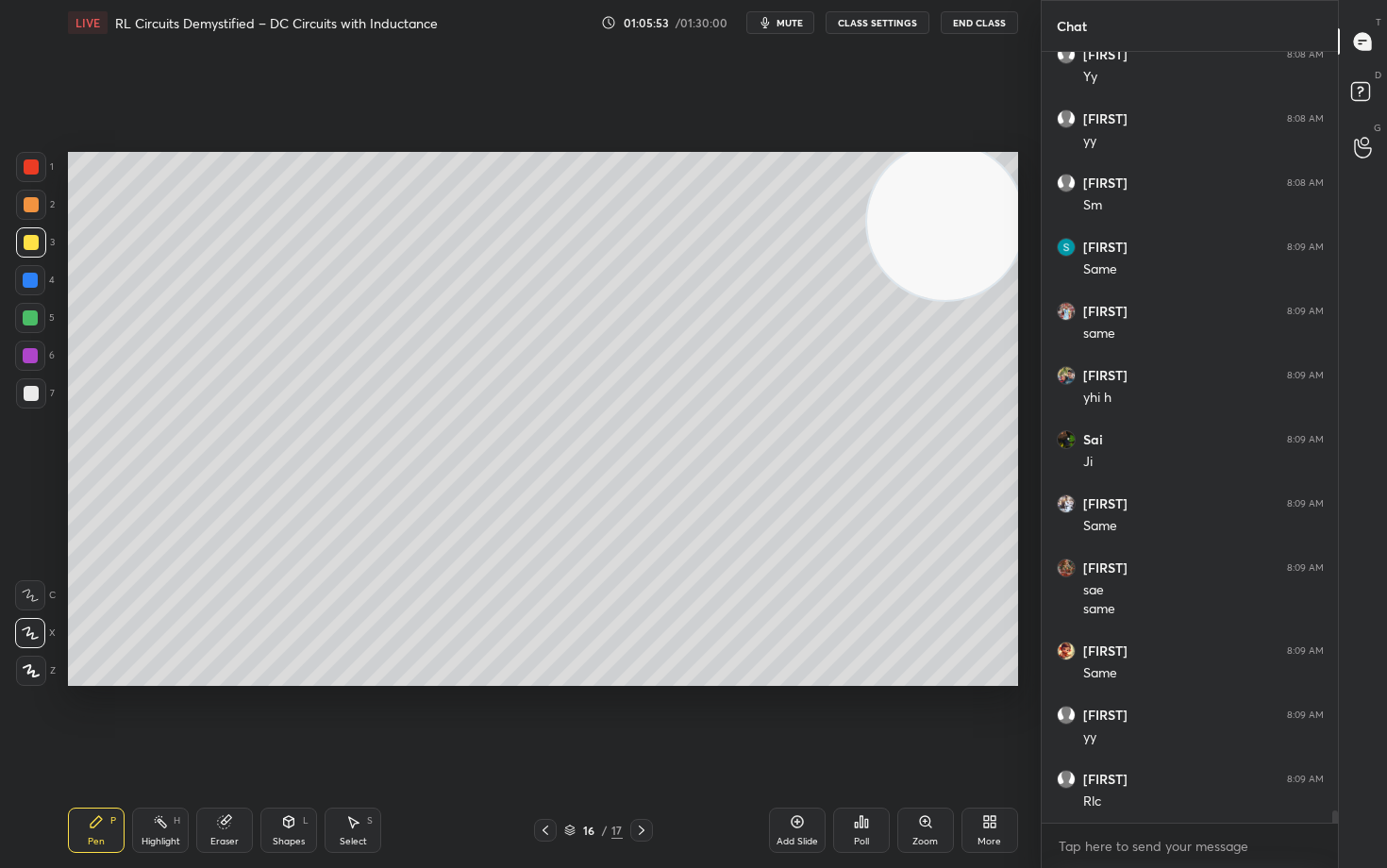 click on "mute" at bounding box center [790, 23] 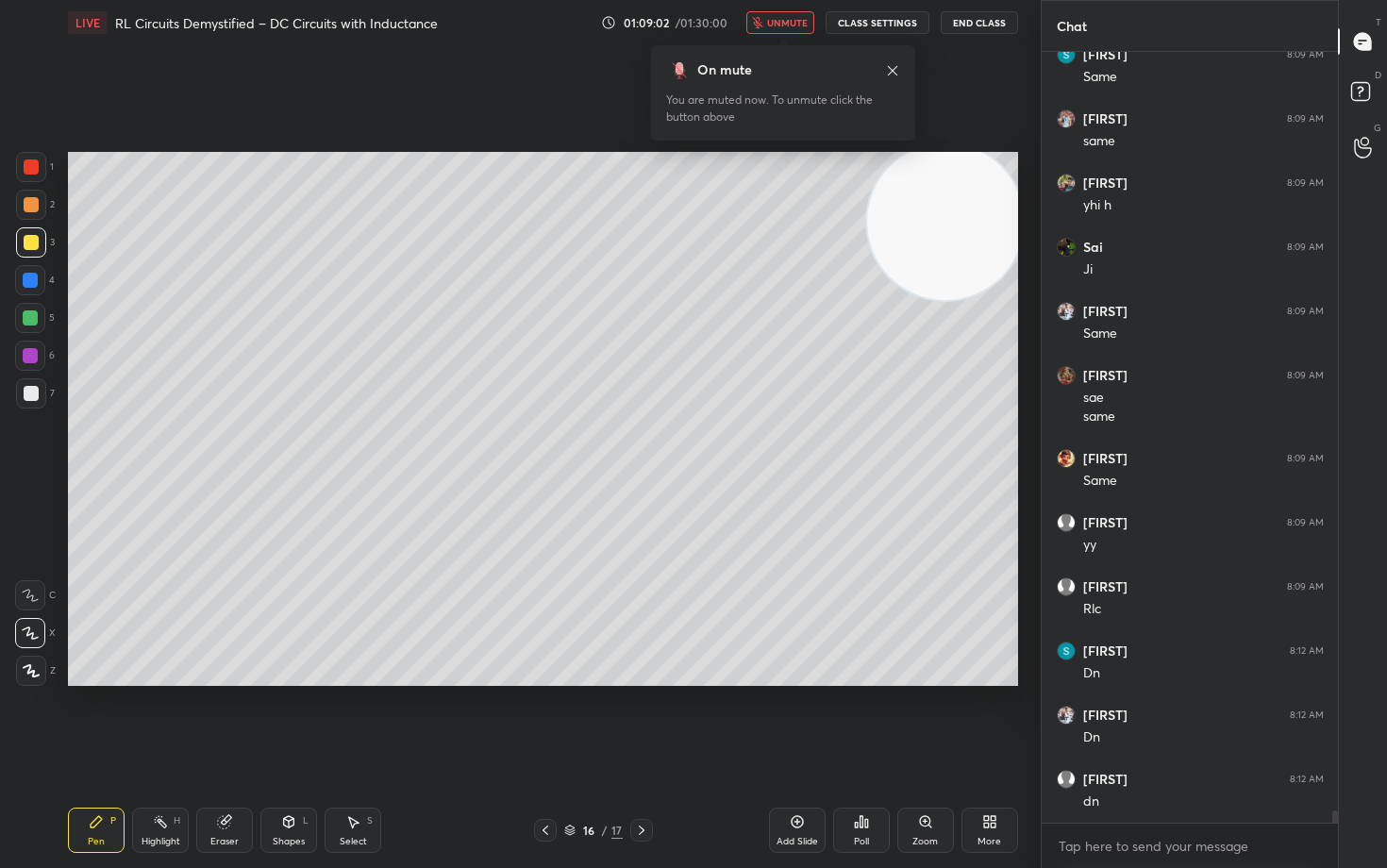 scroll, scrollTop: 48208, scrollLeft: 0, axis: vertical 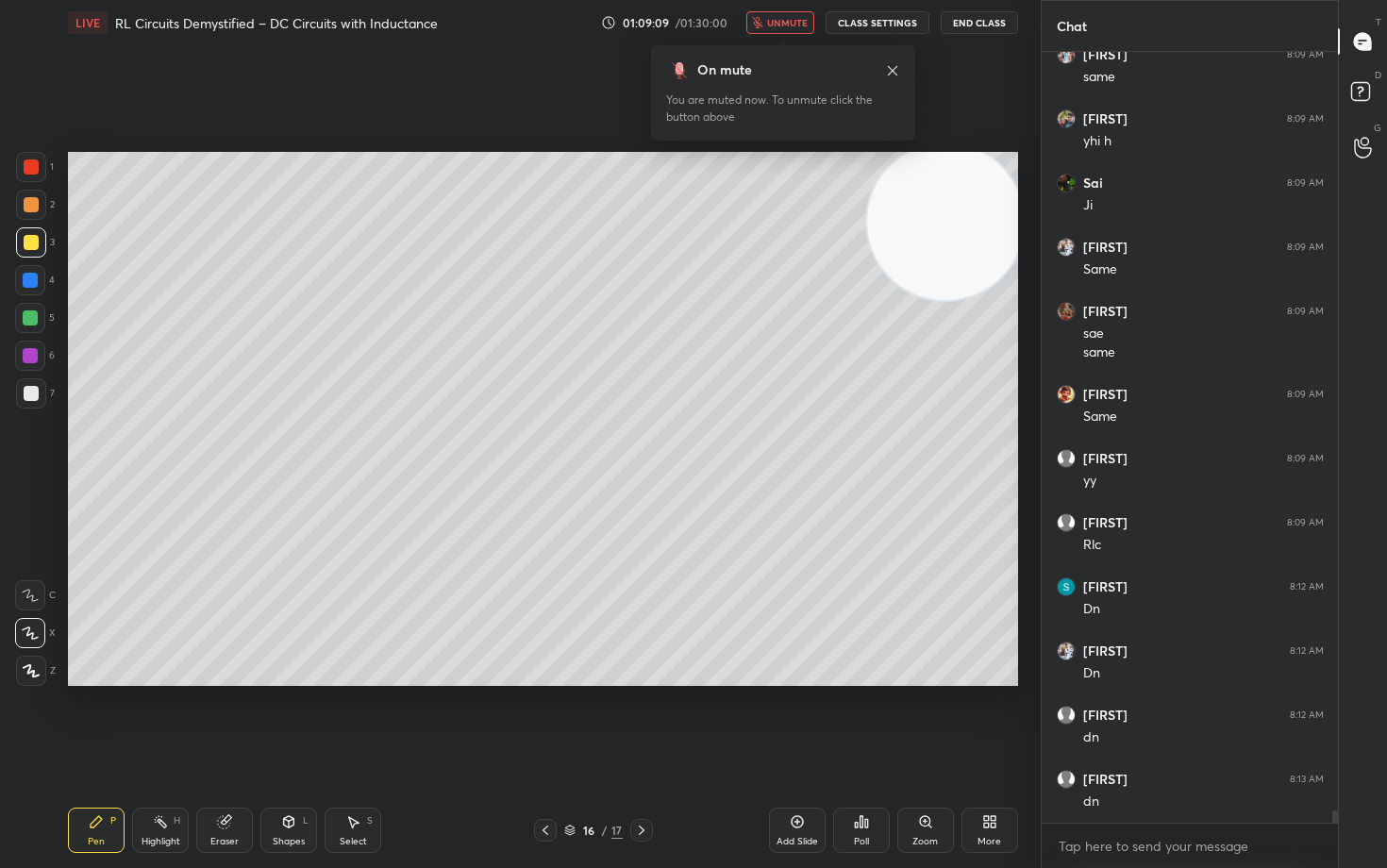 click on "unmute" at bounding box center [787, 23] 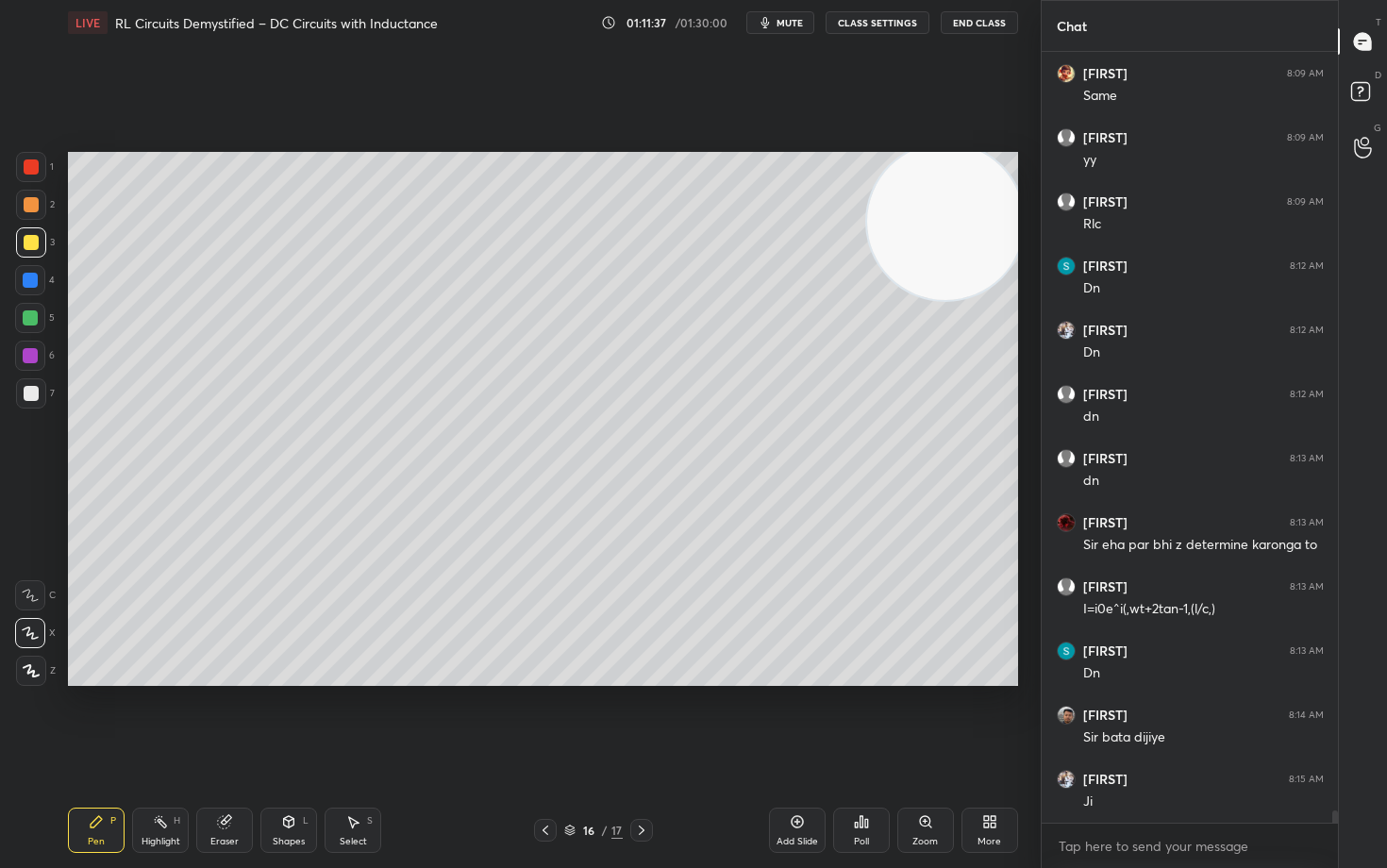 scroll, scrollTop: 48593, scrollLeft: 0, axis: vertical 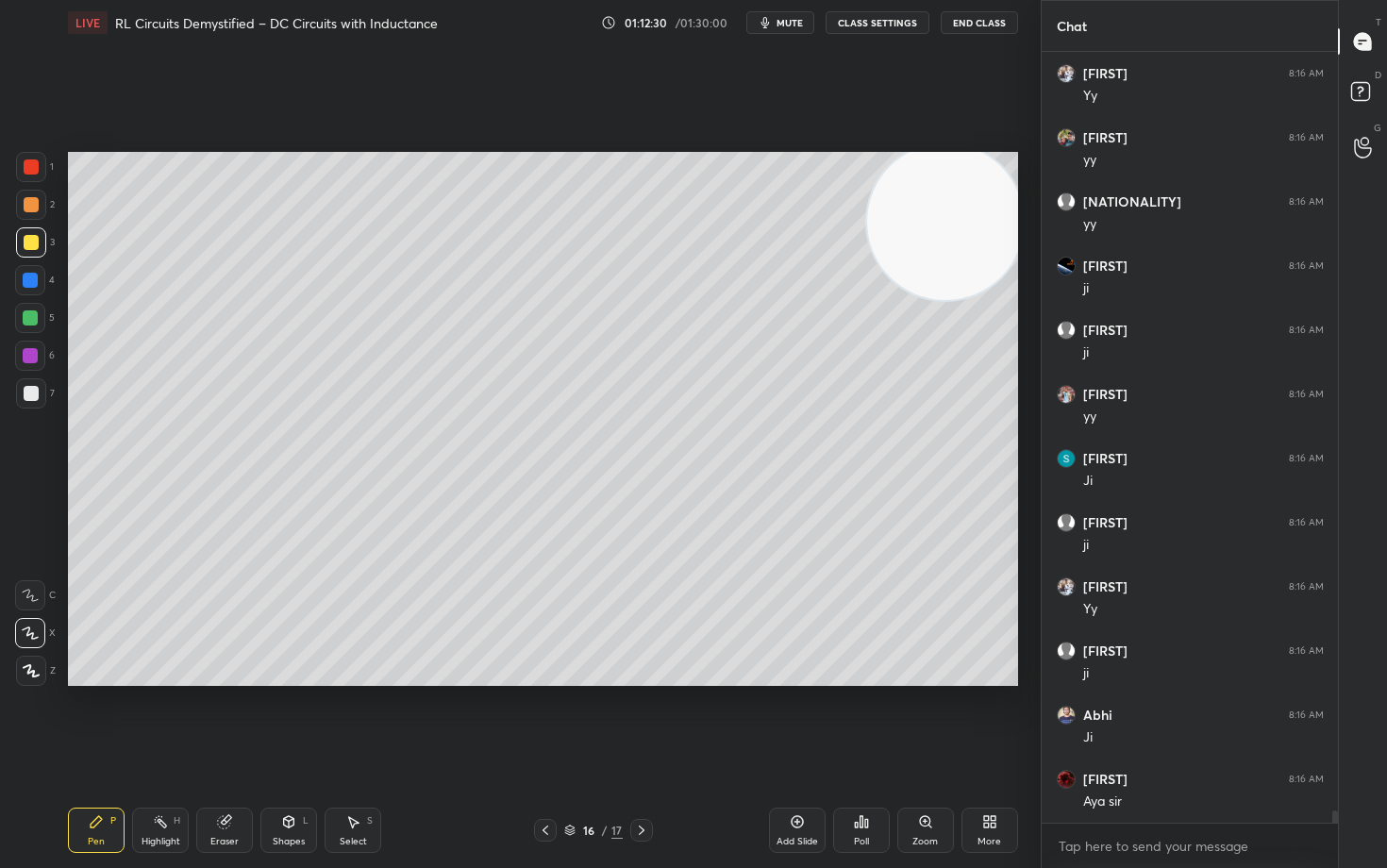drag, startPoint x: 32, startPoint y: 391, endPoint x: 28, endPoint y: 402, distance: 11.7047 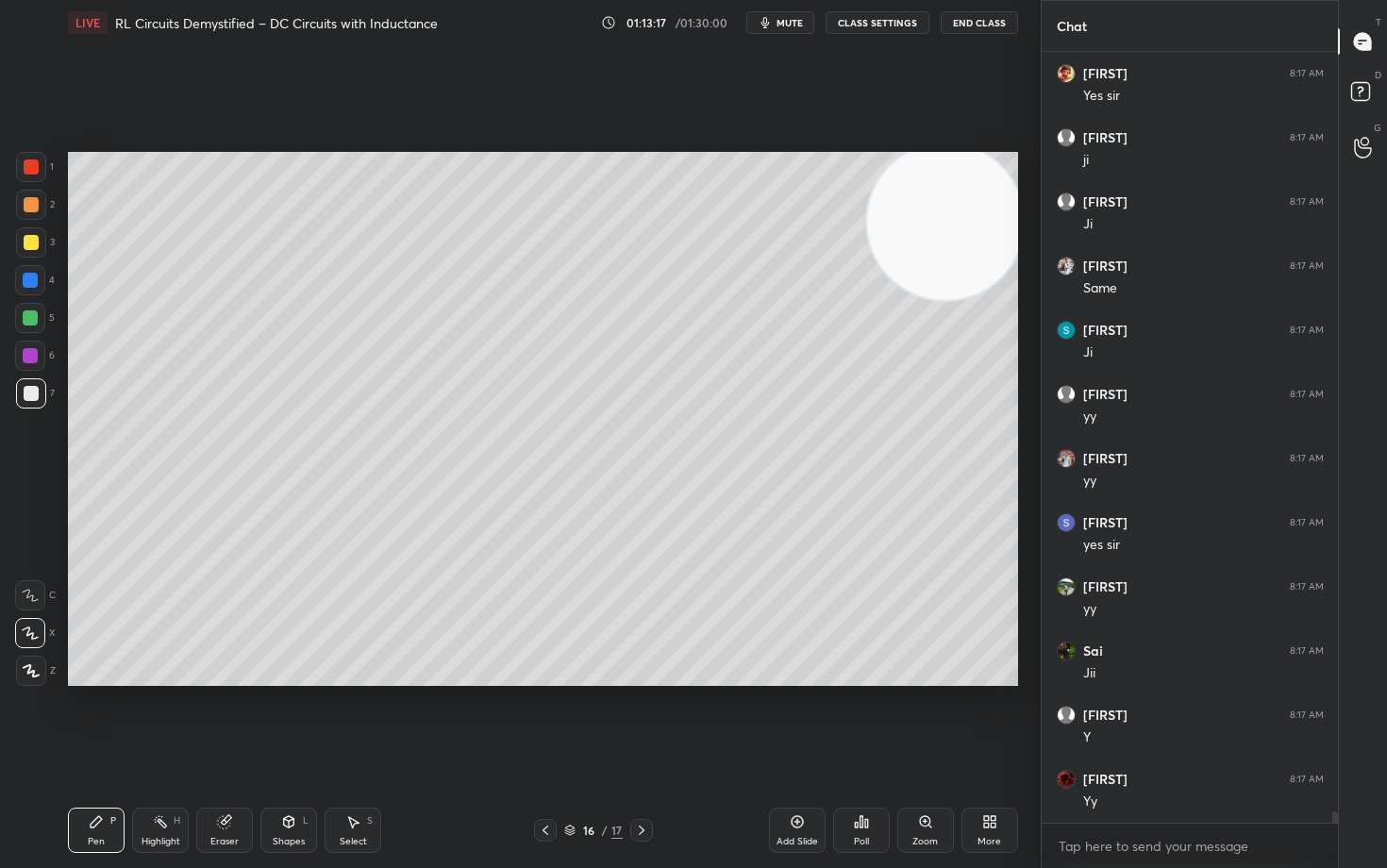 scroll, scrollTop: 51031, scrollLeft: 0, axis: vertical 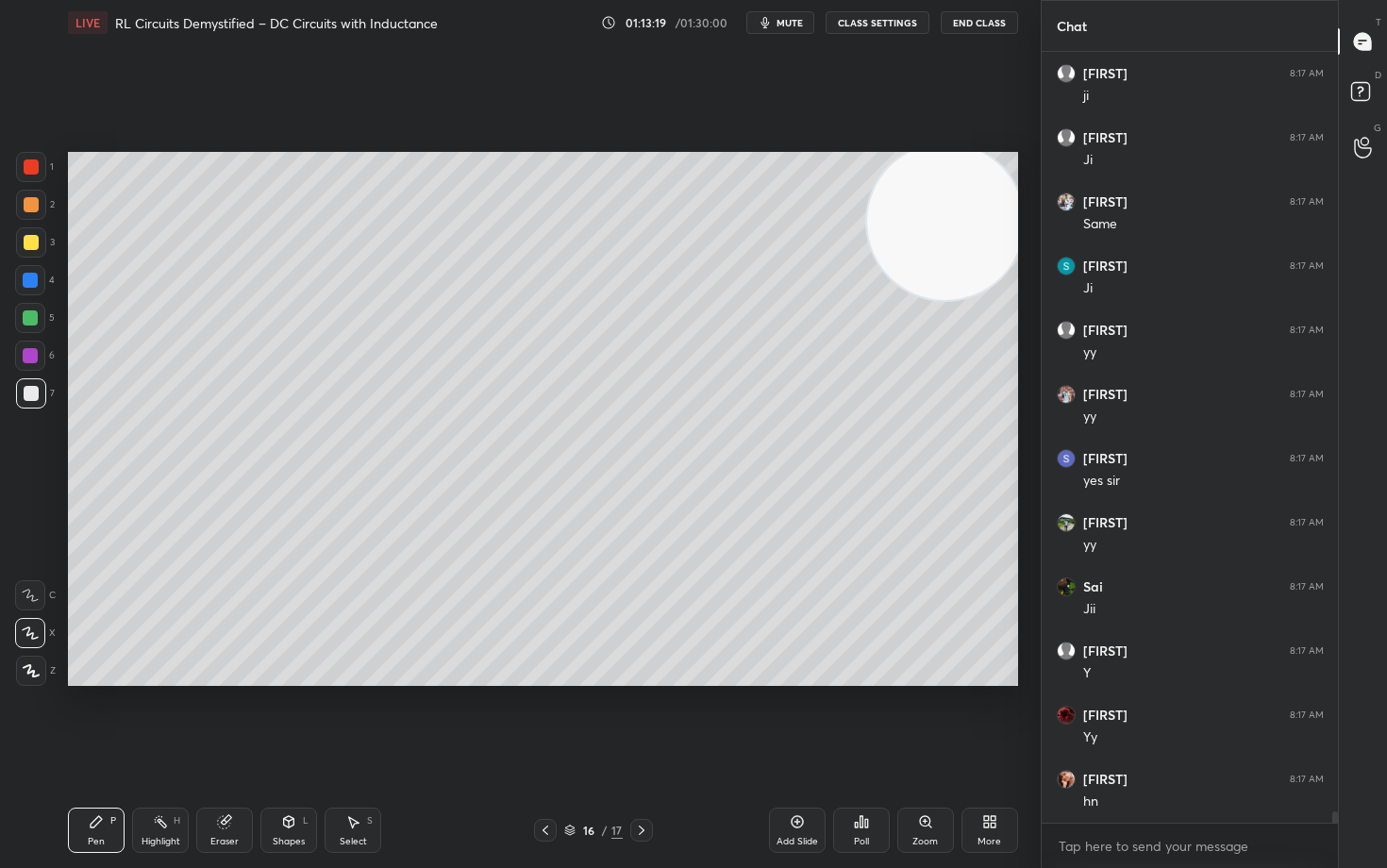 click at bounding box center (31, 205) 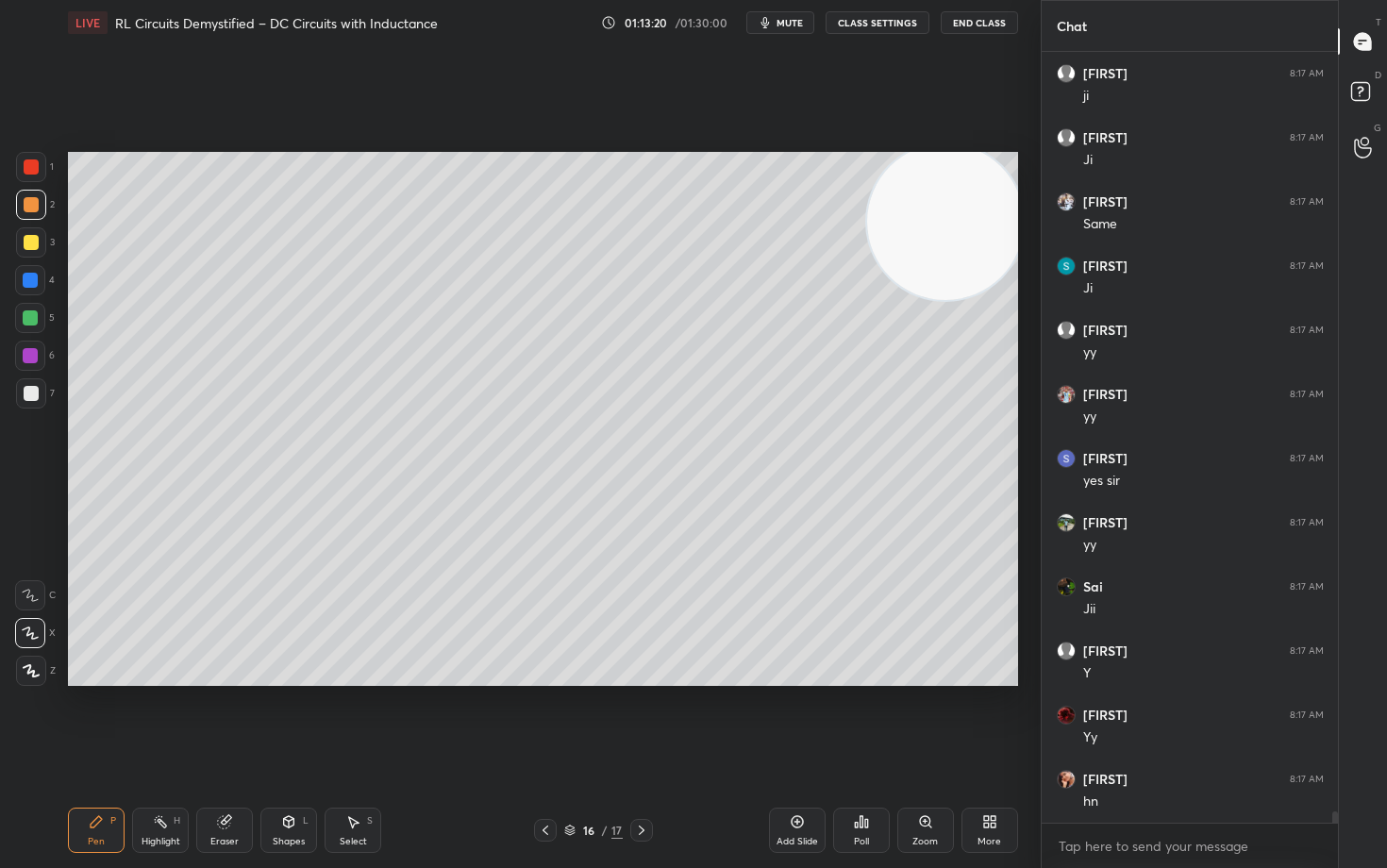 scroll, scrollTop: 51095, scrollLeft: 0, axis: vertical 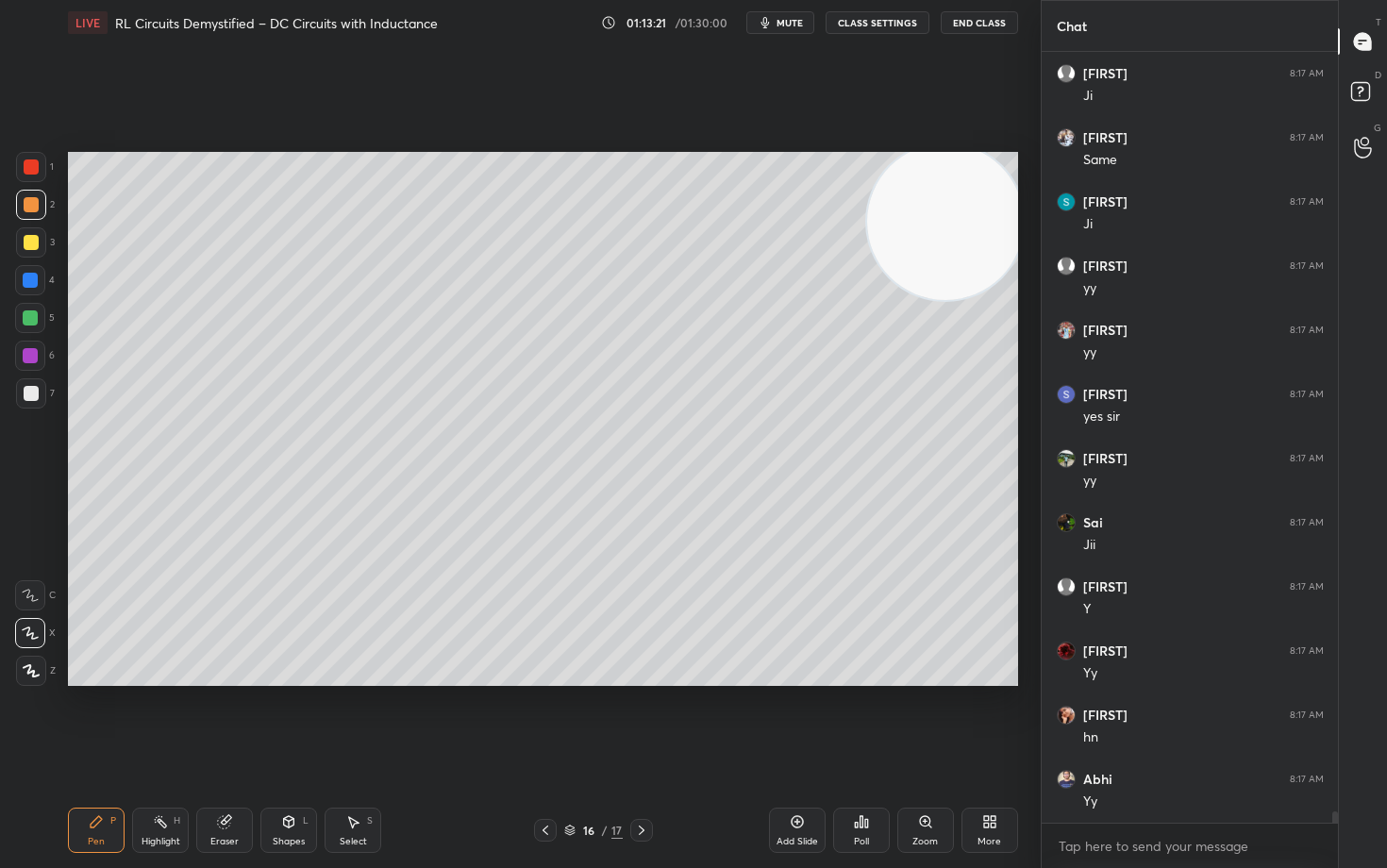 drag, startPoint x: 797, startPoint y: 829, endPoint x: 793, endPoint y: 816, distance: 13.601471 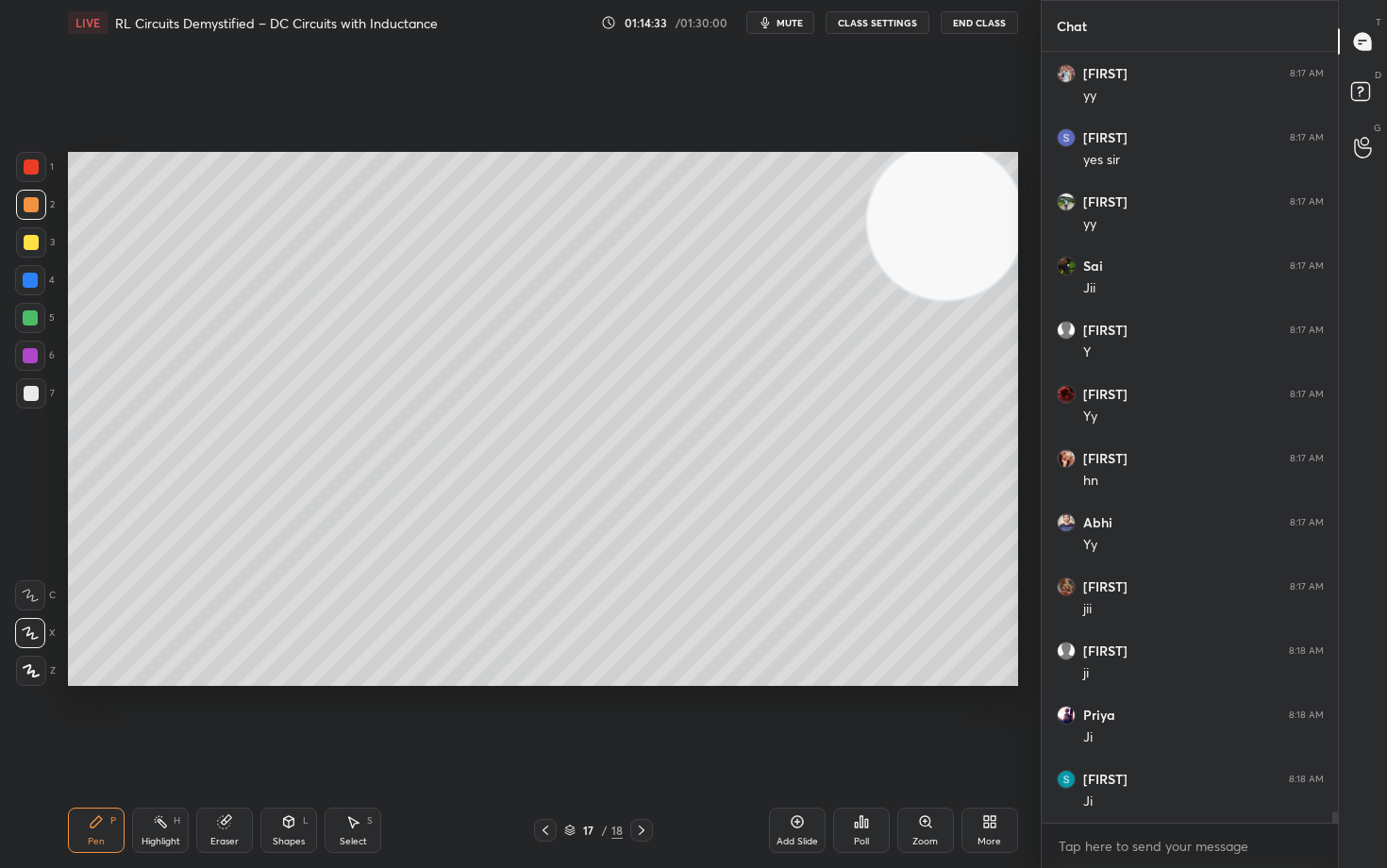 scroll, scrollTop: 51416, scrollLeft: 0, axis: vertical 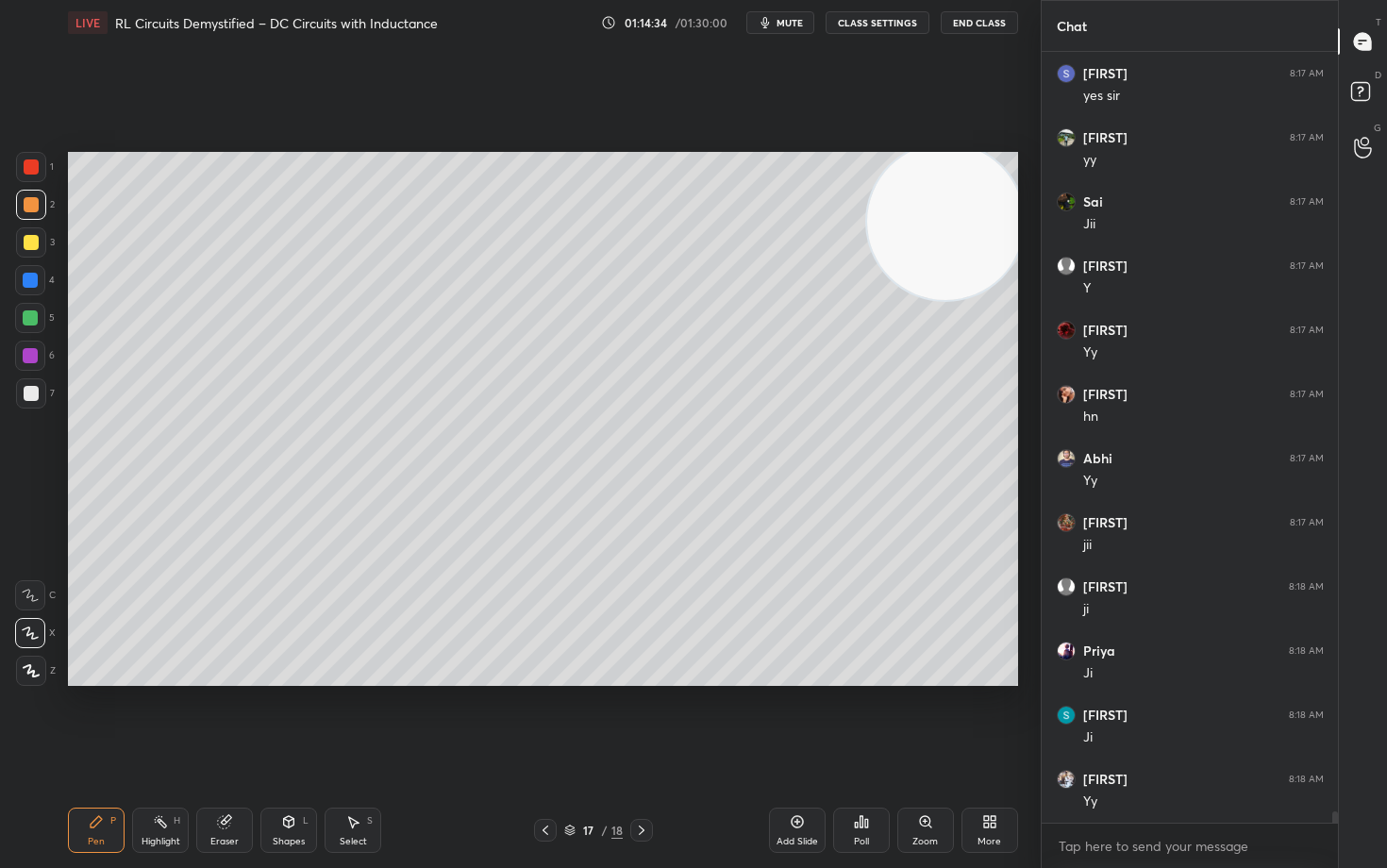 drag, startPoint x: 230, startPoint y: 829, endPoint x: 274, endPoint y: 762, distance: 80.1561 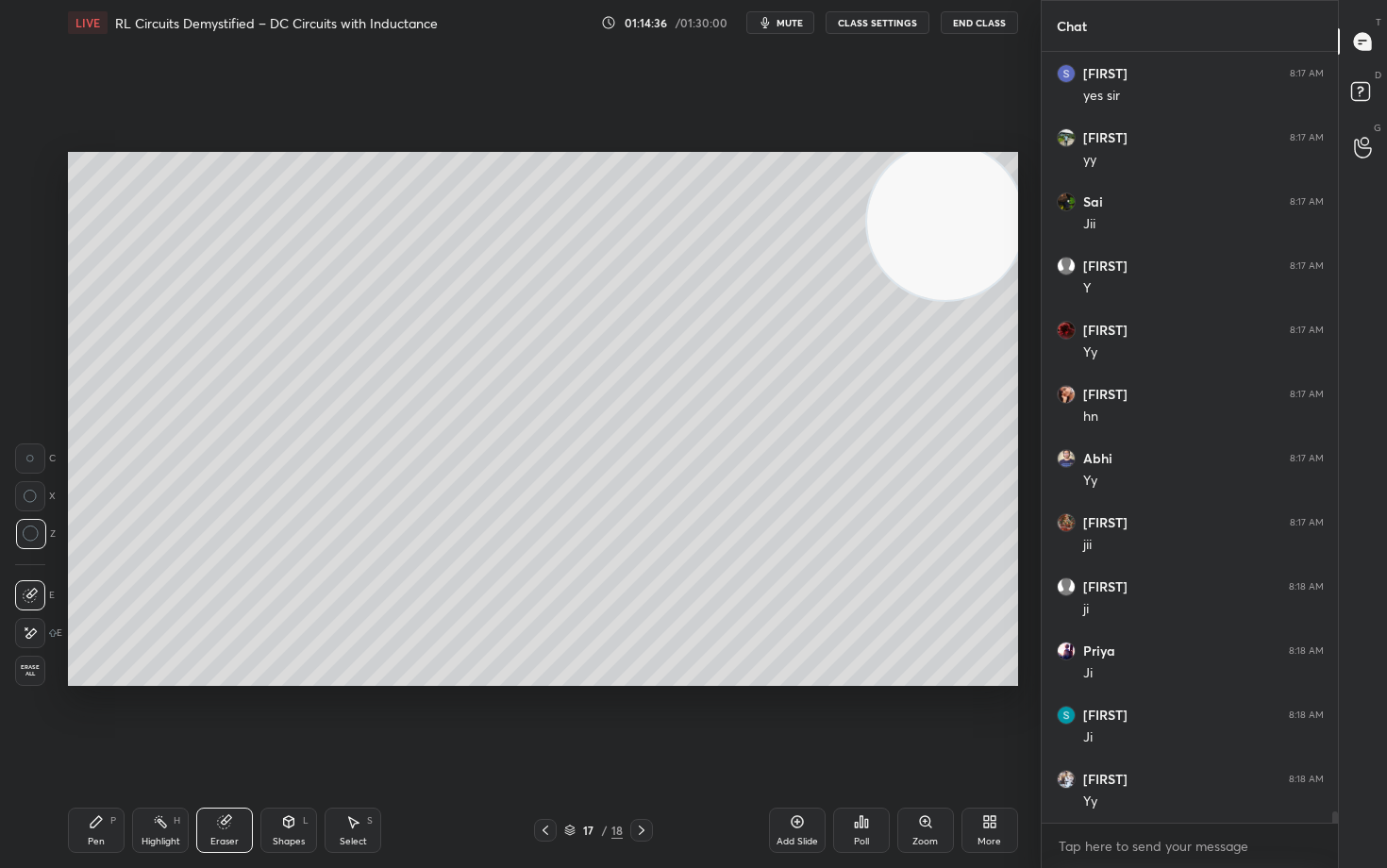 scroll, scrollTop: 51480, scrollLeft: 0, axis: vertical 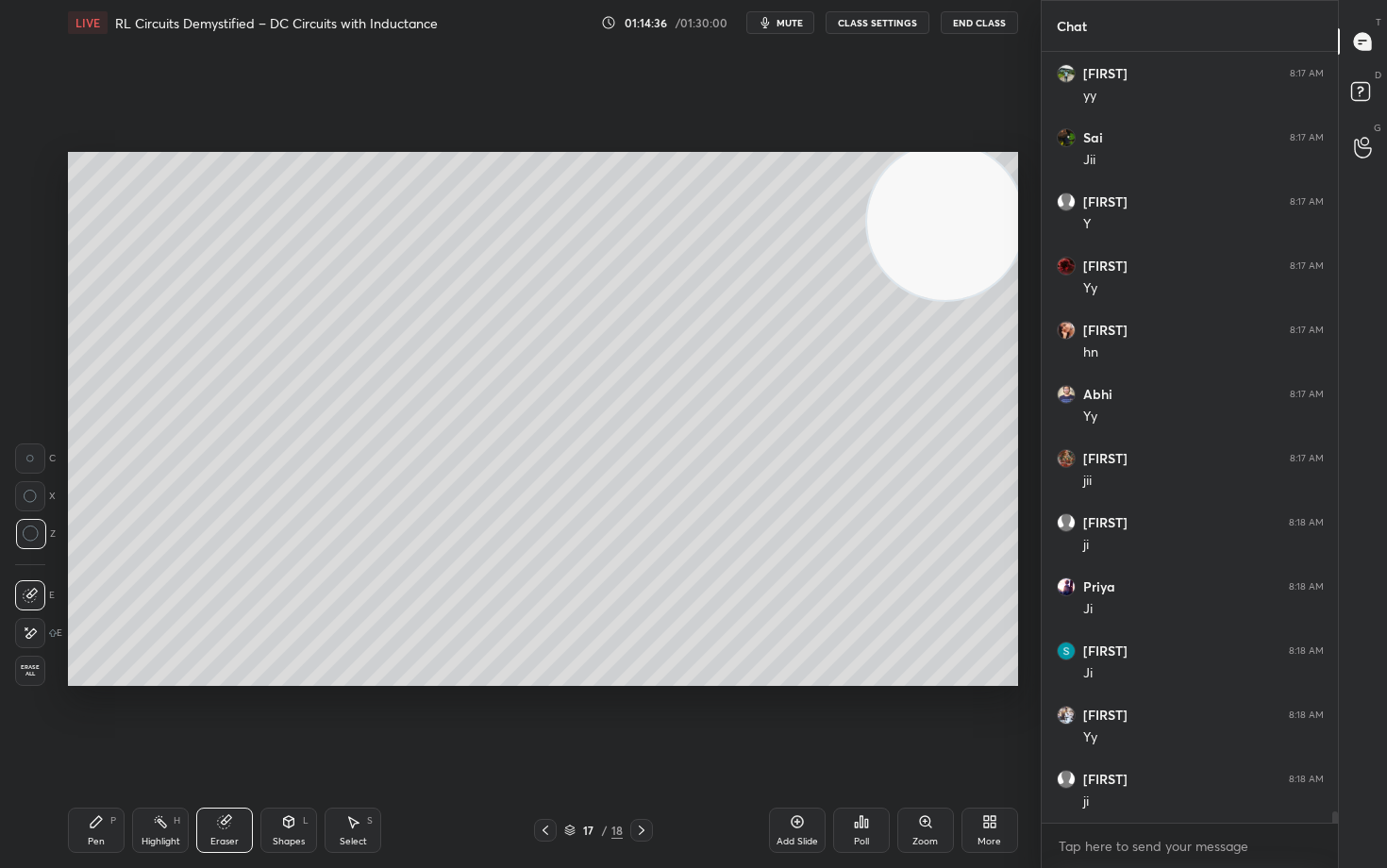 drag, startPoint x: 92, startPoint y: 826, endPoint x: 194, endPoint y: 708, distance: 155.97436 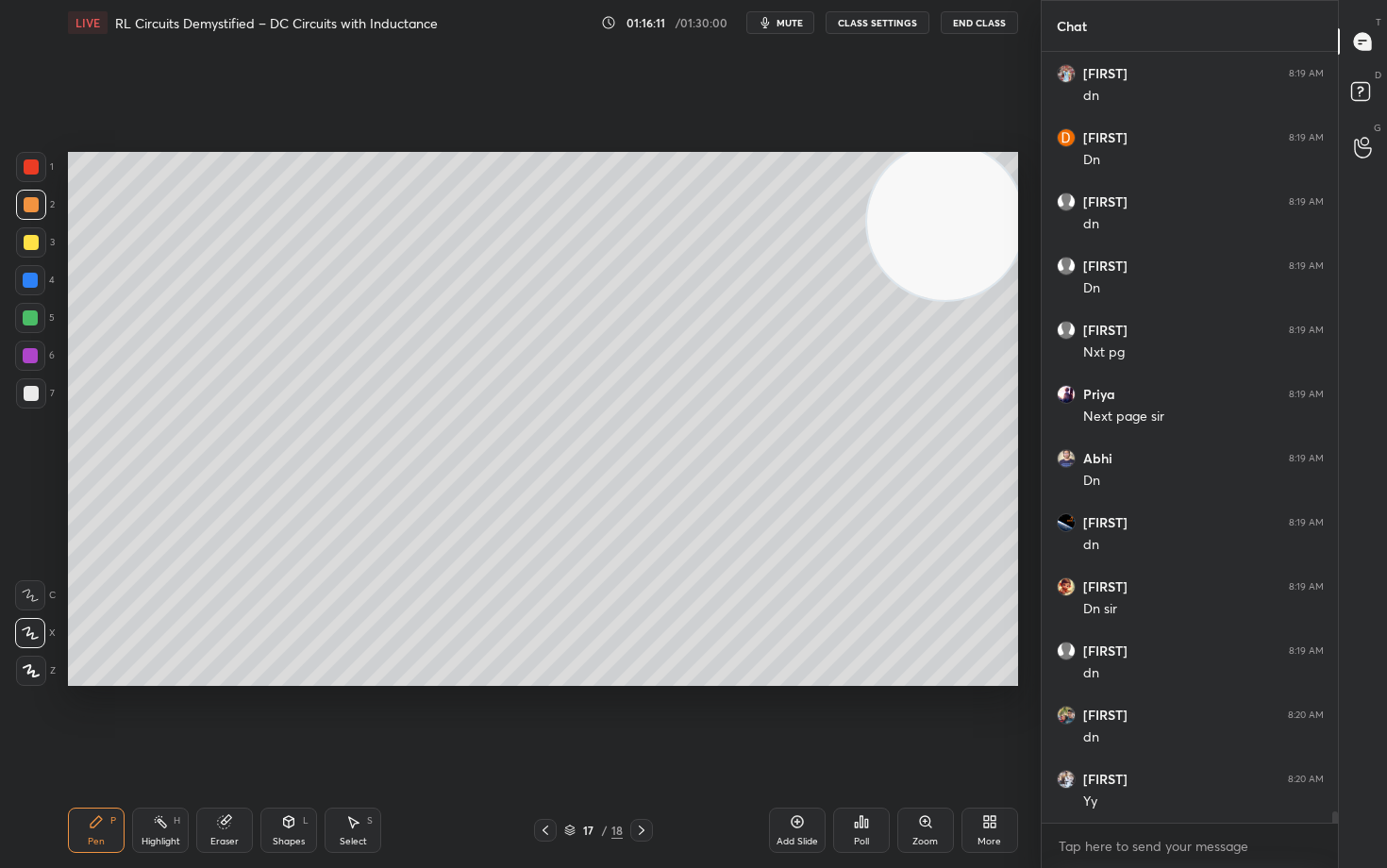 scroll, scrollTop: 53533, scrollLeft: 0, axis: vertical 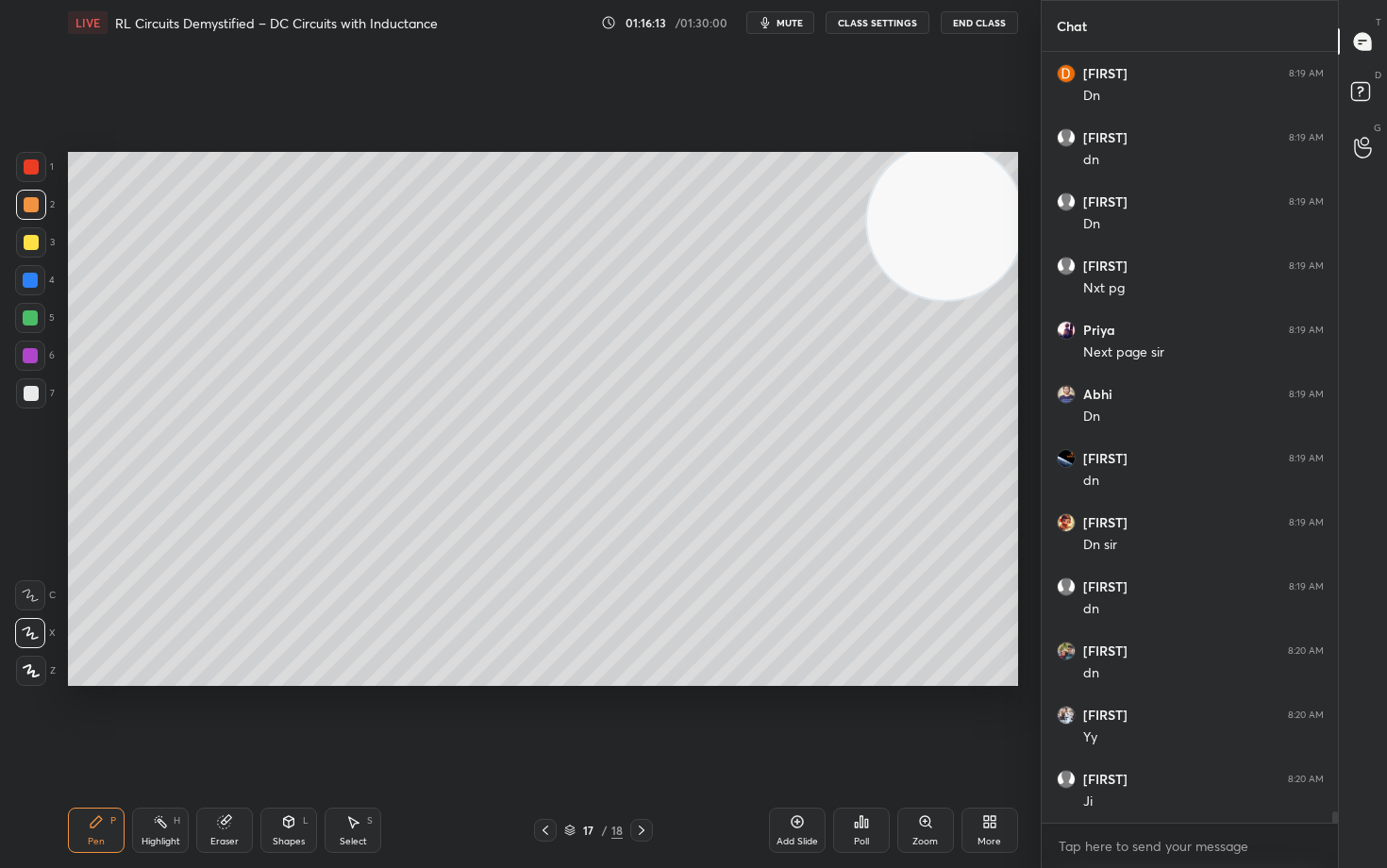 click 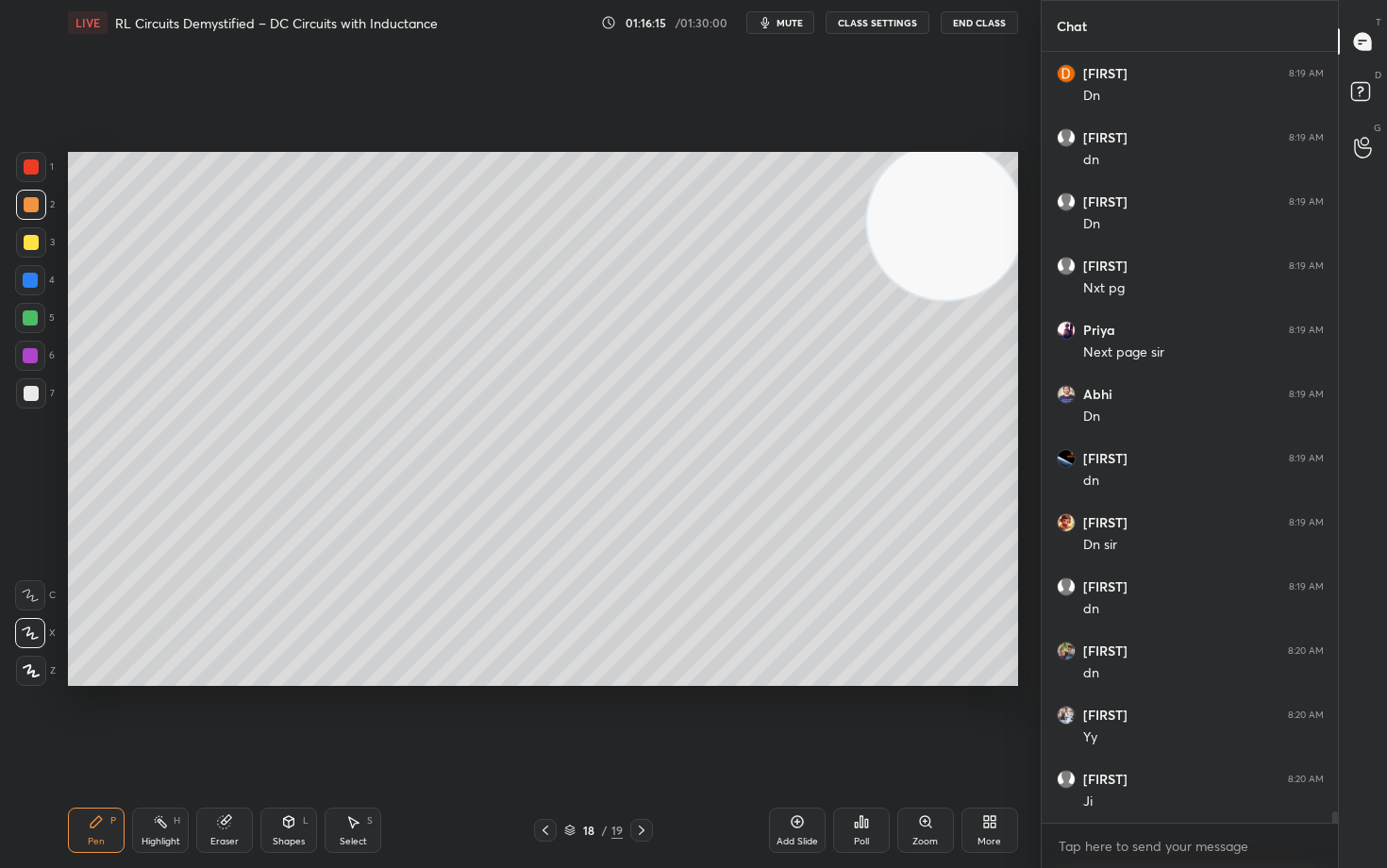 click at bounding box center [31, 242] 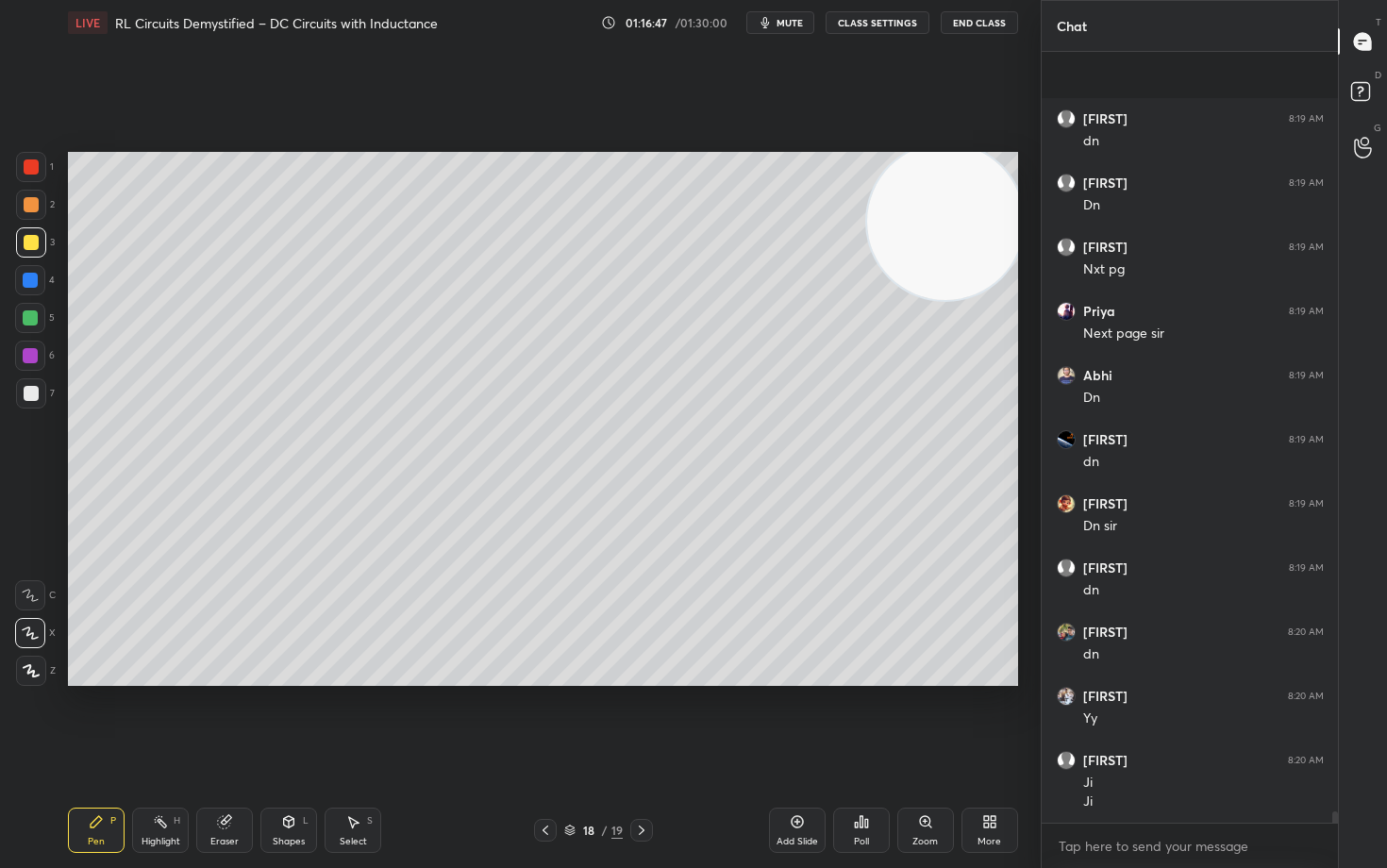 scroll, scrollTop: 53680, scrollLeft: 0, axis: vertical 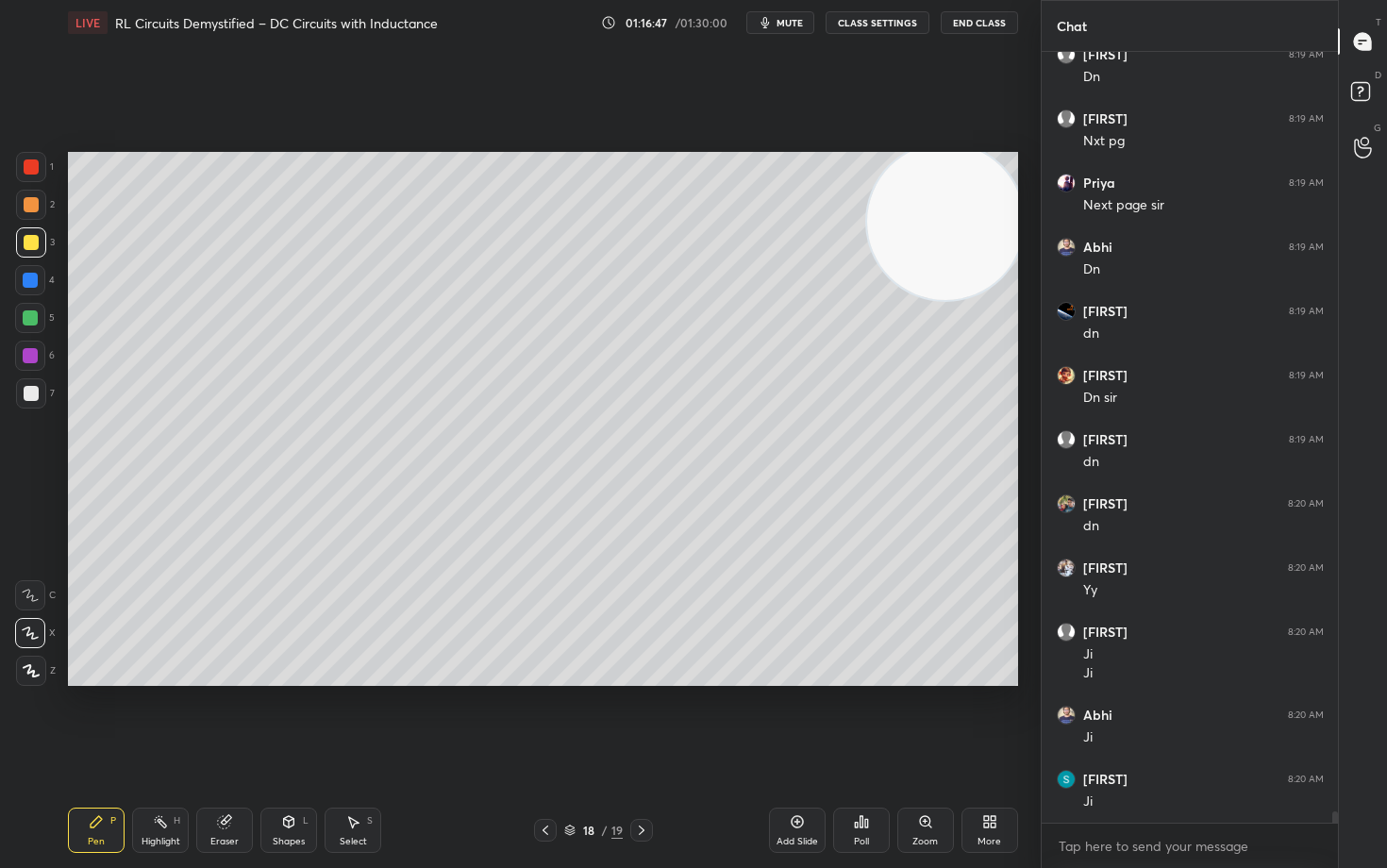click at bounding box center [31, 205] 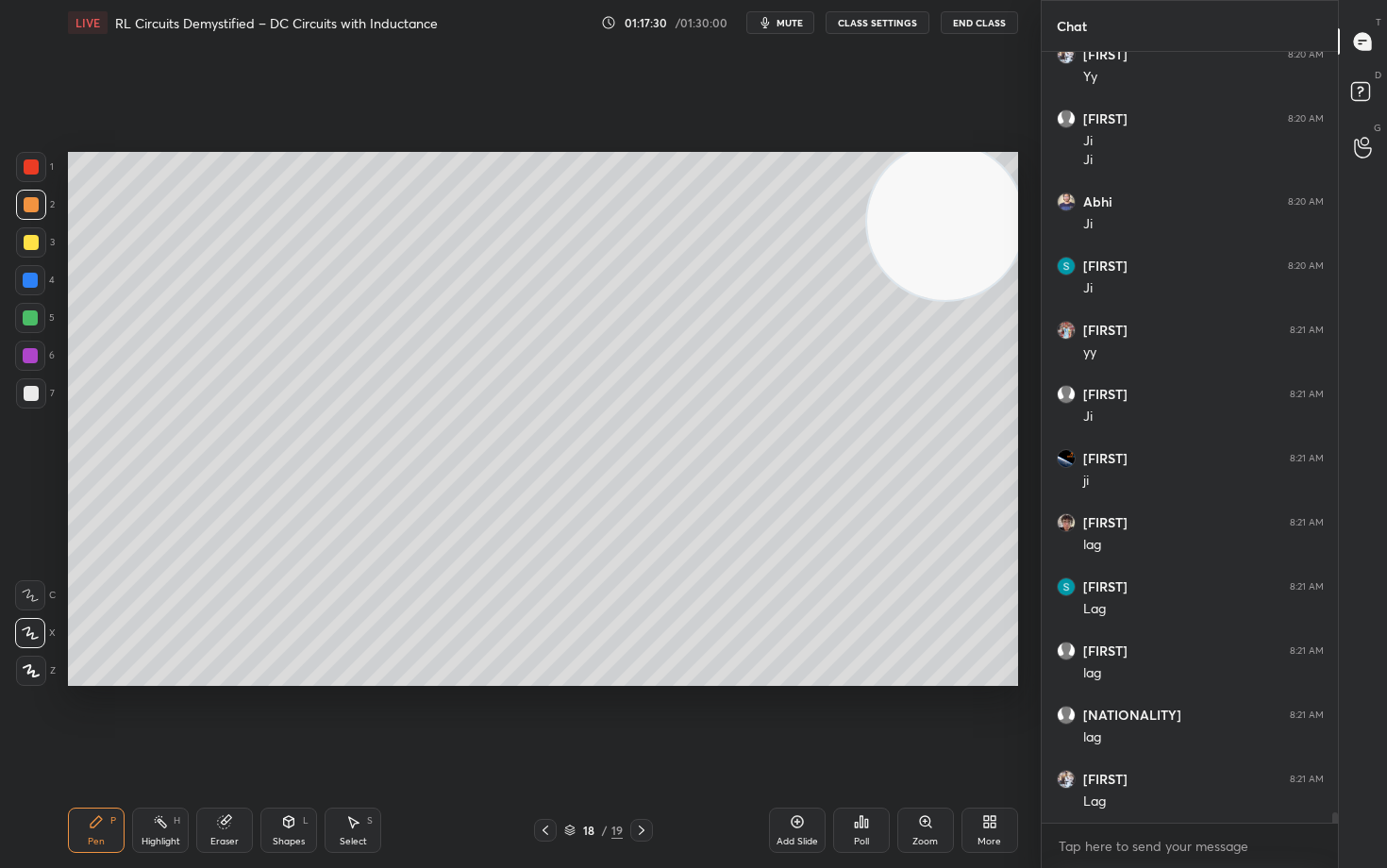 scroll, scrollTop: 54258, scrollLeft: 0, axis: vertical 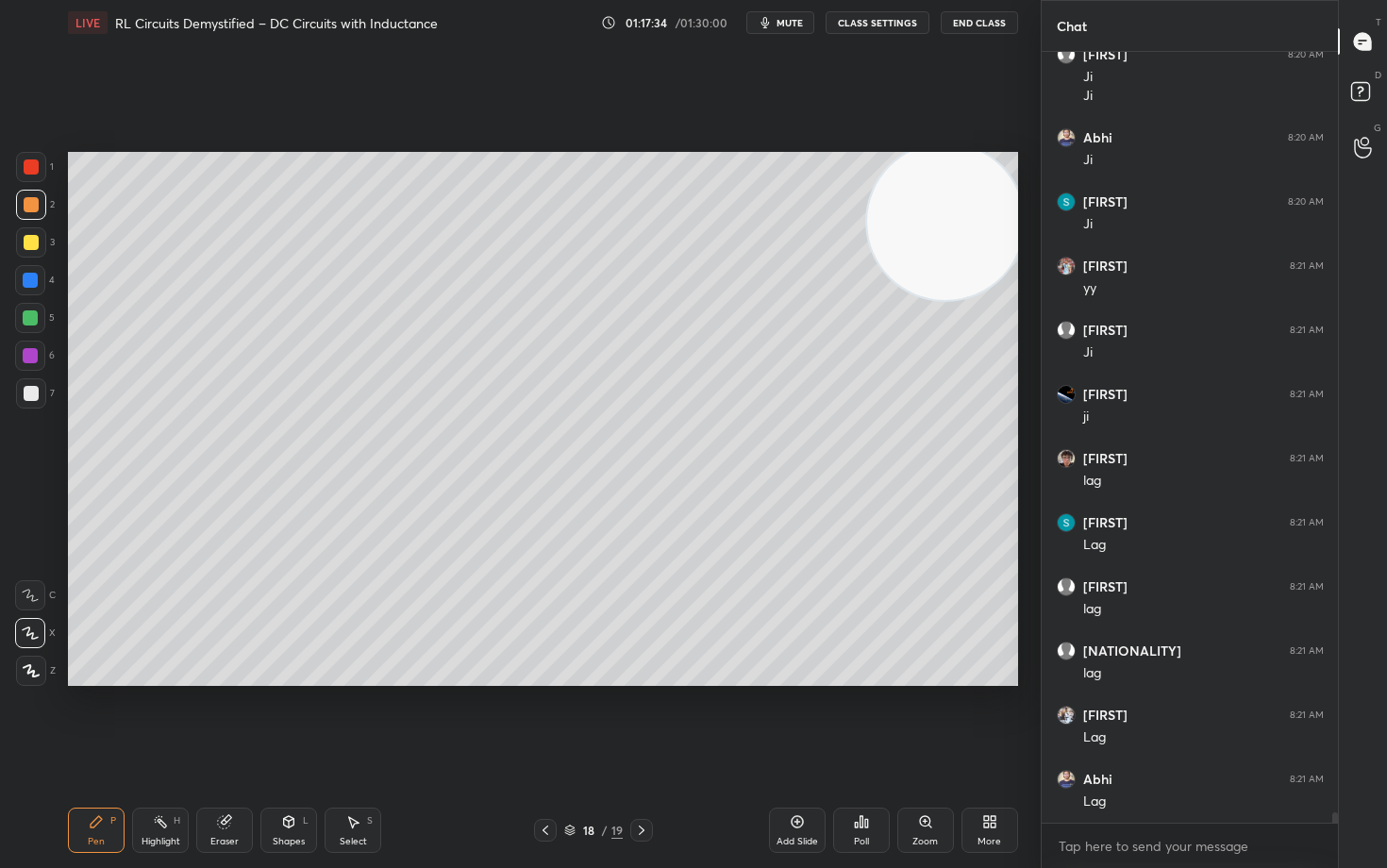 click at bounding box center [31, 393] 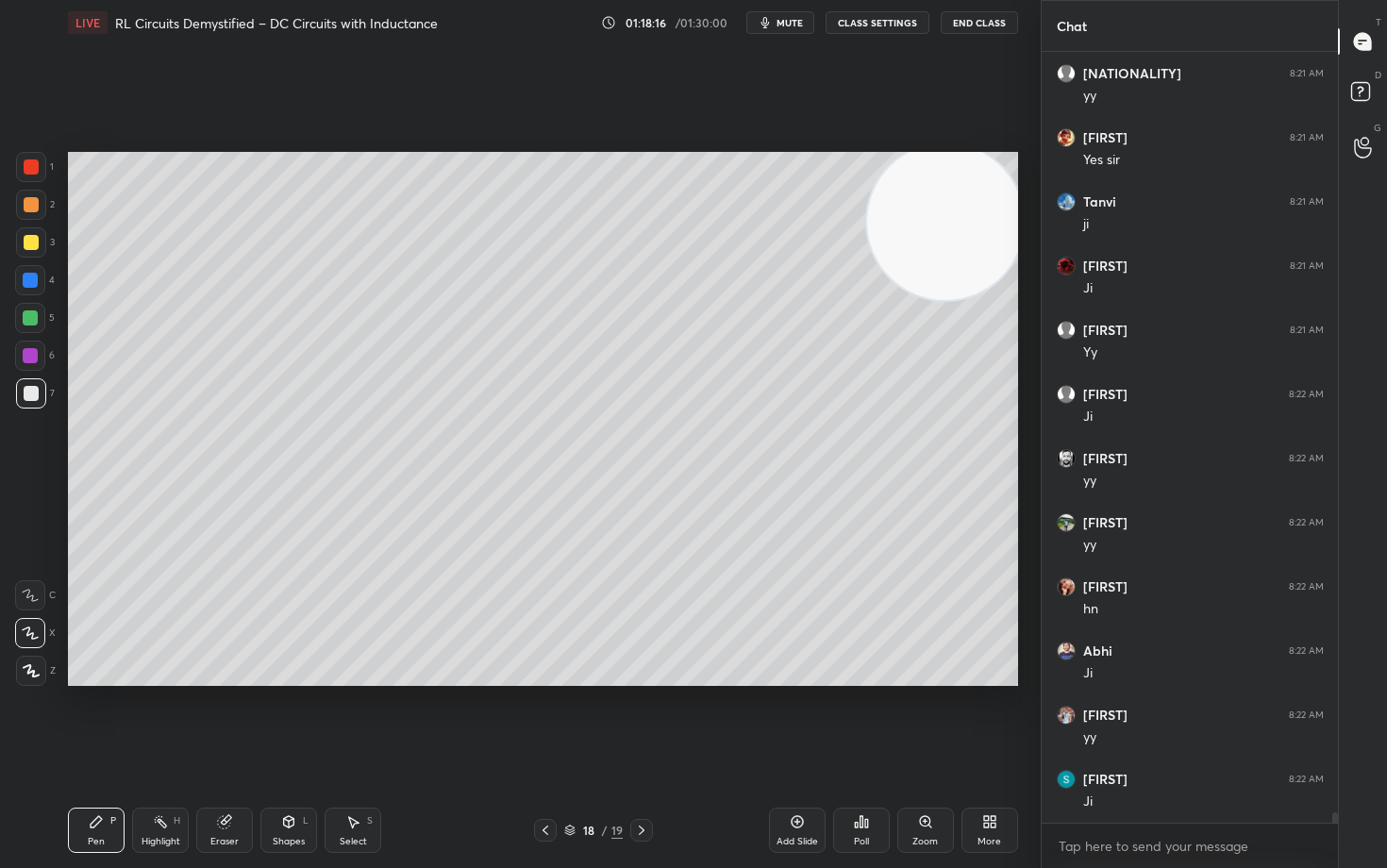 scroll, scrollTop: 55605, scrollLeft: 0, axis: vertical 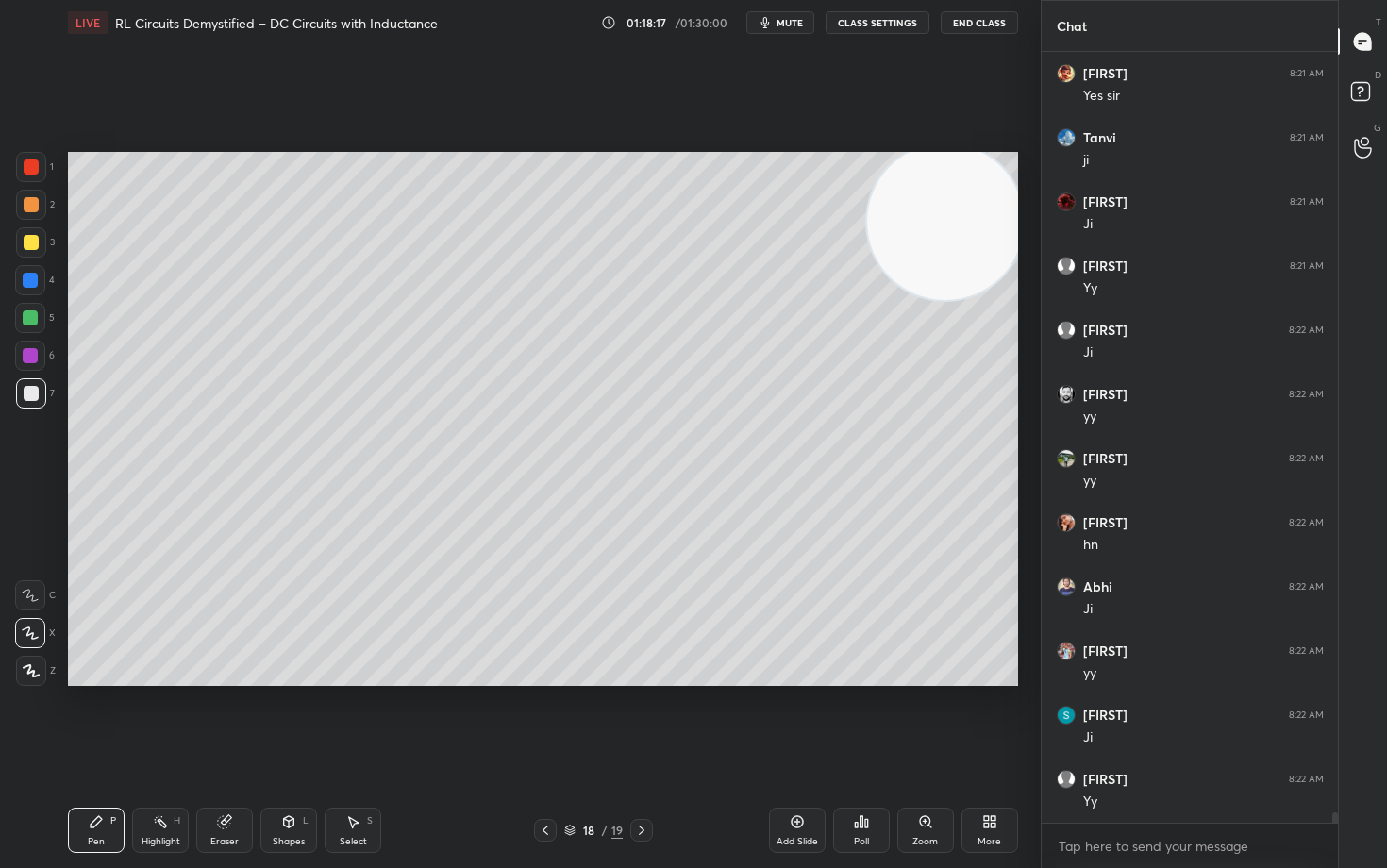 drag, startPoint x: 796, startPoint y: 820, endPoint x: 817, endPoint y: 809, distance: 23.706539 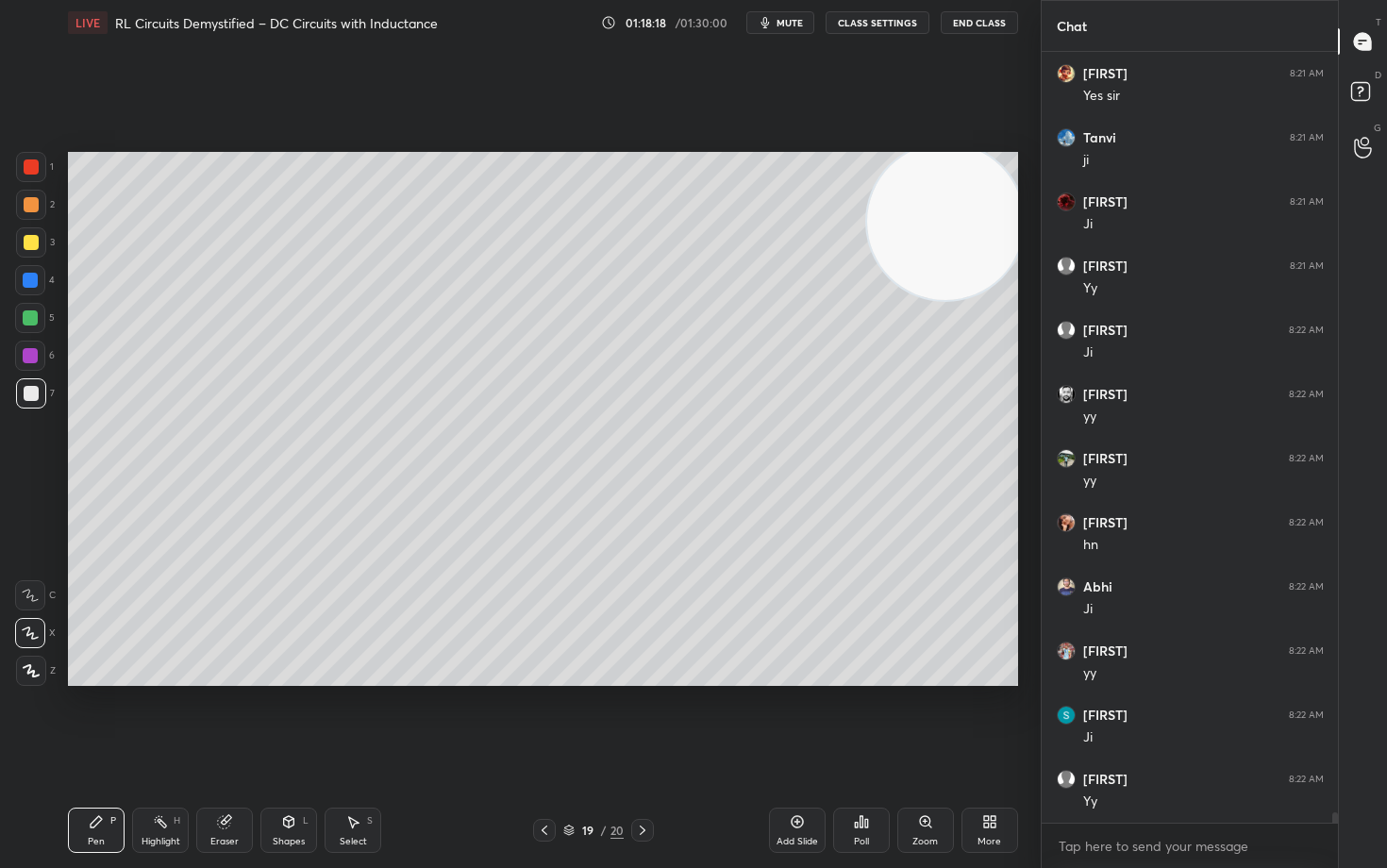 scroll, scrollTop: 55669, scrollLeft: 0, axis: vertical 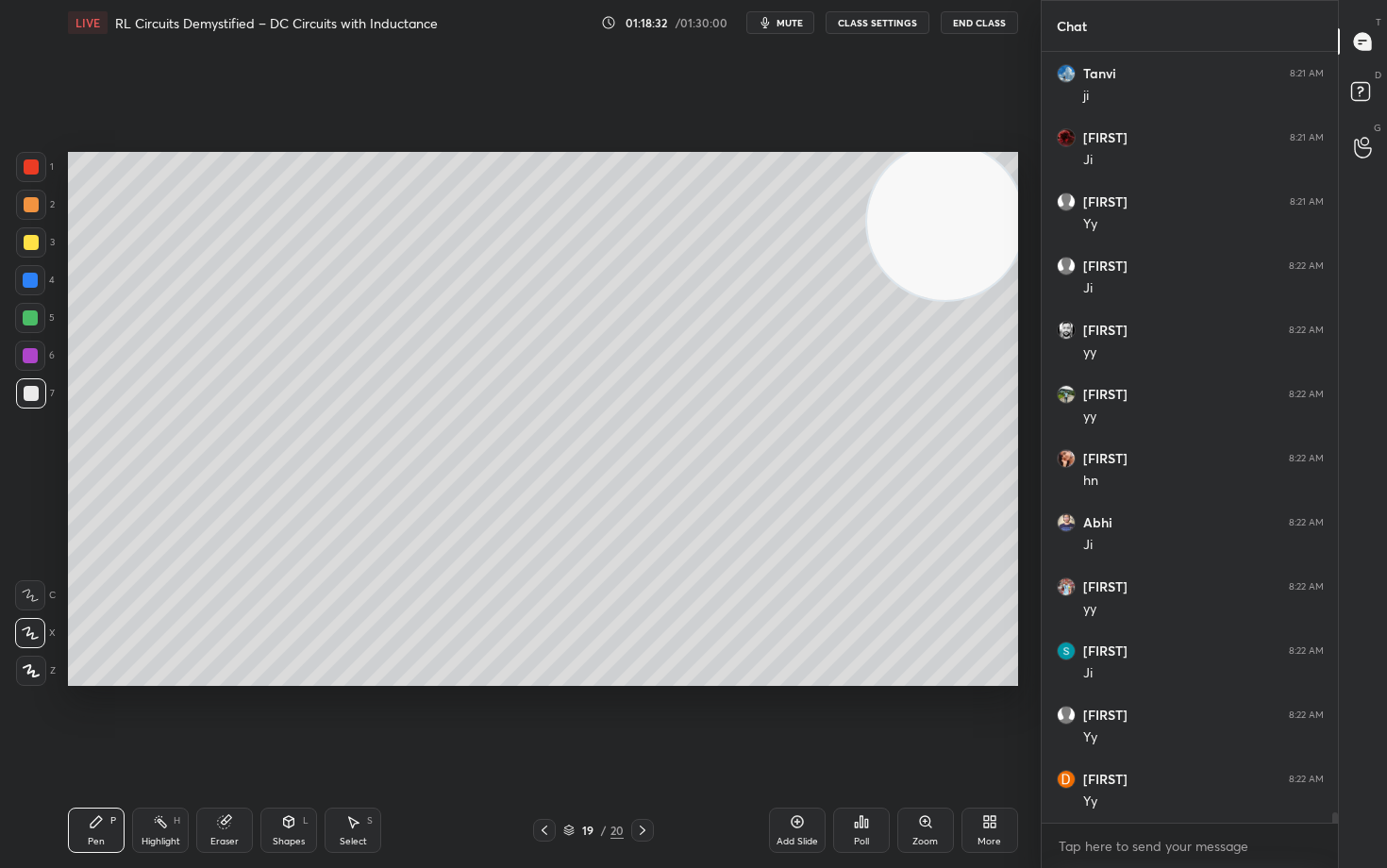 click at bounding box center [31, 242] 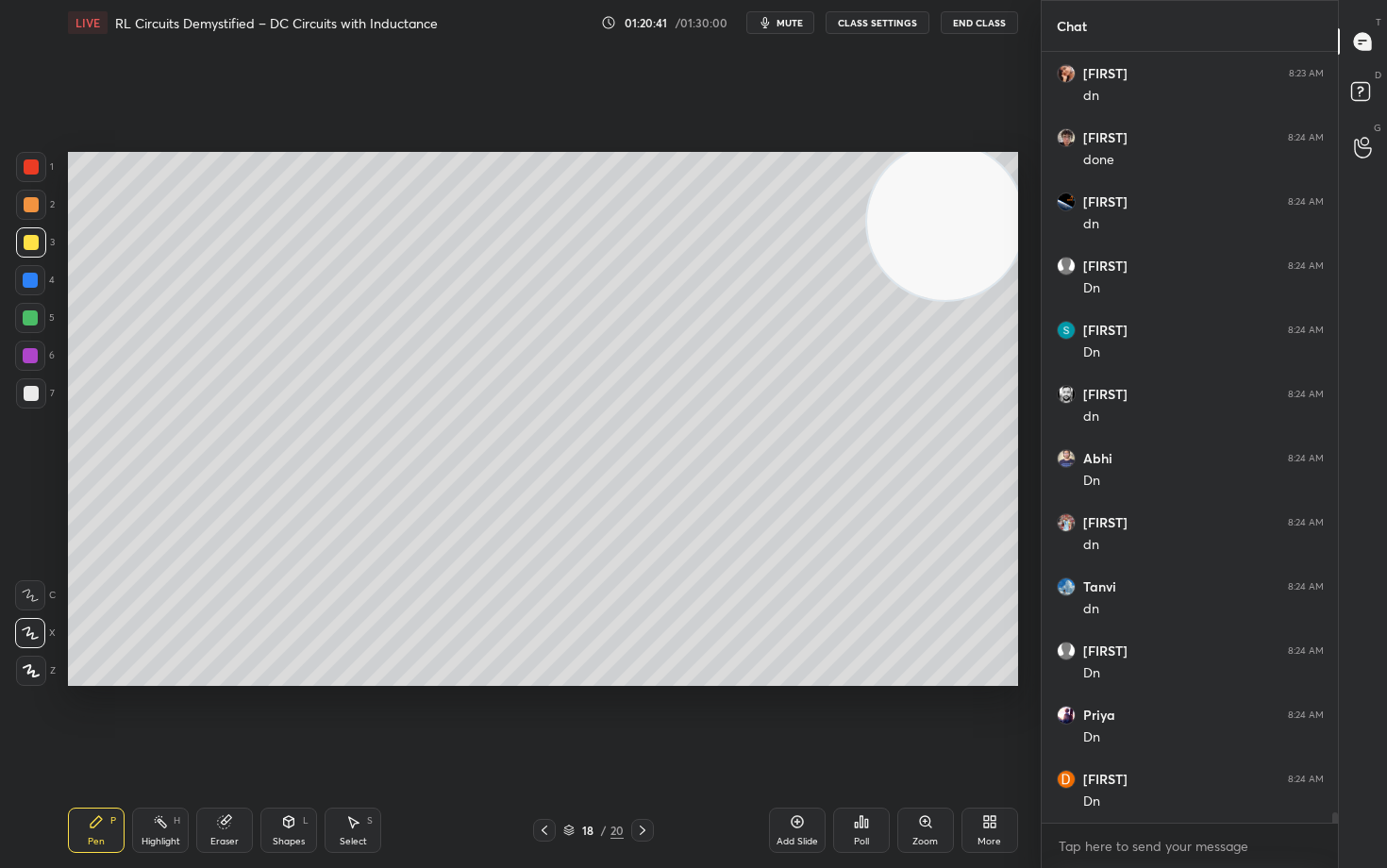 scroll, scrollTop: 57979, scrollLeft: 0, axis: vertical 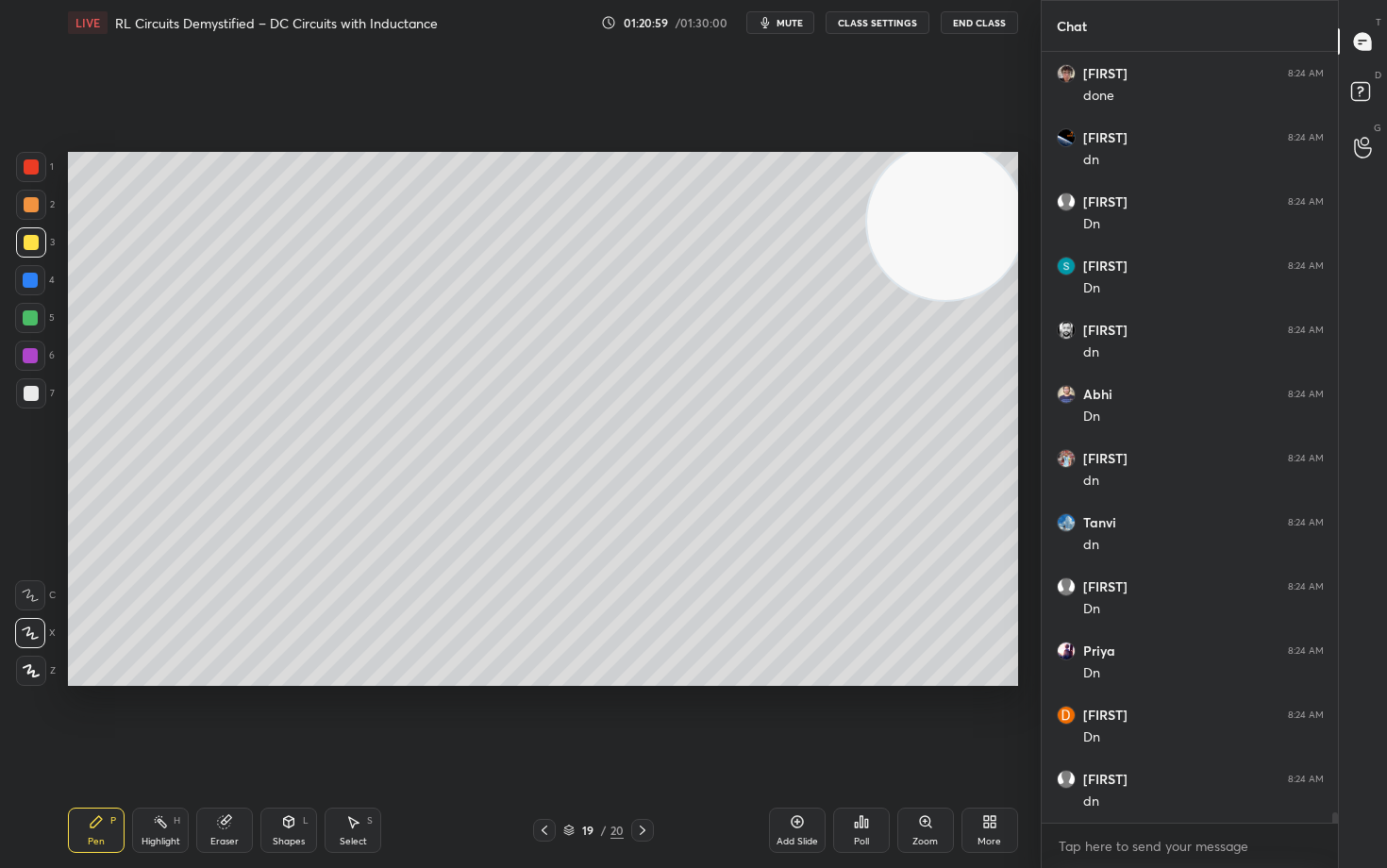 click 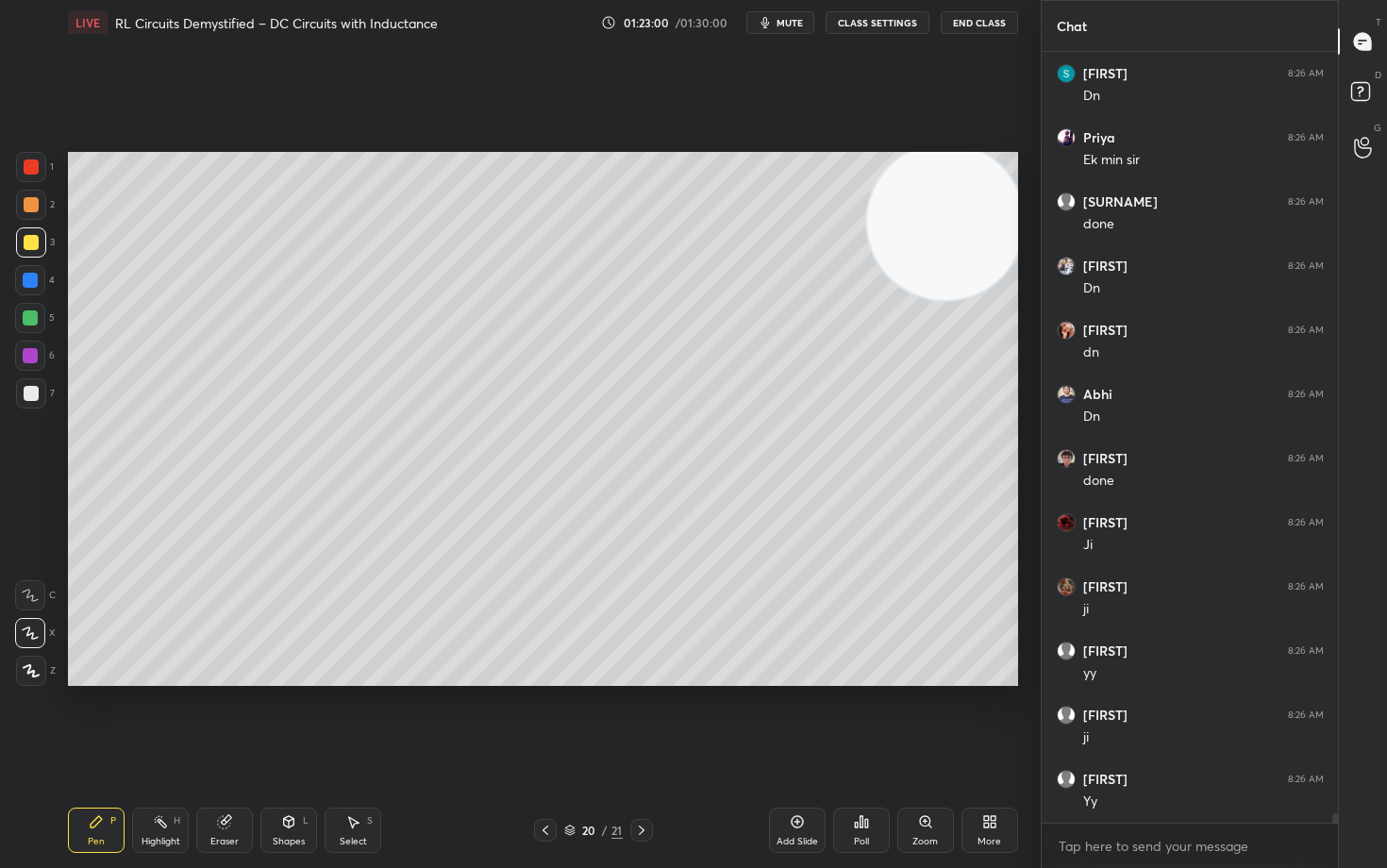 scroll, scrollTop: 60417, scrollLeft: 0, axis: vertical 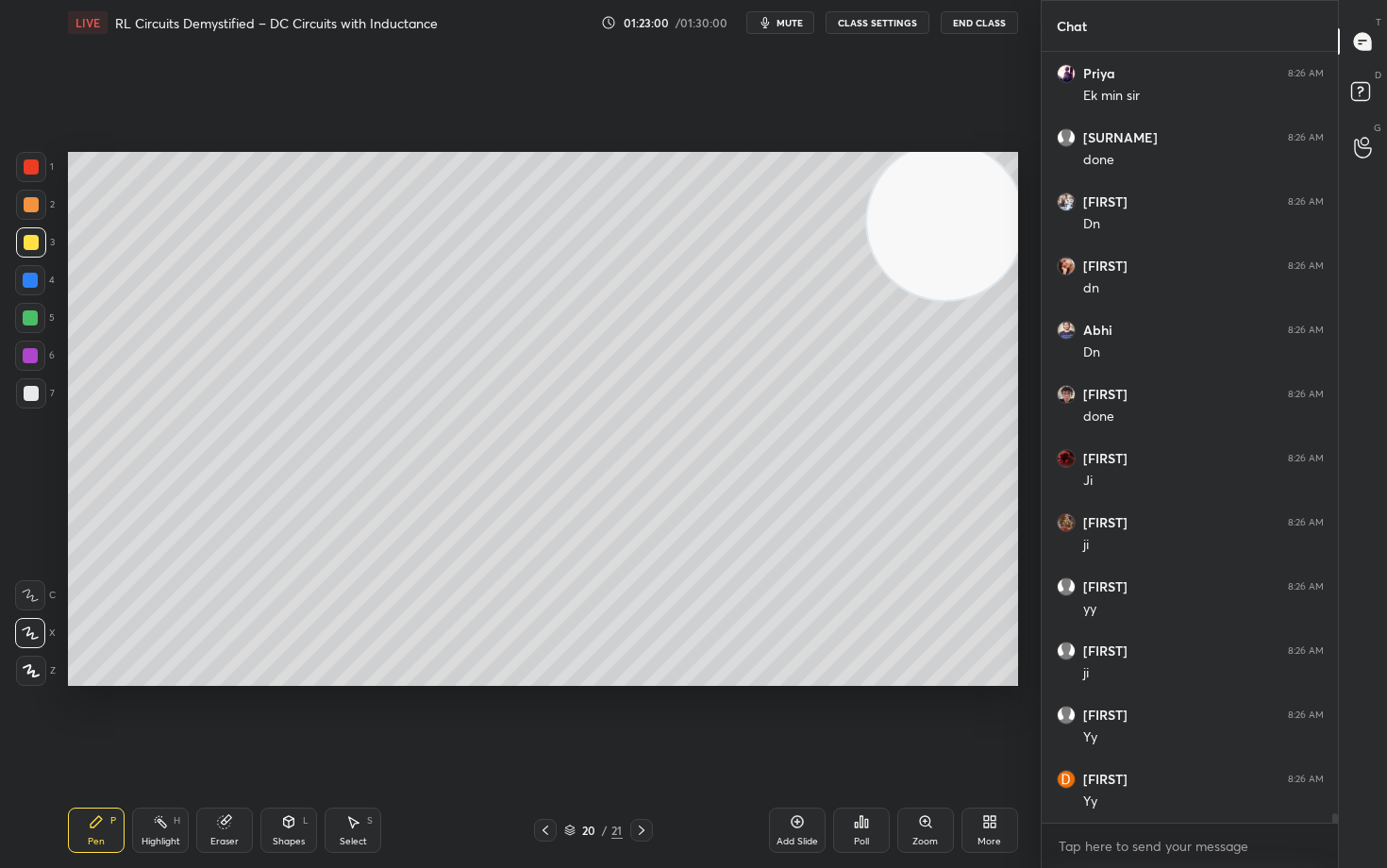 click 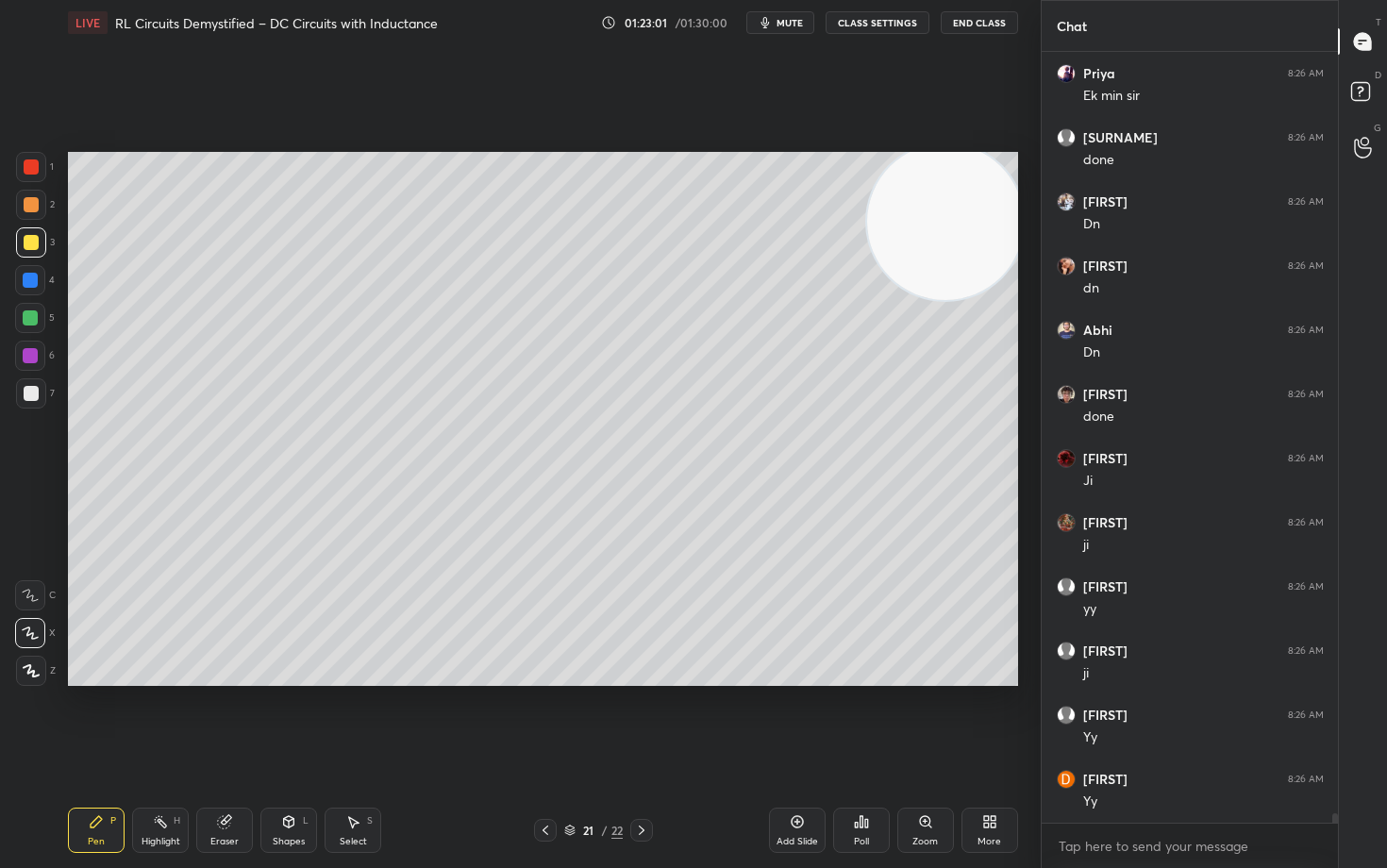 click at bounding box center (31, 393) 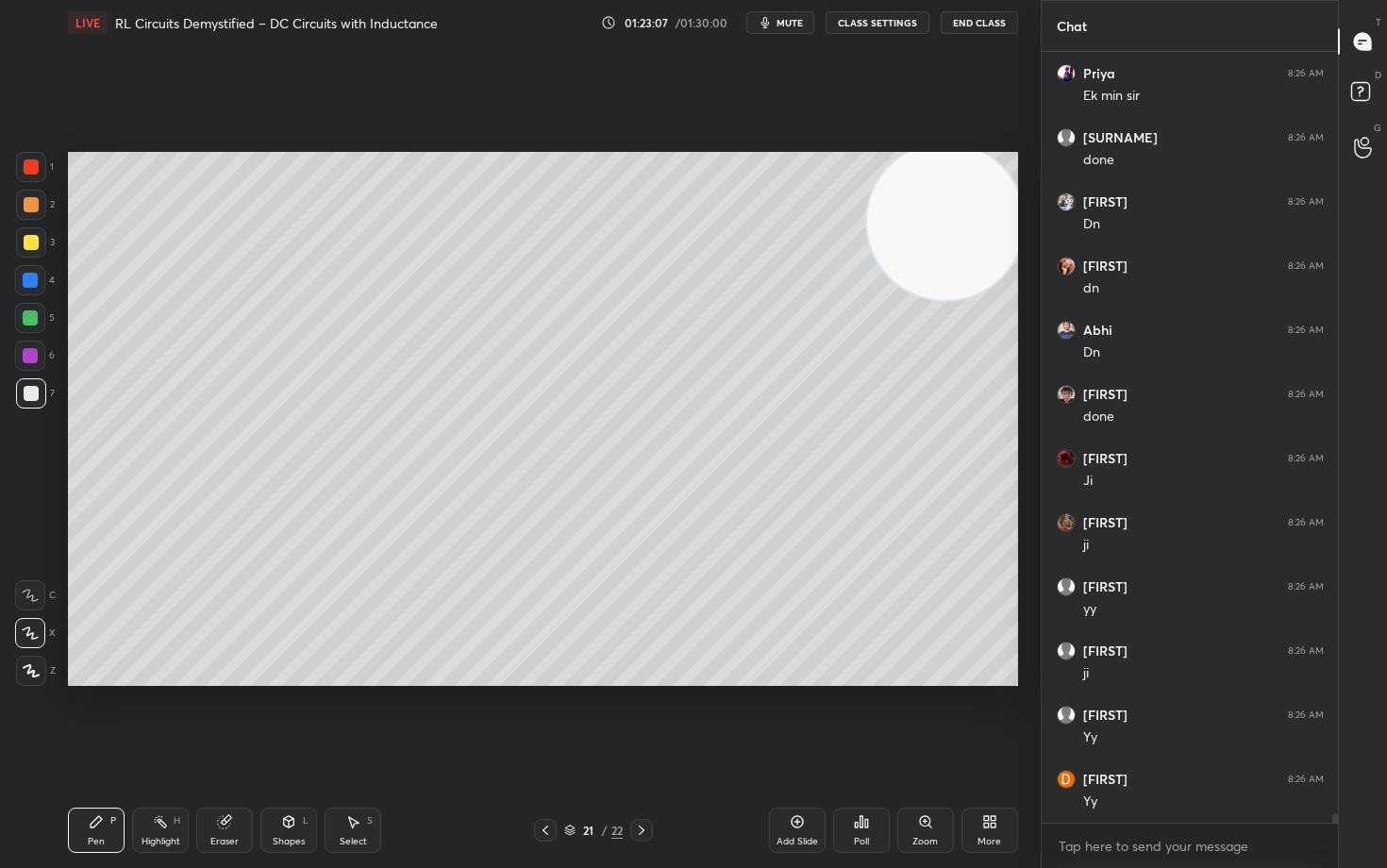 drag, startPoint x: 22, startPoint y: 246, endPoint x: 43, endPoint y: 263, distance: 27.018512 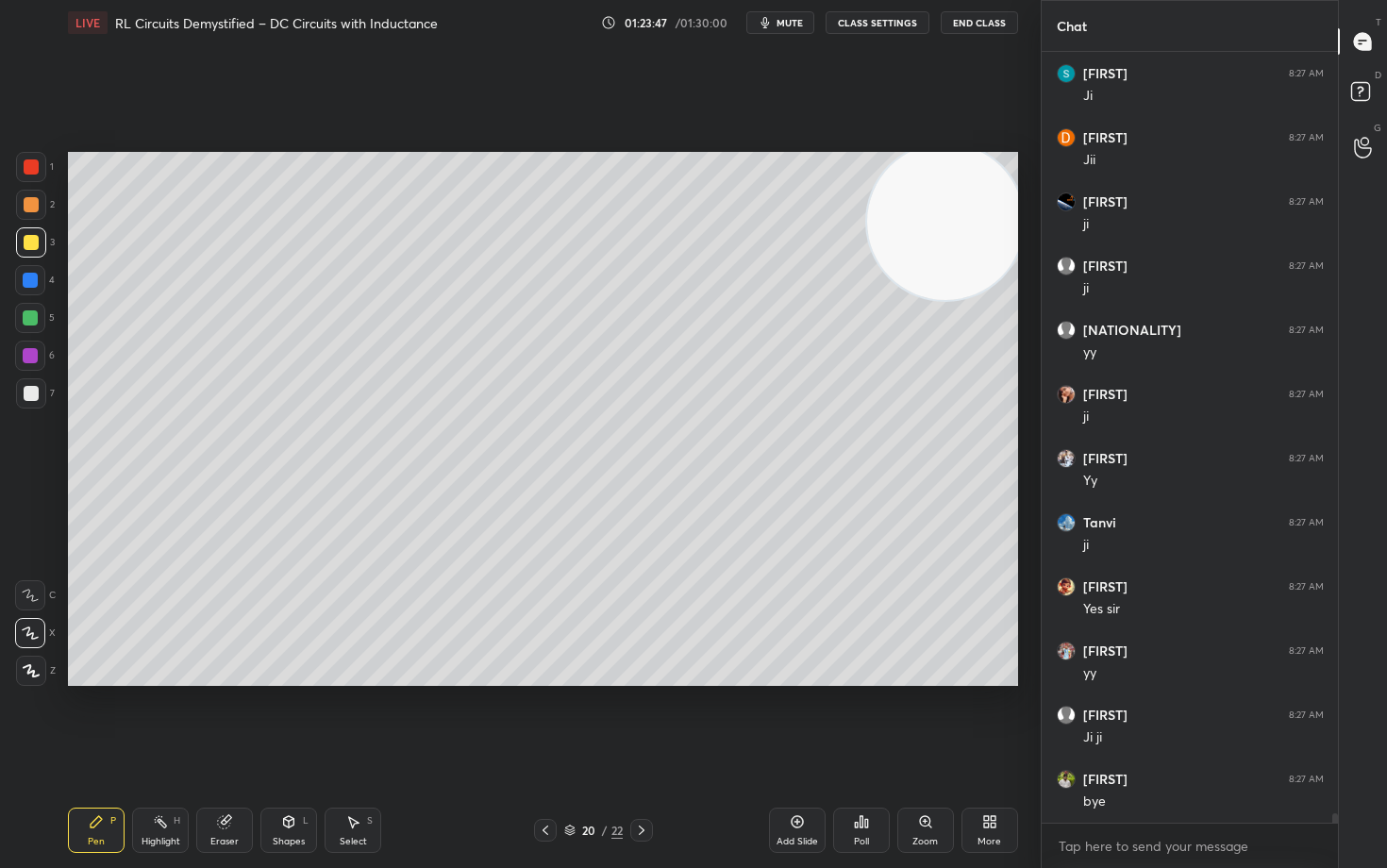 scroll, scrollTop: 61636, scrollLeft: 0, axis: vertical 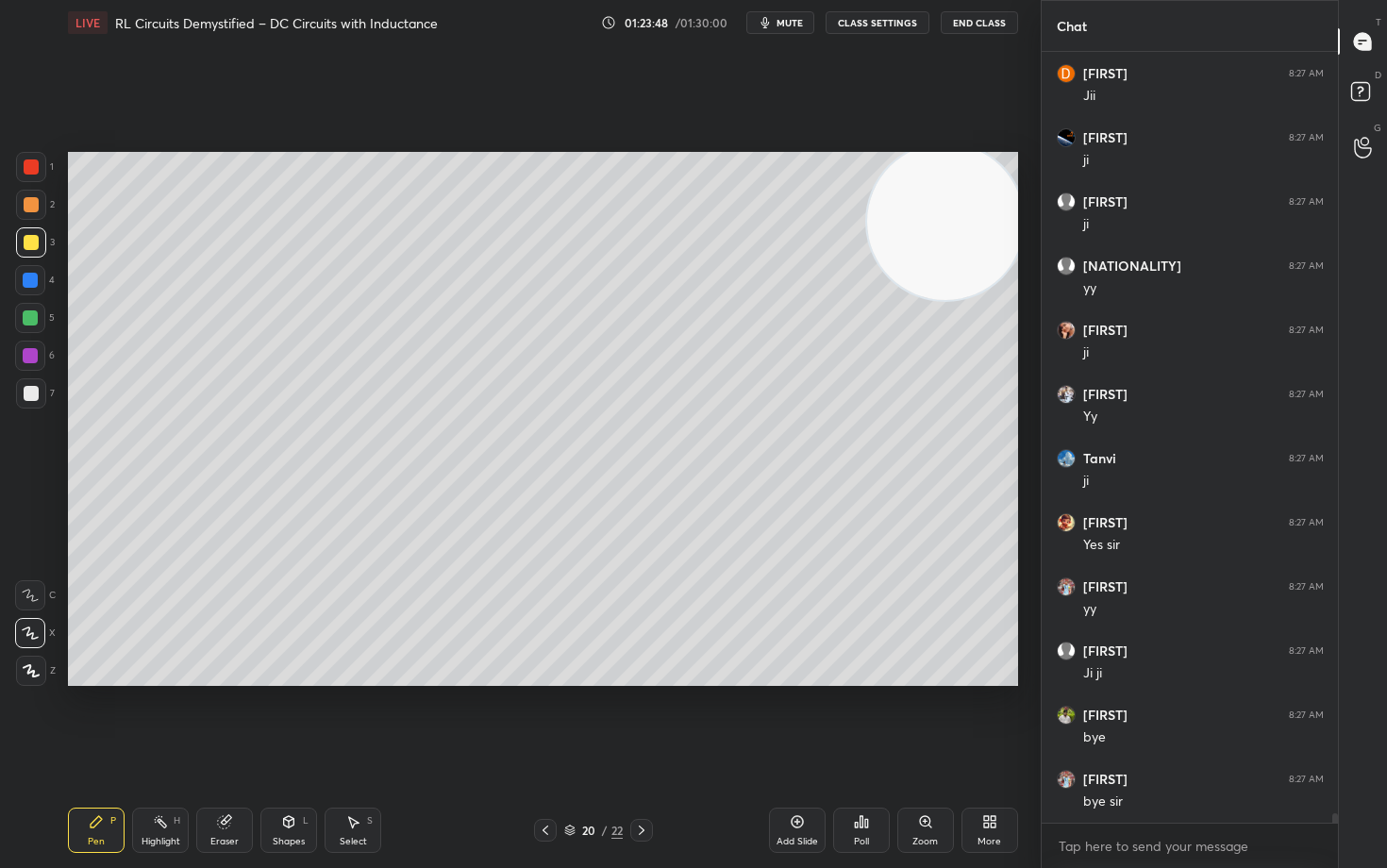 click on "End Class" at bounding box center [979, 23] 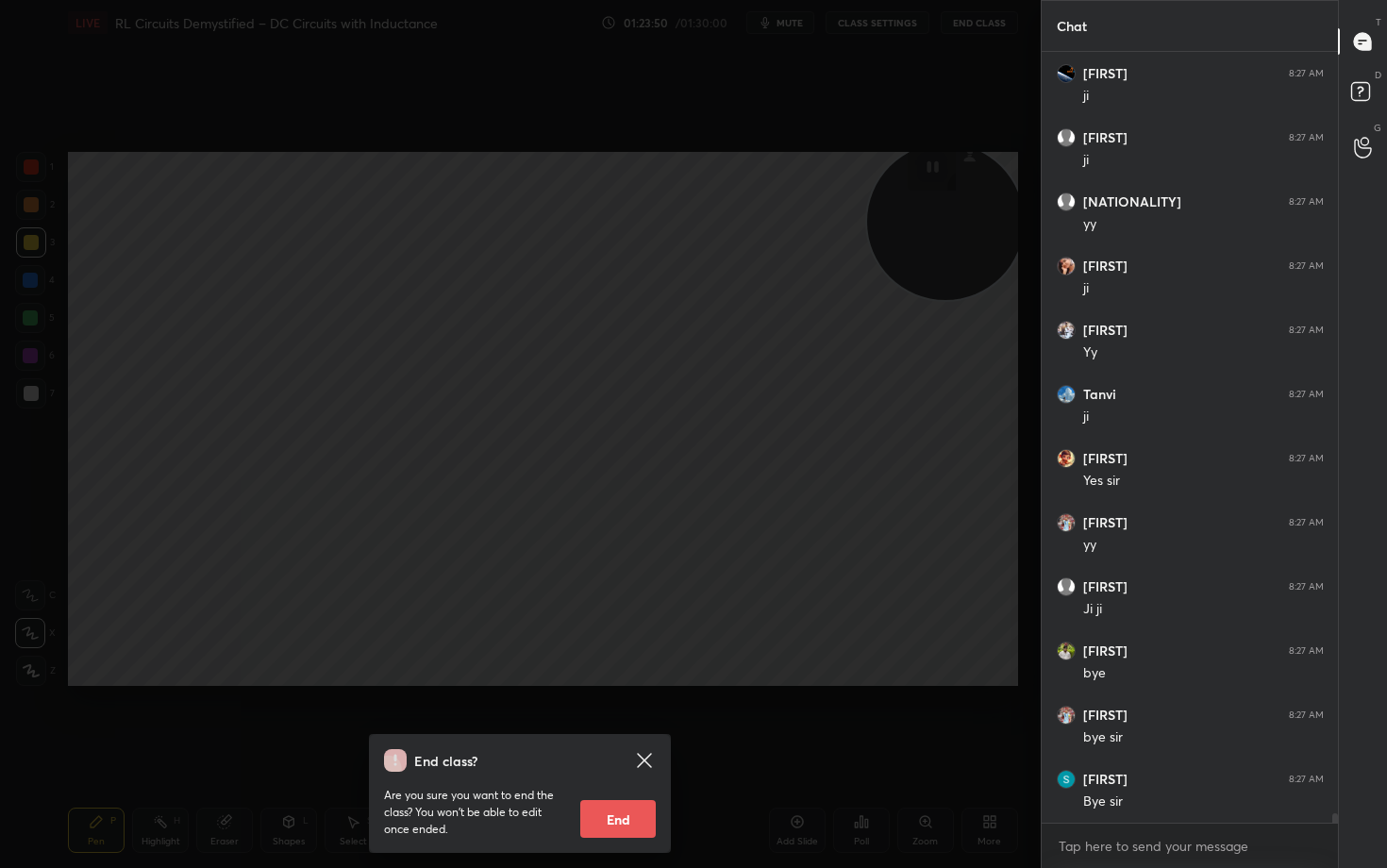 scroll, scrollTop: 61764, scrollLeft: 0, axis: vertical 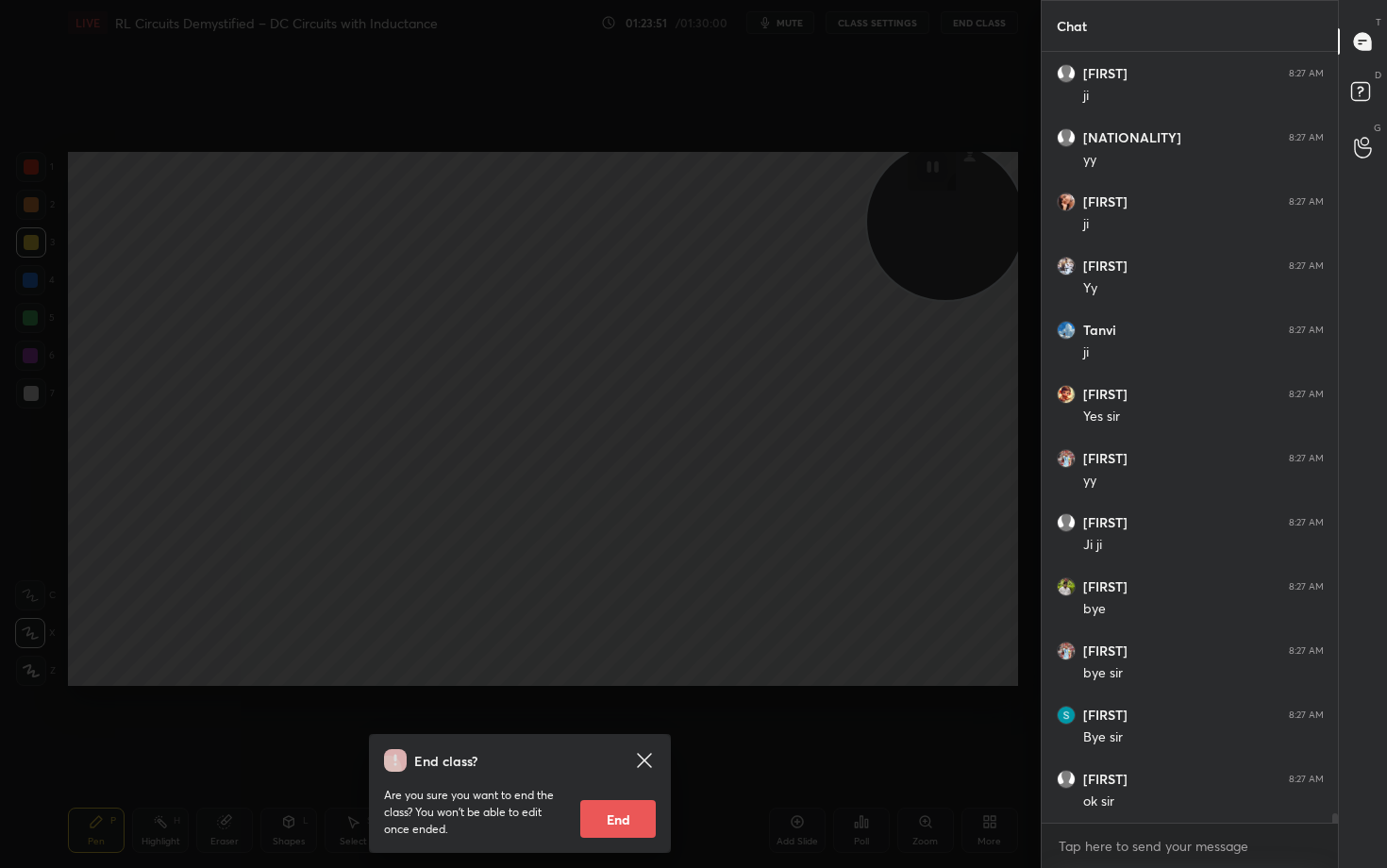 click on "End" at bounding box center (618, 819) 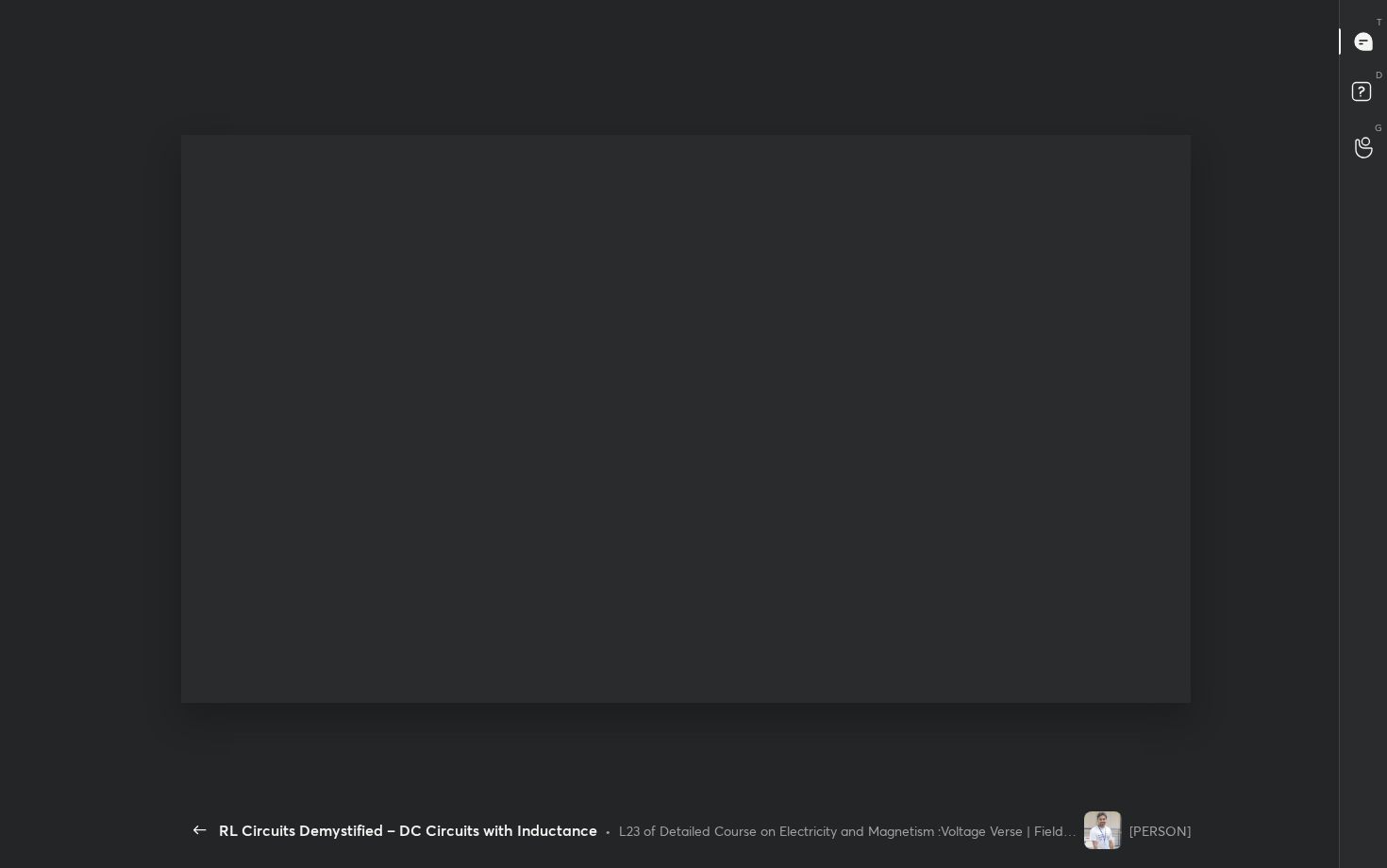scroll, scrollTop: 93601, scrollLeft: 93097, axis: both 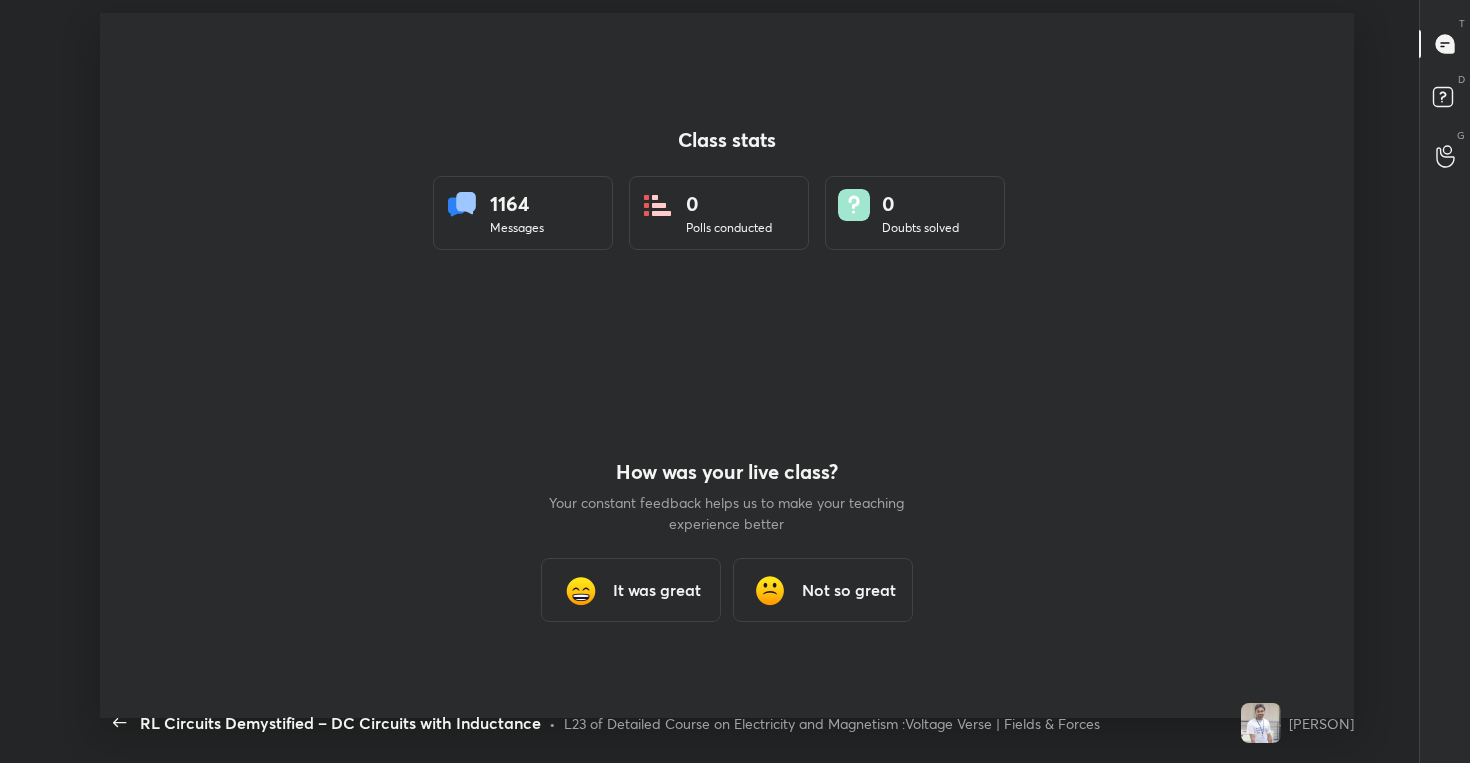 type on "x" 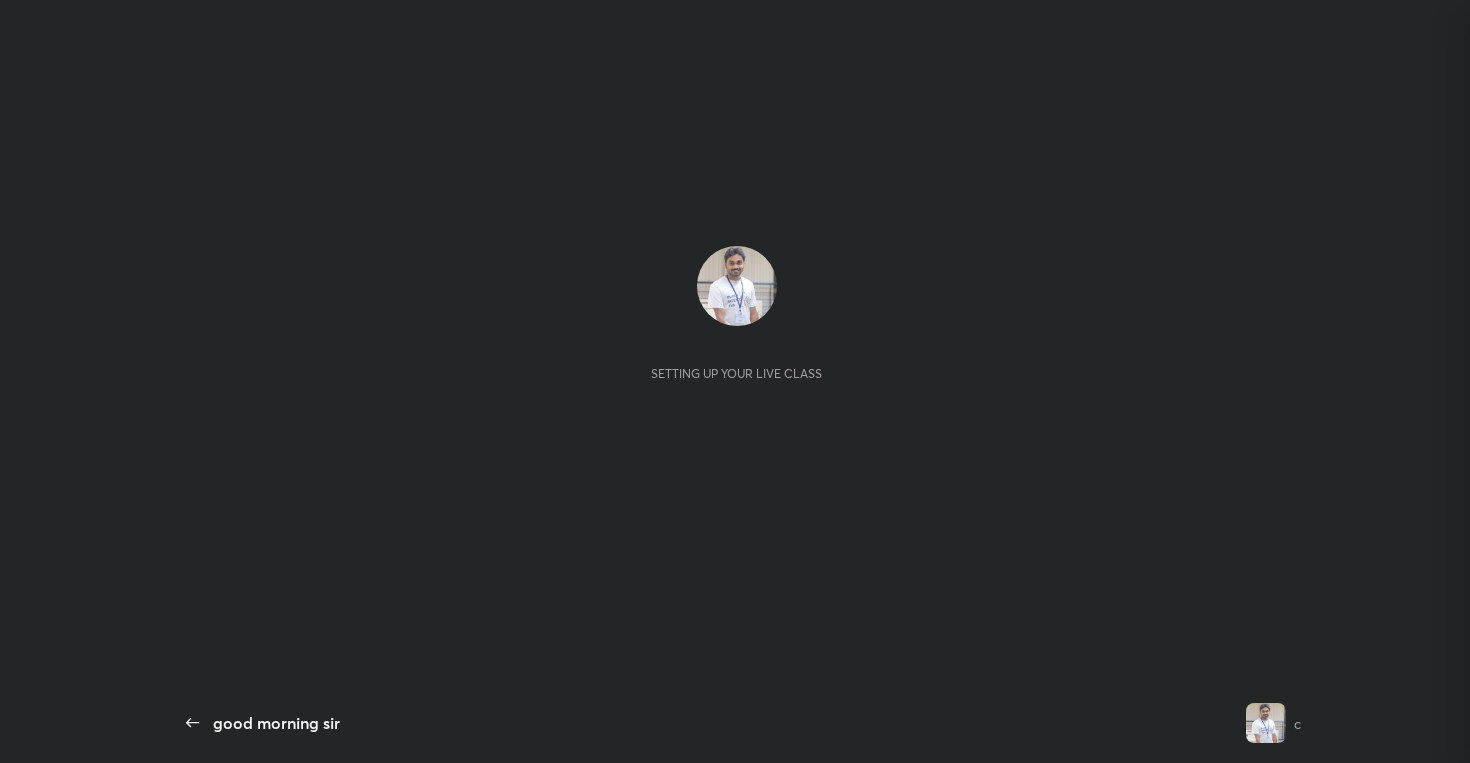 scroll, scrollTop: 0, scrollLeft: 0, axis: both 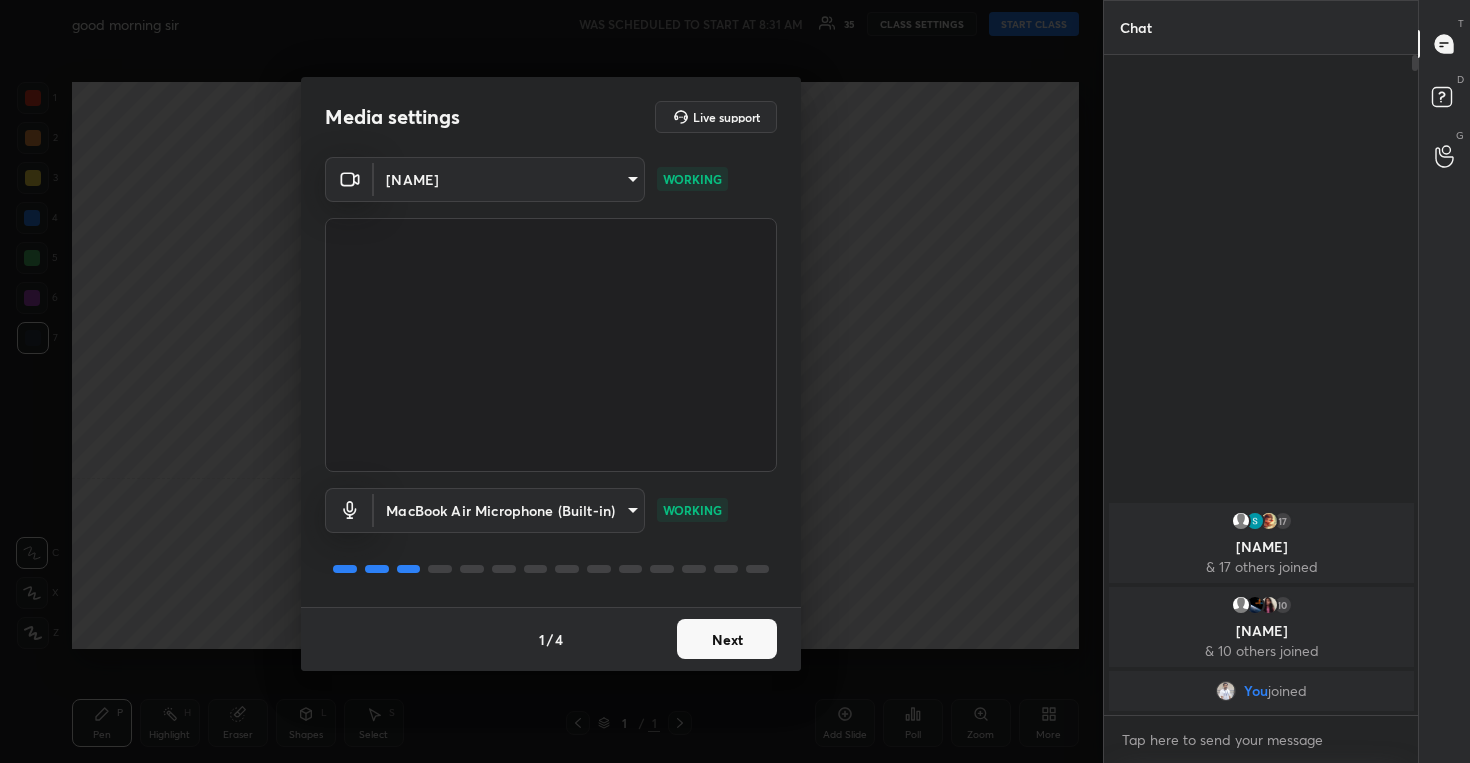 click on "Next" at bounding box center [727, 639] 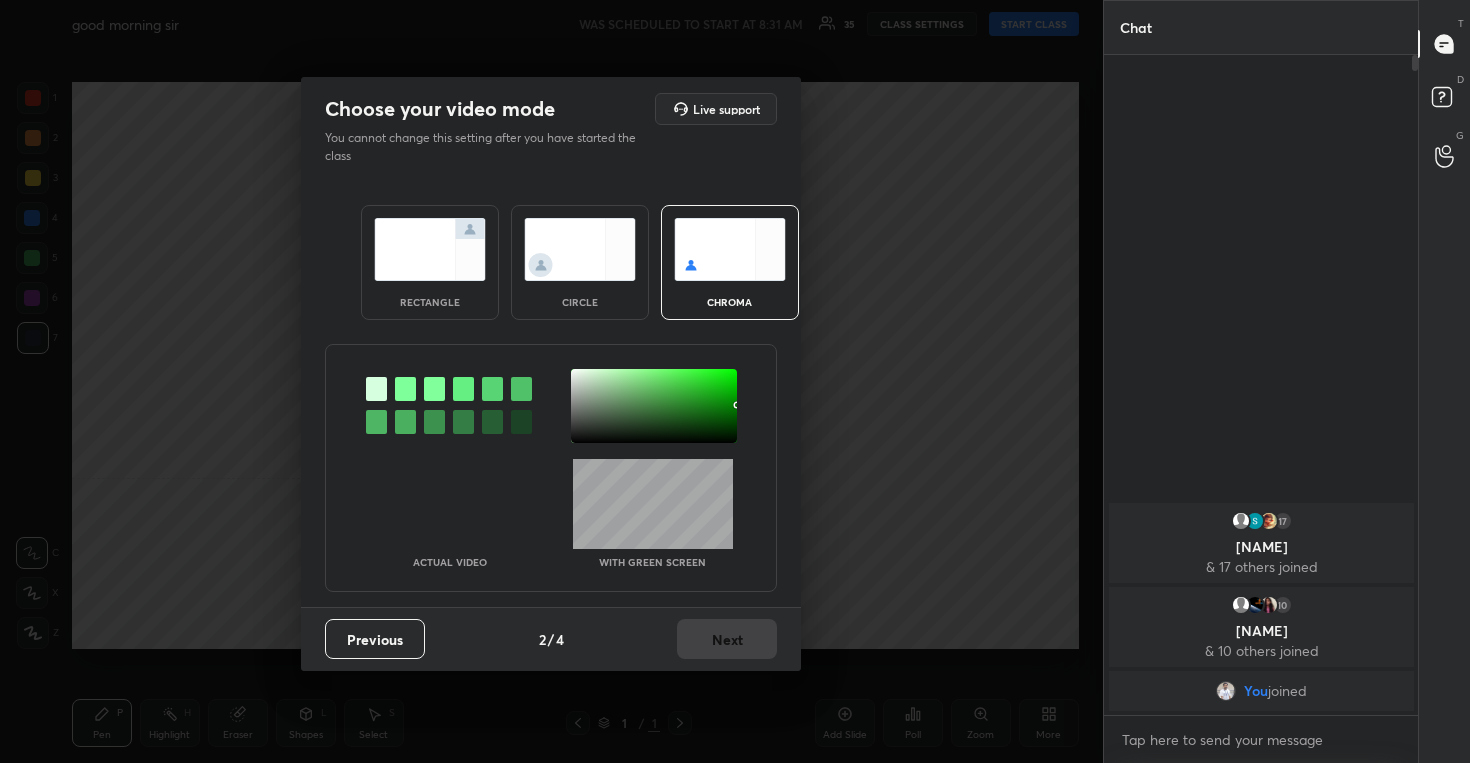 click at bounding box center [580, 249] 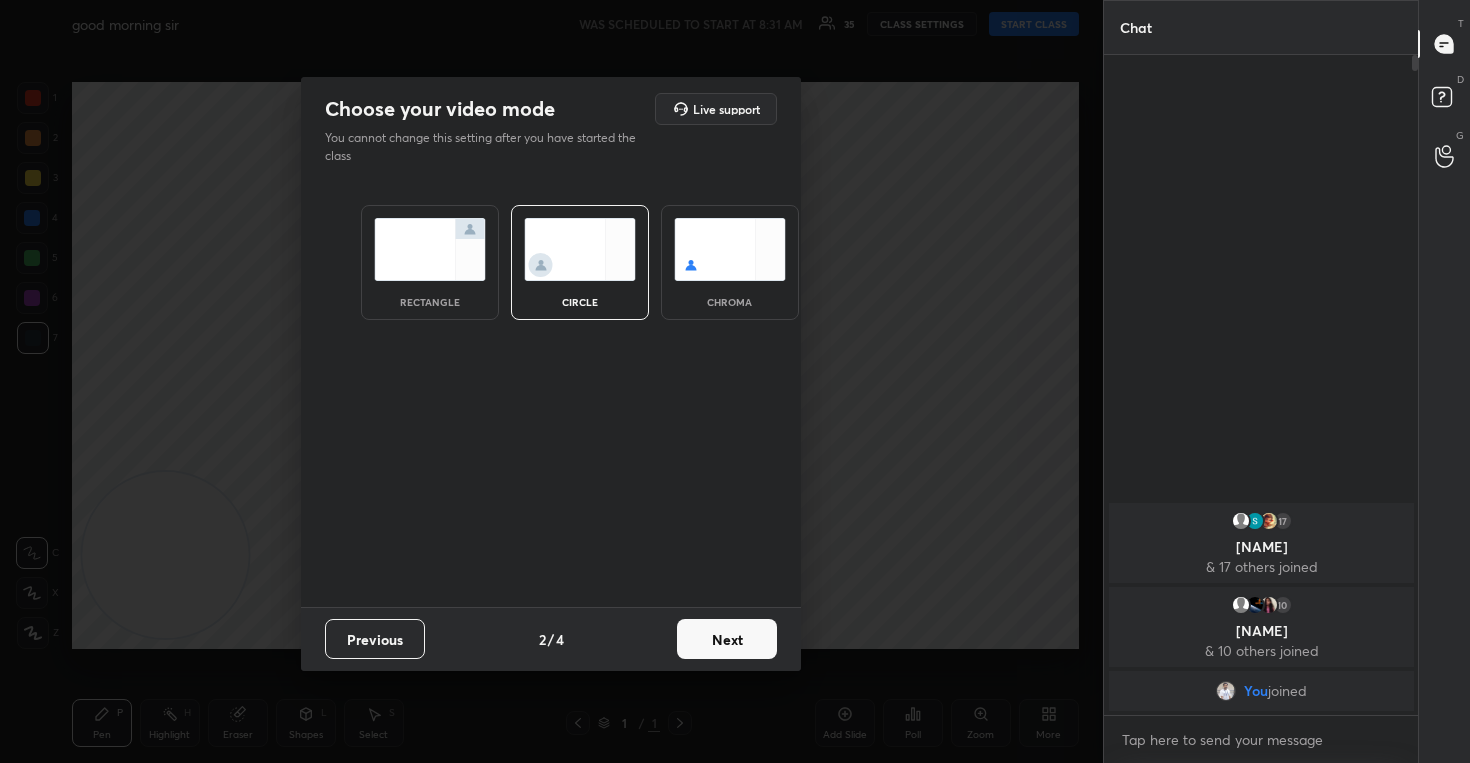 click on "Next" at bounding box center (727, 639) 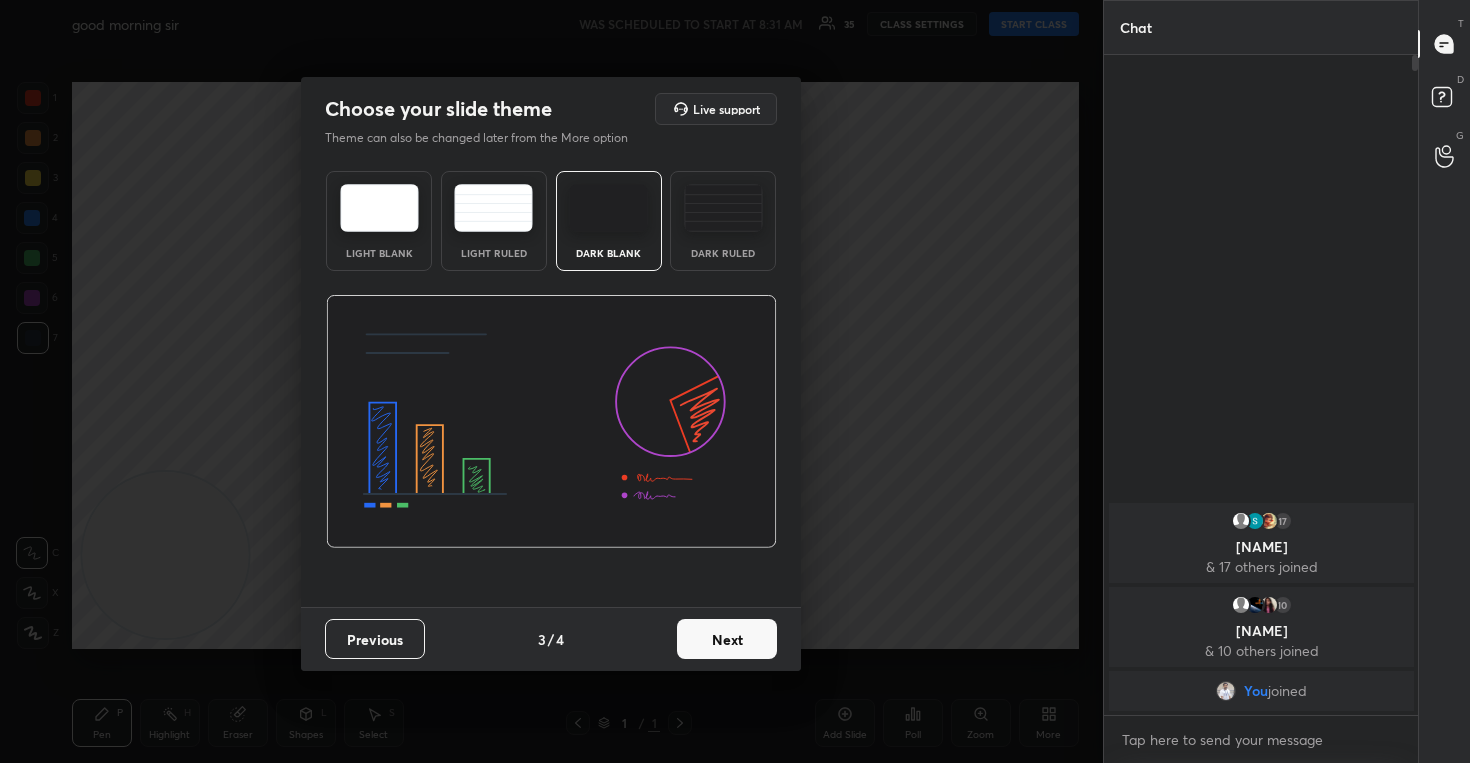 click on "Next" at bounding box center [727, 639] 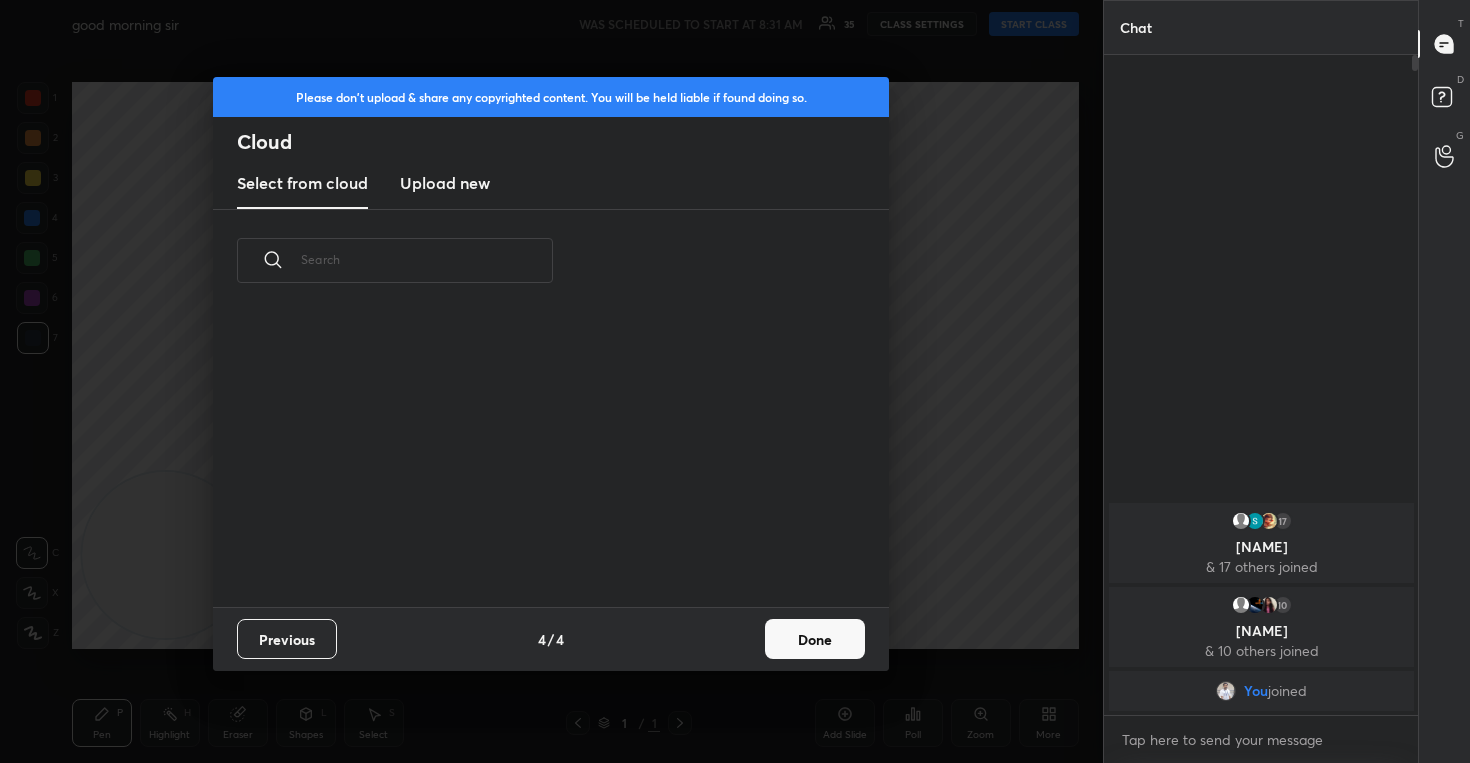 scroll, scrollTop: 7, scrollLeft: 11, axis: both 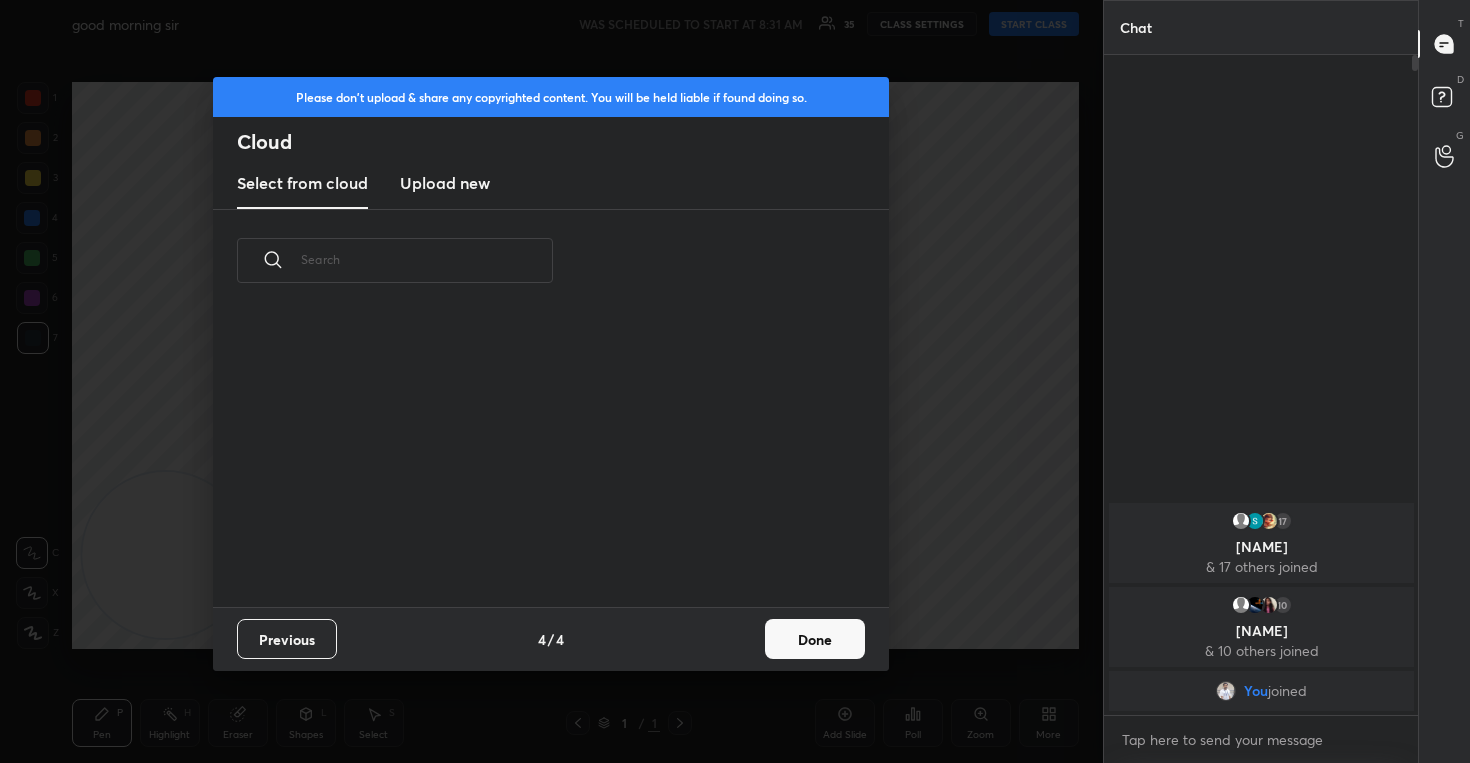 click on "Upload new" at bounding box center [445, 183] 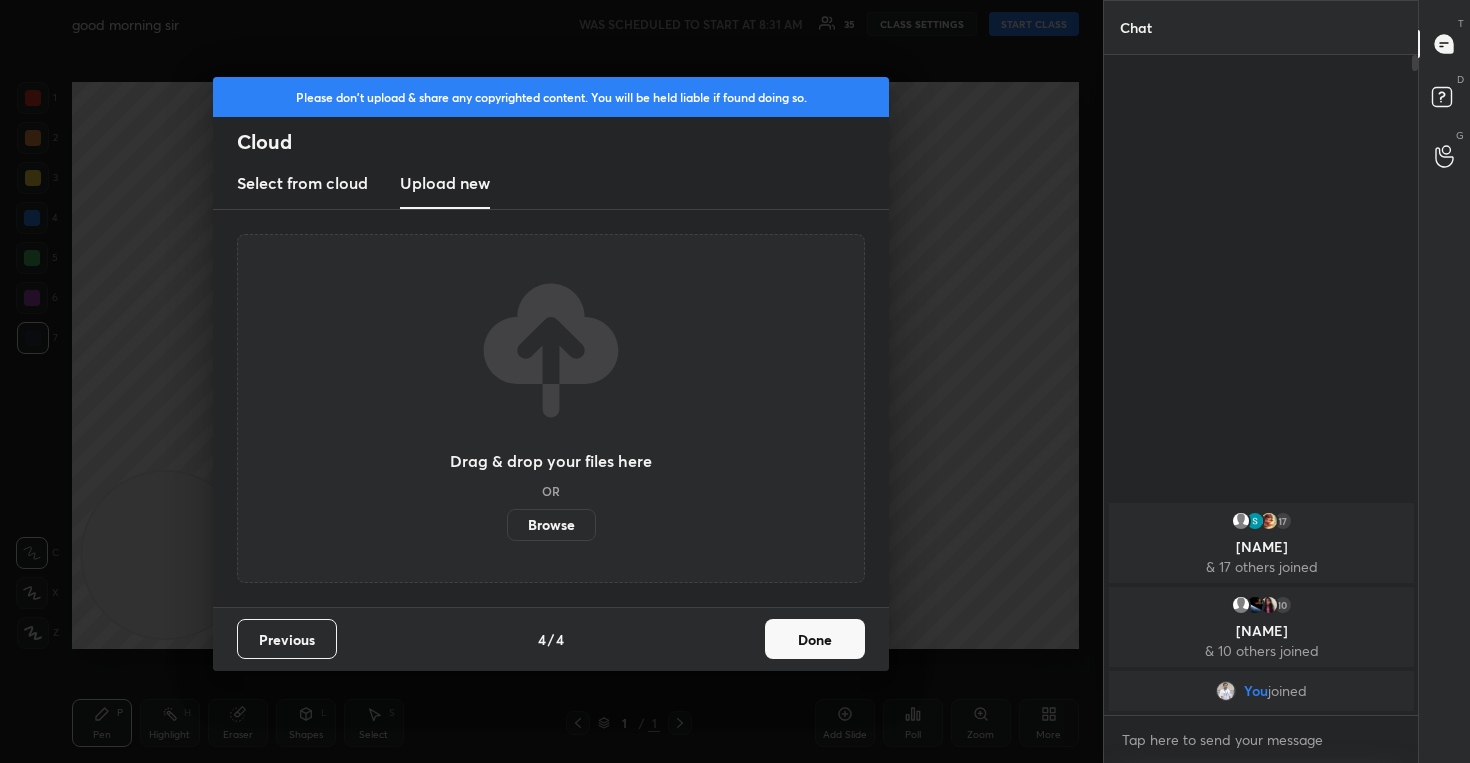click on "Browse" at bounding box center [551, 525] 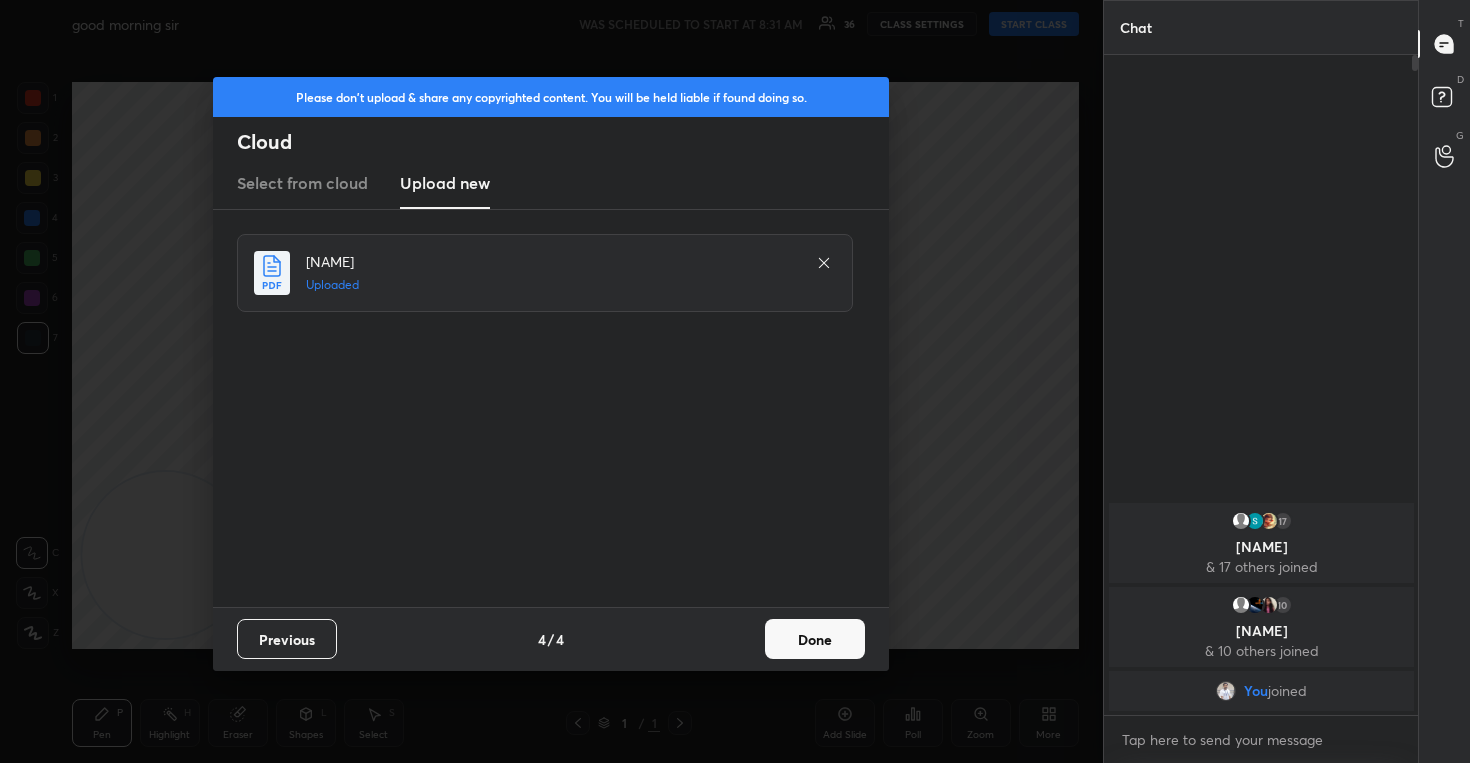 click on "Done" at bounding box center [815, 639] 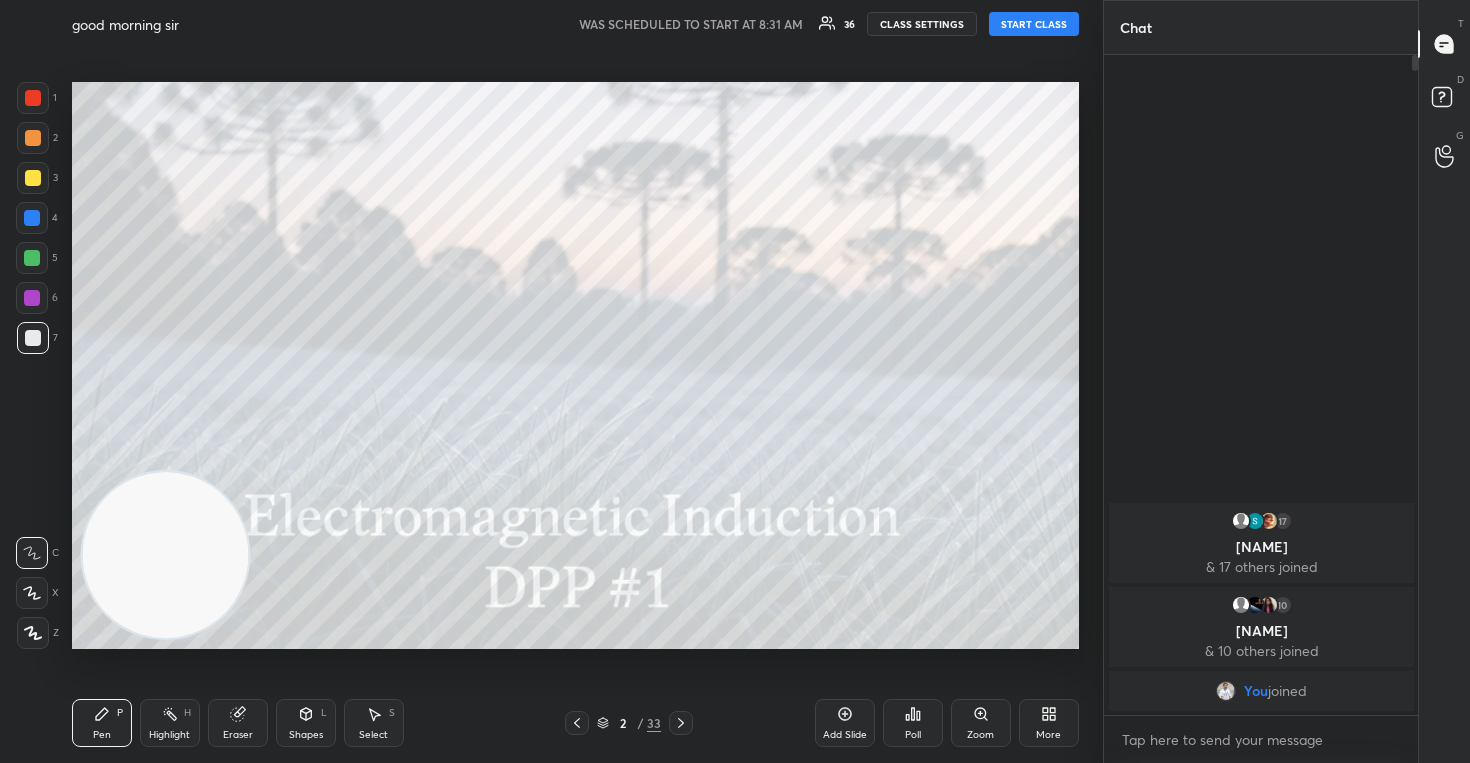 click at bounding box center [32, 593] 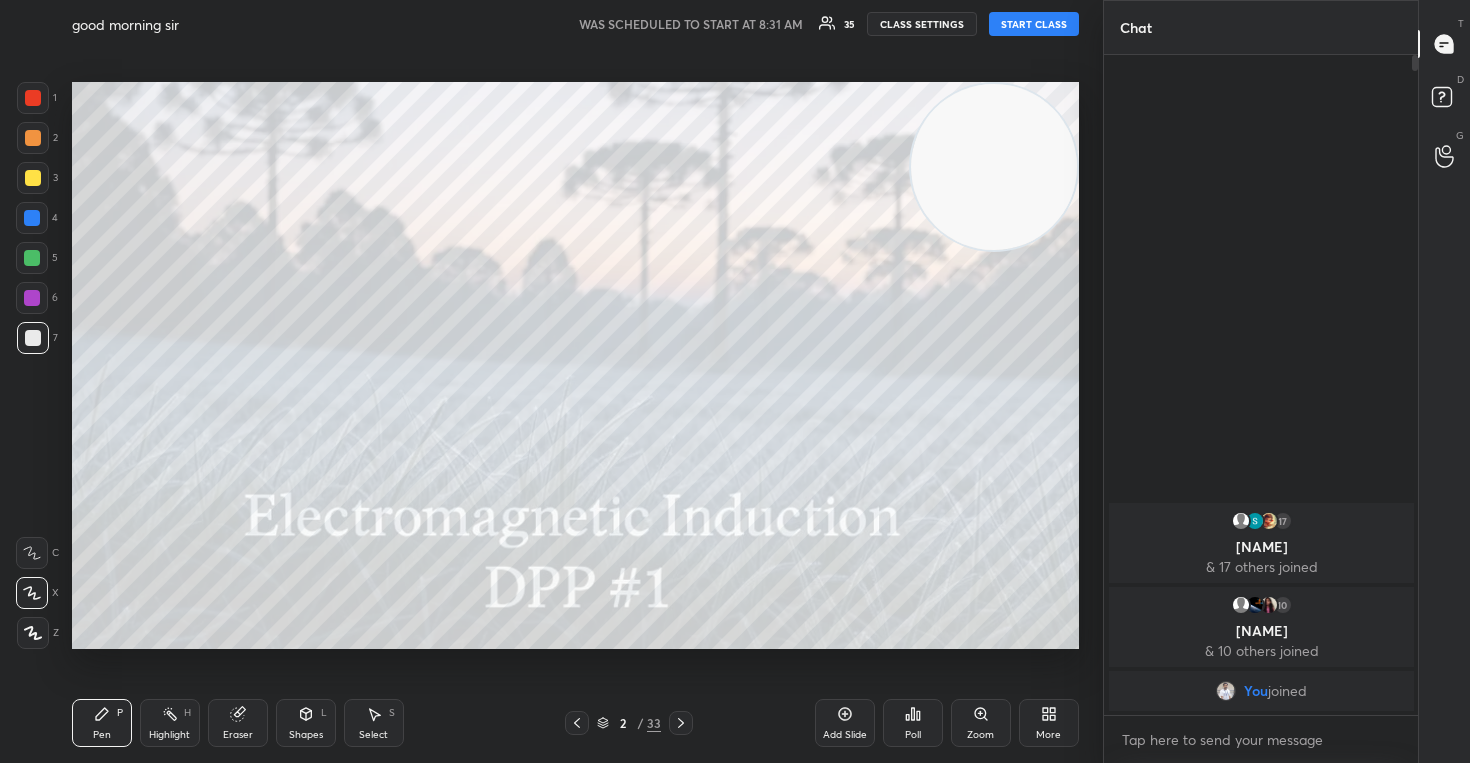 drag, startPoint x: 159, startPoint y: 580, endPoint x: 1138, endPoint y: 166, distance: 1062.9379 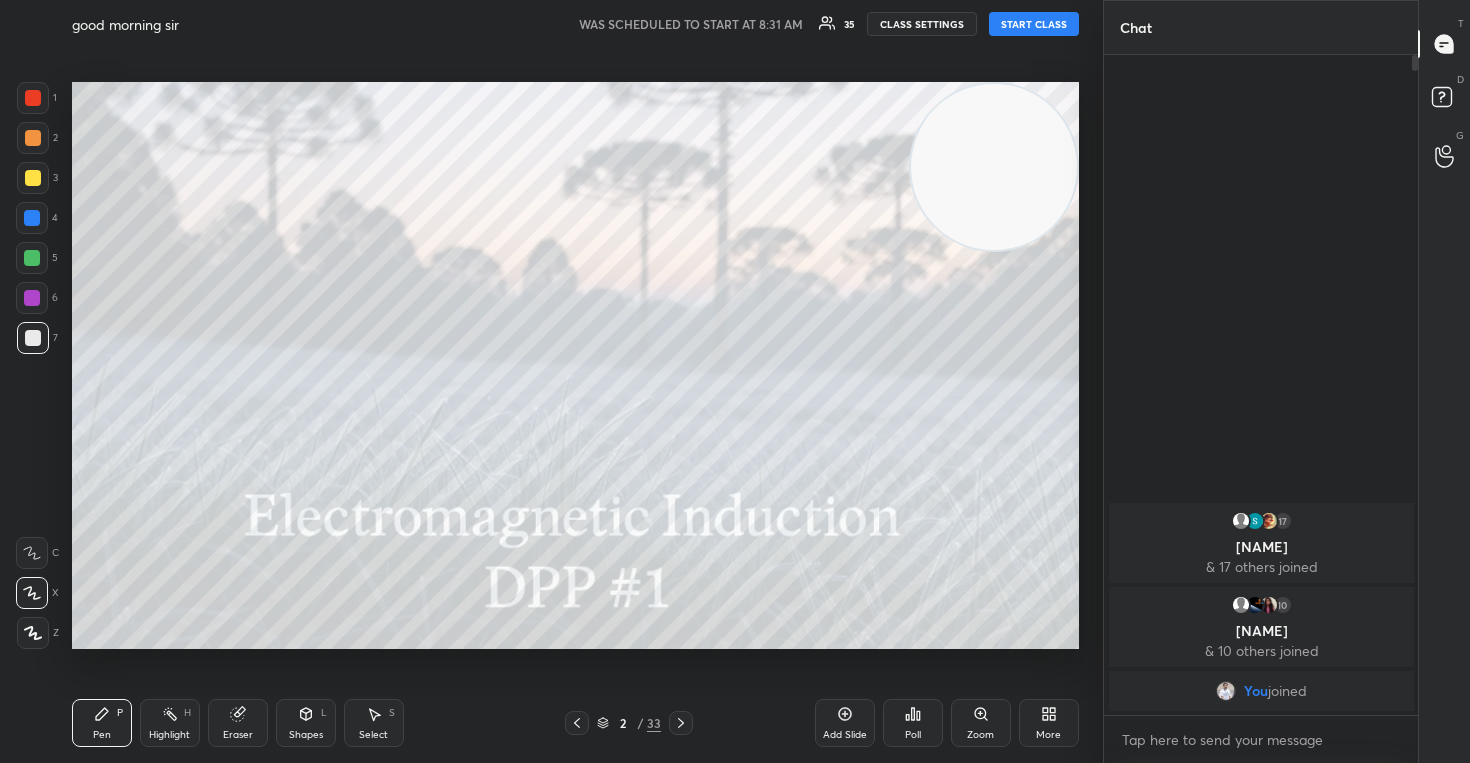 click on "[NAME]" at bounding box center [735, 381] 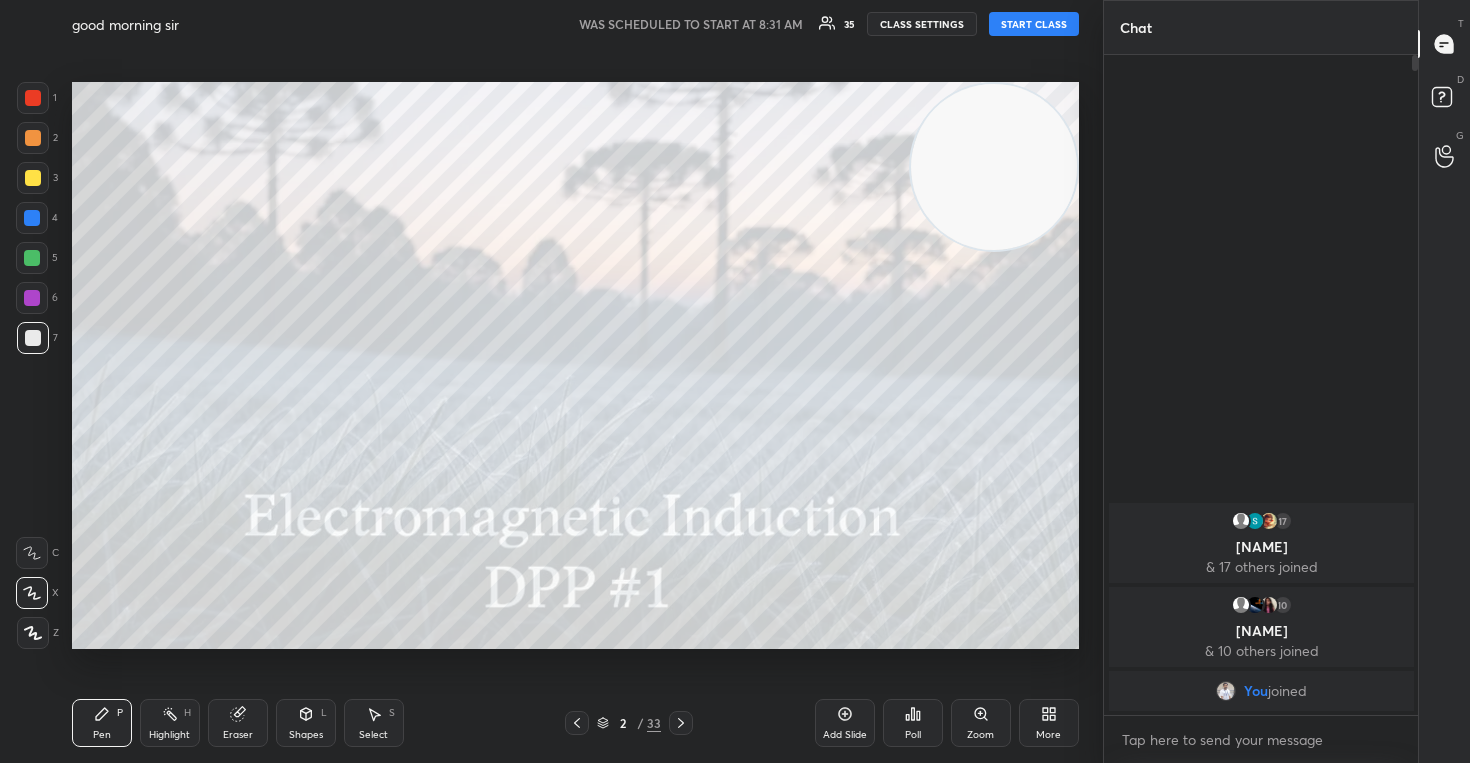 click on "START CLASS" at bounding box center [1034, 24] 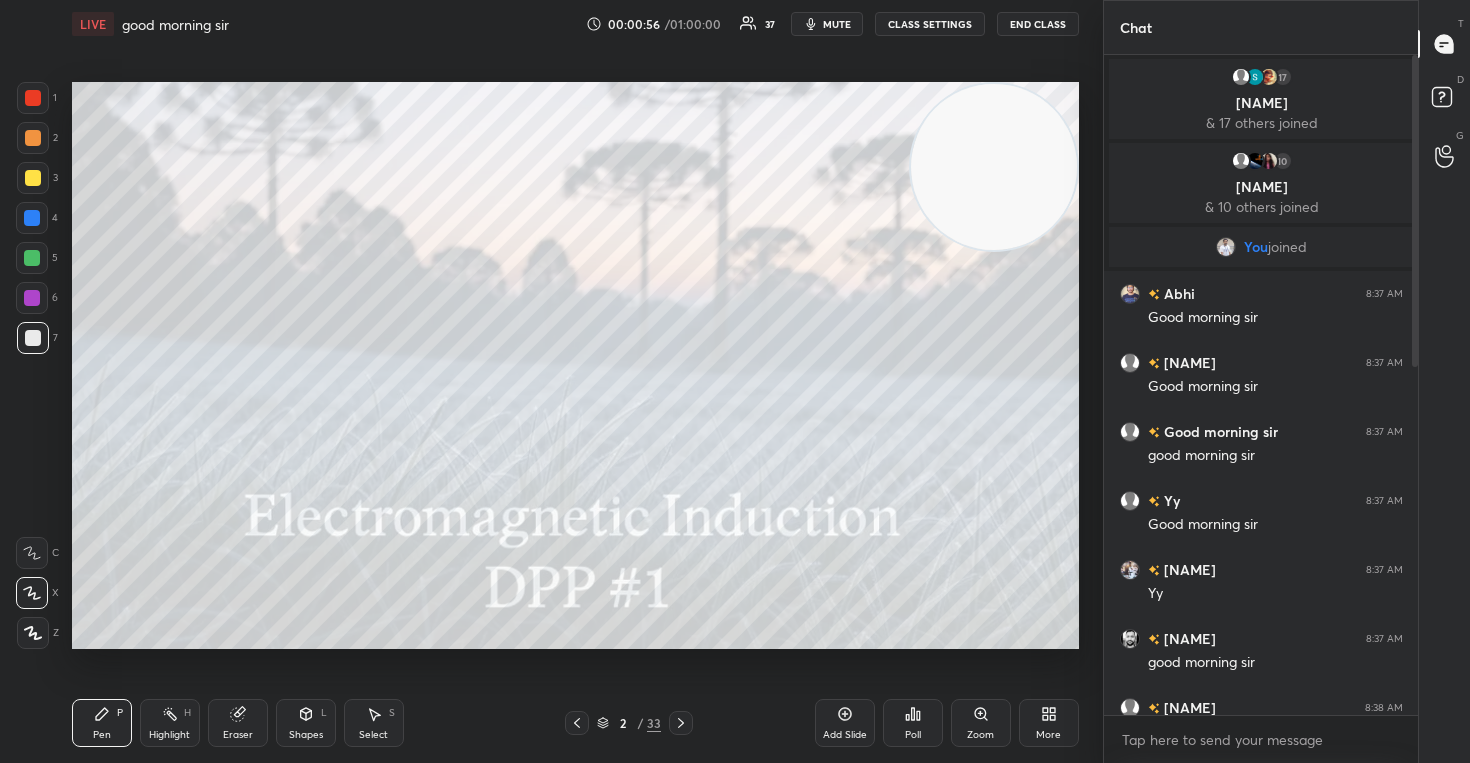 click on "You" at bounding box center (735, 381) 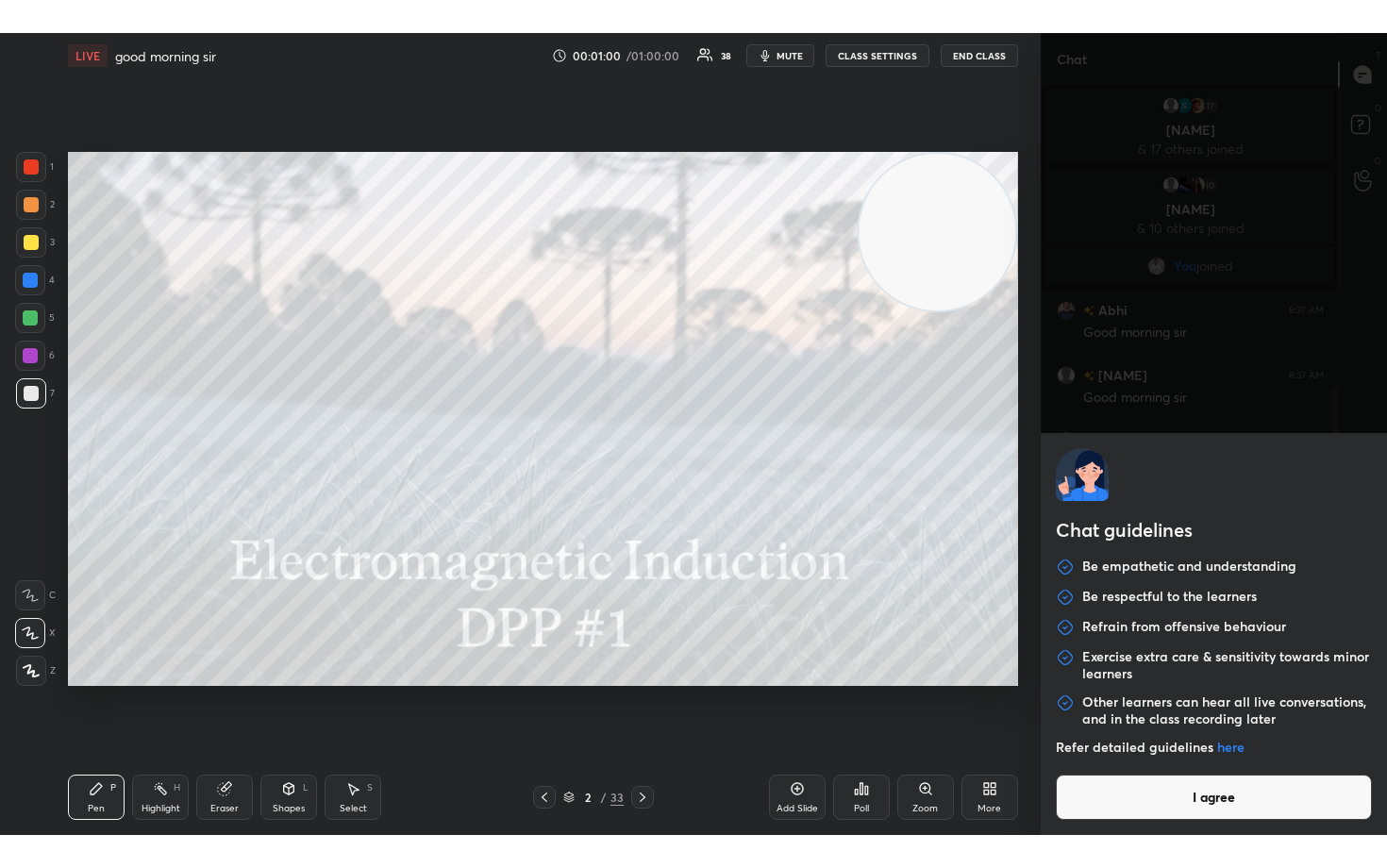 scroll, scrollTop: 585, scrollLeft: 0, axis: vertical 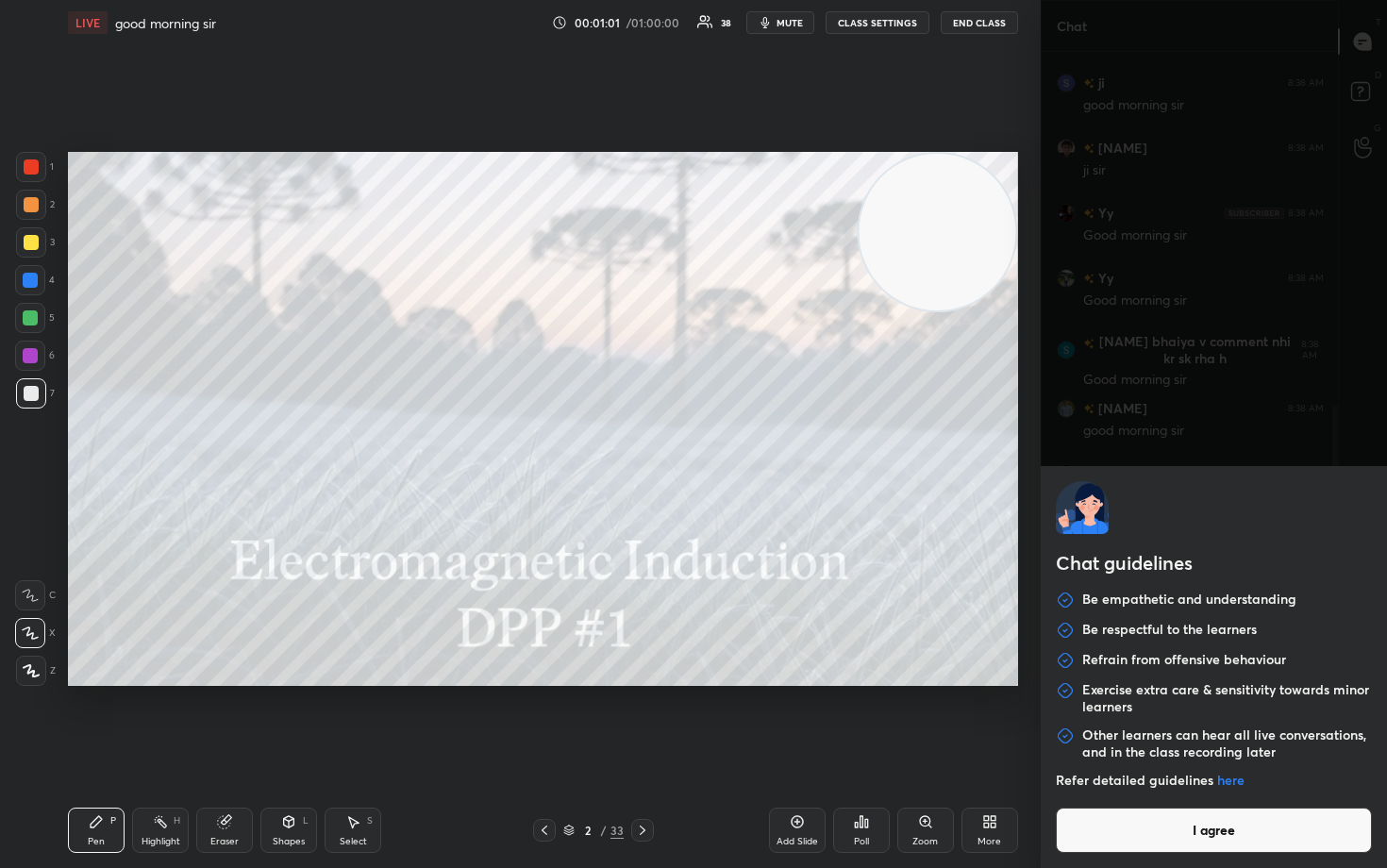 click on "I agree" at bounding box center [1214, 830] 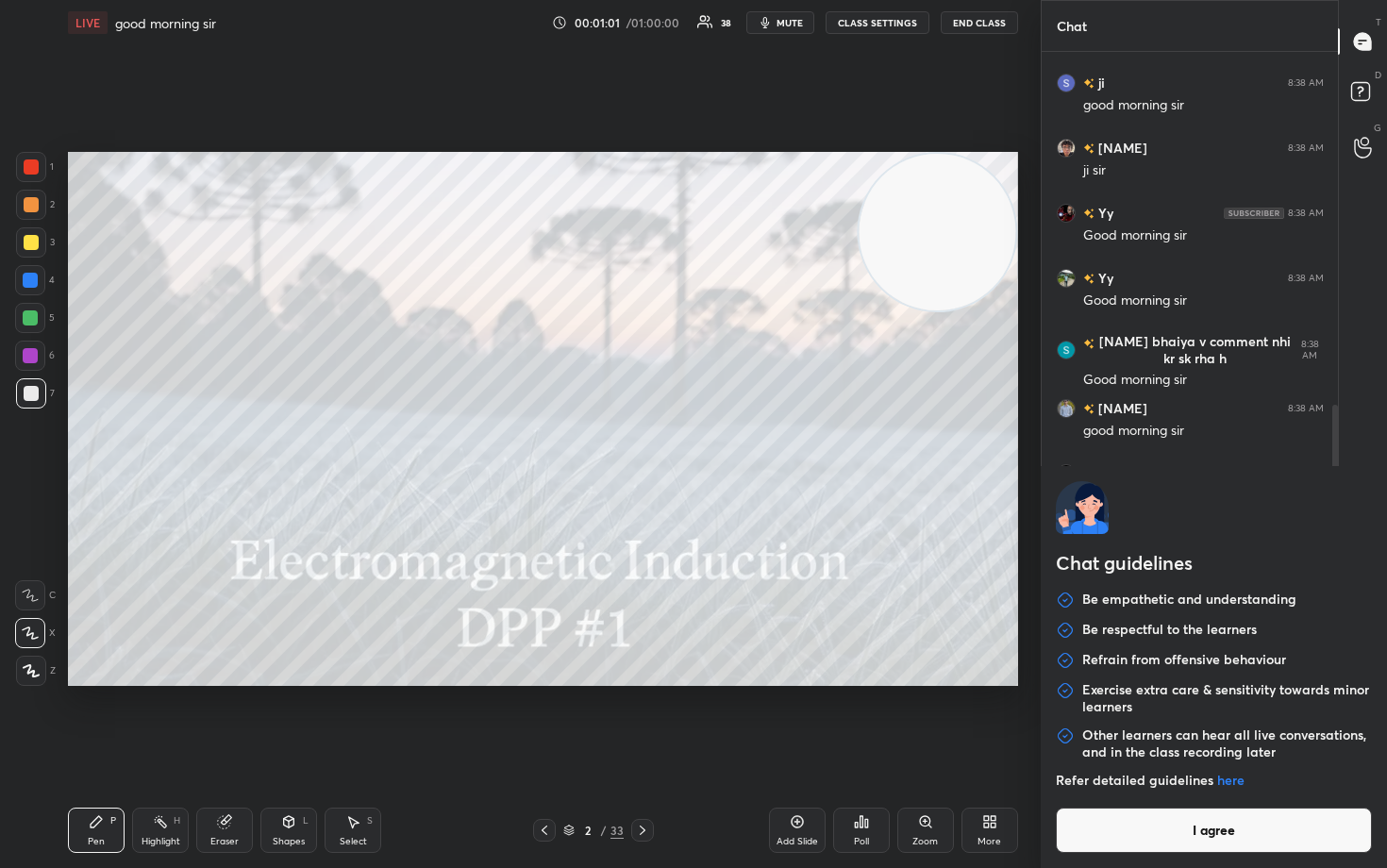 type on "x" 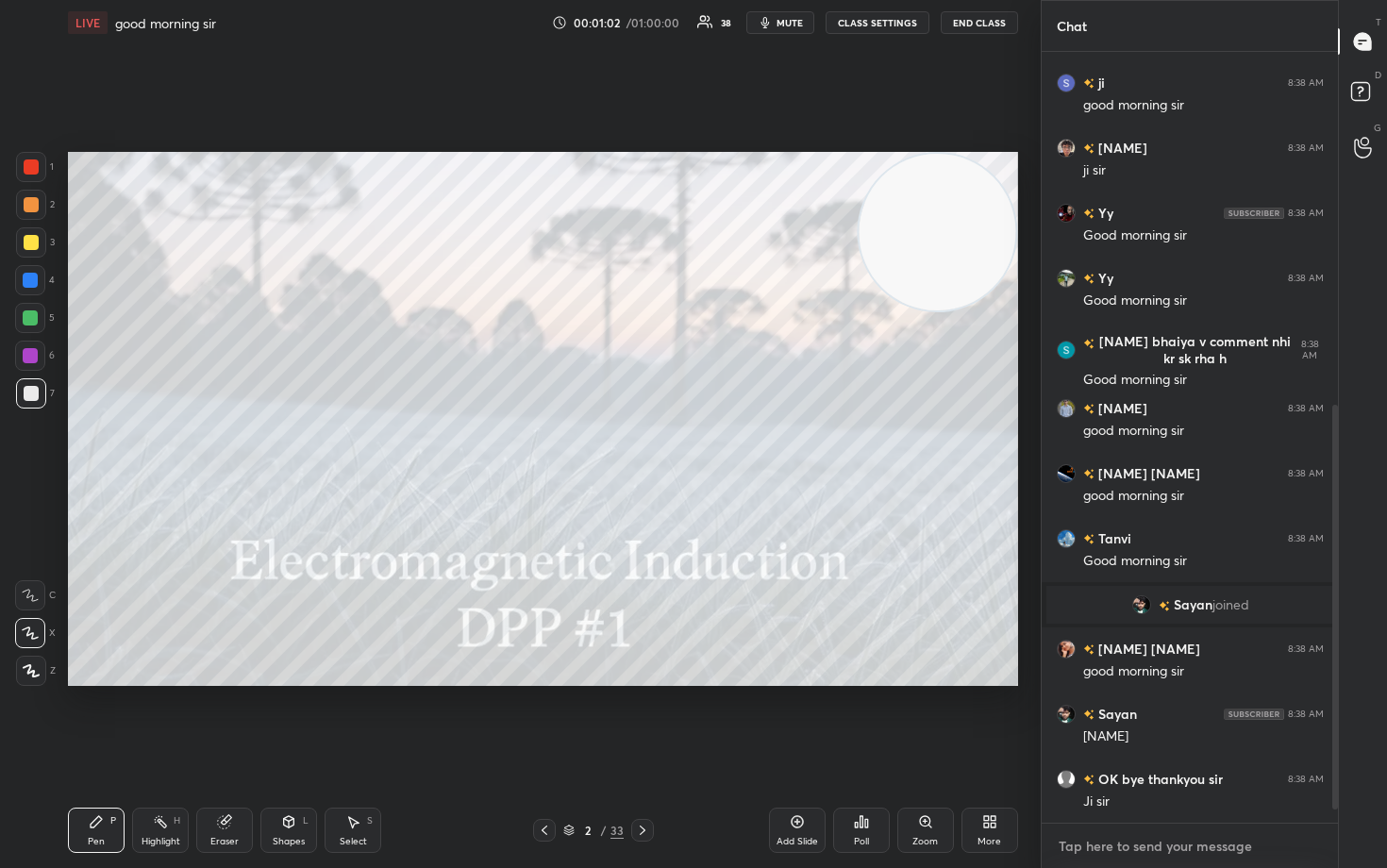 scroll, scrollTop: 695, scrollLeft: 0, axis: vertical 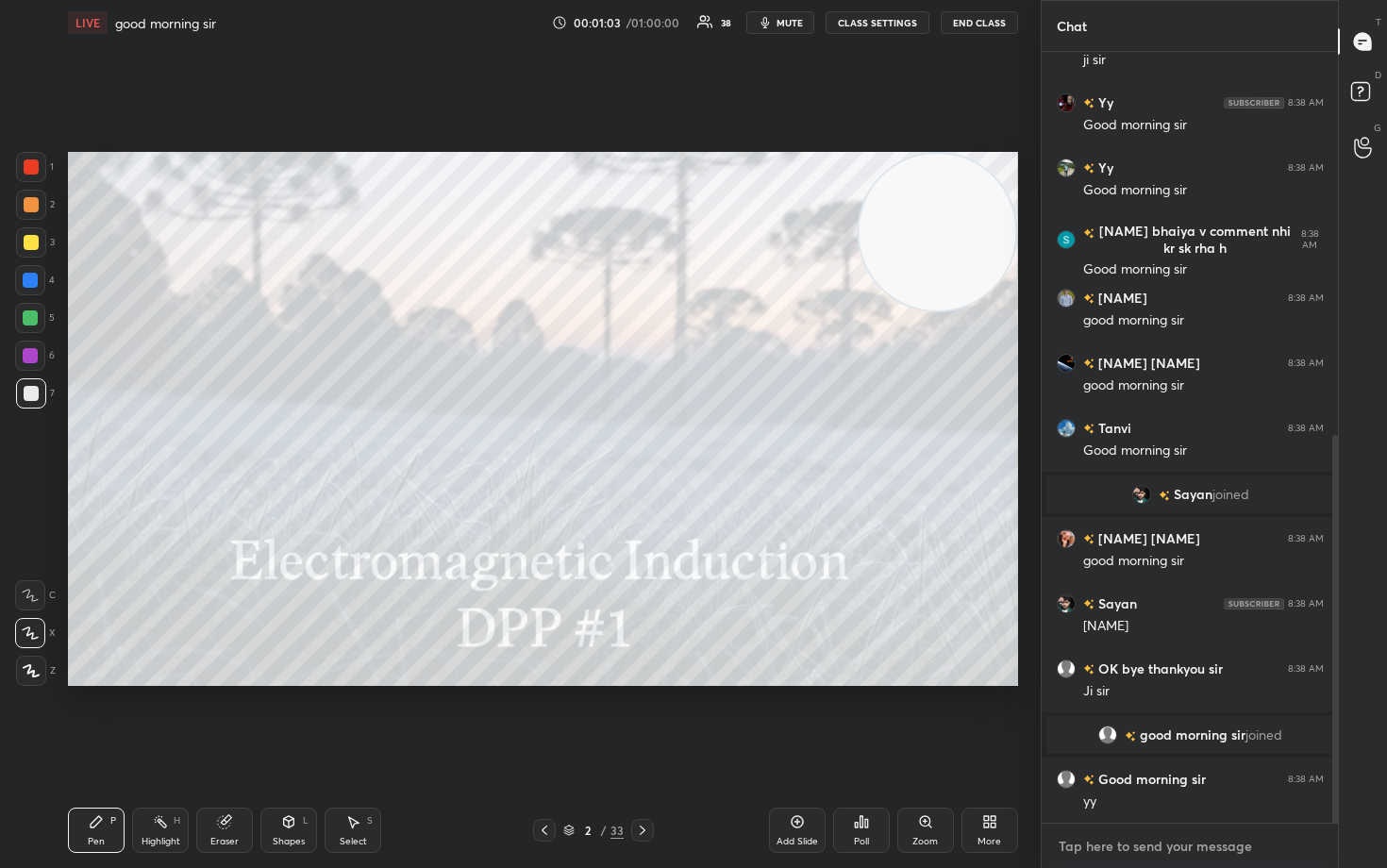 click at bounding box center (1190, 846) 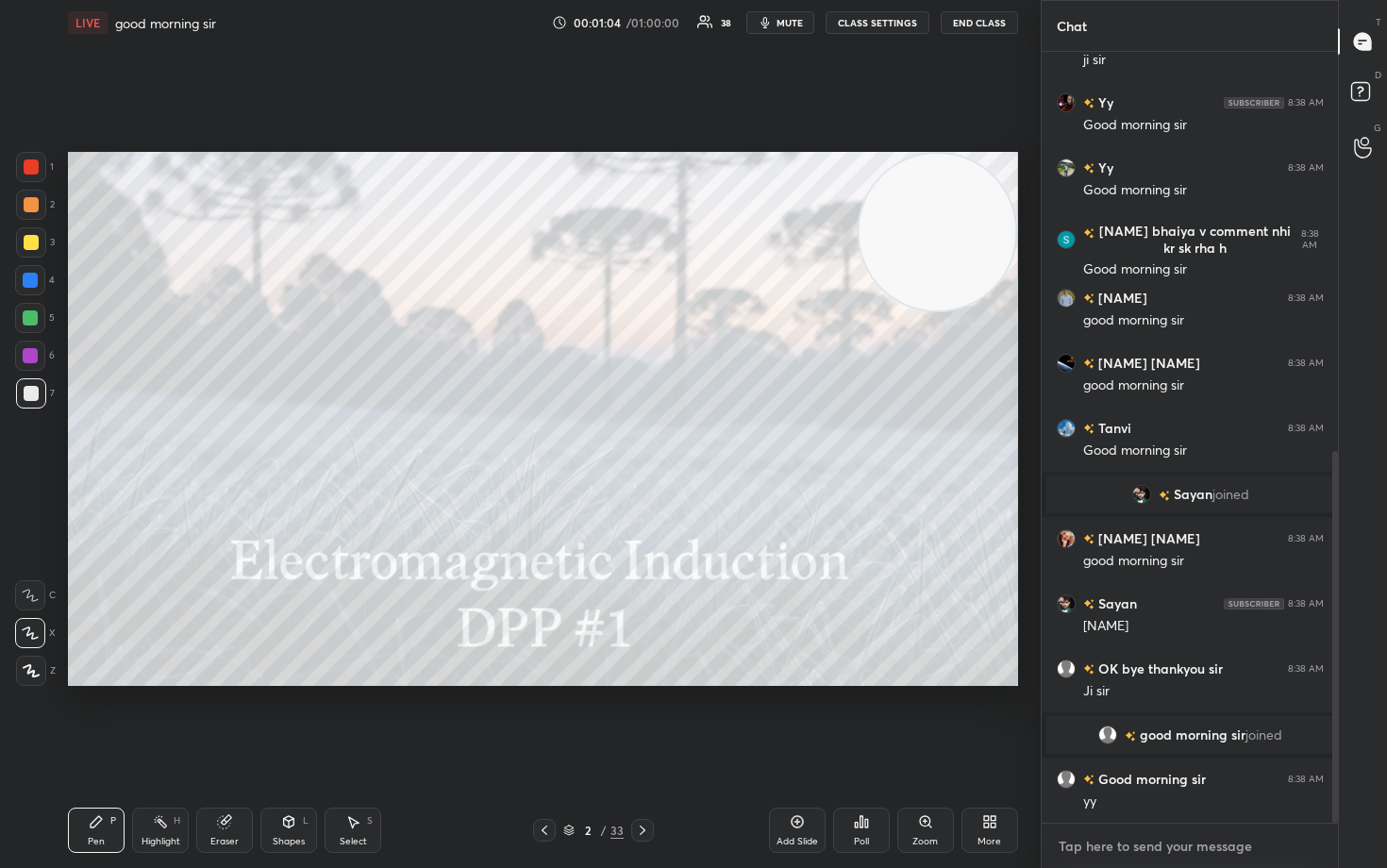 scroll, scrollTop: 826, scrollLeft: 0, axis: vertical 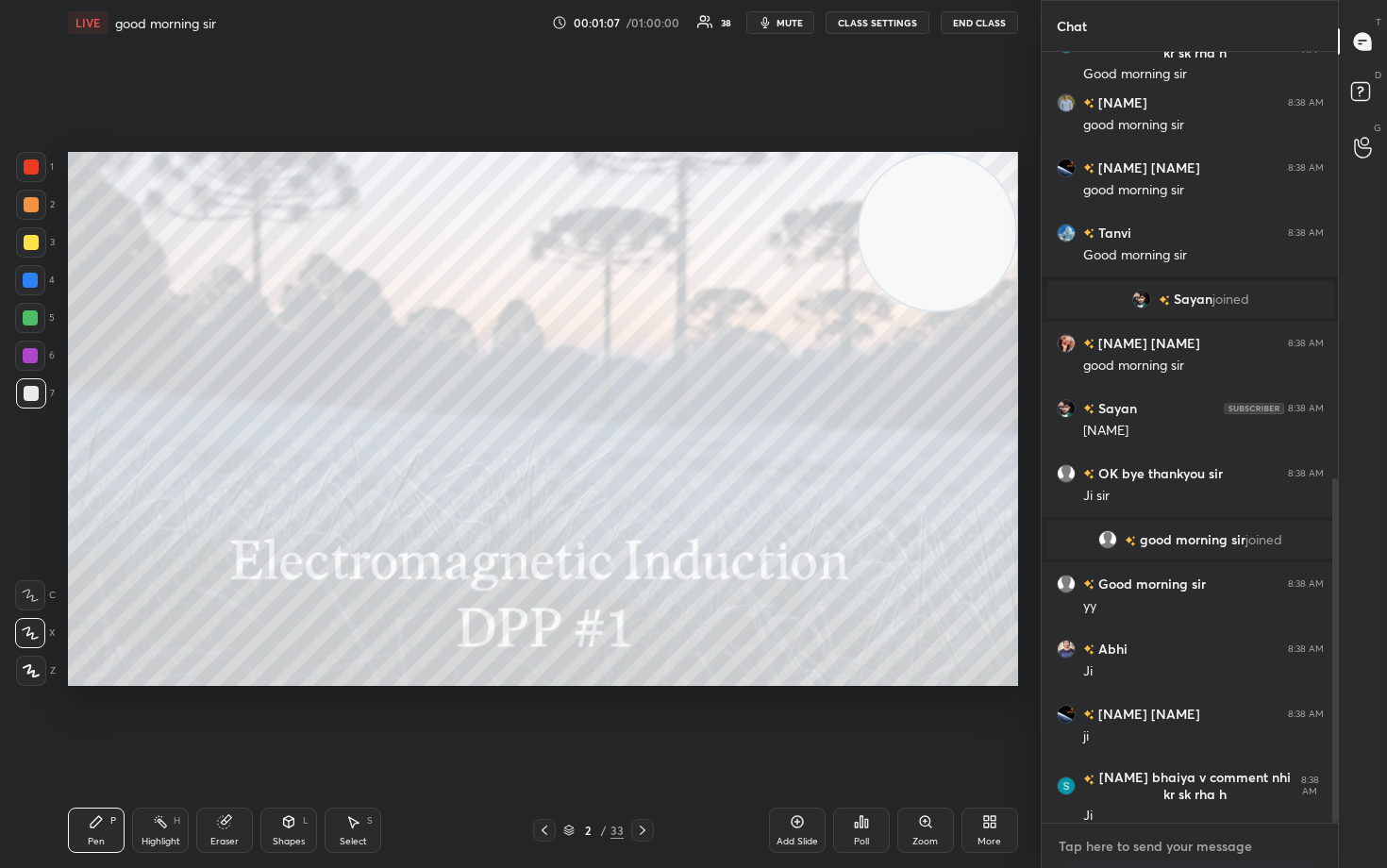 paste on "[NAME]" 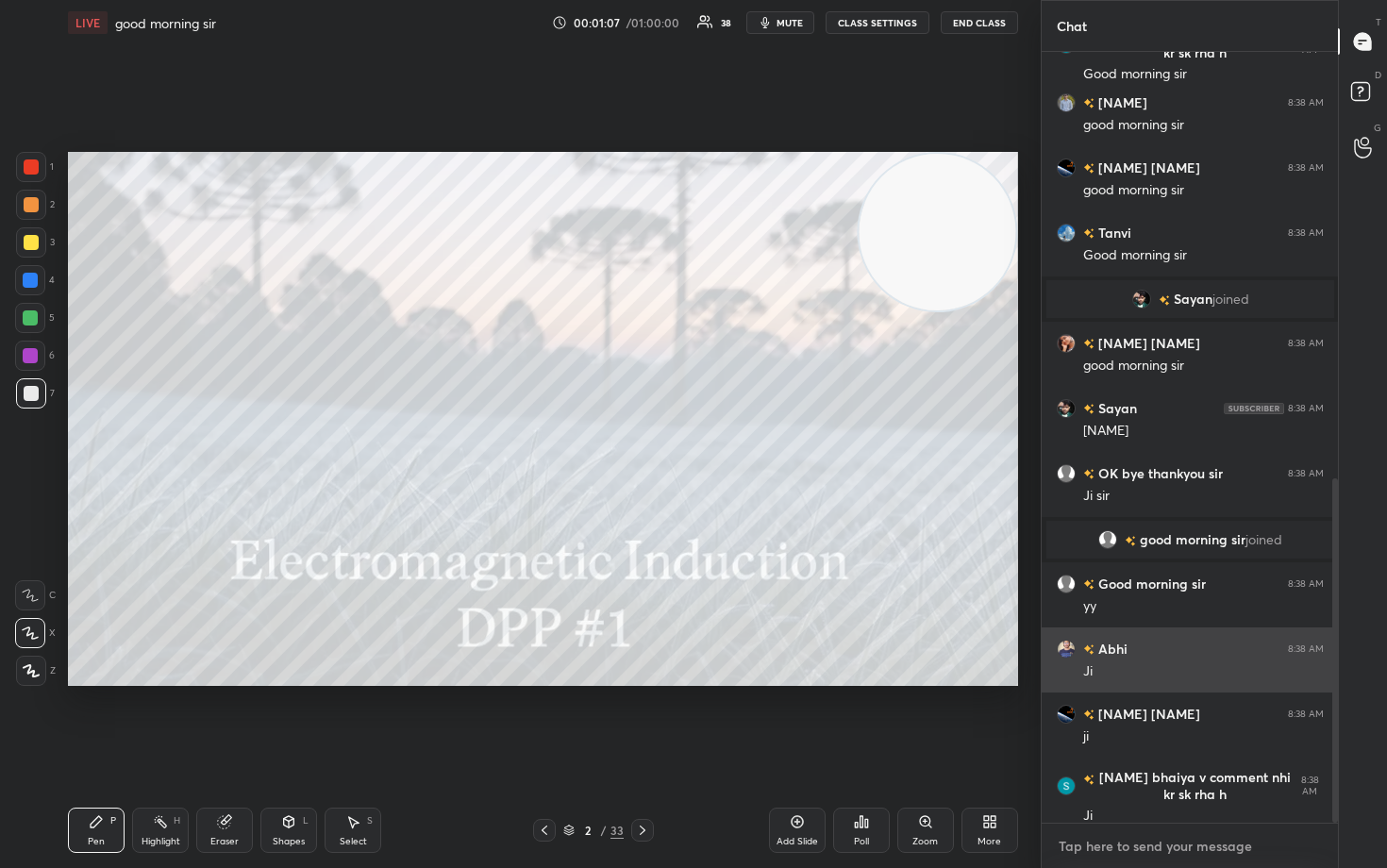 type on "[NAME]" 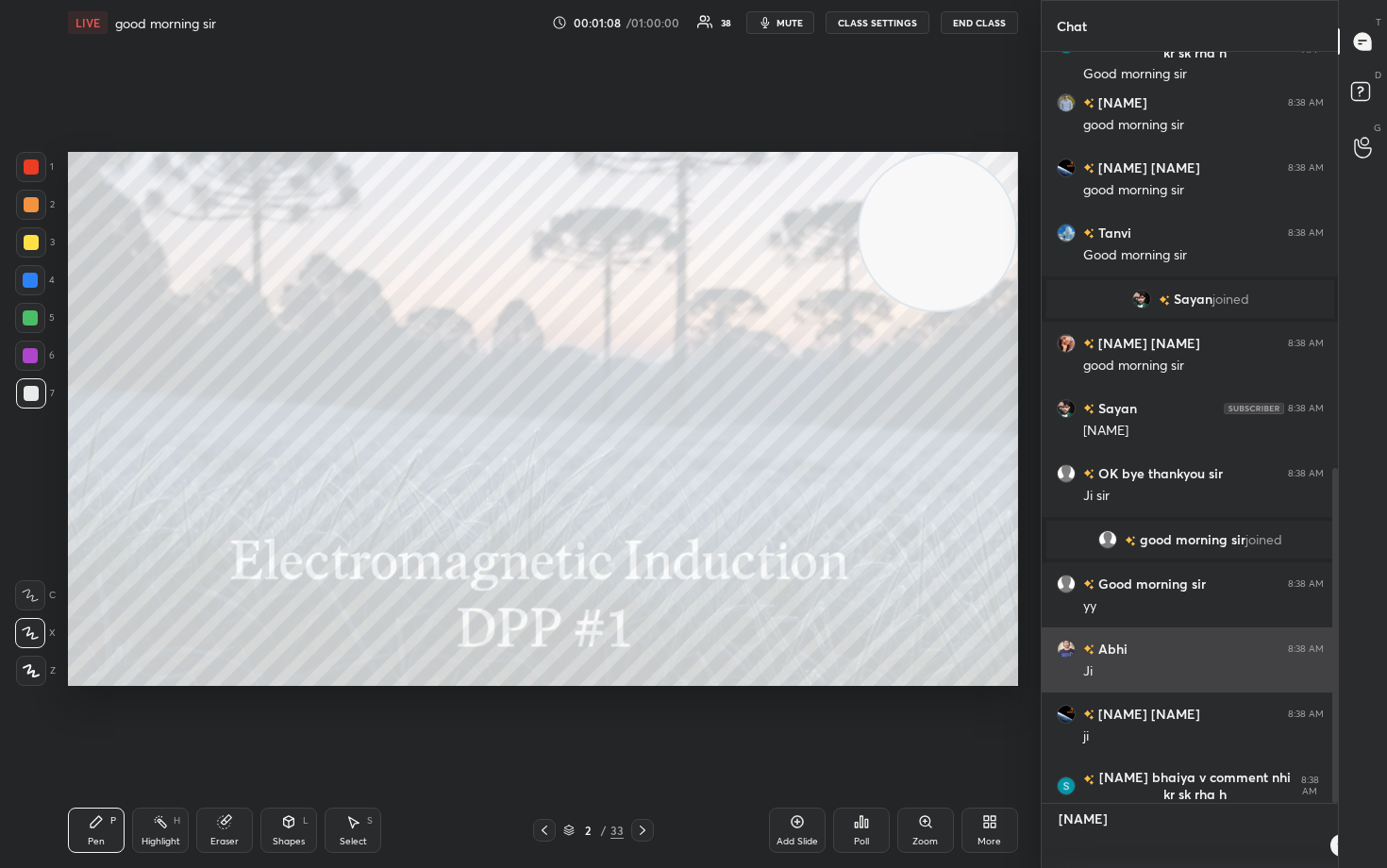 scroll, scrollTop: 17, scrollLeft: 0, axis: vertical 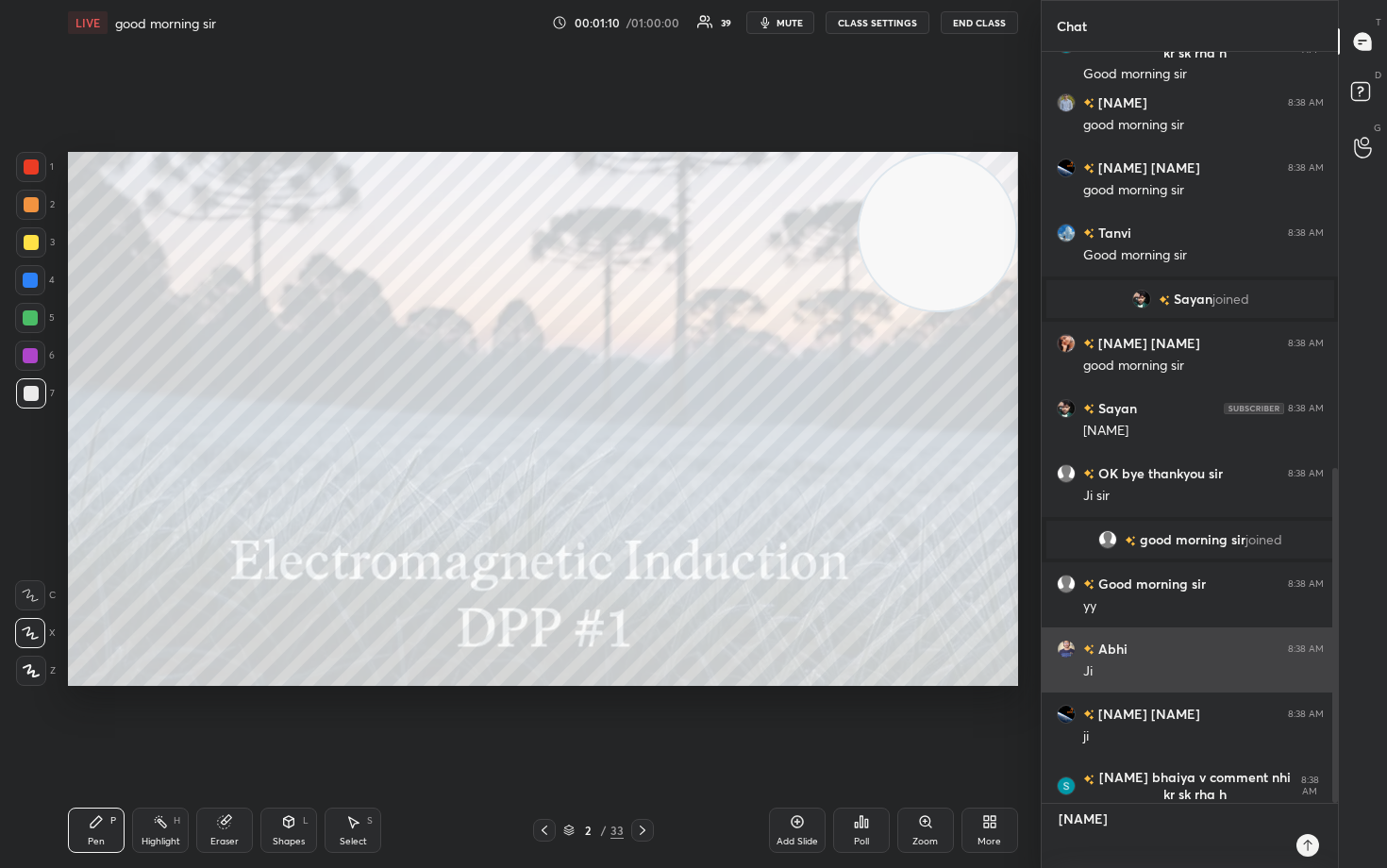 type on "[NAME]" 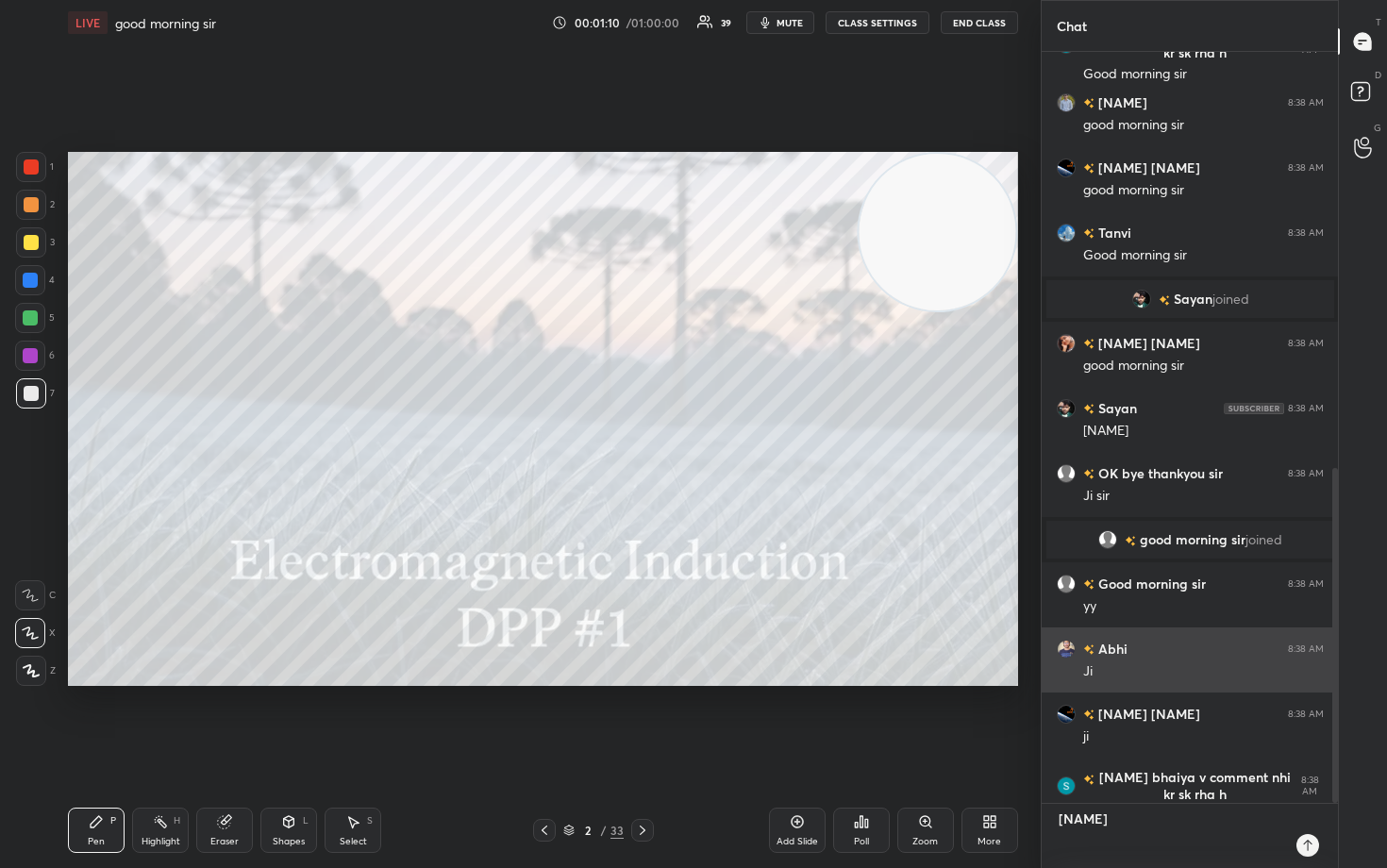 type on "x" 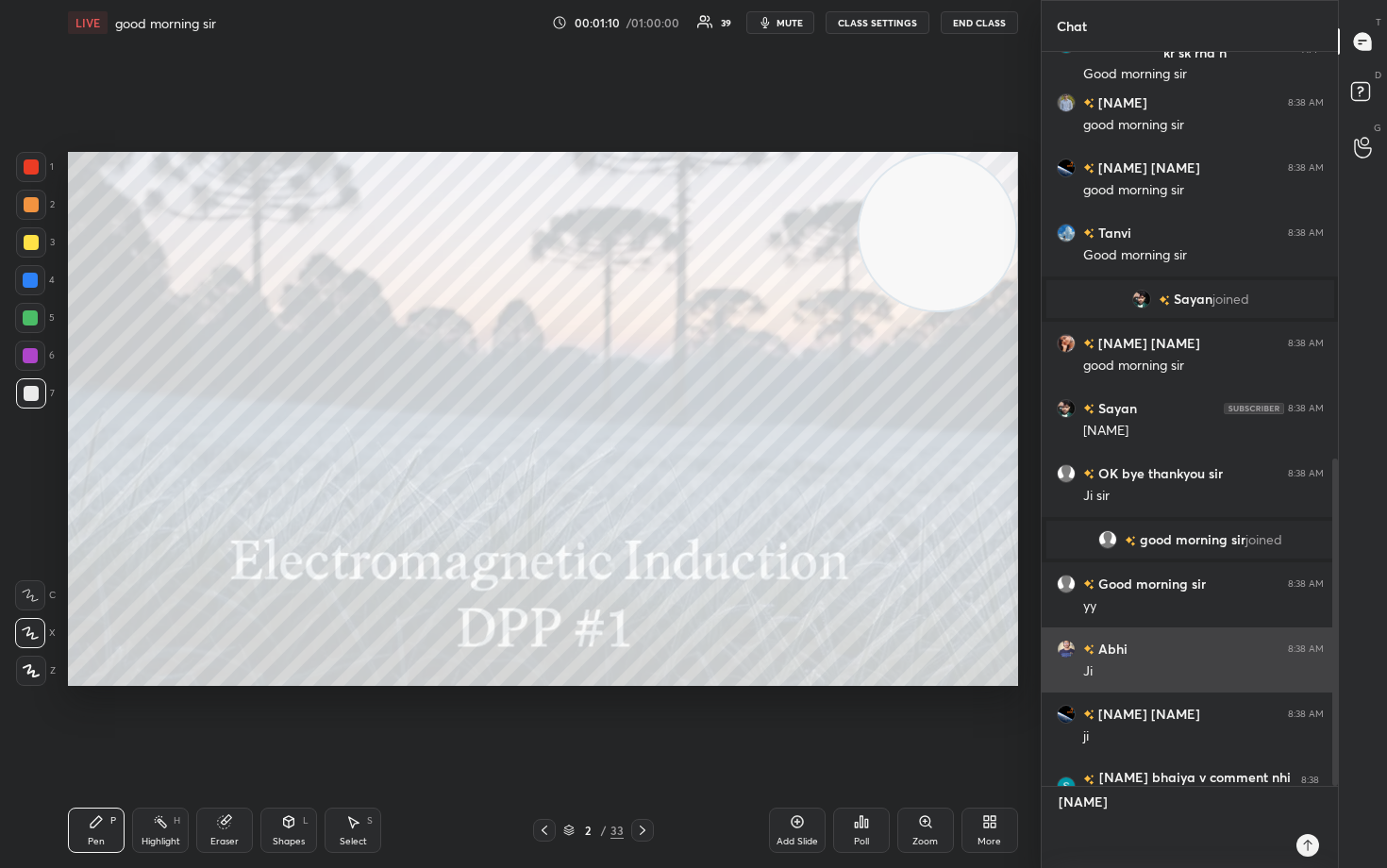 scroll, scrollTop: 0, scrollLeft: 0, axis: both 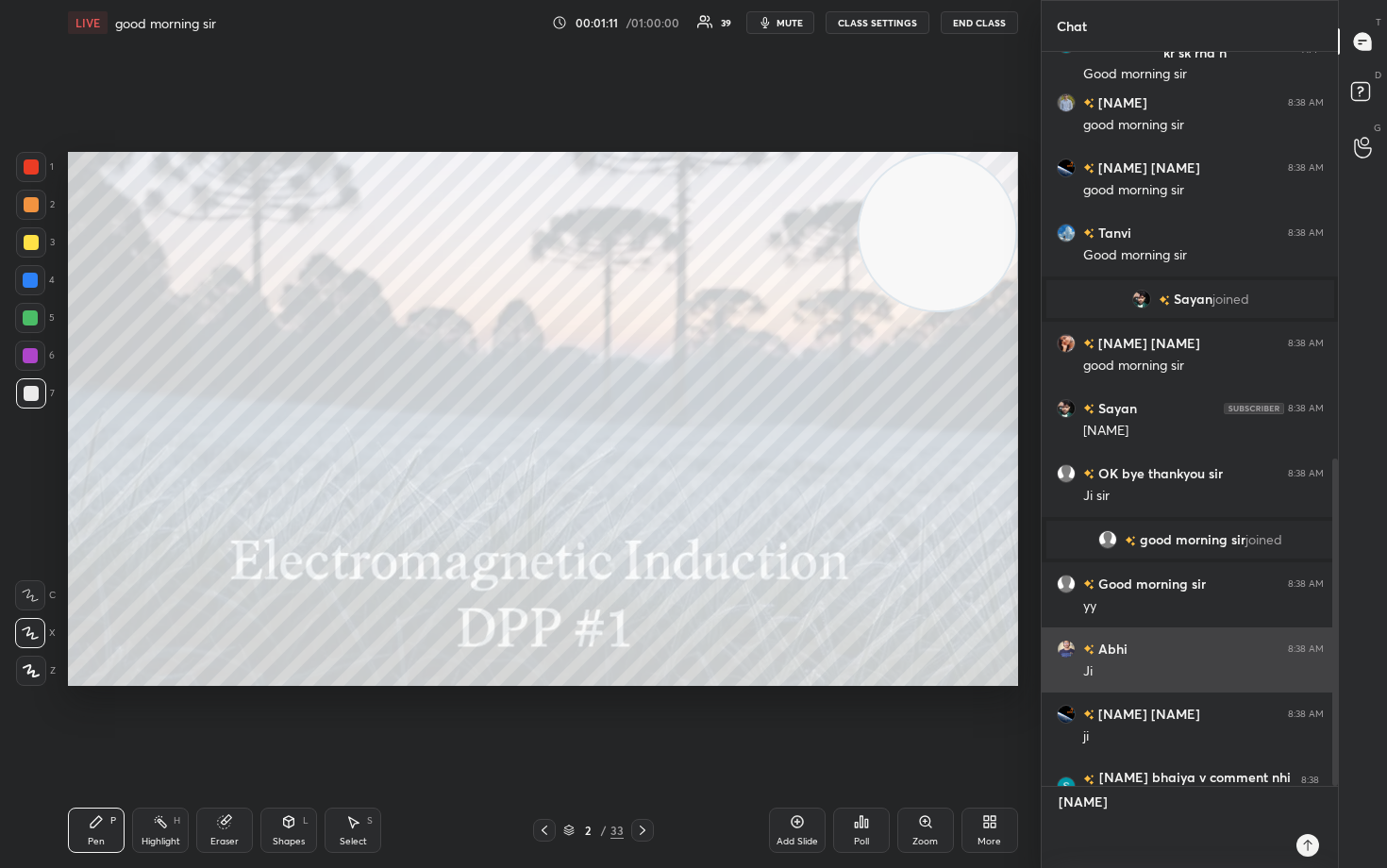 type on "[NAME]" 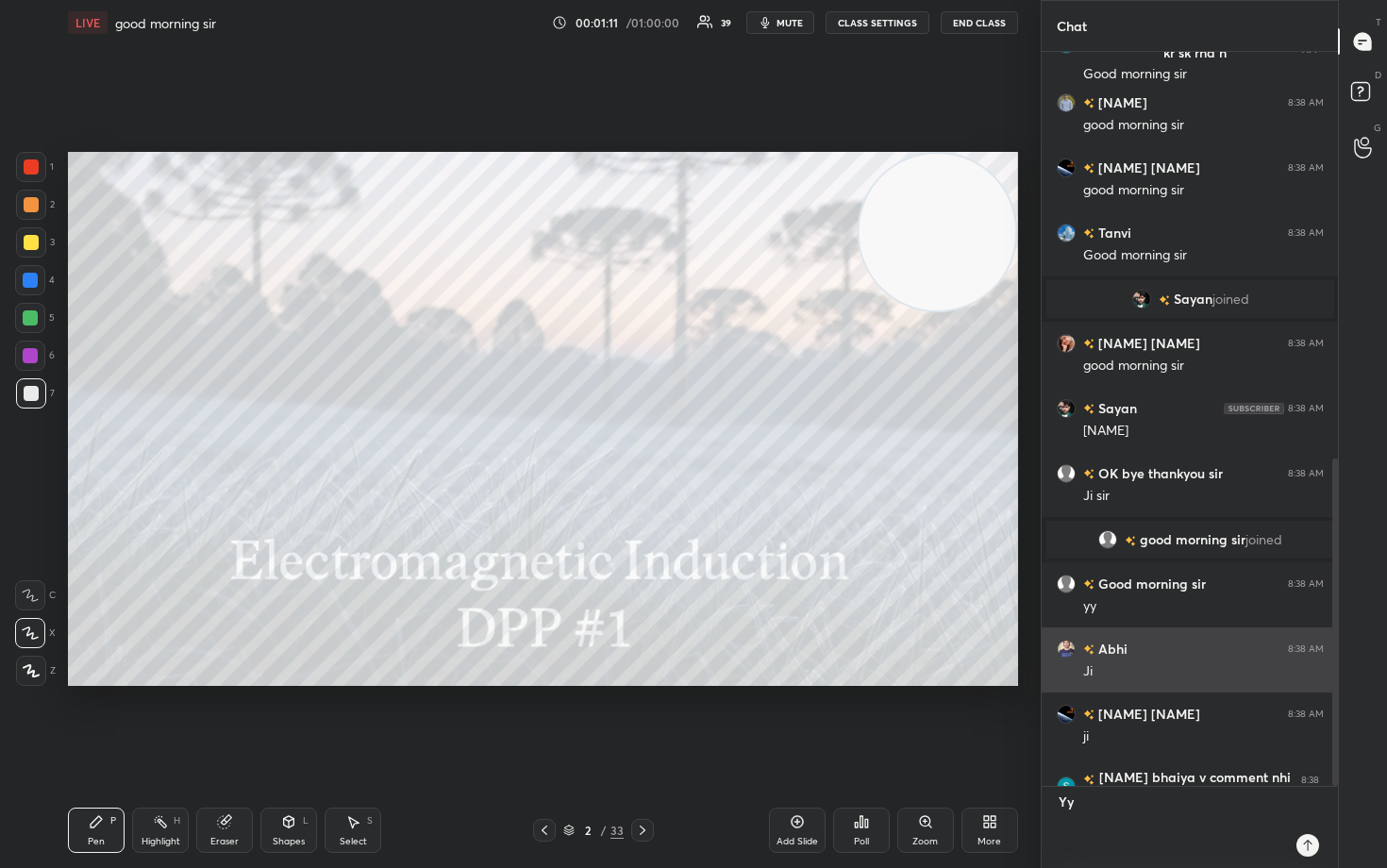 type on "good morning sir" 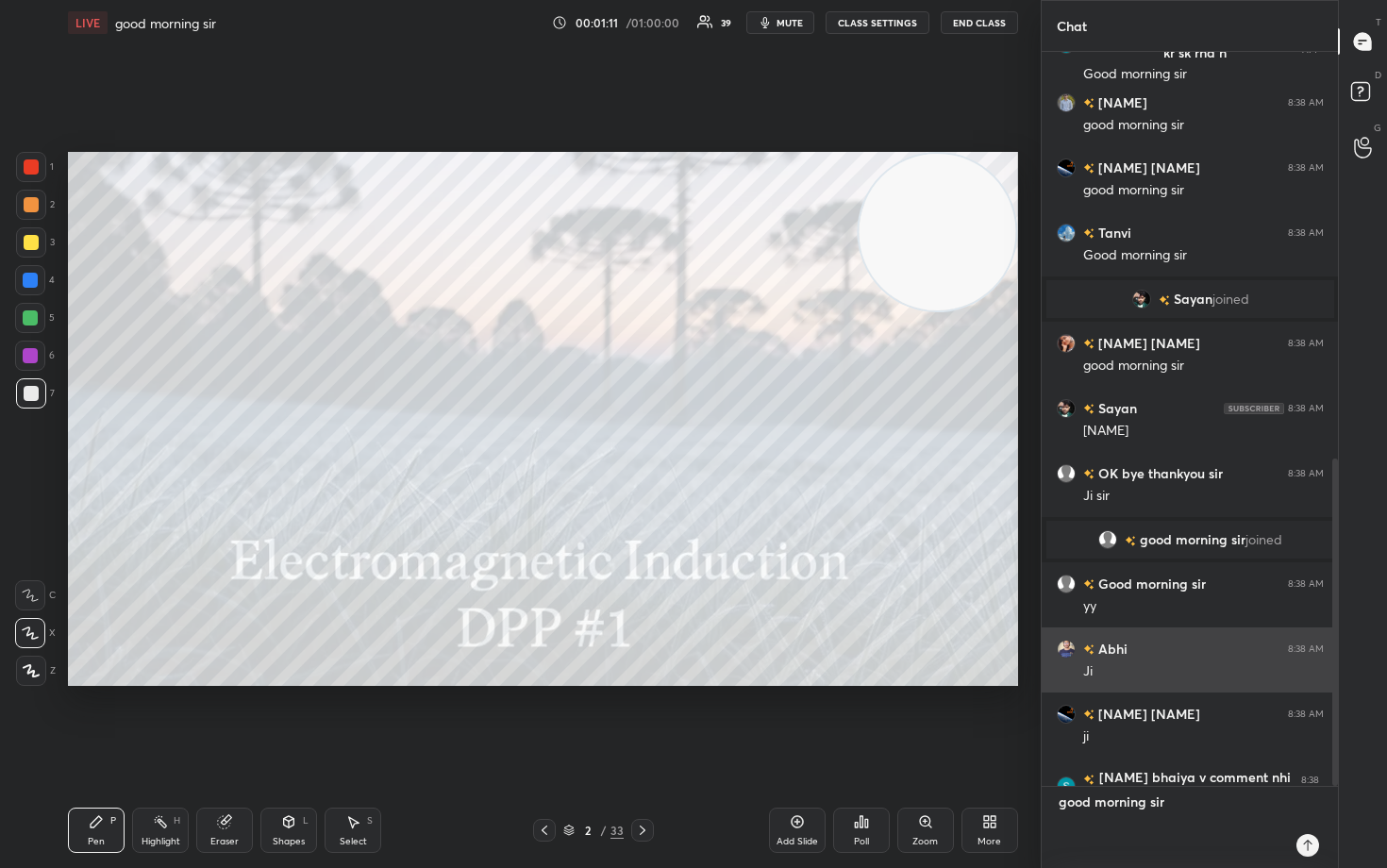 type on "good morning sir" 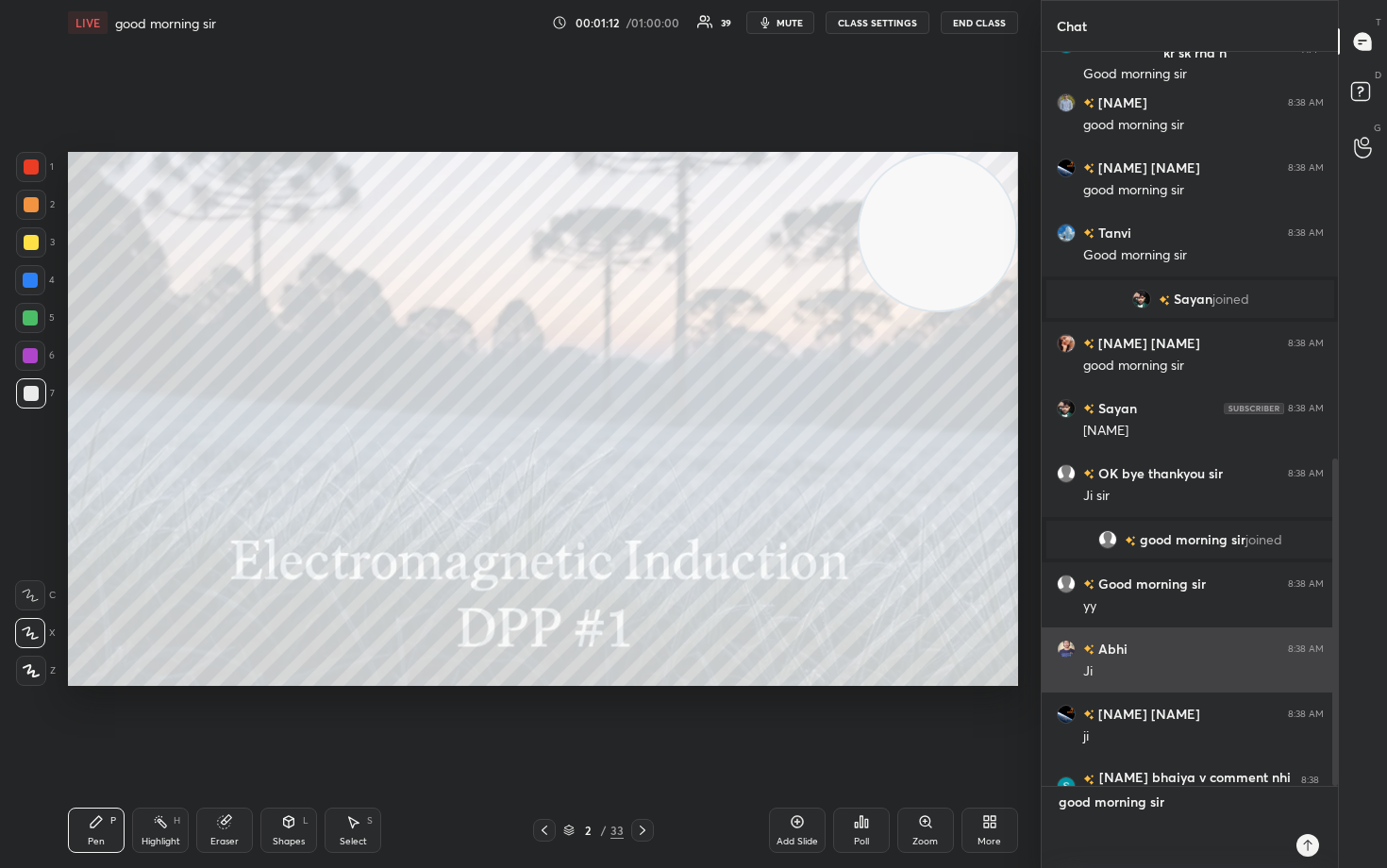 type on "You" 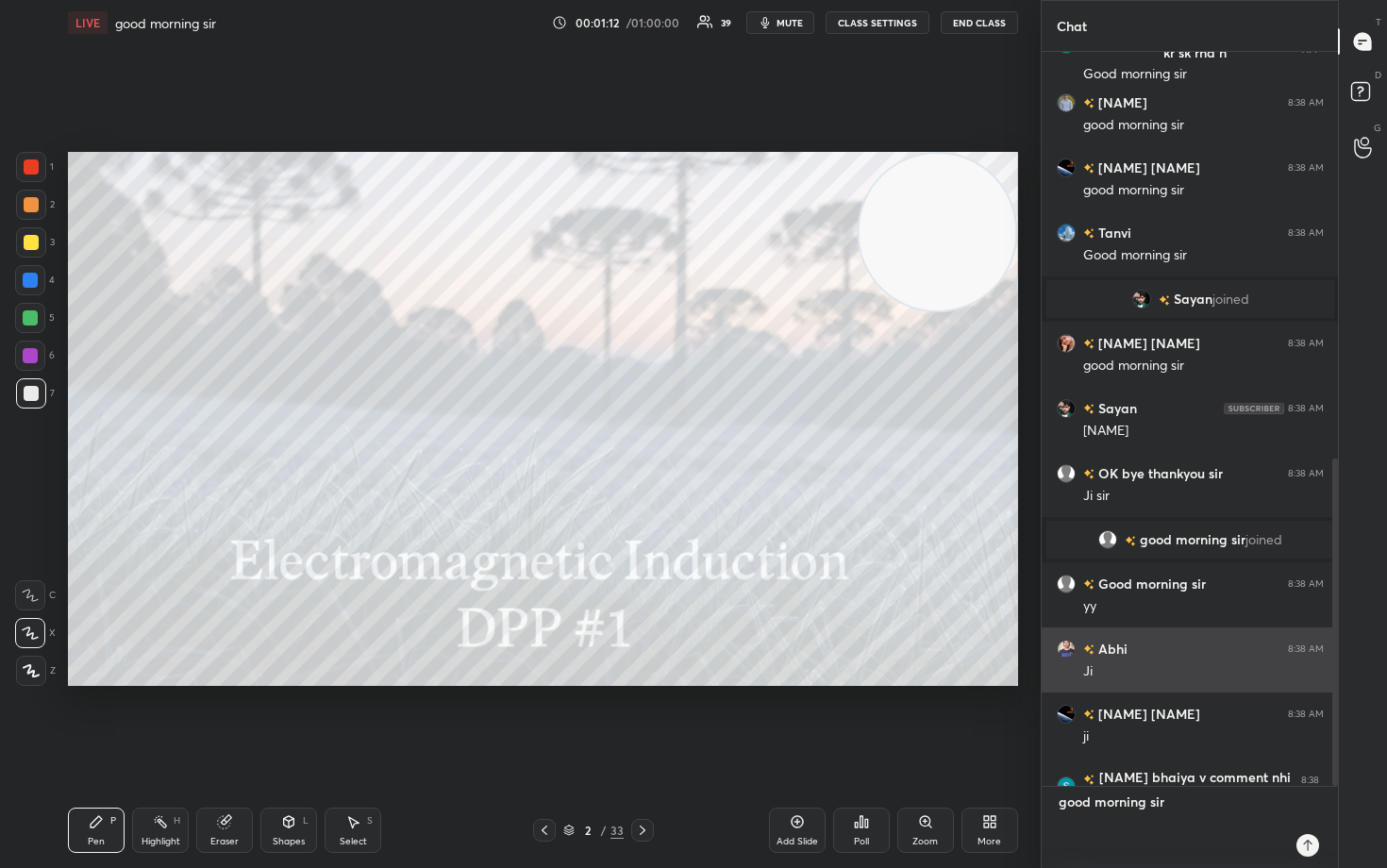 type on "x" 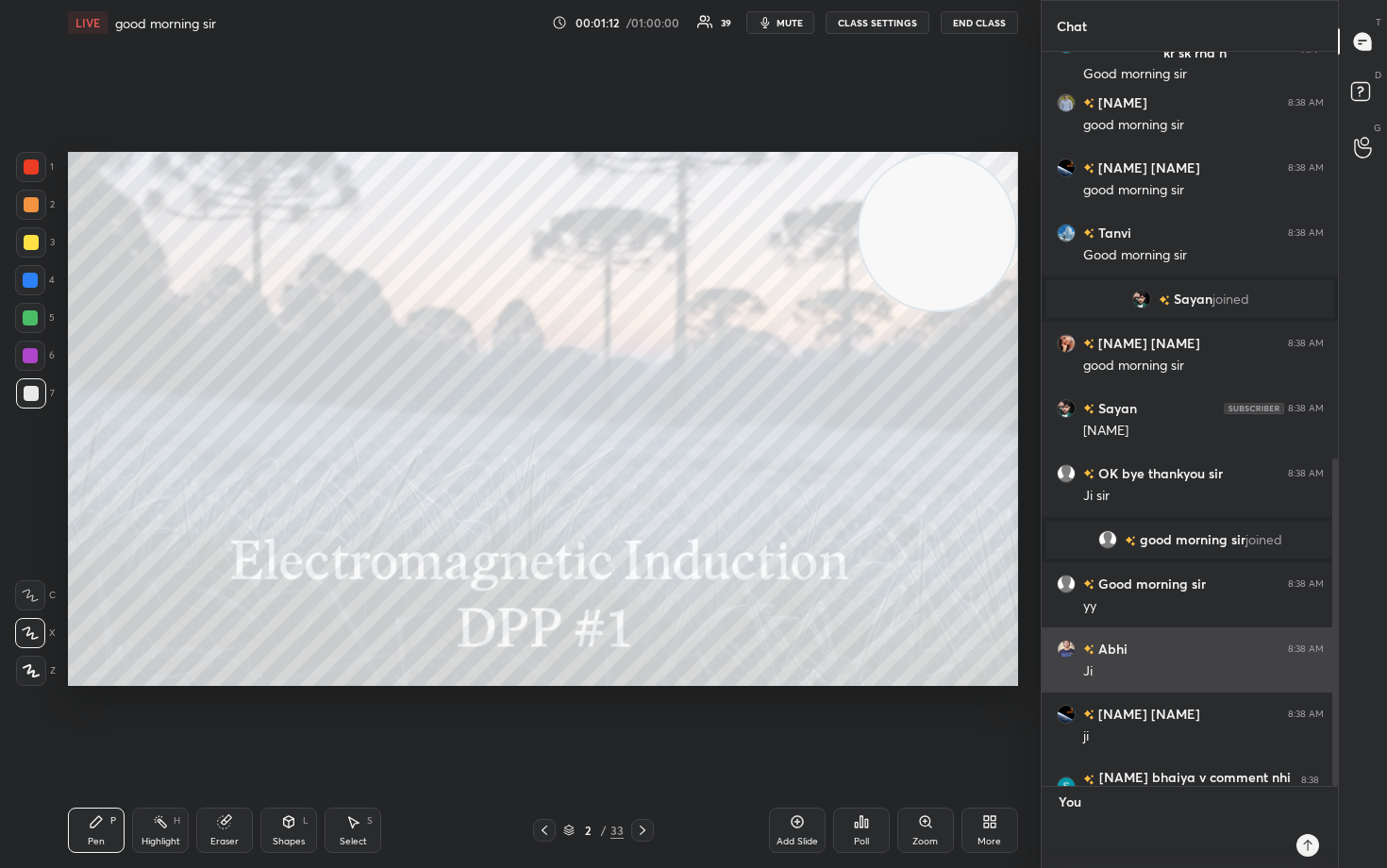 type on "good morning sir" 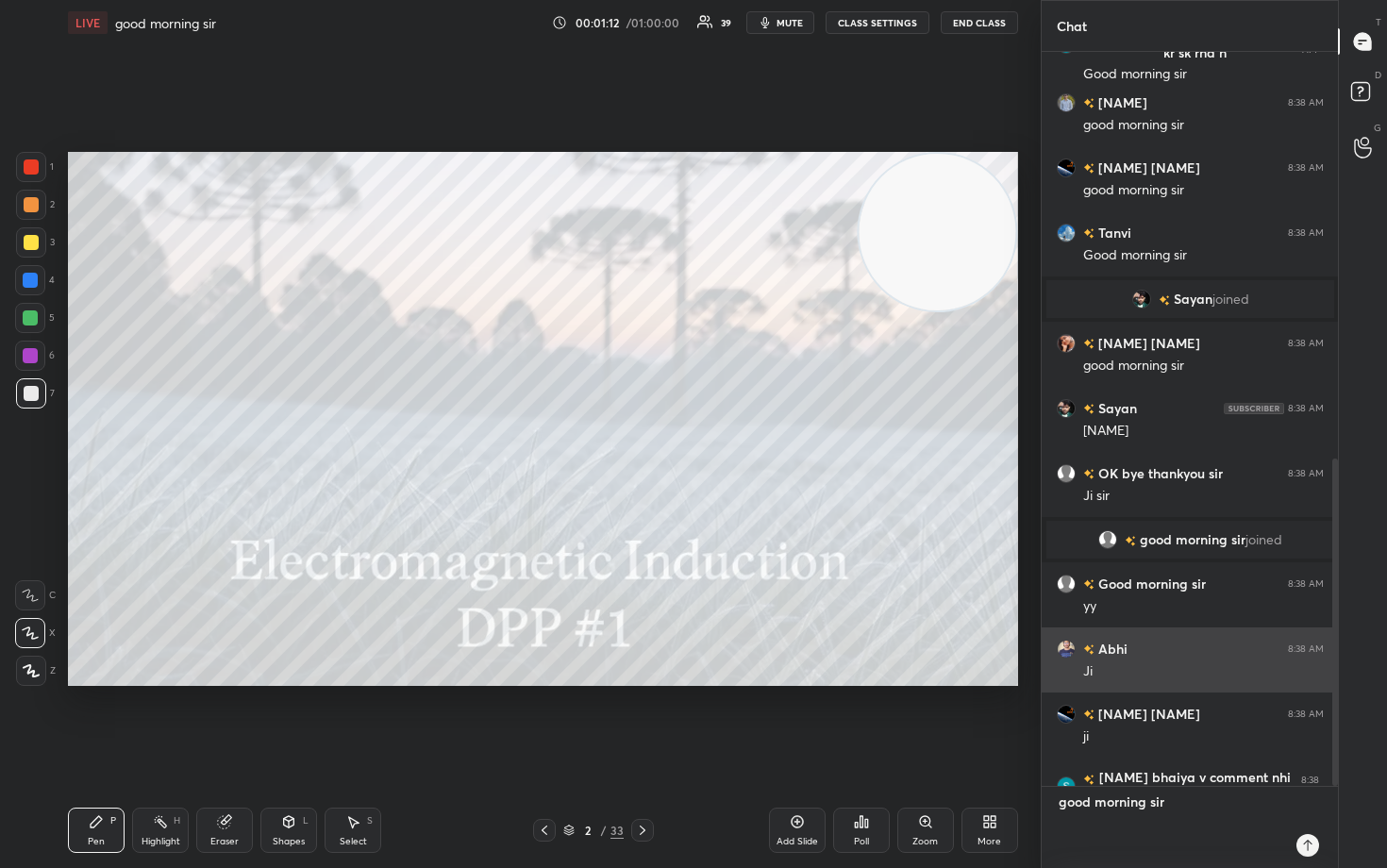 type on "[NAME]" 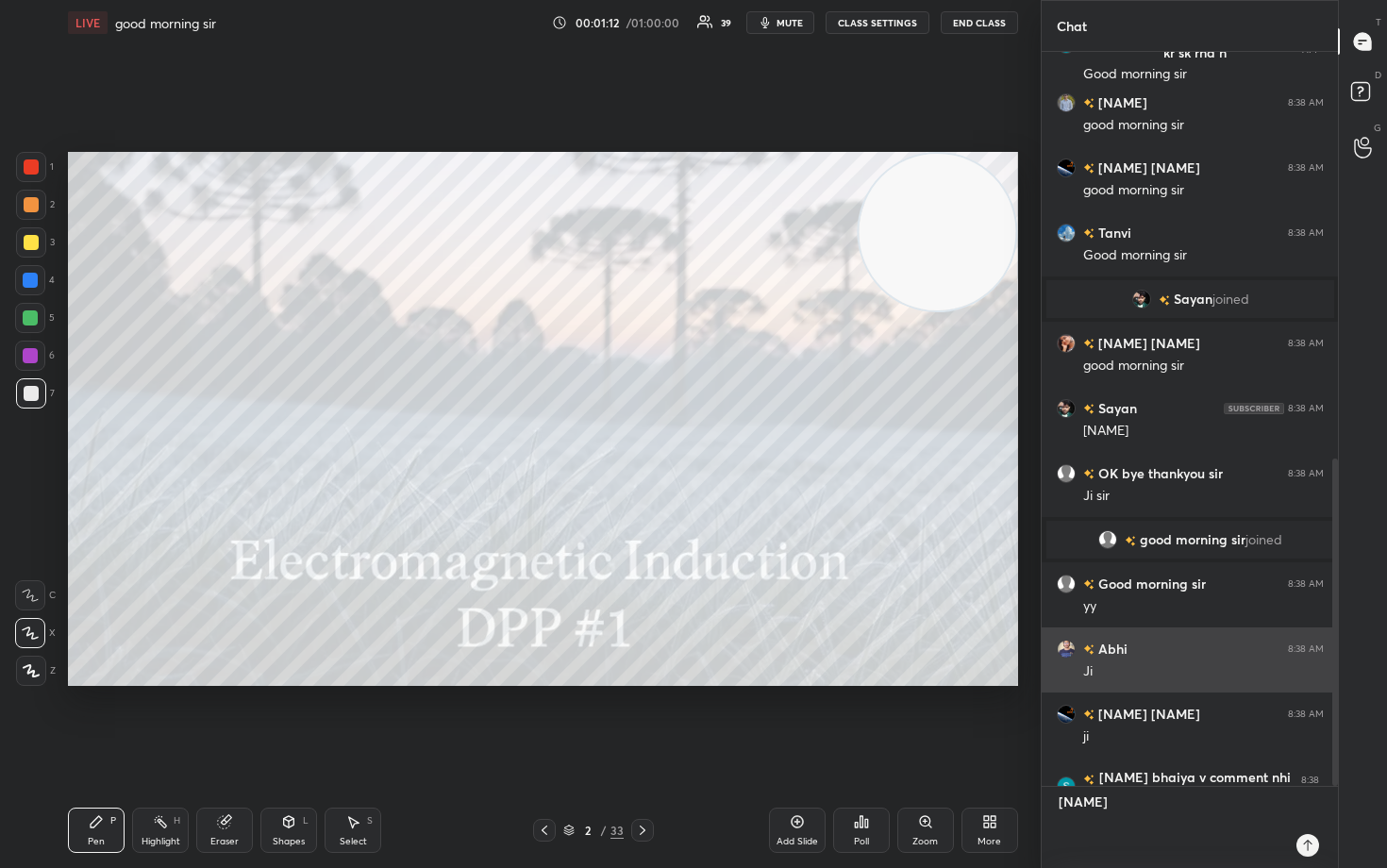 type on "[NAME]" 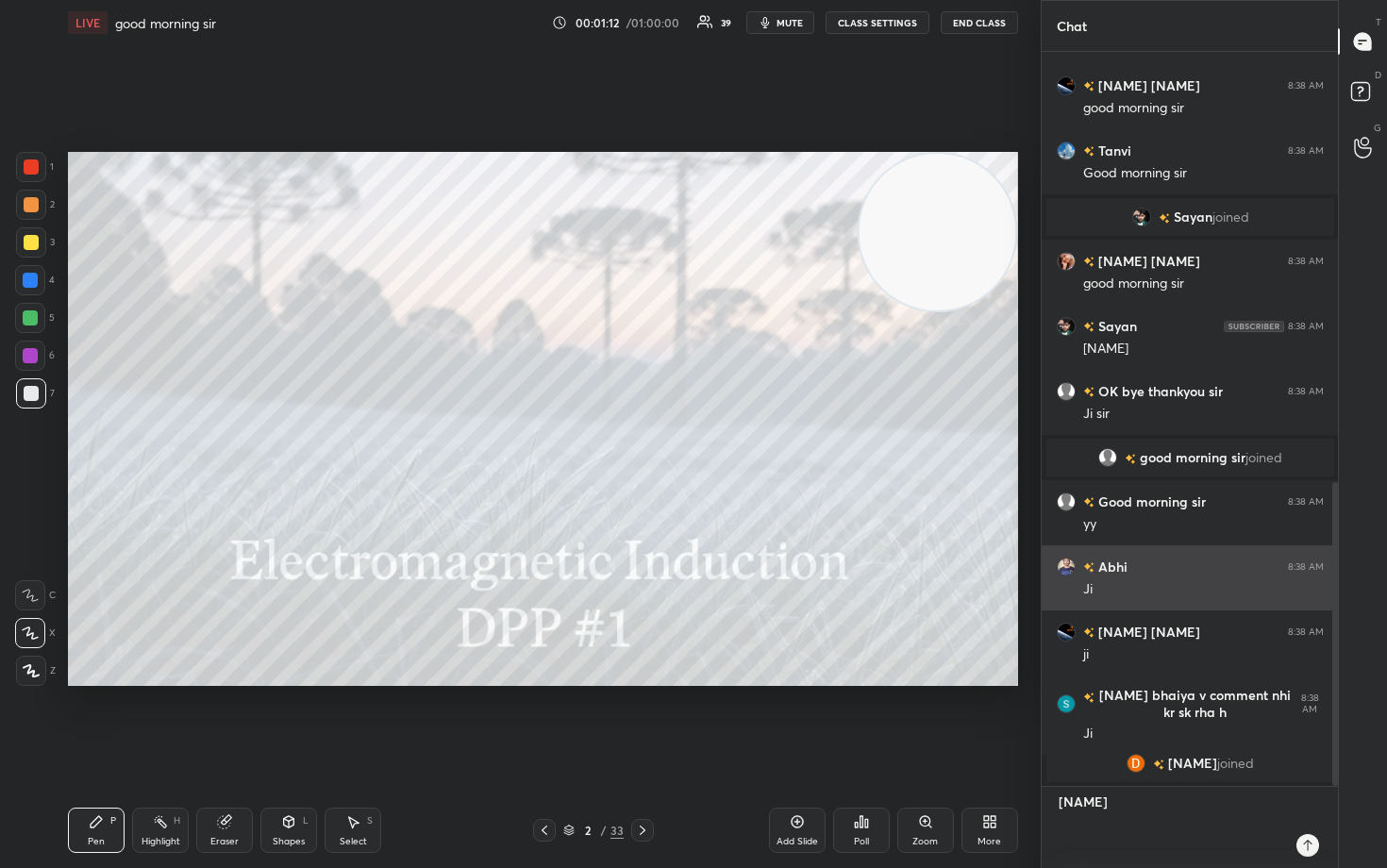 type on "good morning sir" 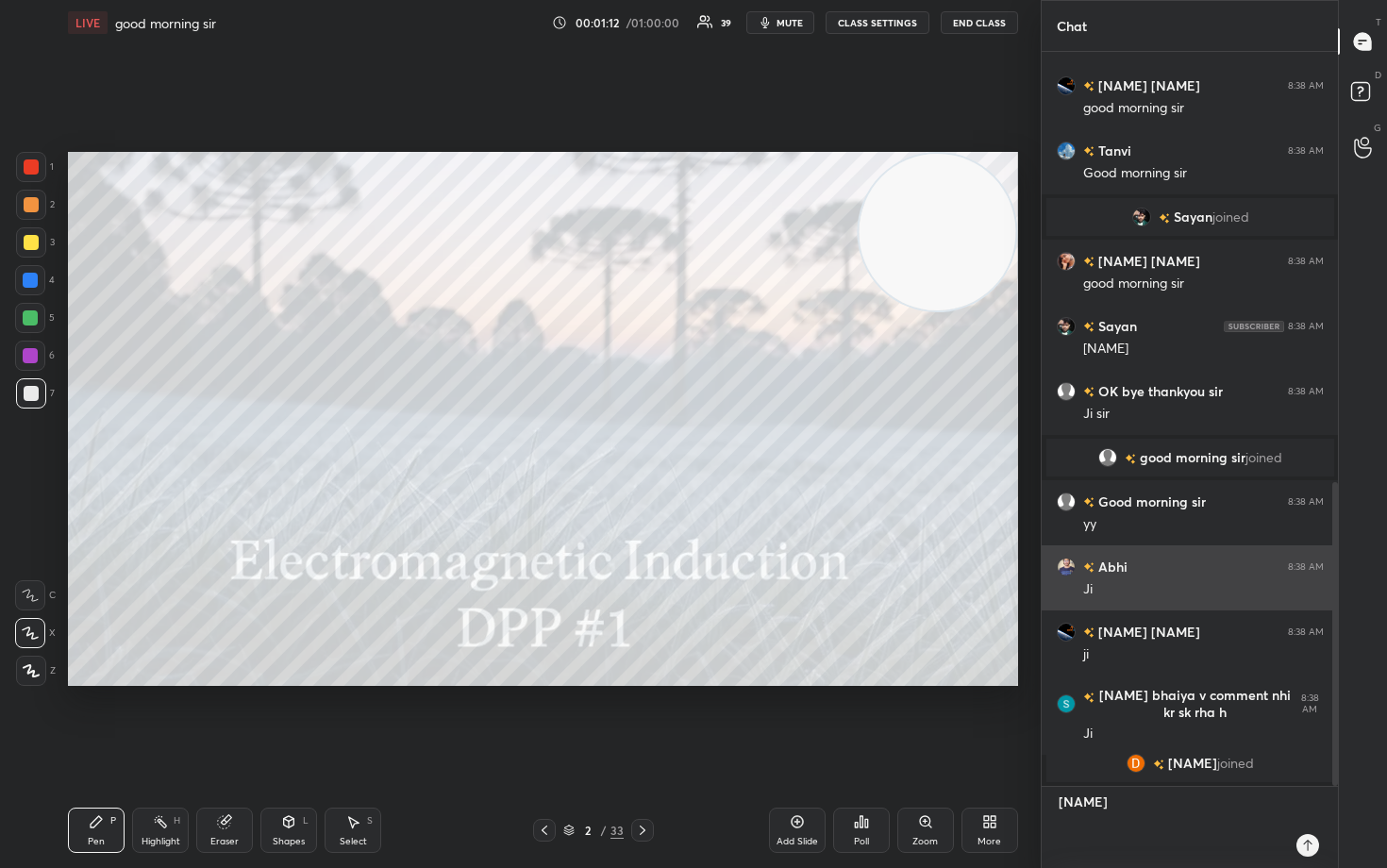 type on "x" 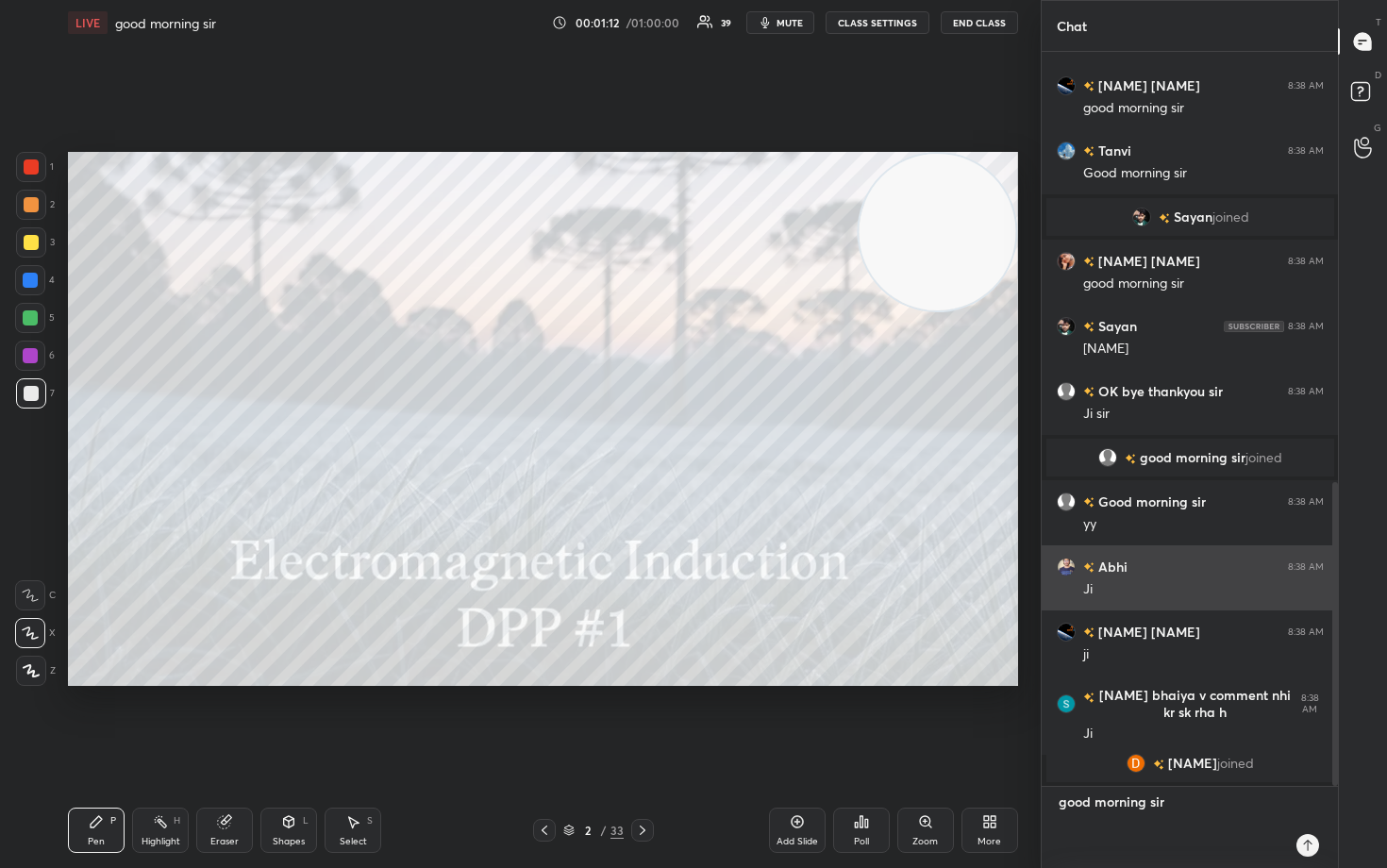 type on "Good morning sir" 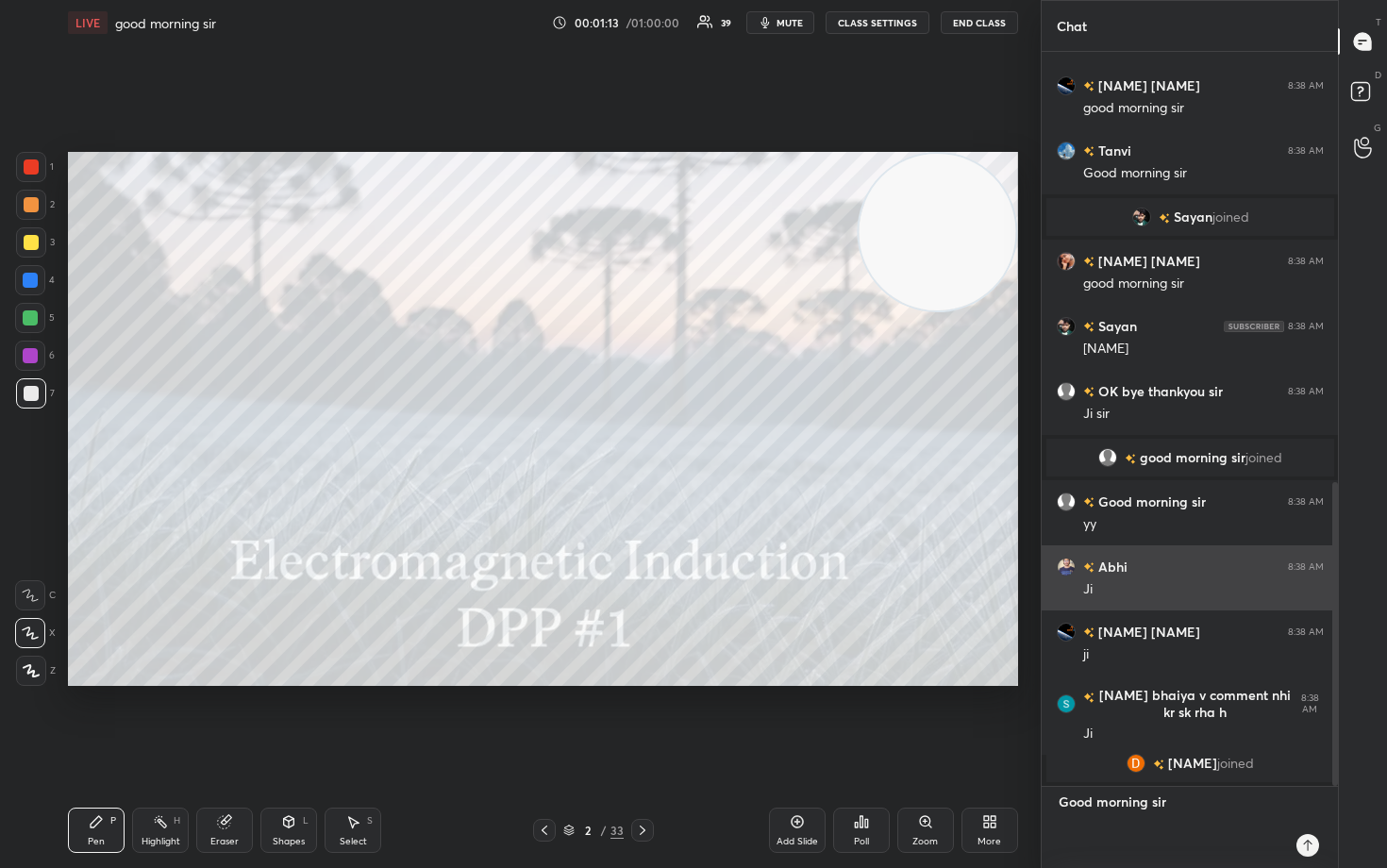type on "[NAME]" 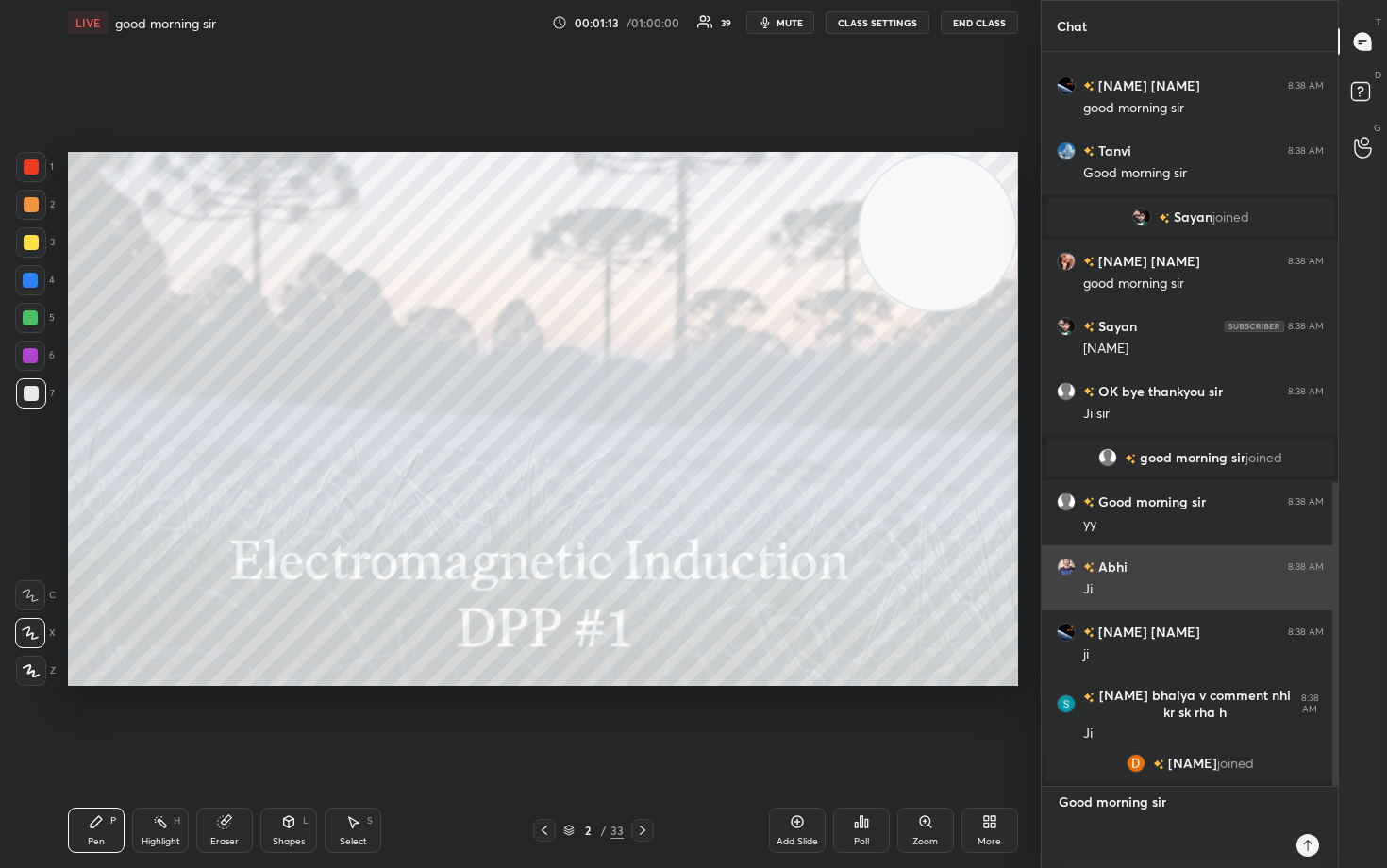 type on "x" 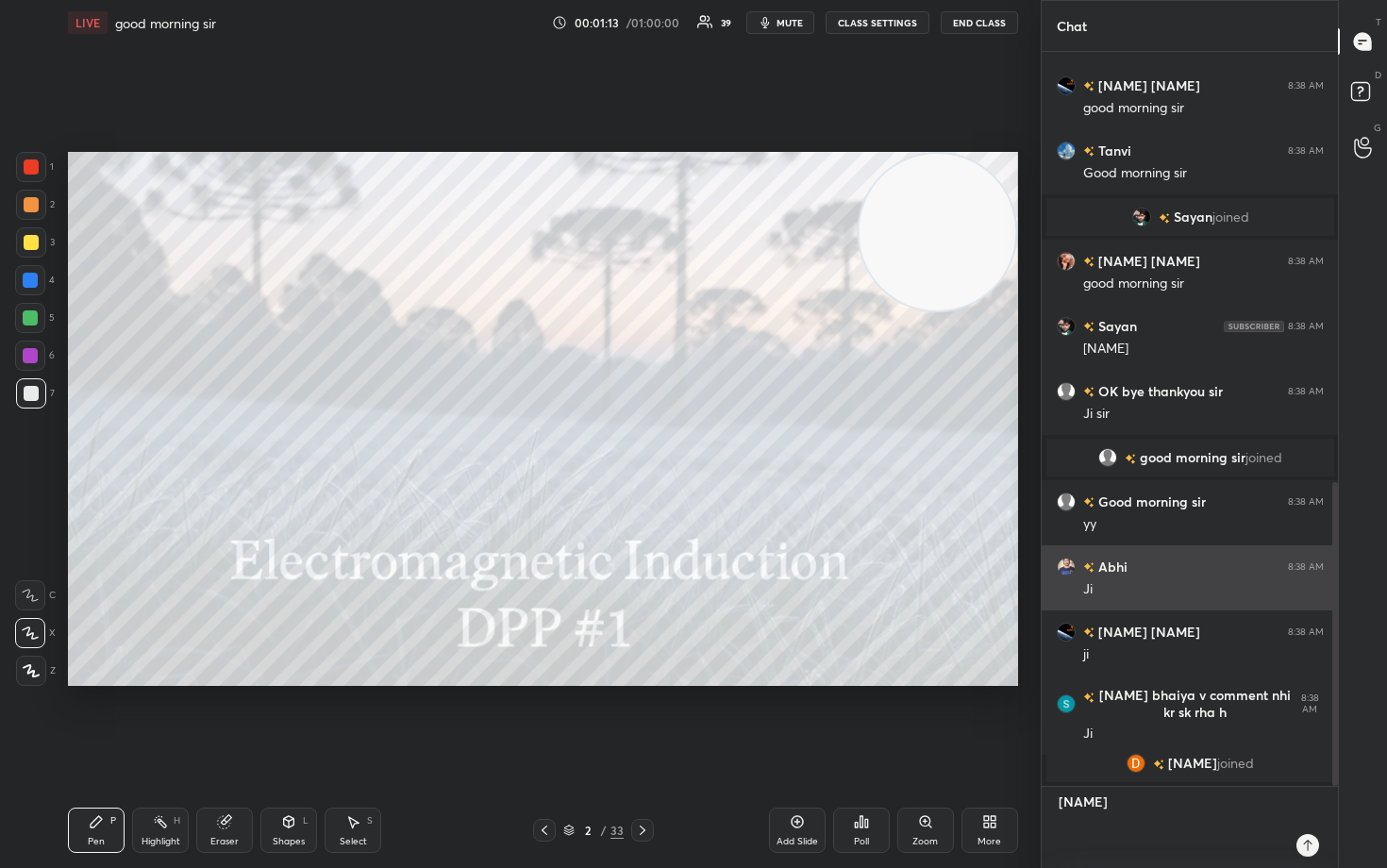 type on "[NAME]" 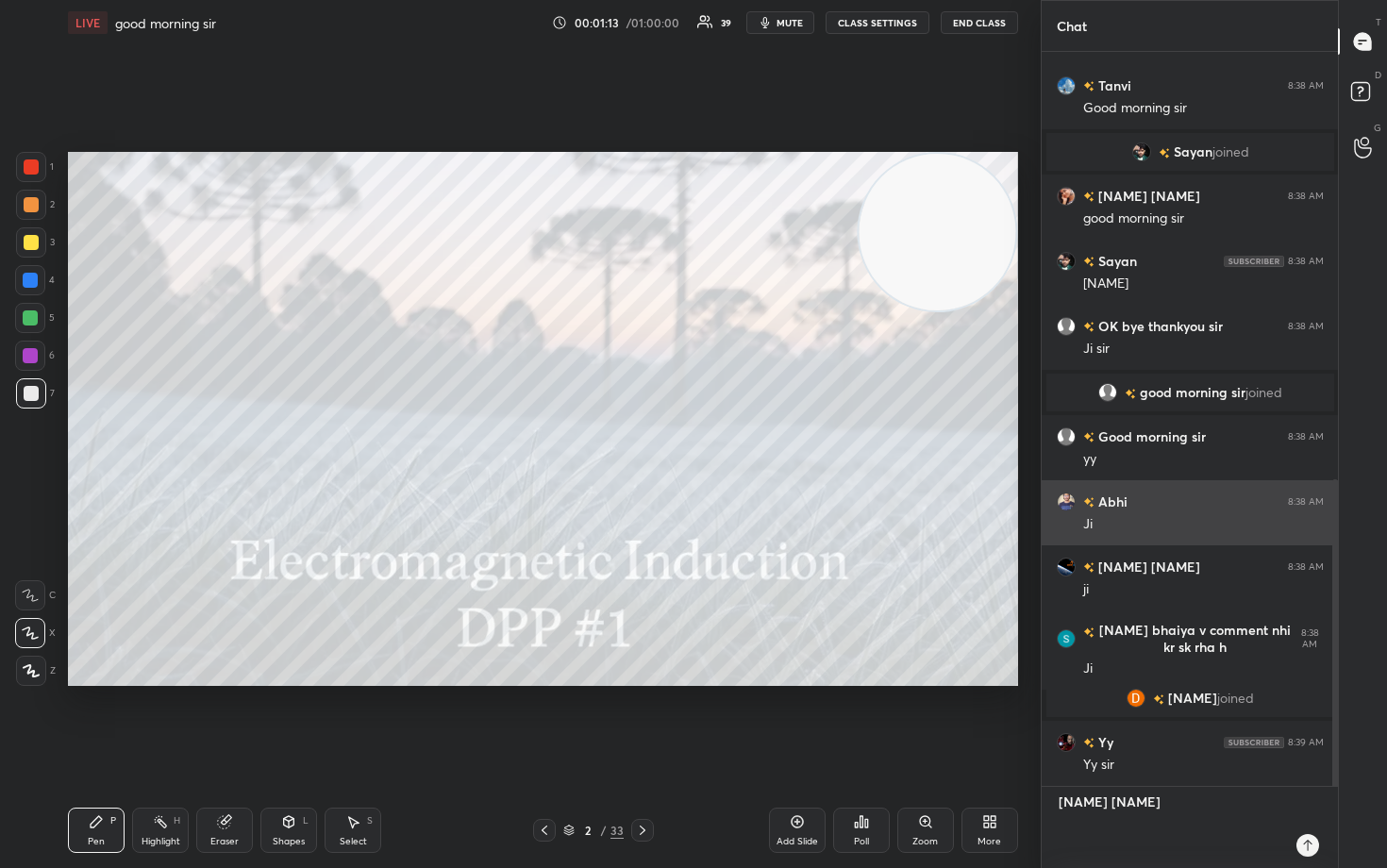 scroll, scrollTop: 1023, scrollLeft: 0, axis: vertical 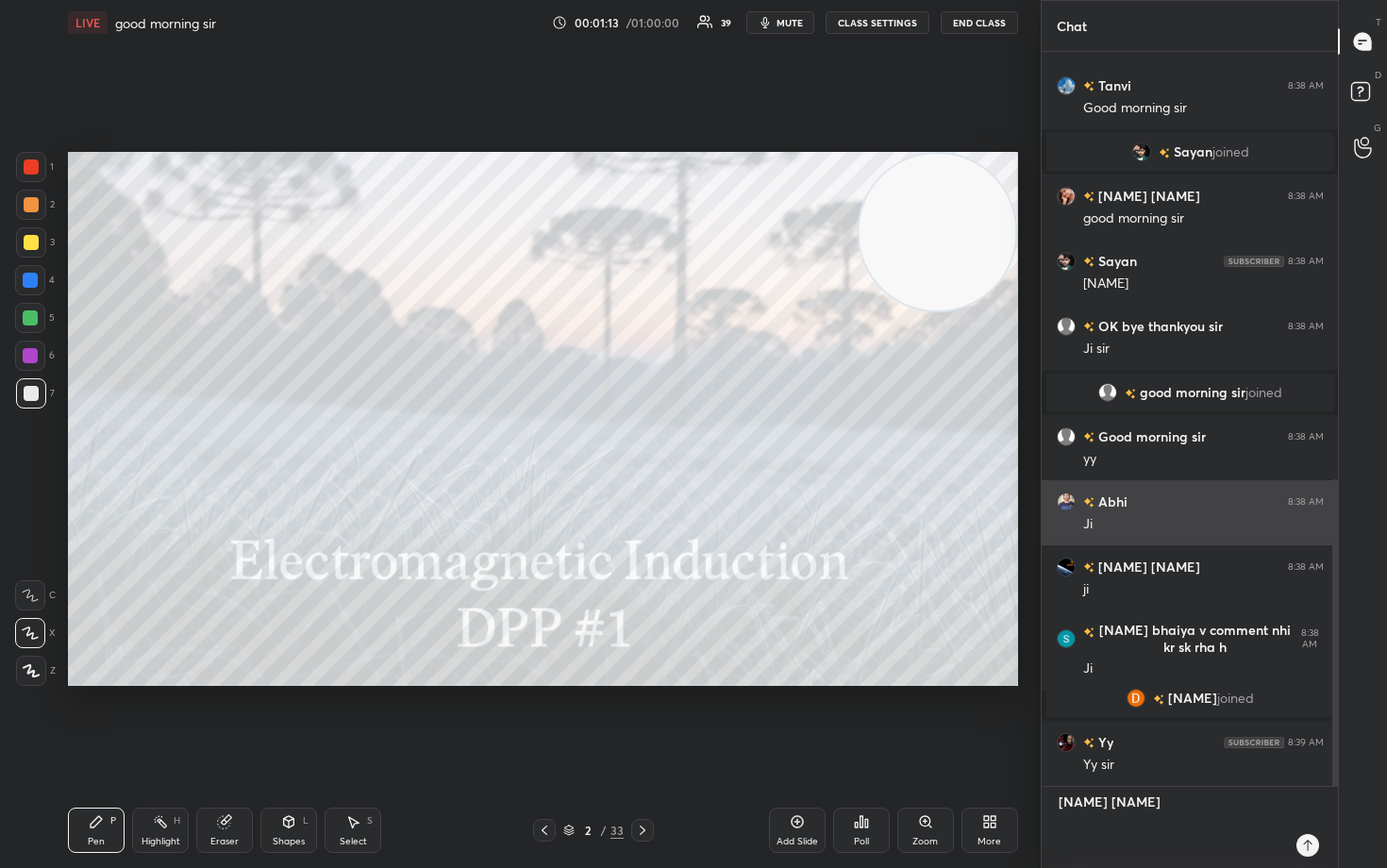 type on "[NAME]" 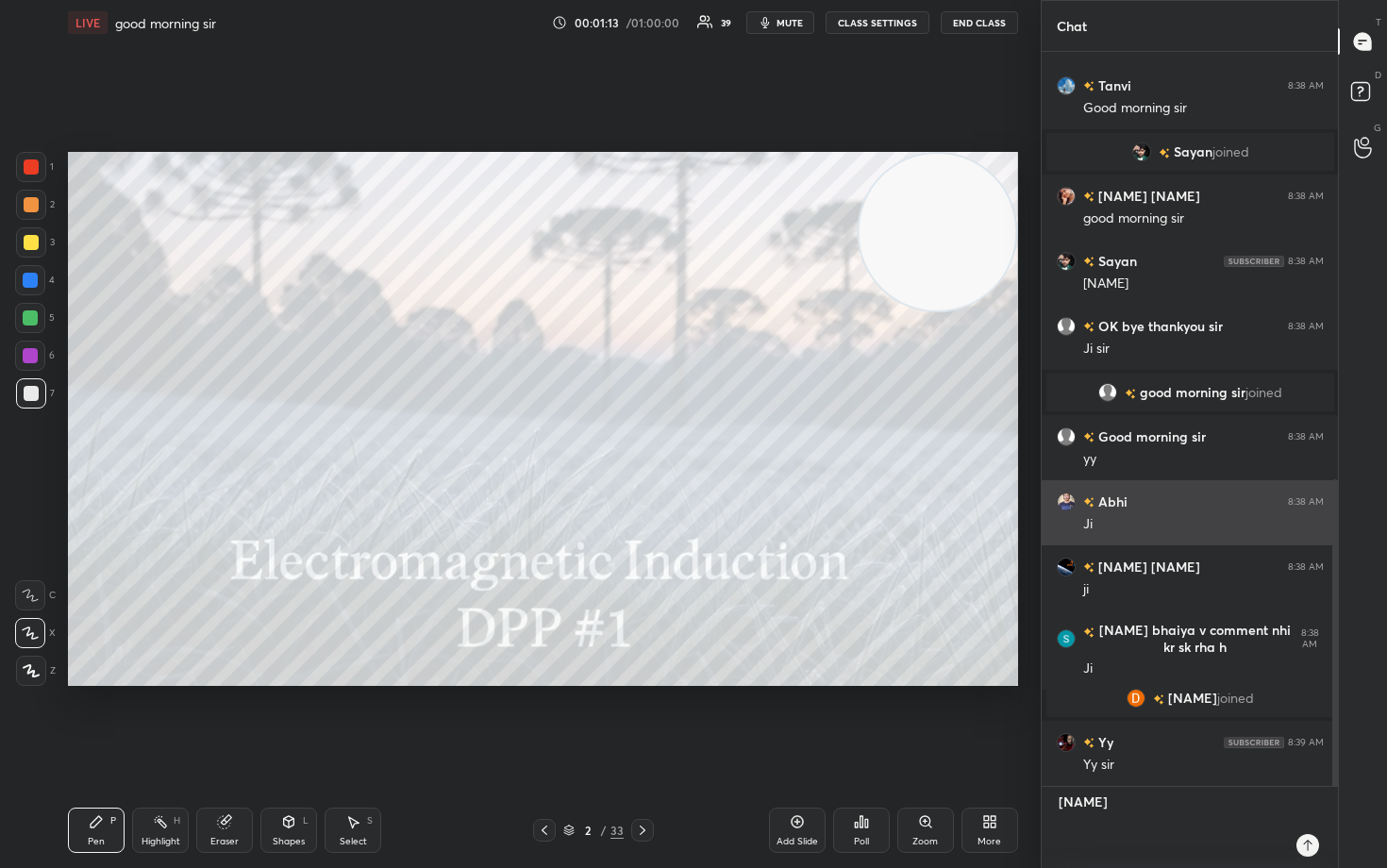 type on "[NAME]" 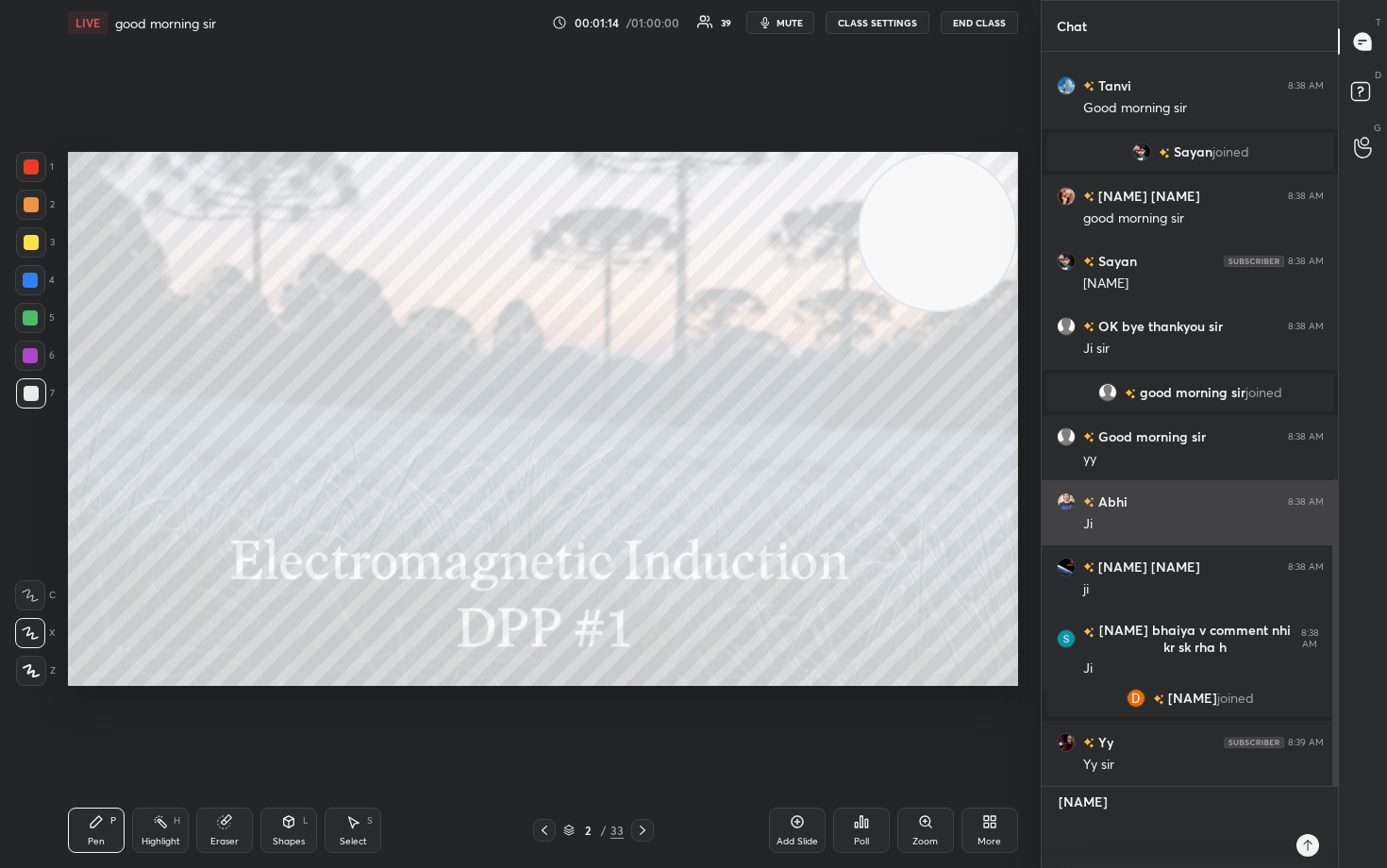 type on "[NAME]" 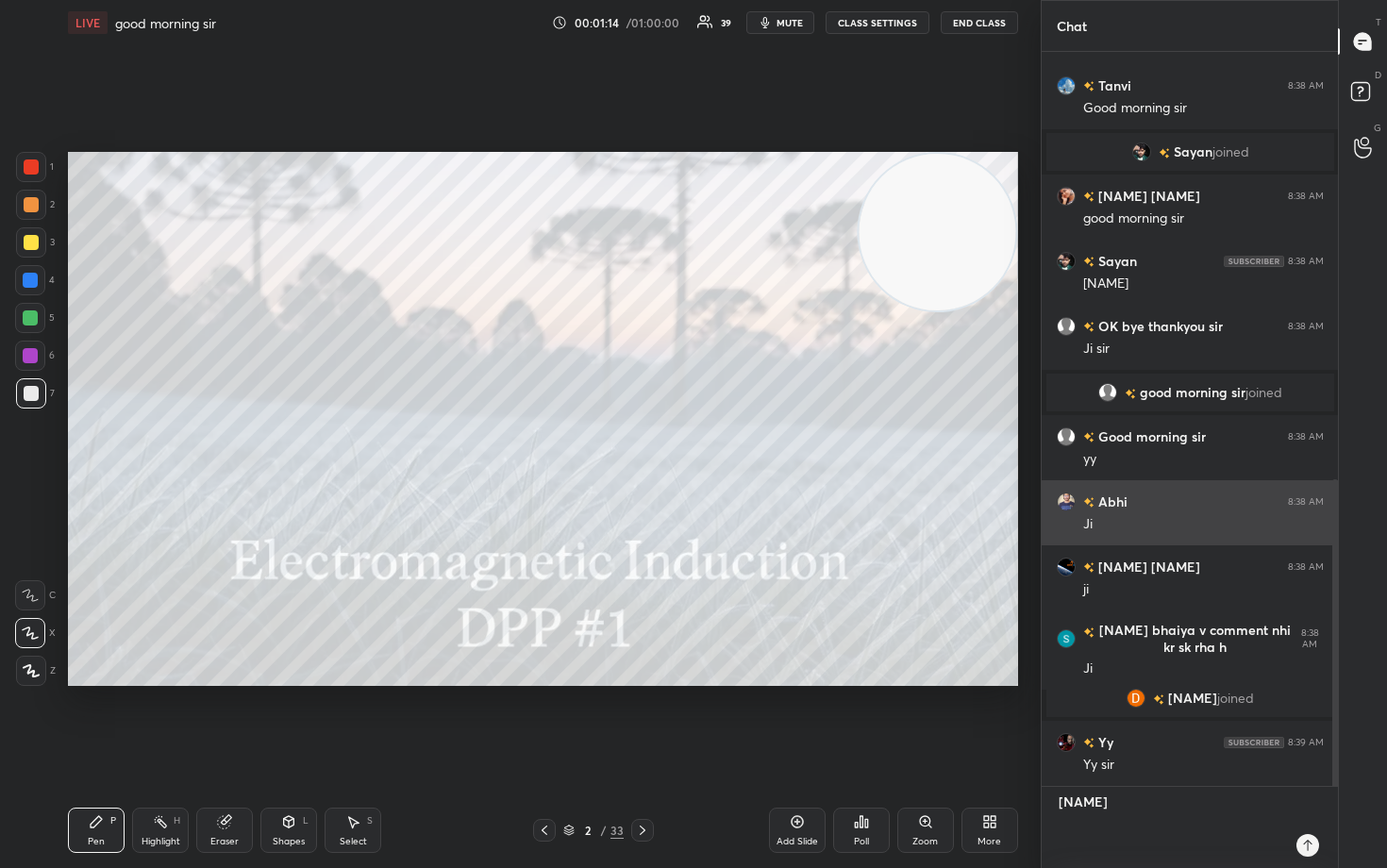 type on "x" 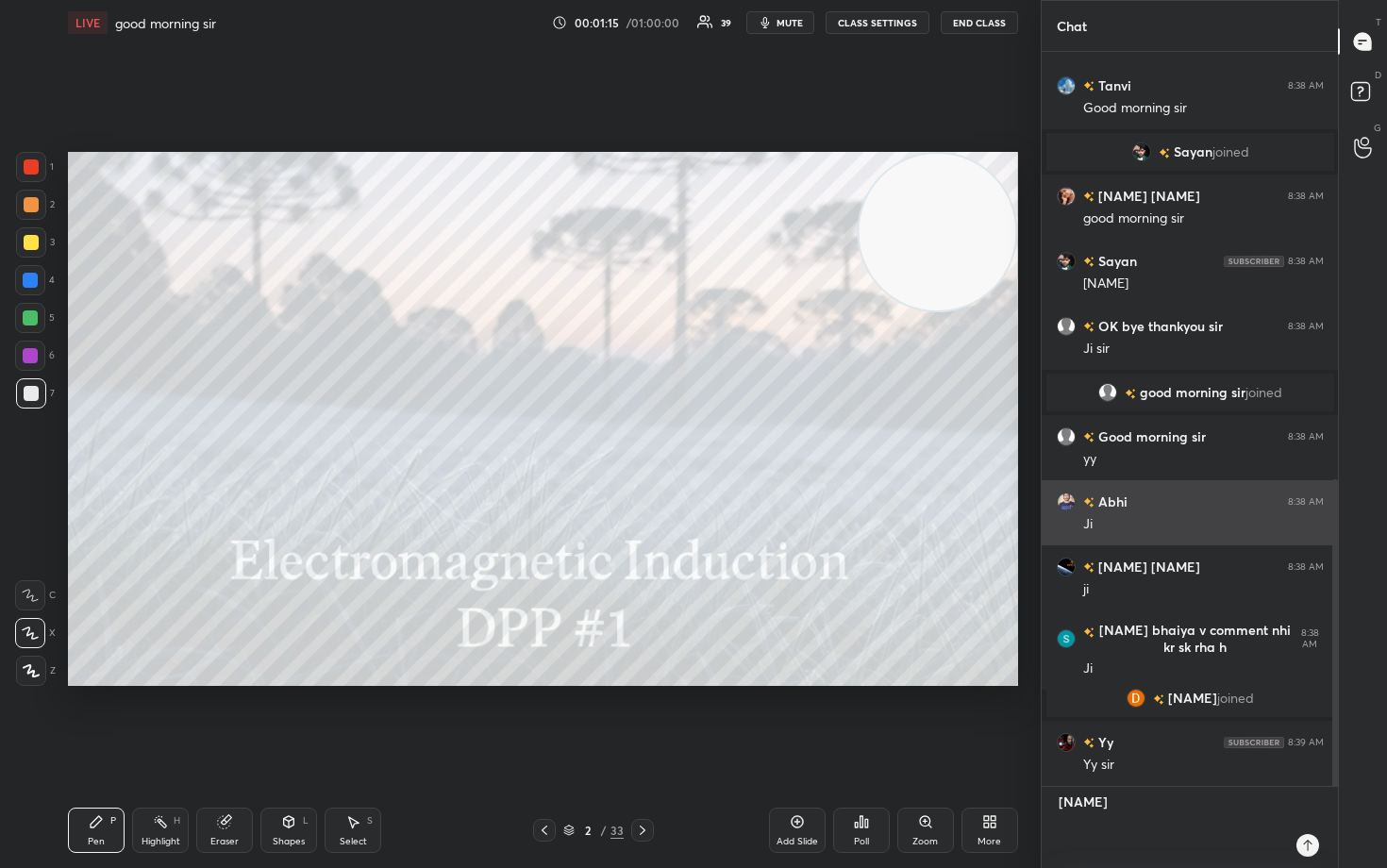 type on "[NAME], [NAME], smile" 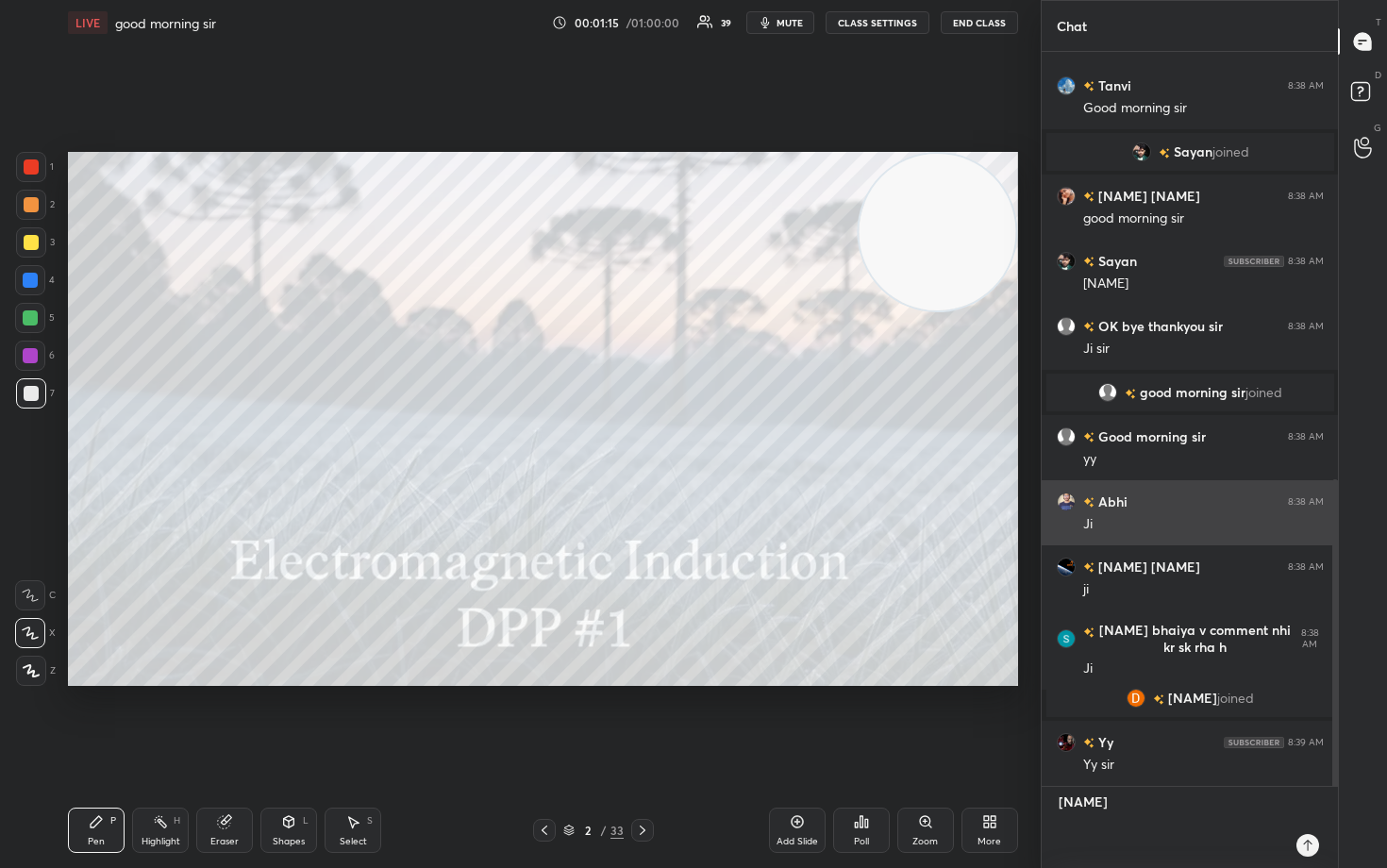 type on "x" 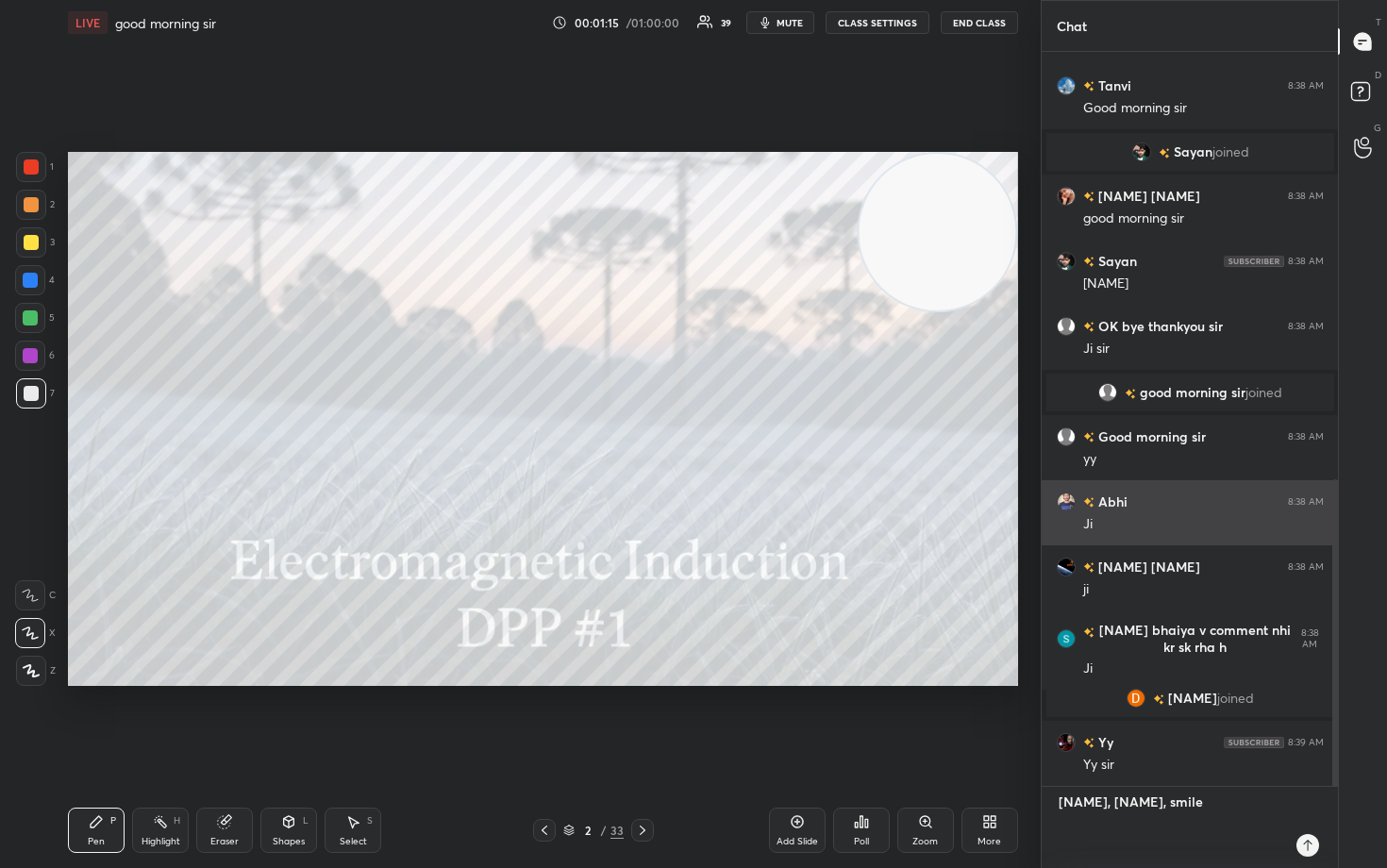 type on "ji sir" 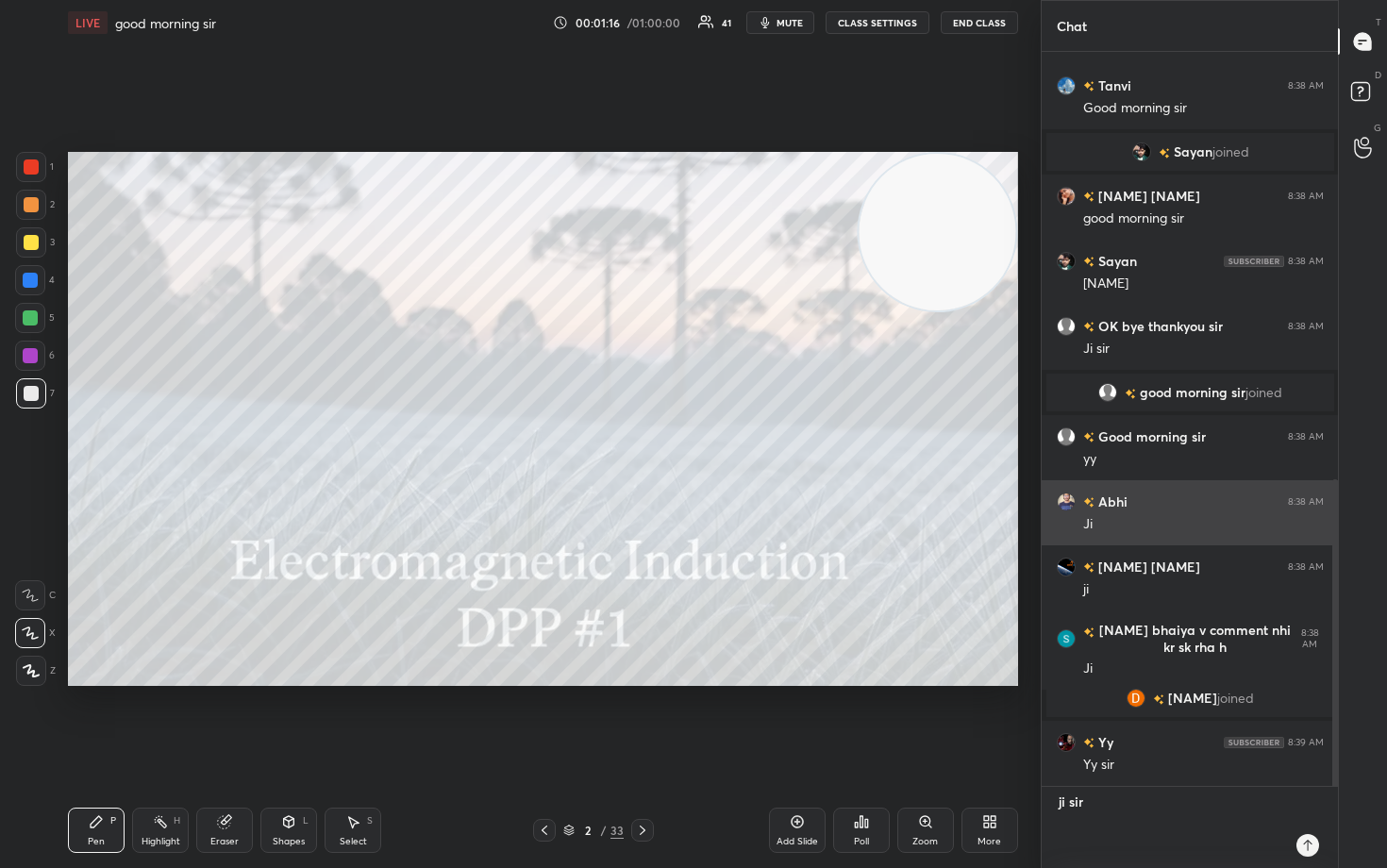 type on "Ji" 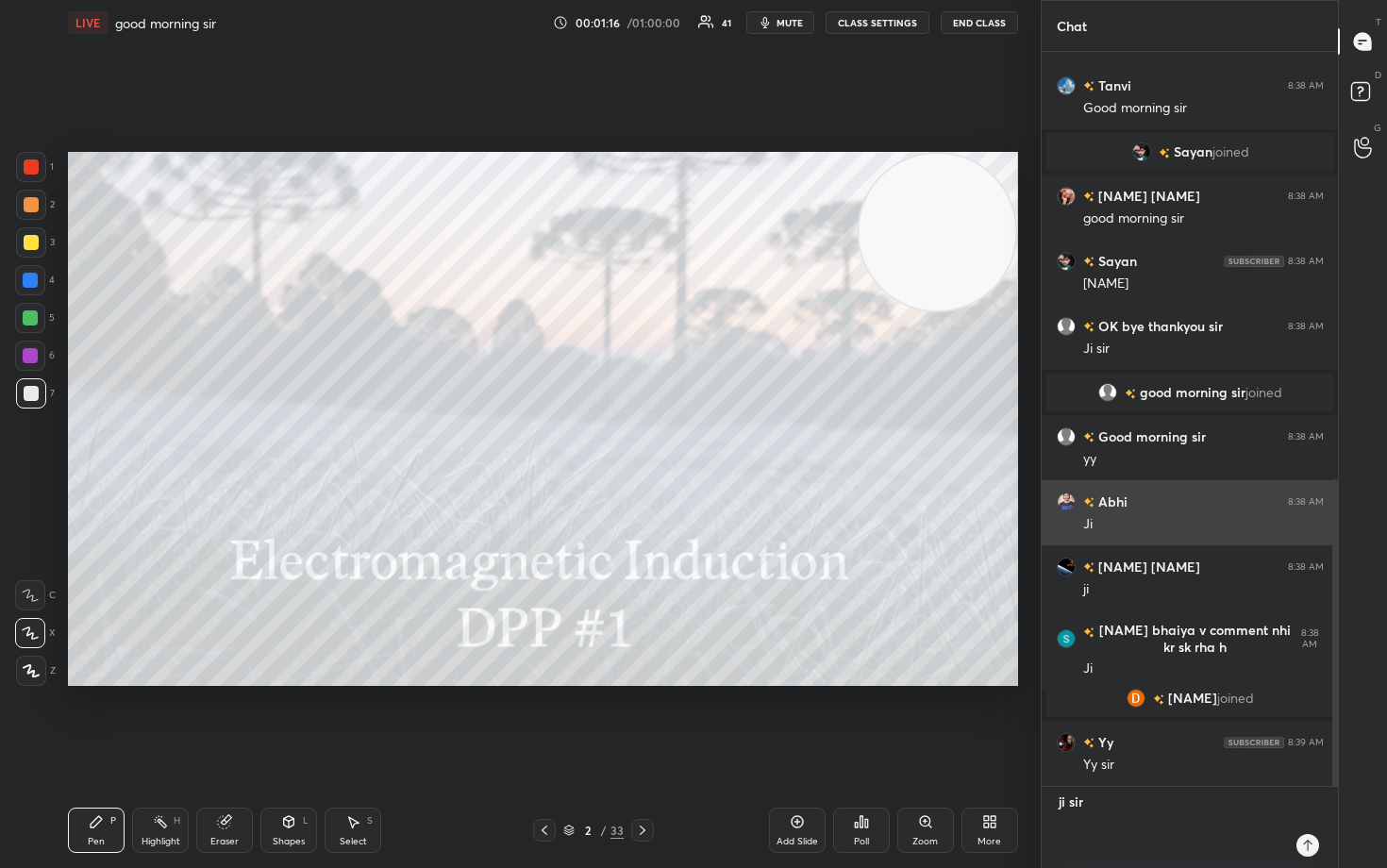 type on "x" 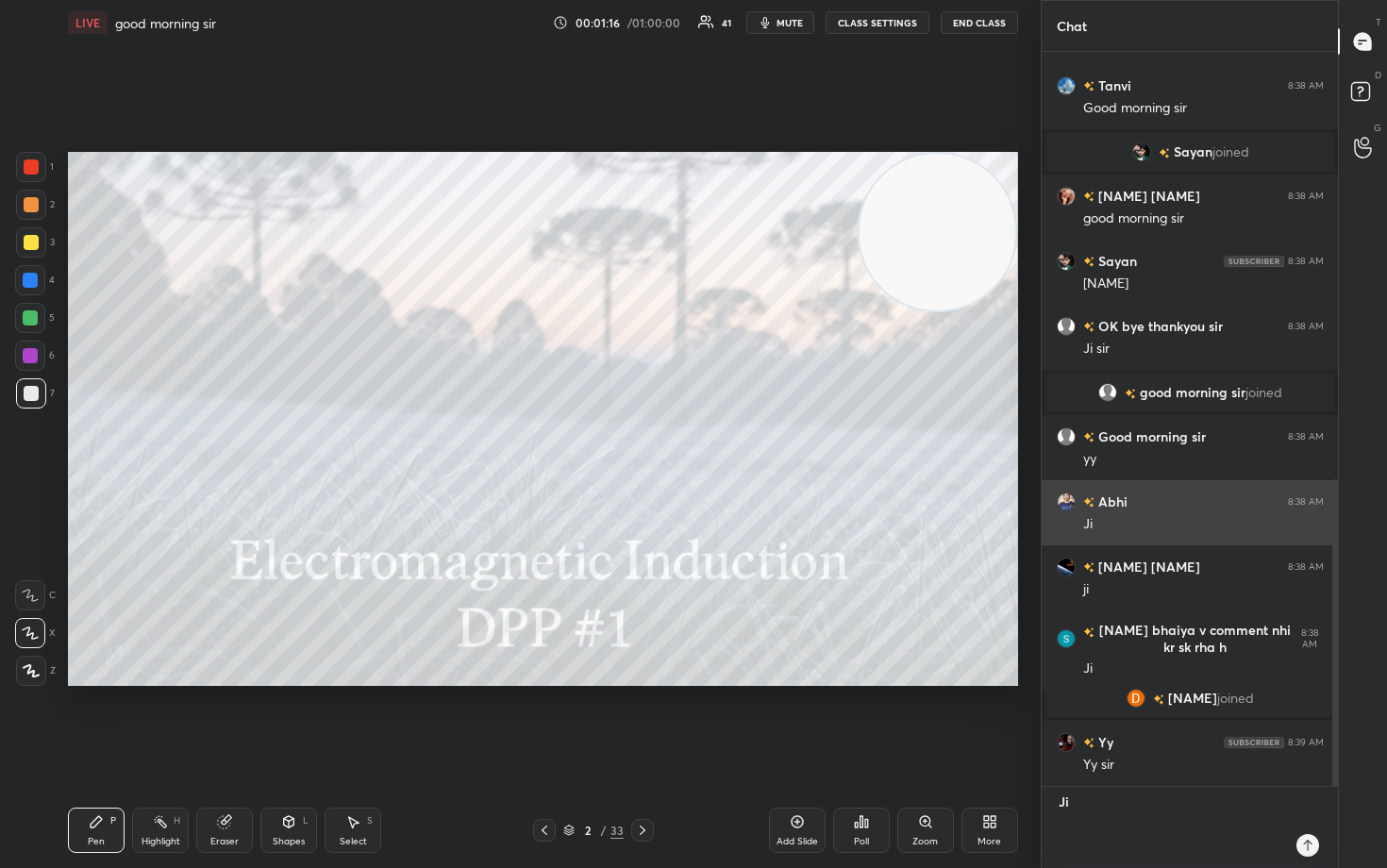 type on "ji sir" 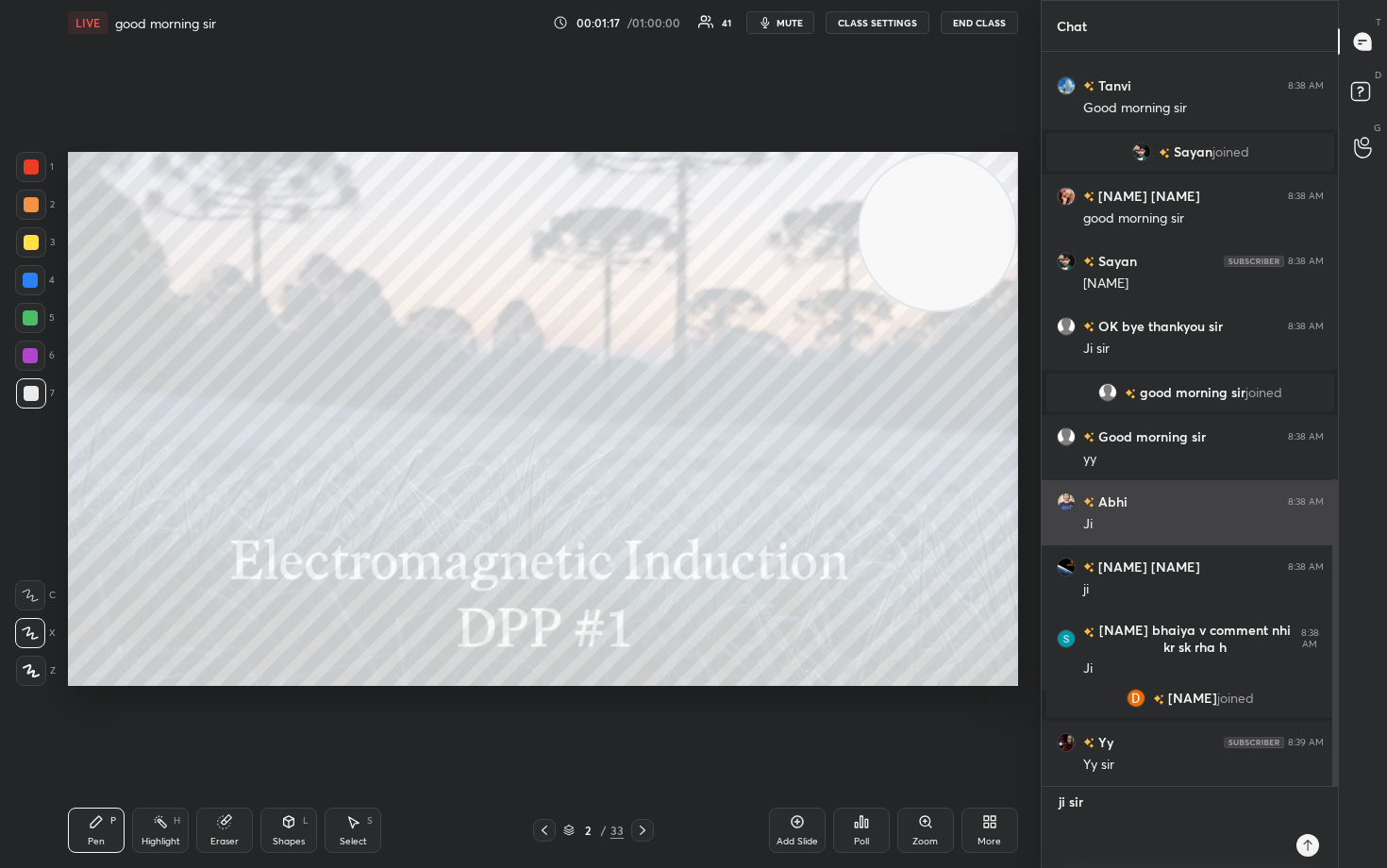 type on "[NAME]" 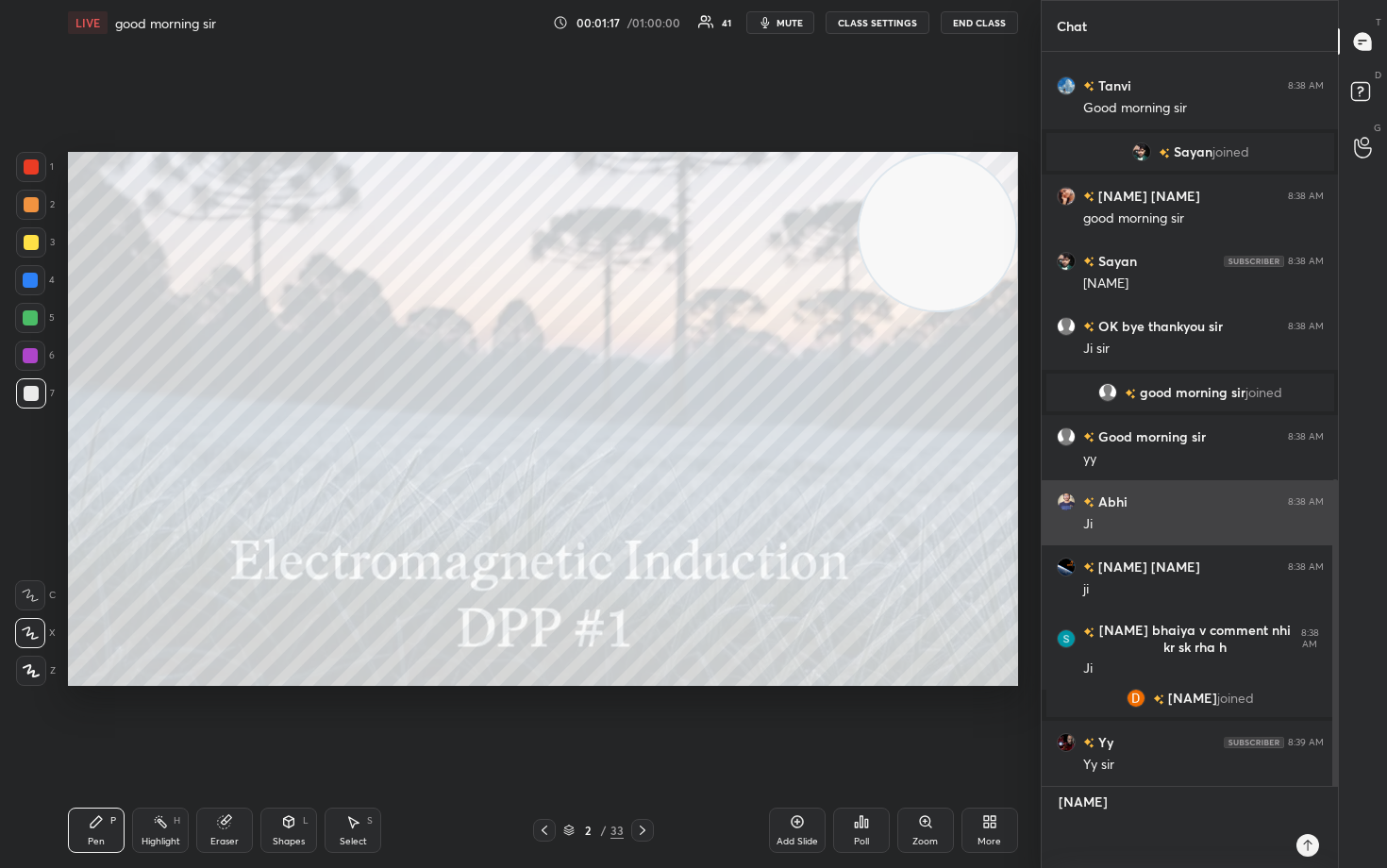type on "[NAME]" 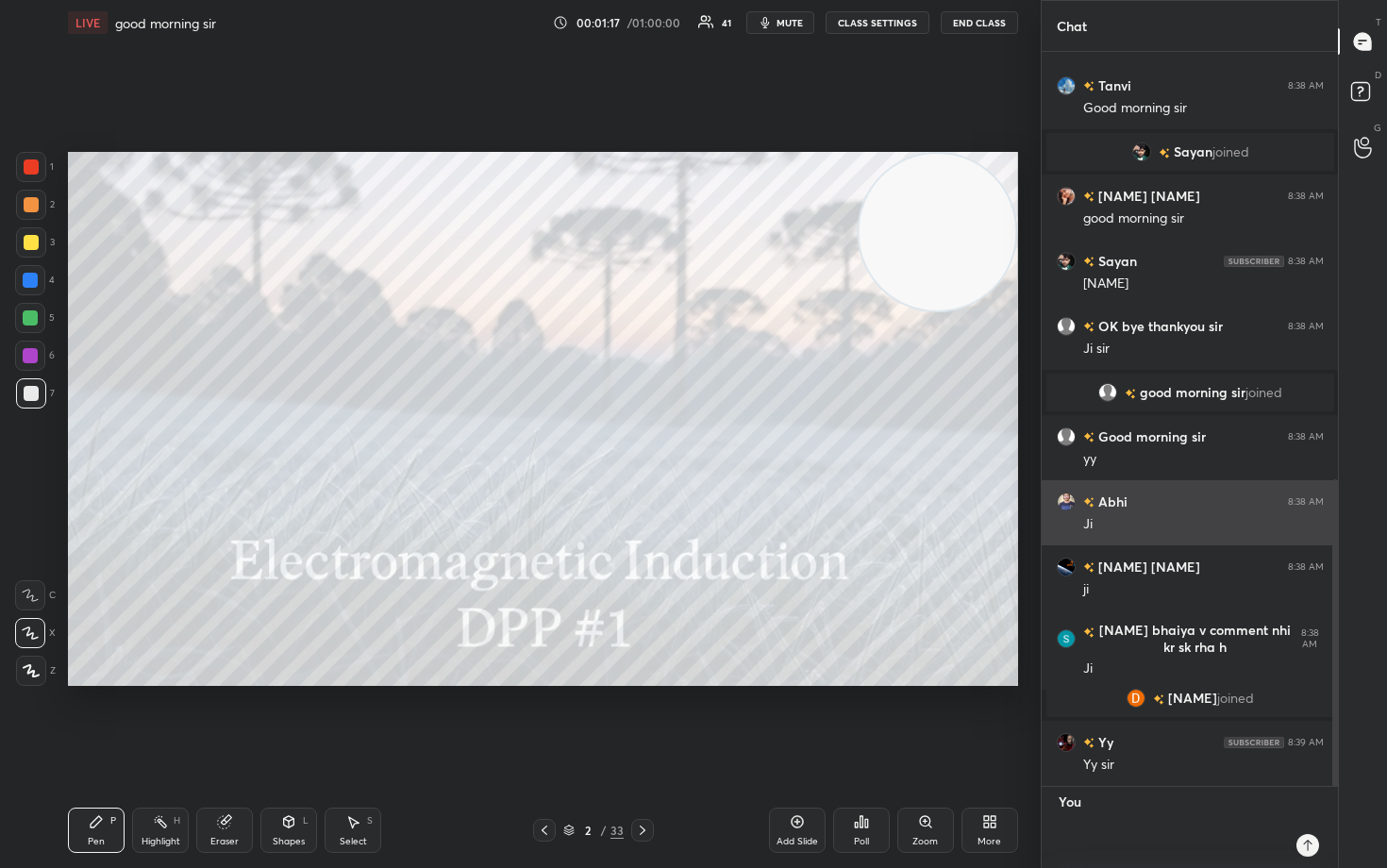 type on "Nehi sir" 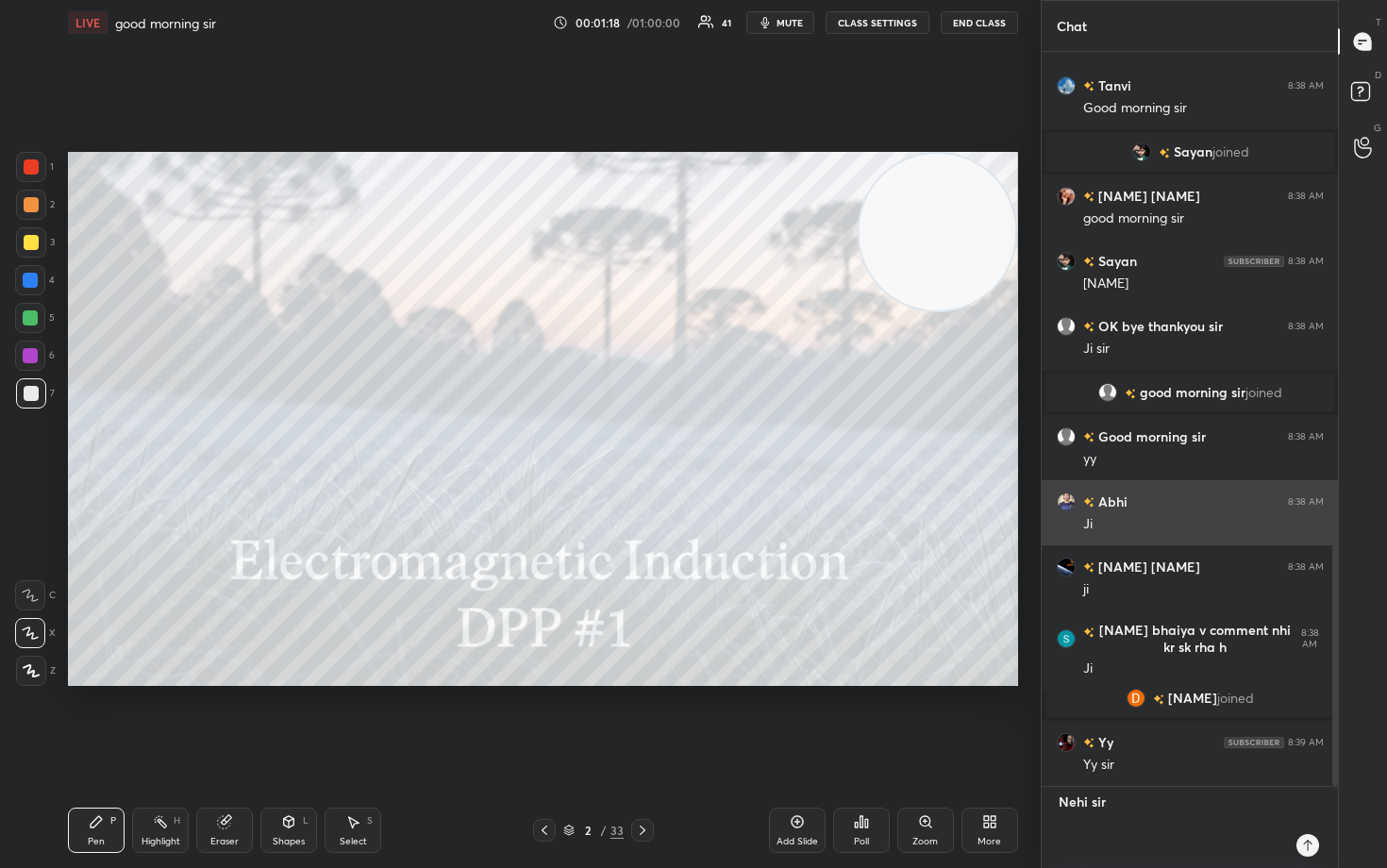 type on "Good morning sir" 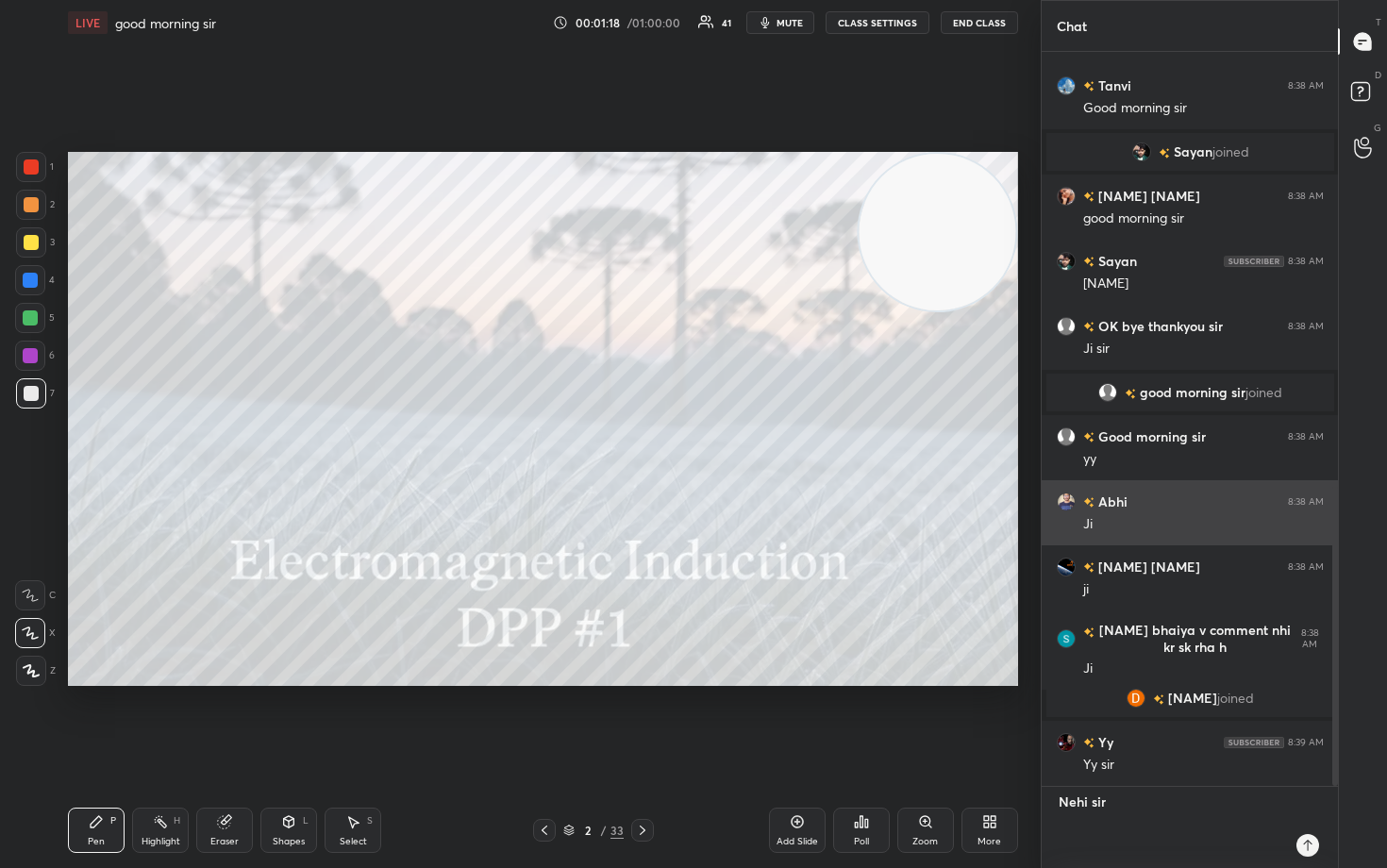 type on "x" 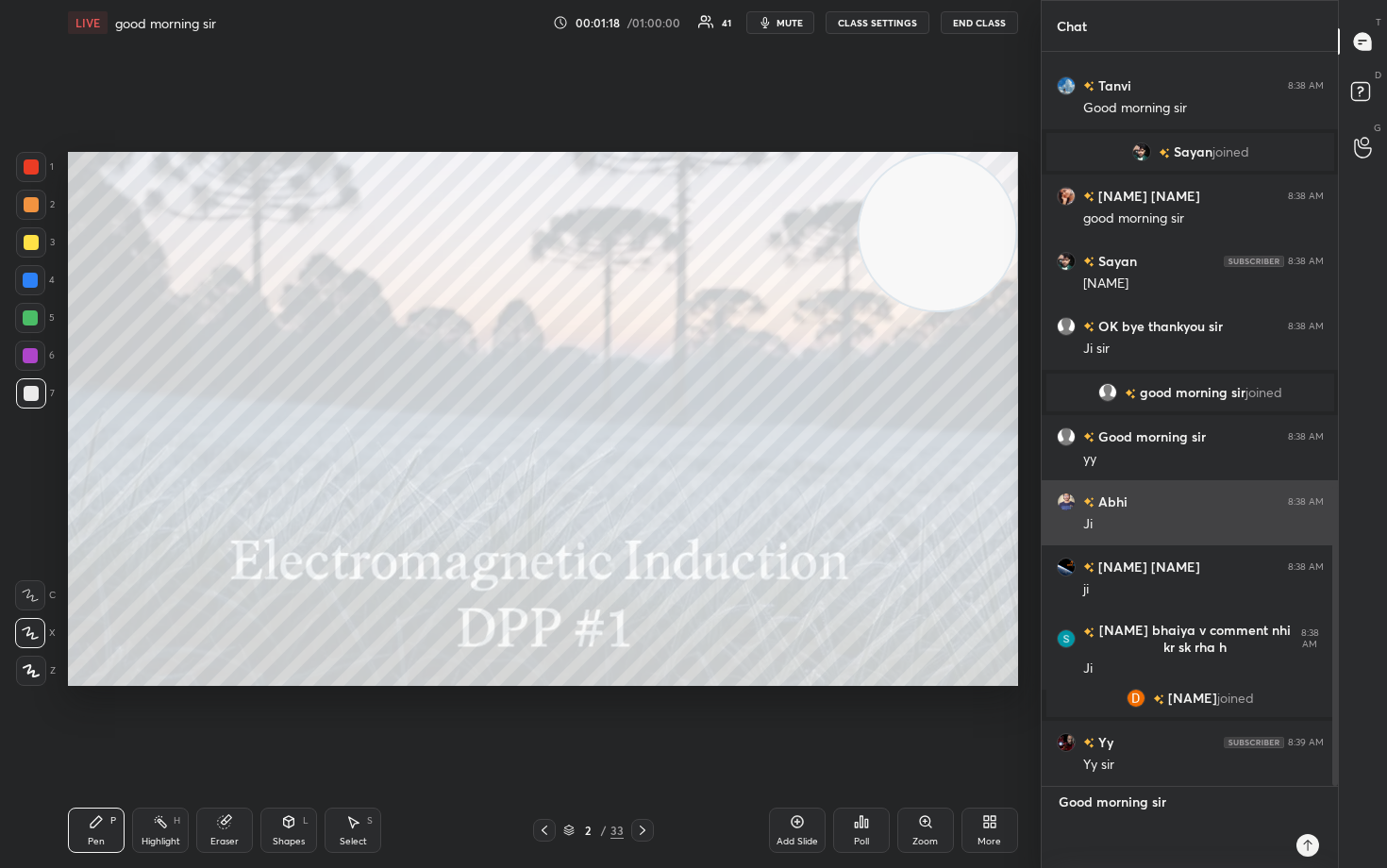 scroll, scrollTop: 1068, scrollLeft: 0, axis: vertical 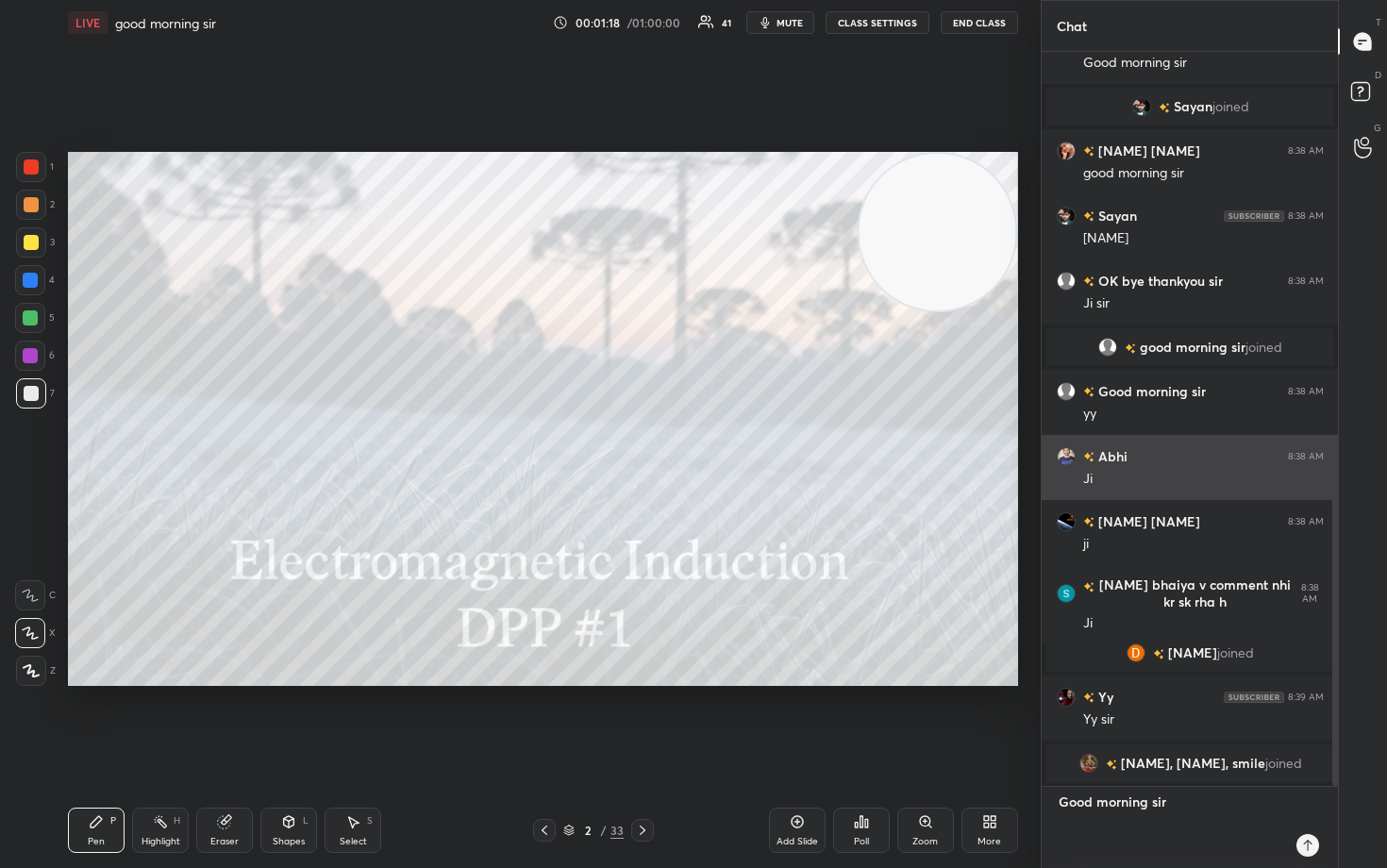 type on "good morning sir" 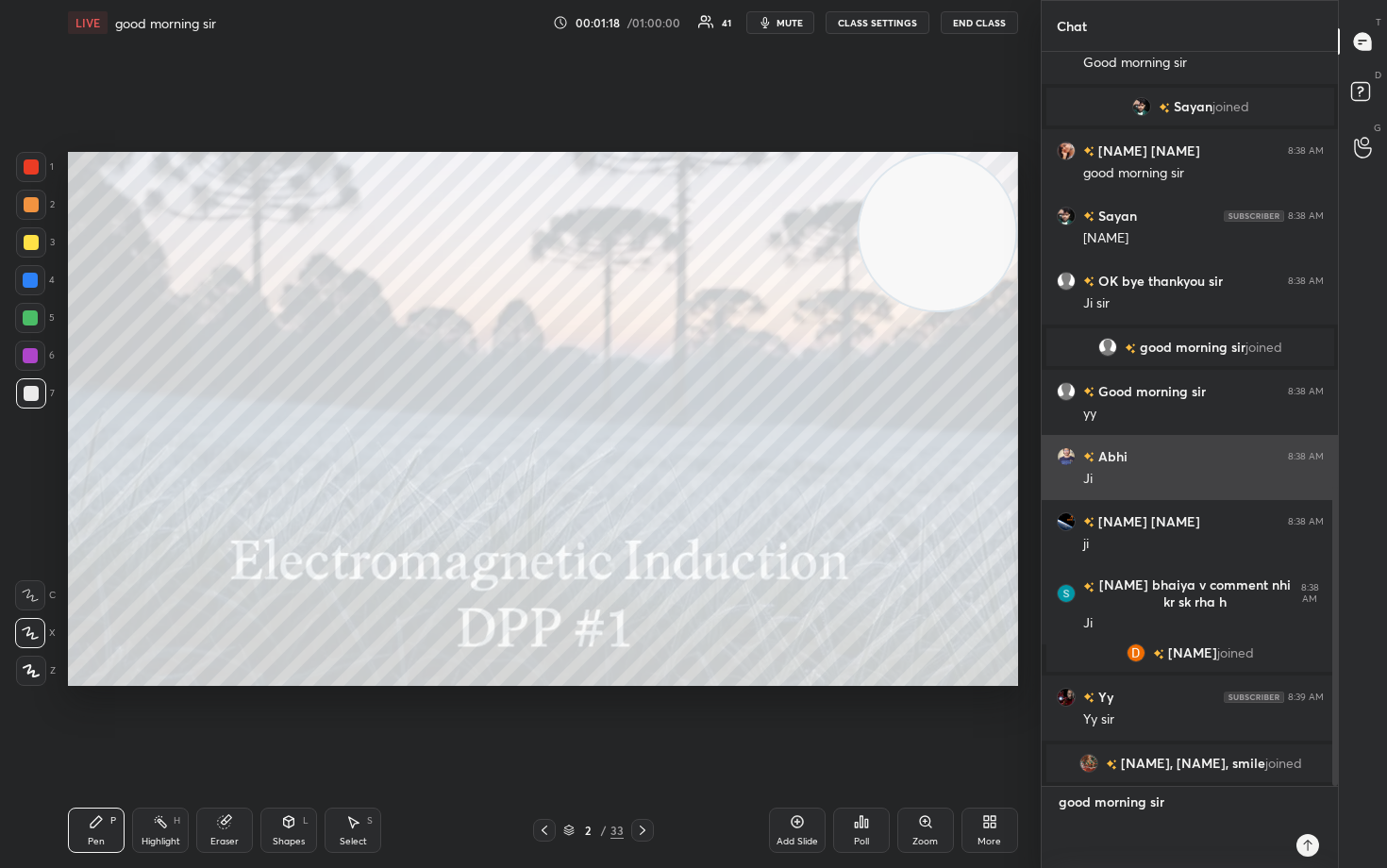 type on "[NAME] joined [NAME]" 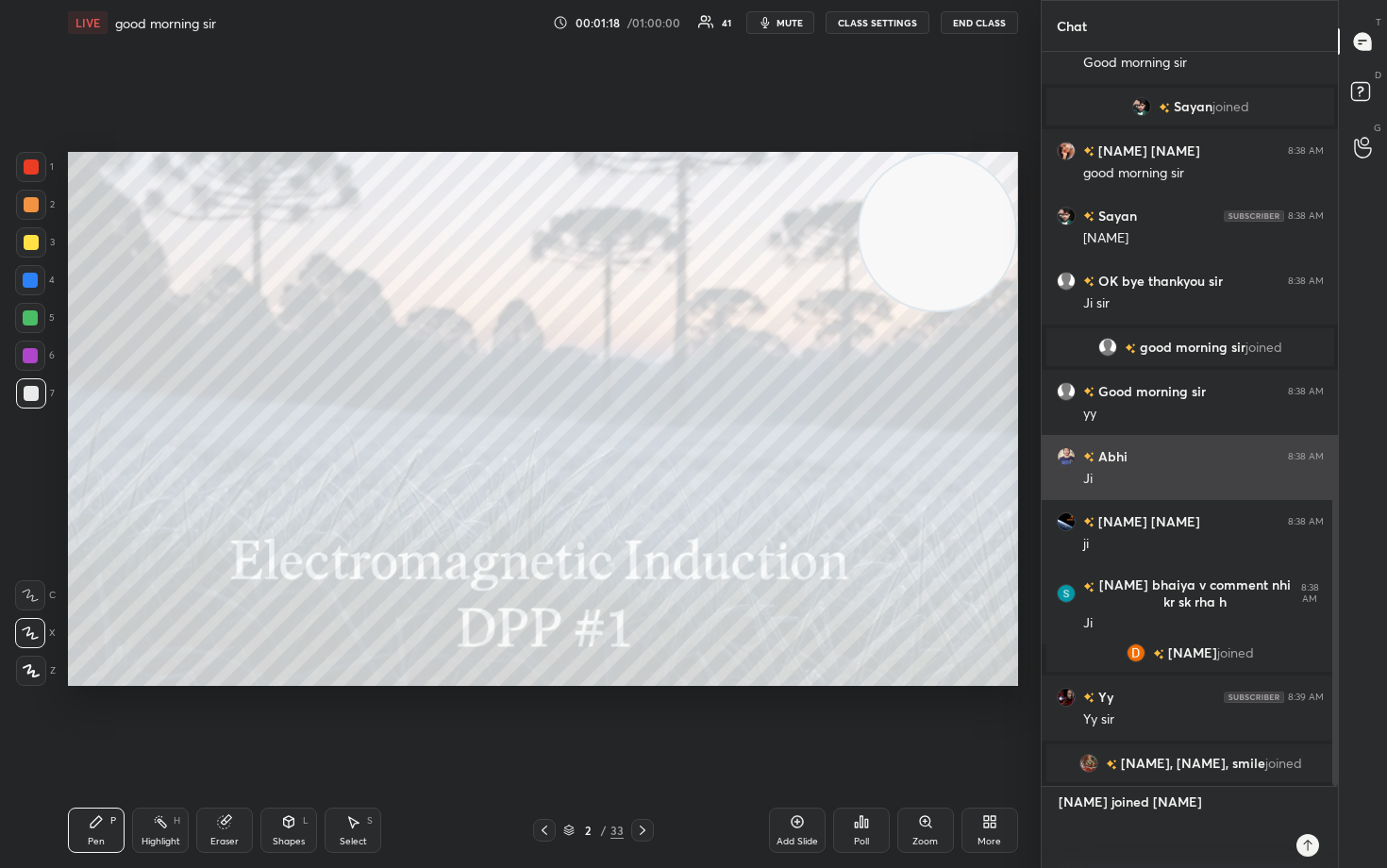 scroll, scrollTop: 10, scrollLeft: 0, axis: vertical 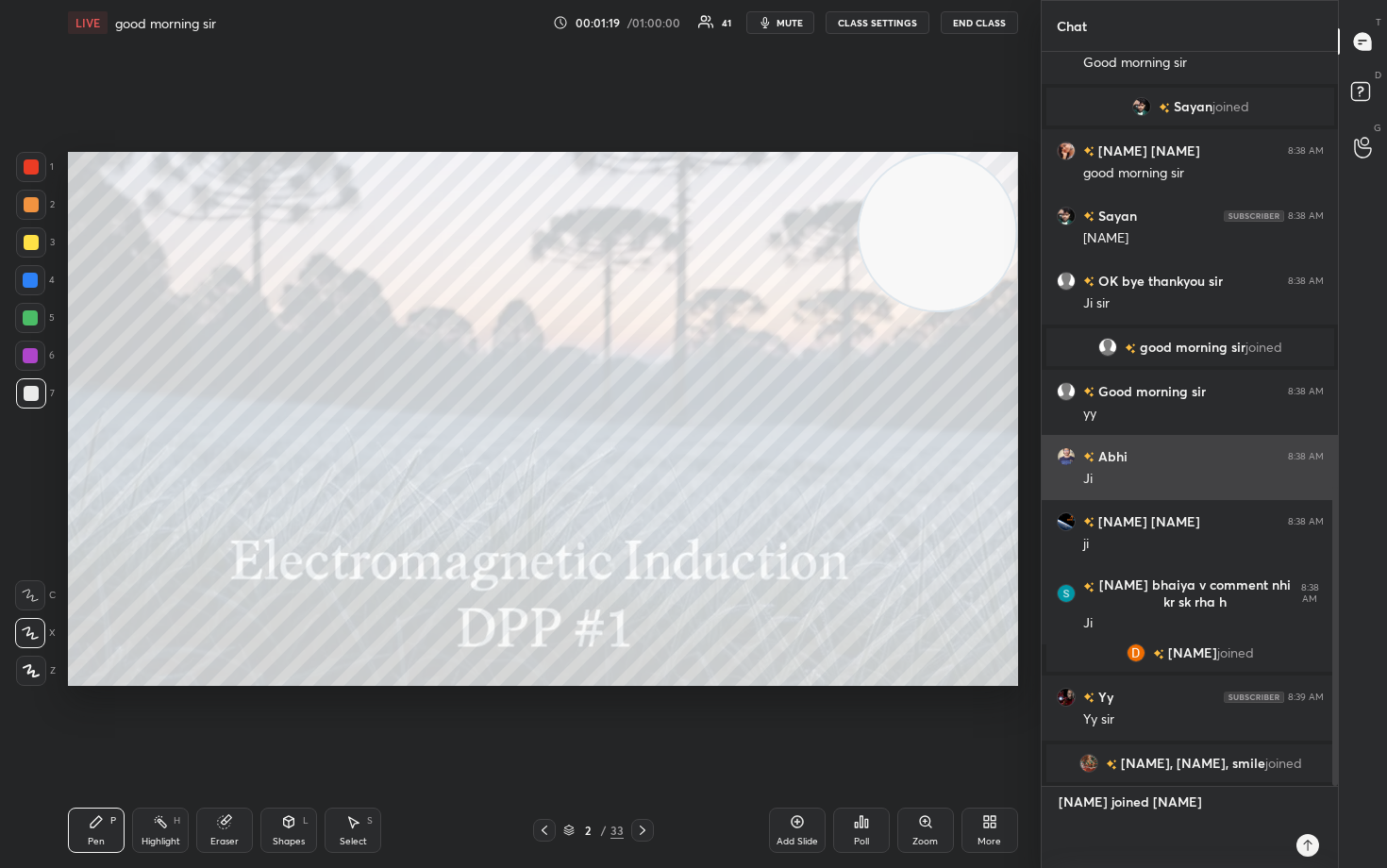 type on "hn" 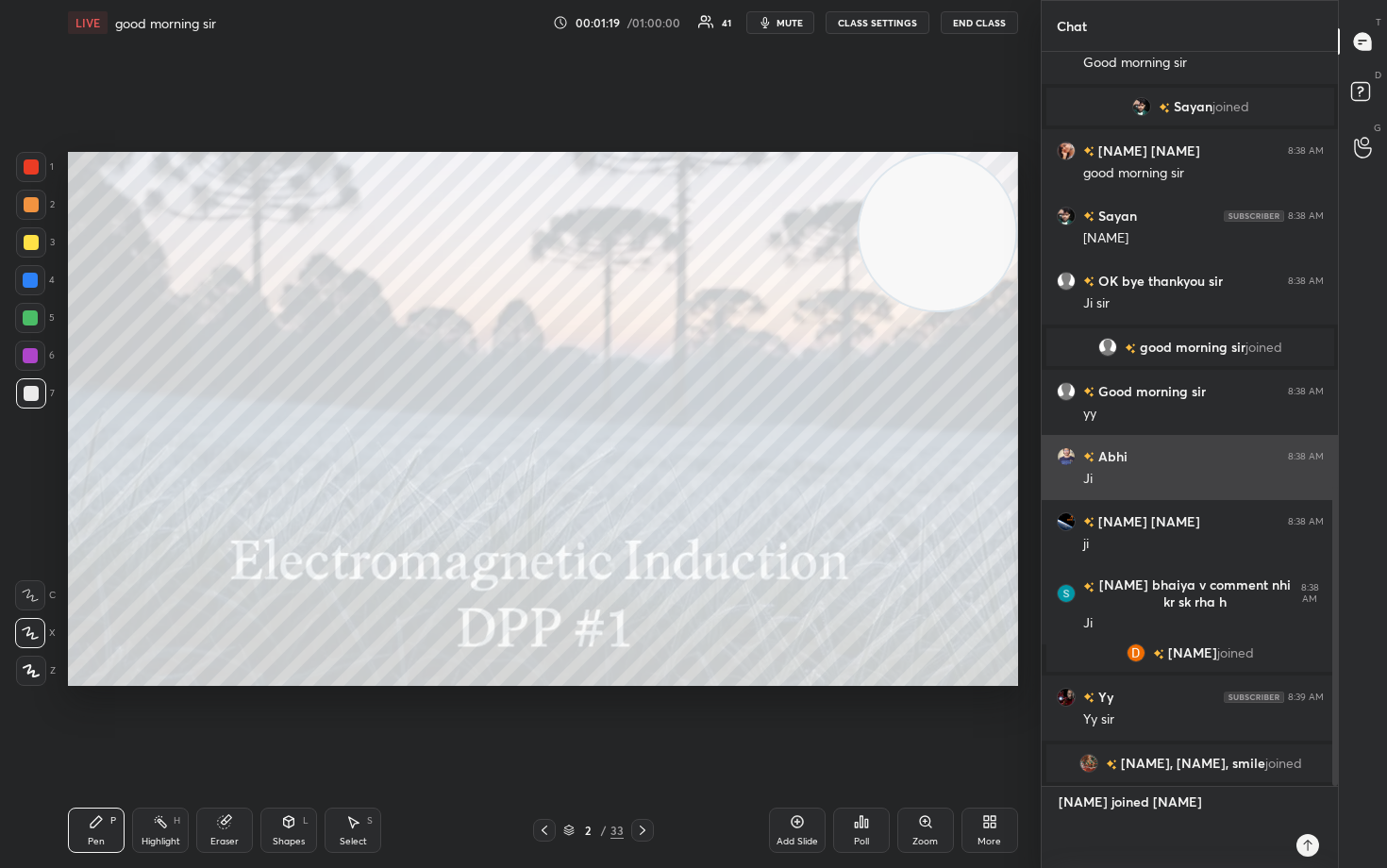 type on "x" 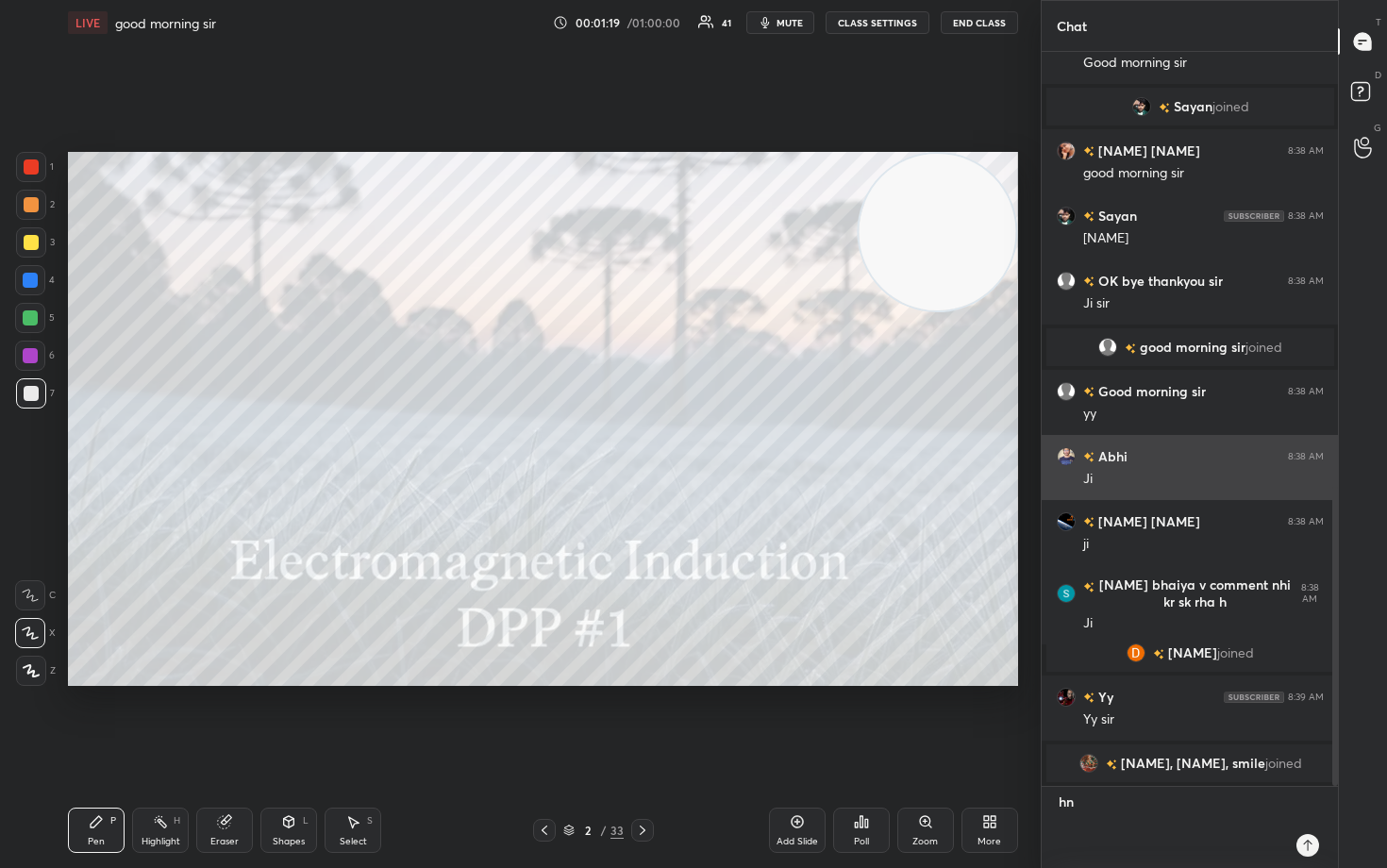 type on "[NAME]" 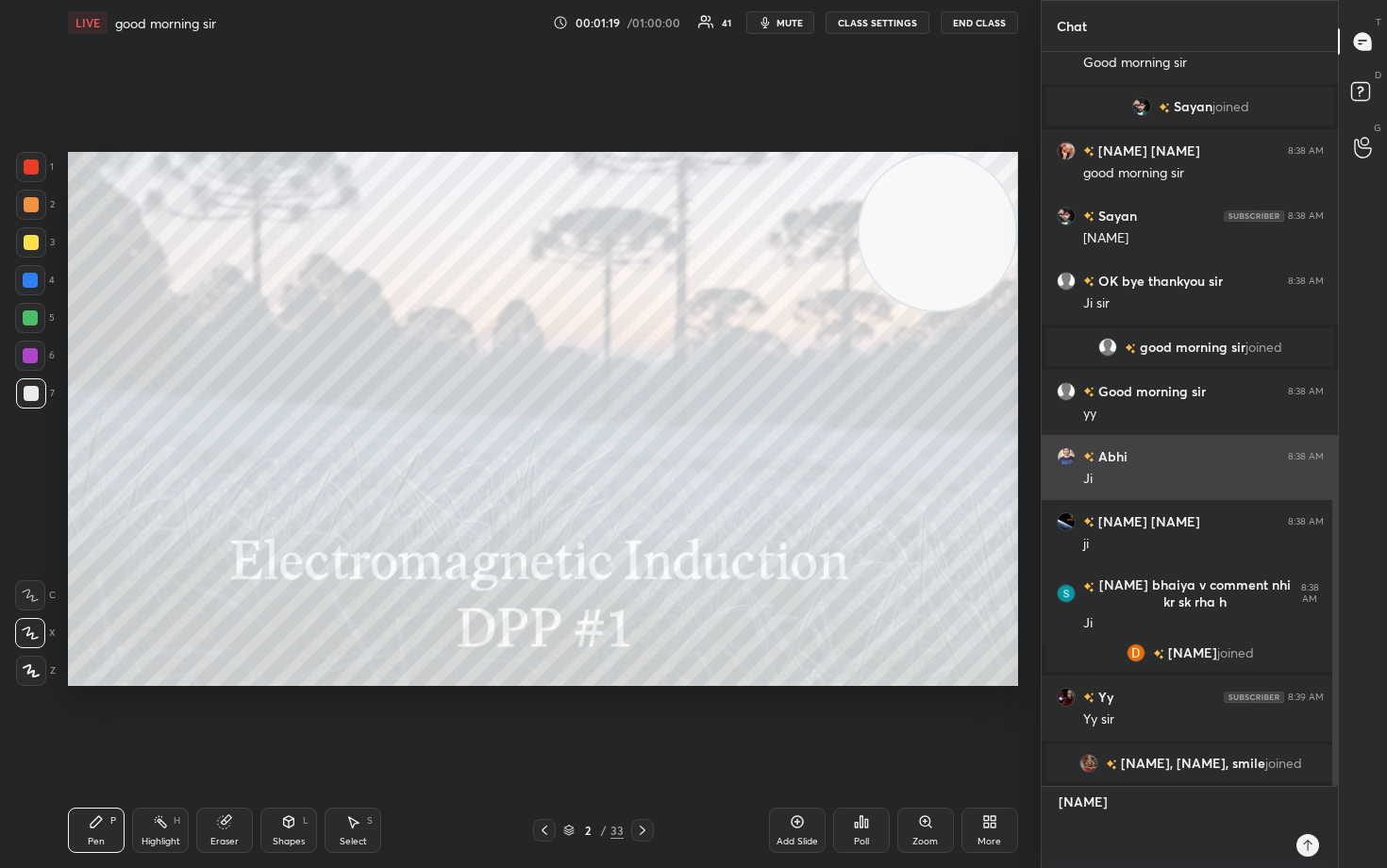 type on "[NAME]" 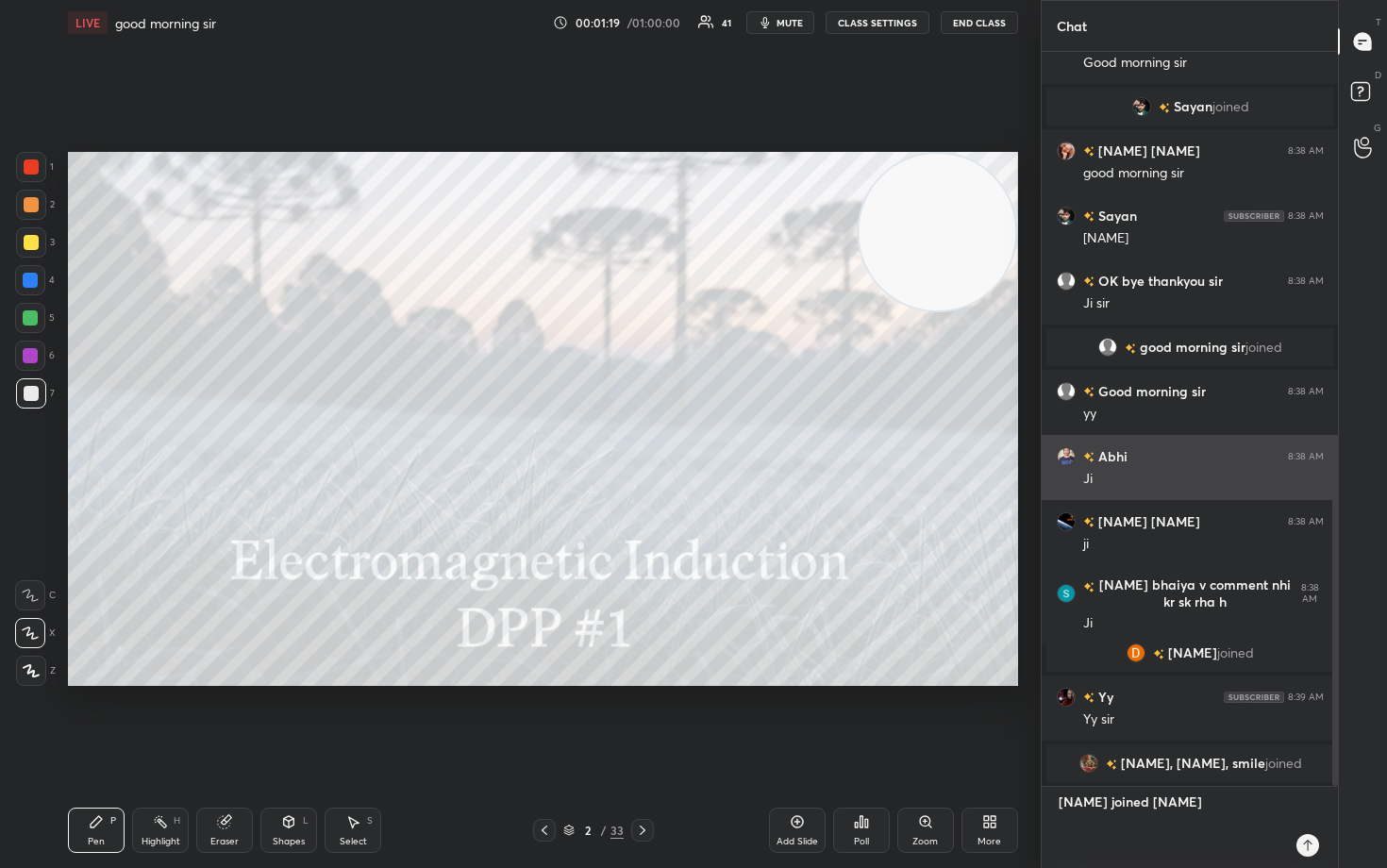 type 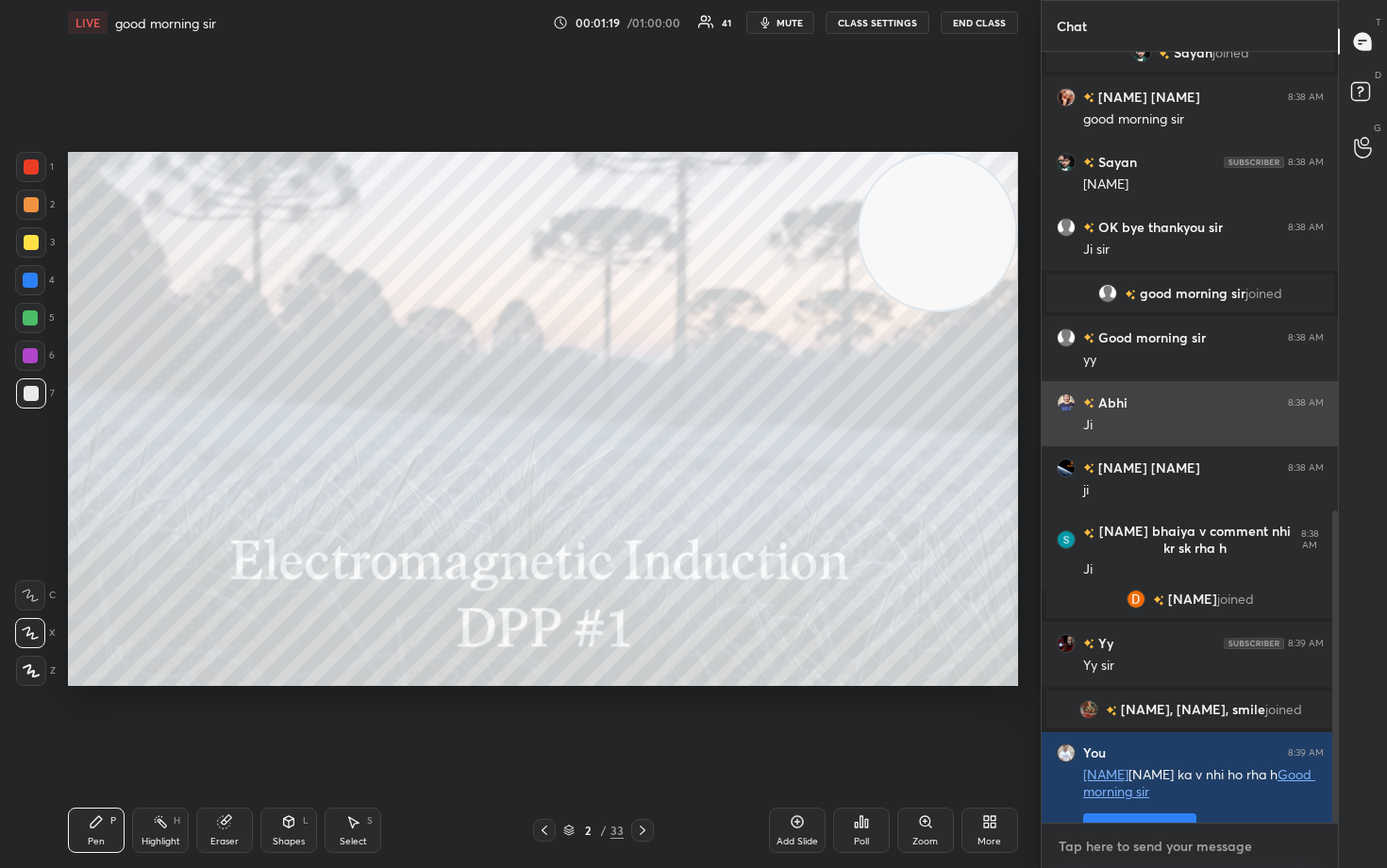 scroll, scrollTop: 0, scrollLeft: 0, axis: both 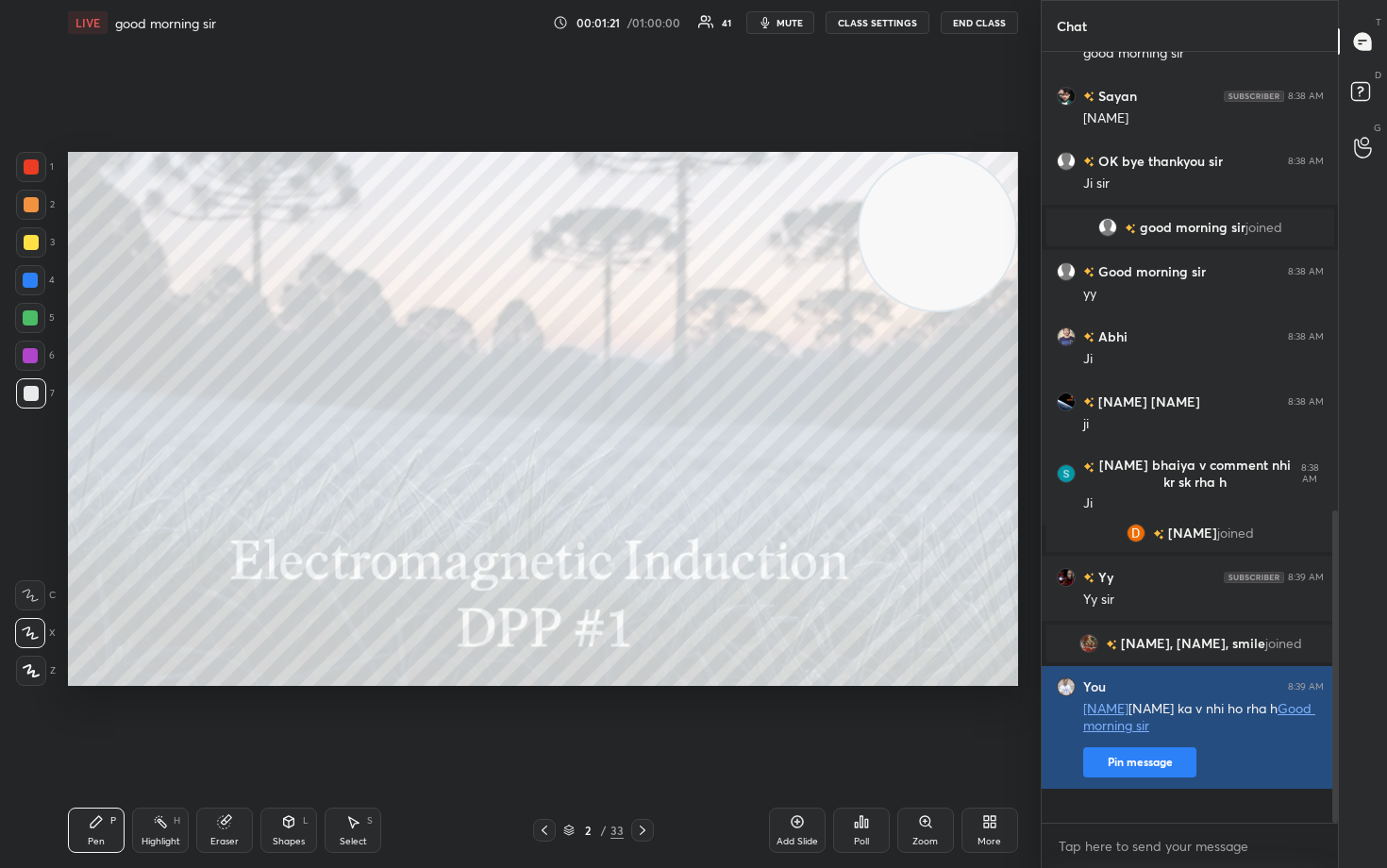 click on "Pin message" at bounding box center (1140, 762) 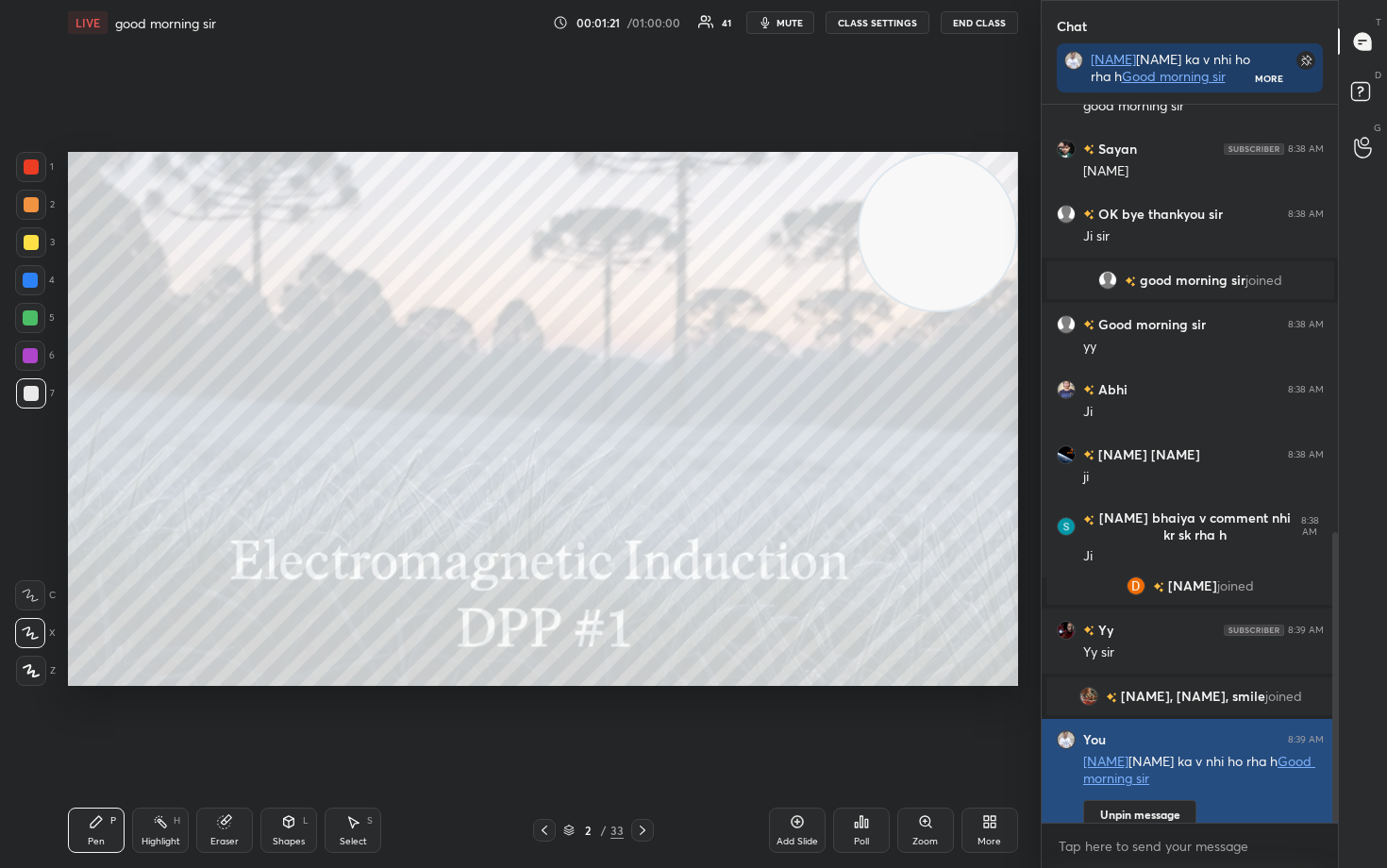 scroll, scrollTop: 712, scrollLeft: 291, axis: both 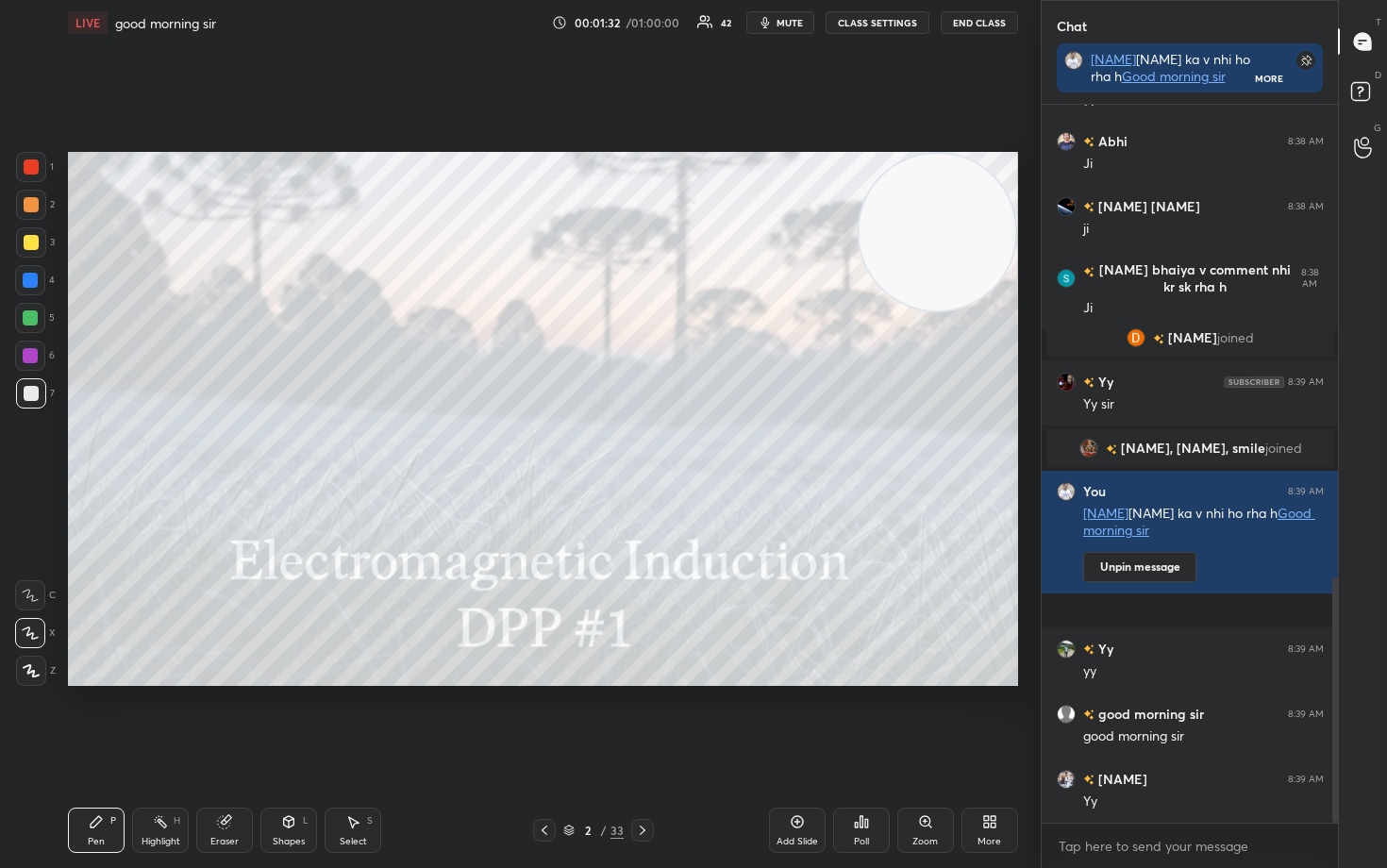 click on "More" at bounding box center (990, 830) 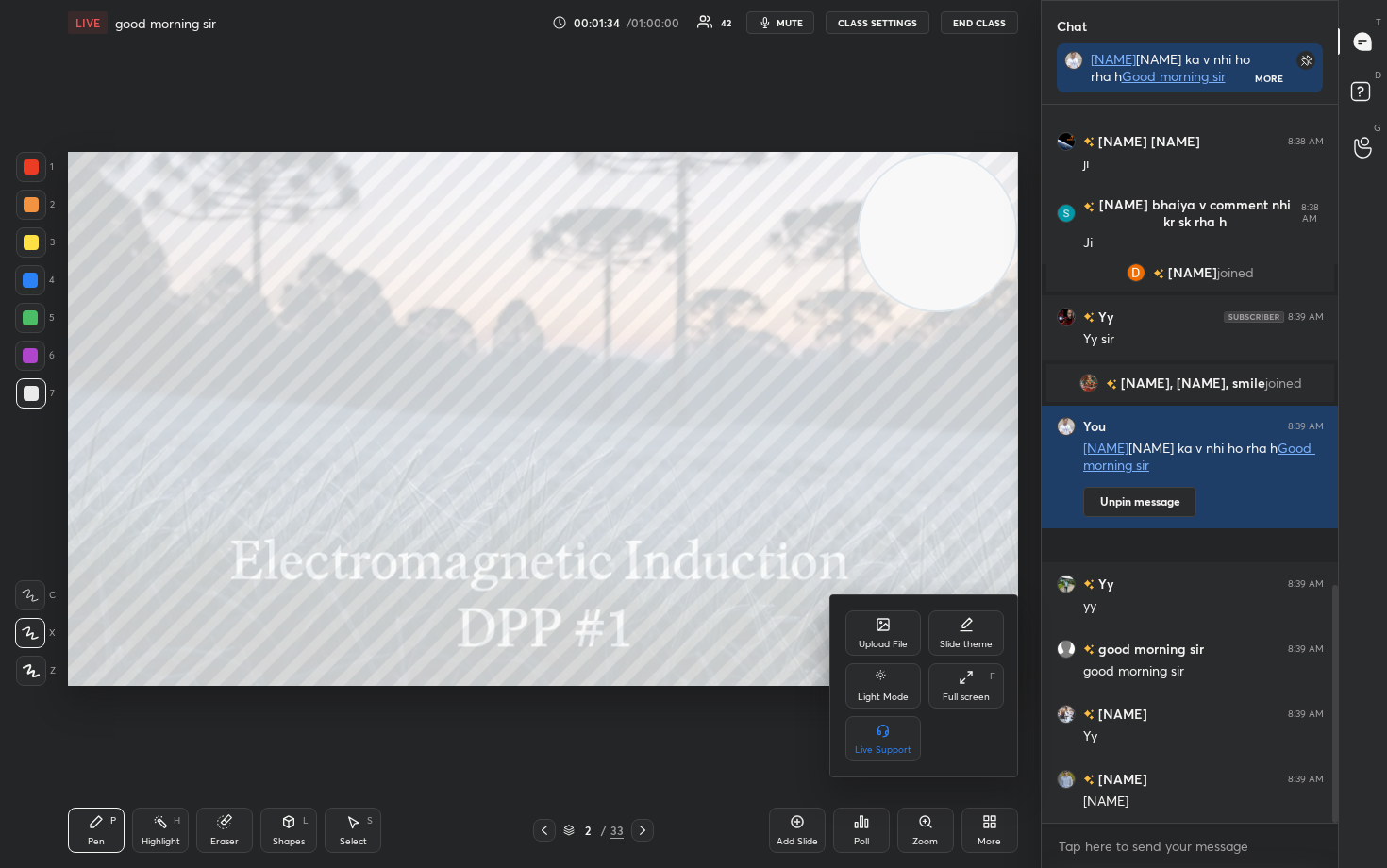 click on "Upload File" at bounding box center (883, 633) 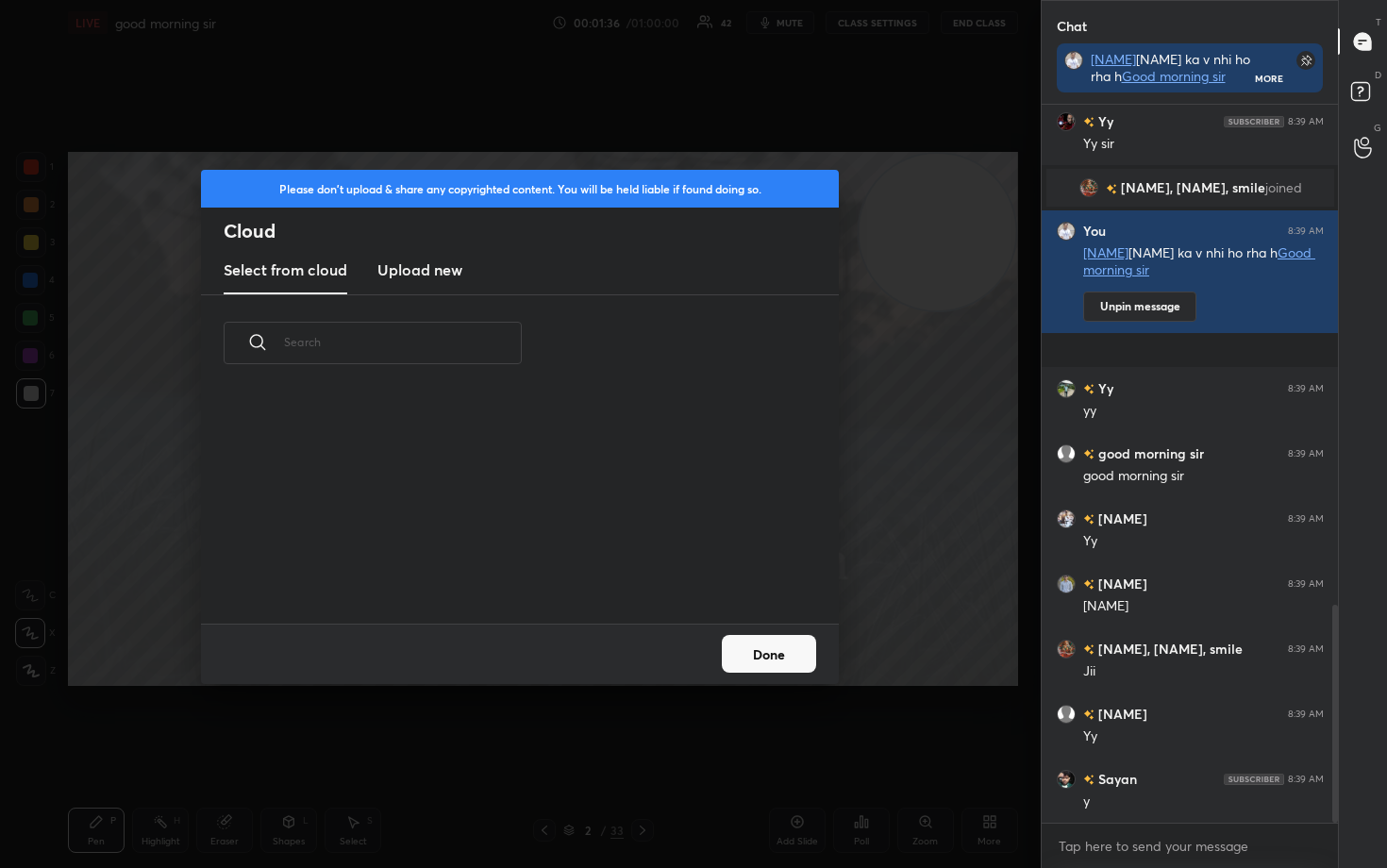 click on "Upload new" at bounding box center [420, 270] 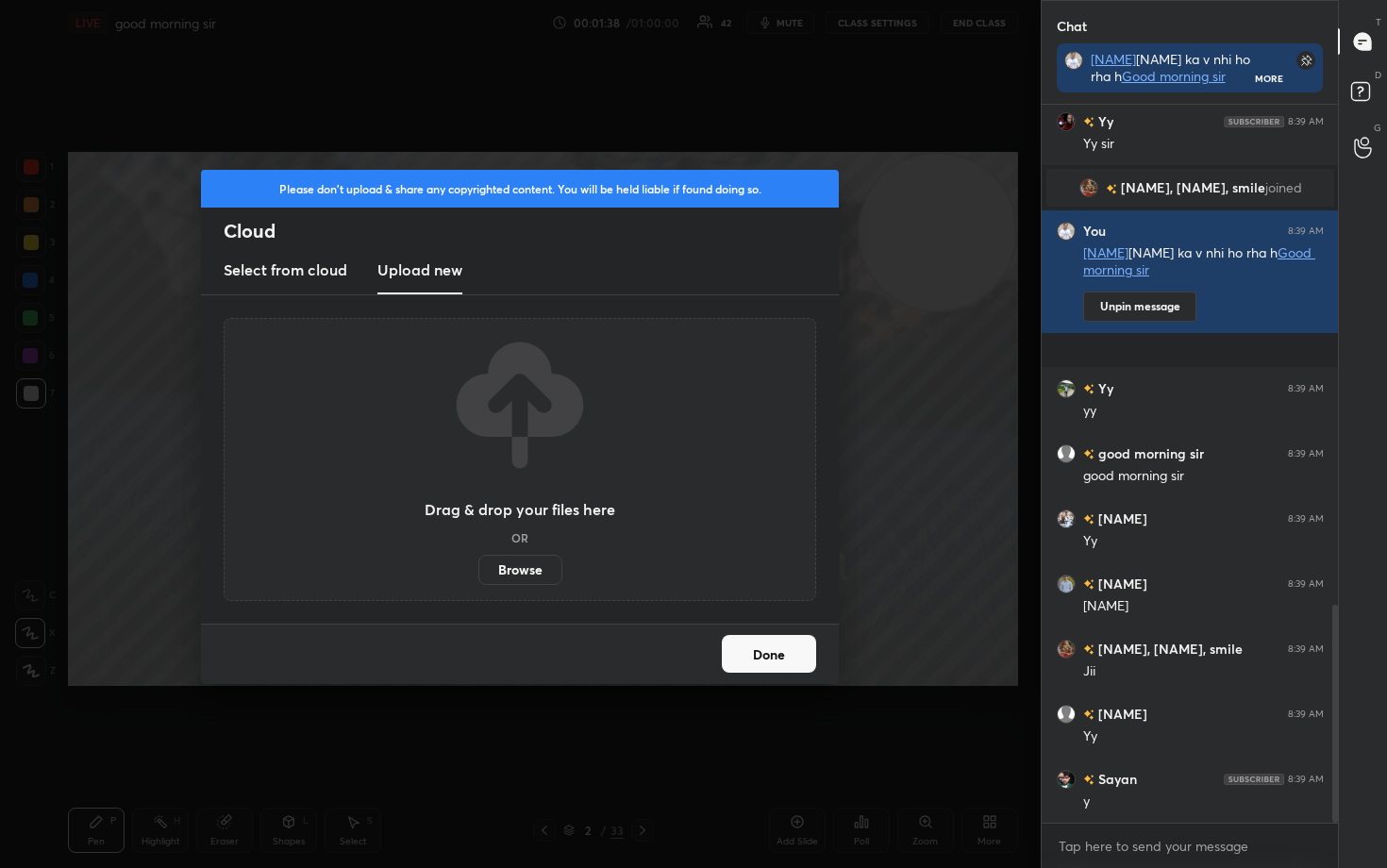click on "Browse" at bounding box center (520, 570) 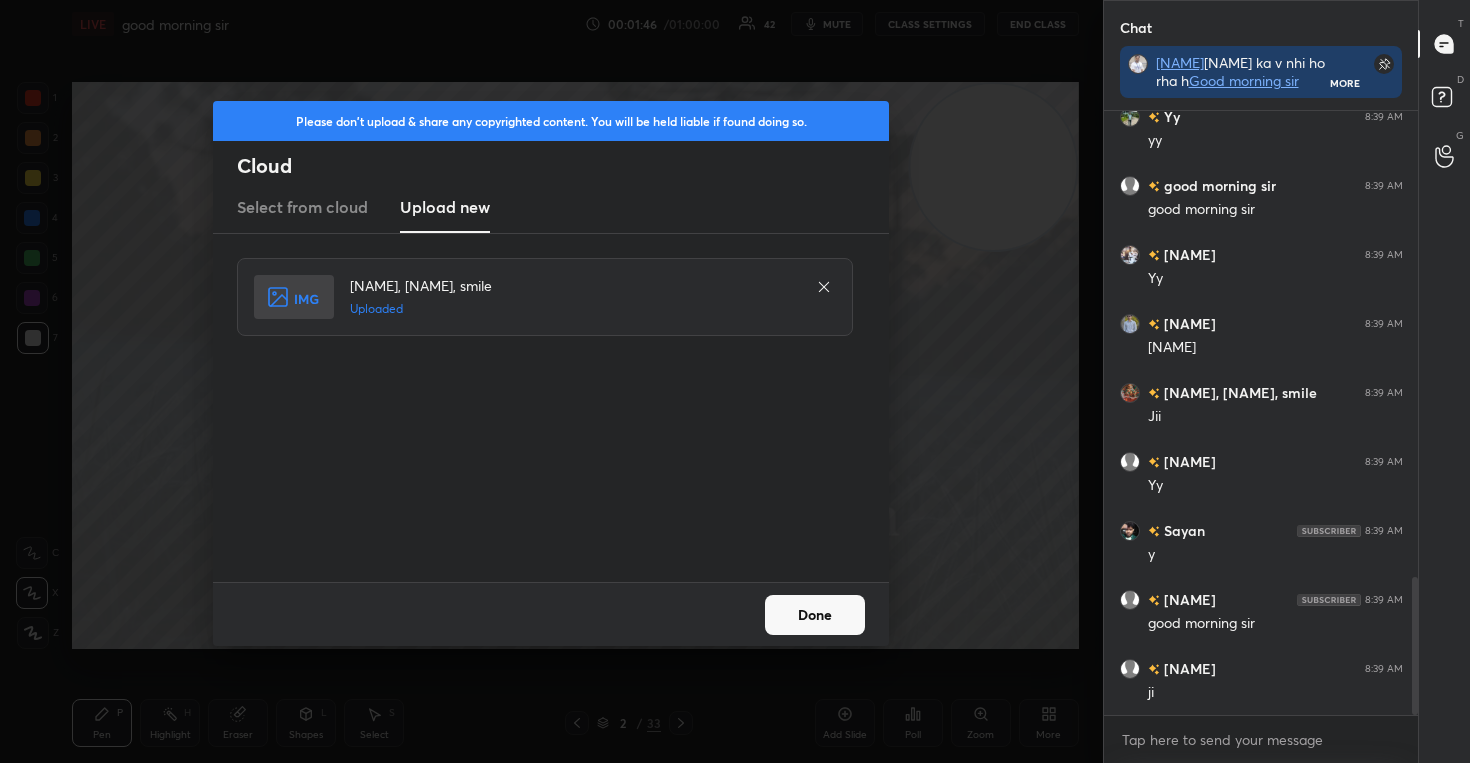 click on "Done" at bounding box center (815, 615) 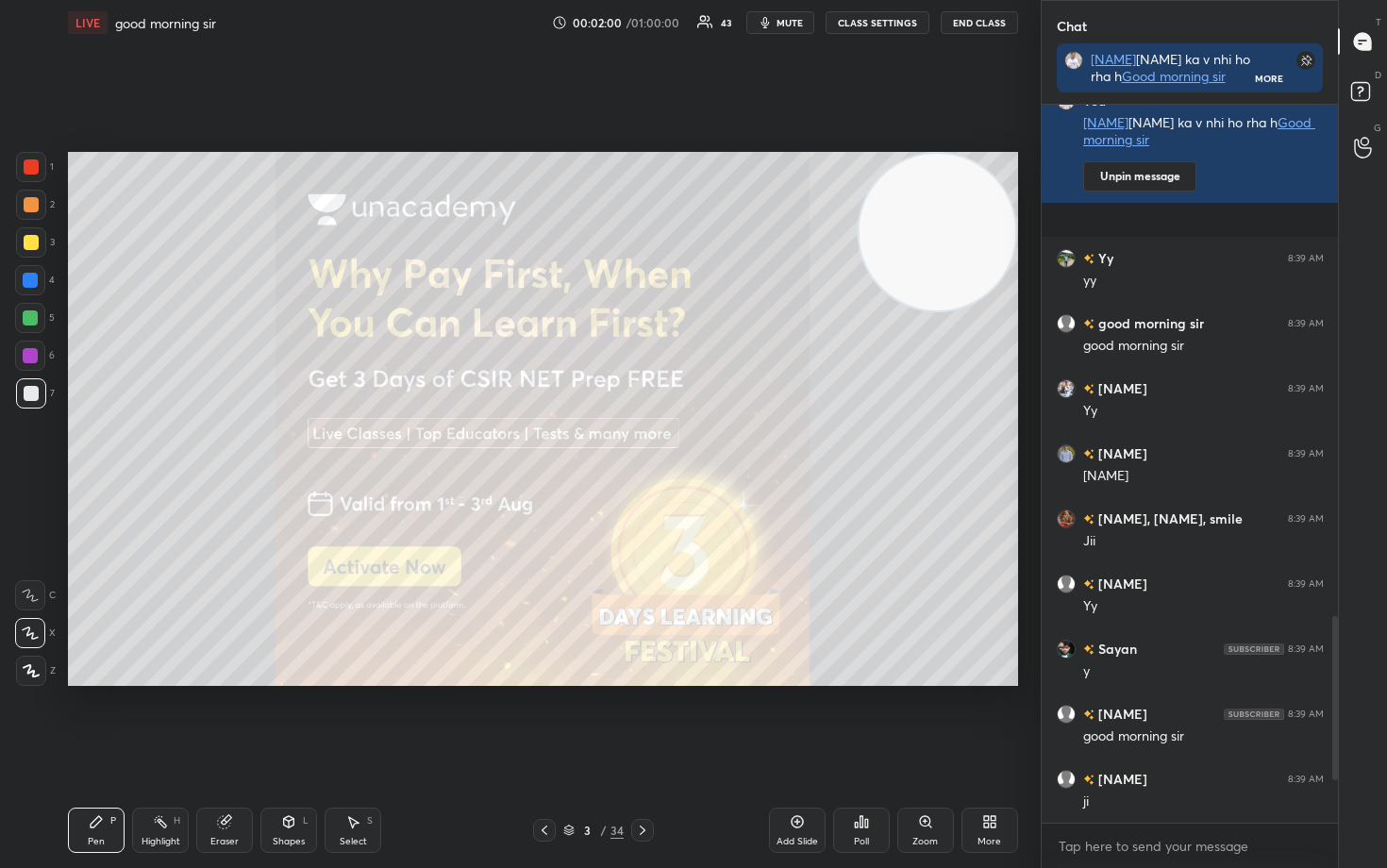 click at bounding box center [31, 167] 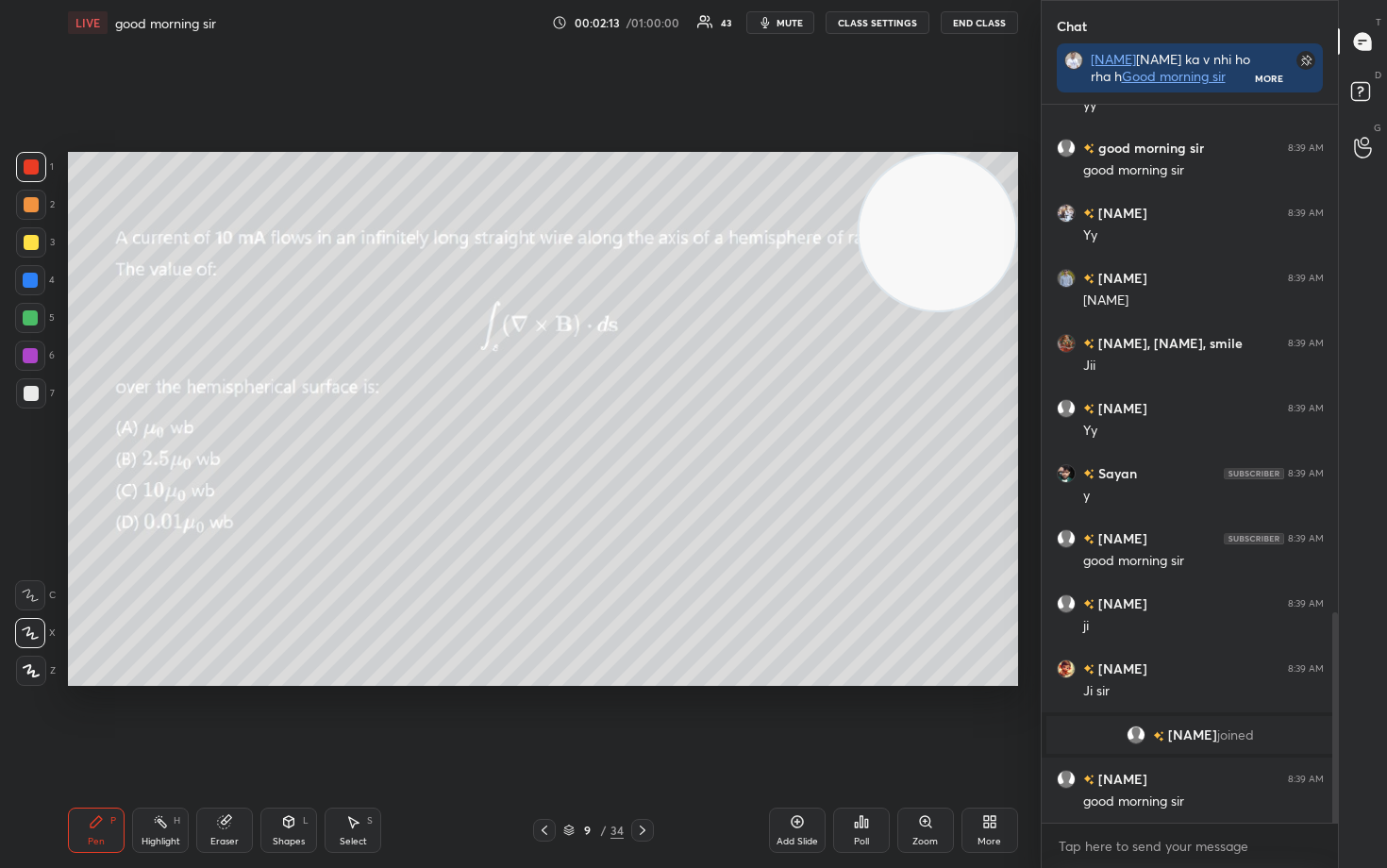 drag, startPoint x: 949, startPoint y: 280, endPoint x: 966, endPoint y: 385, distance: 106.36729 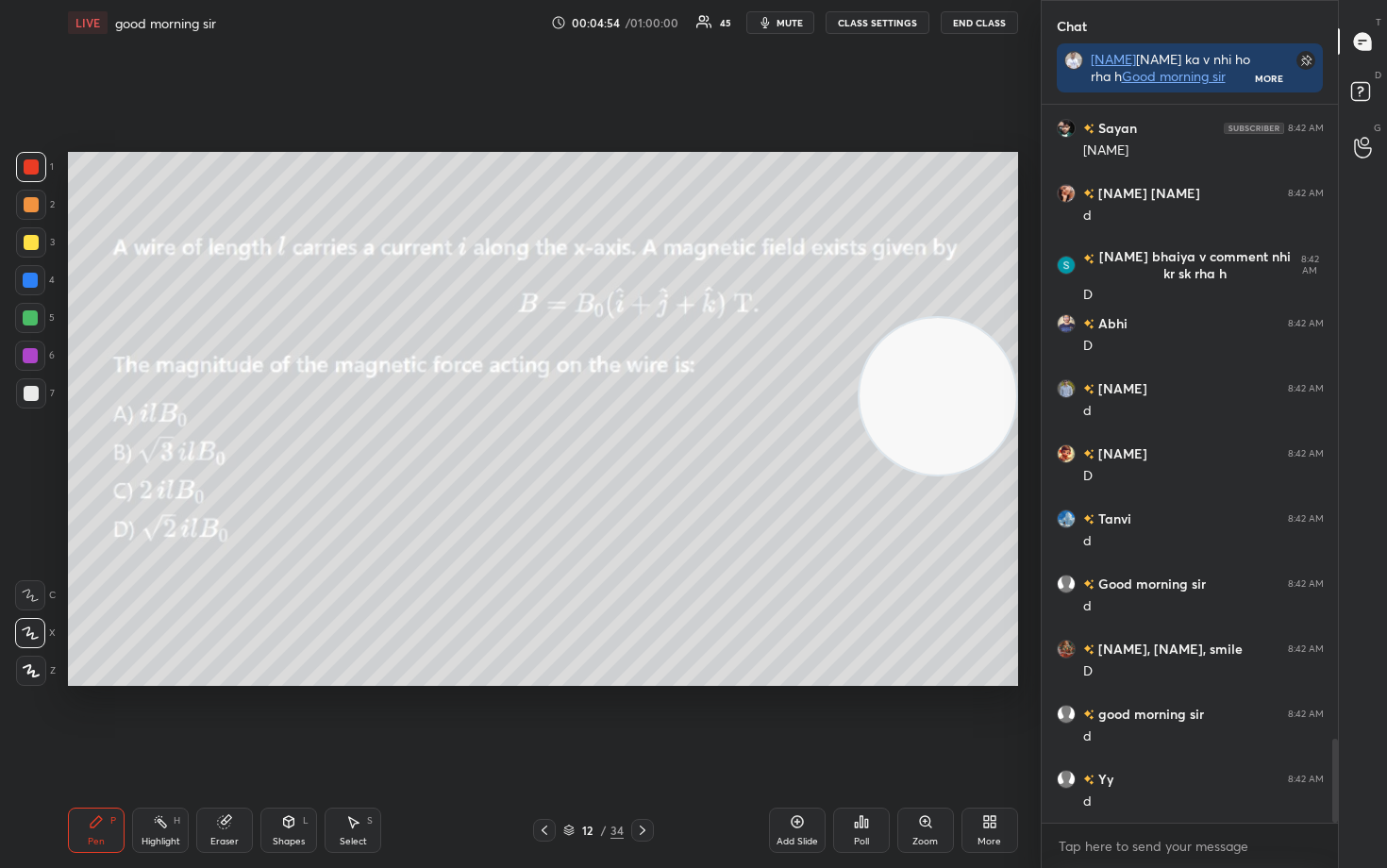 scroll, scrollTop: 5451, scrollLeft: 0, axis: vertical 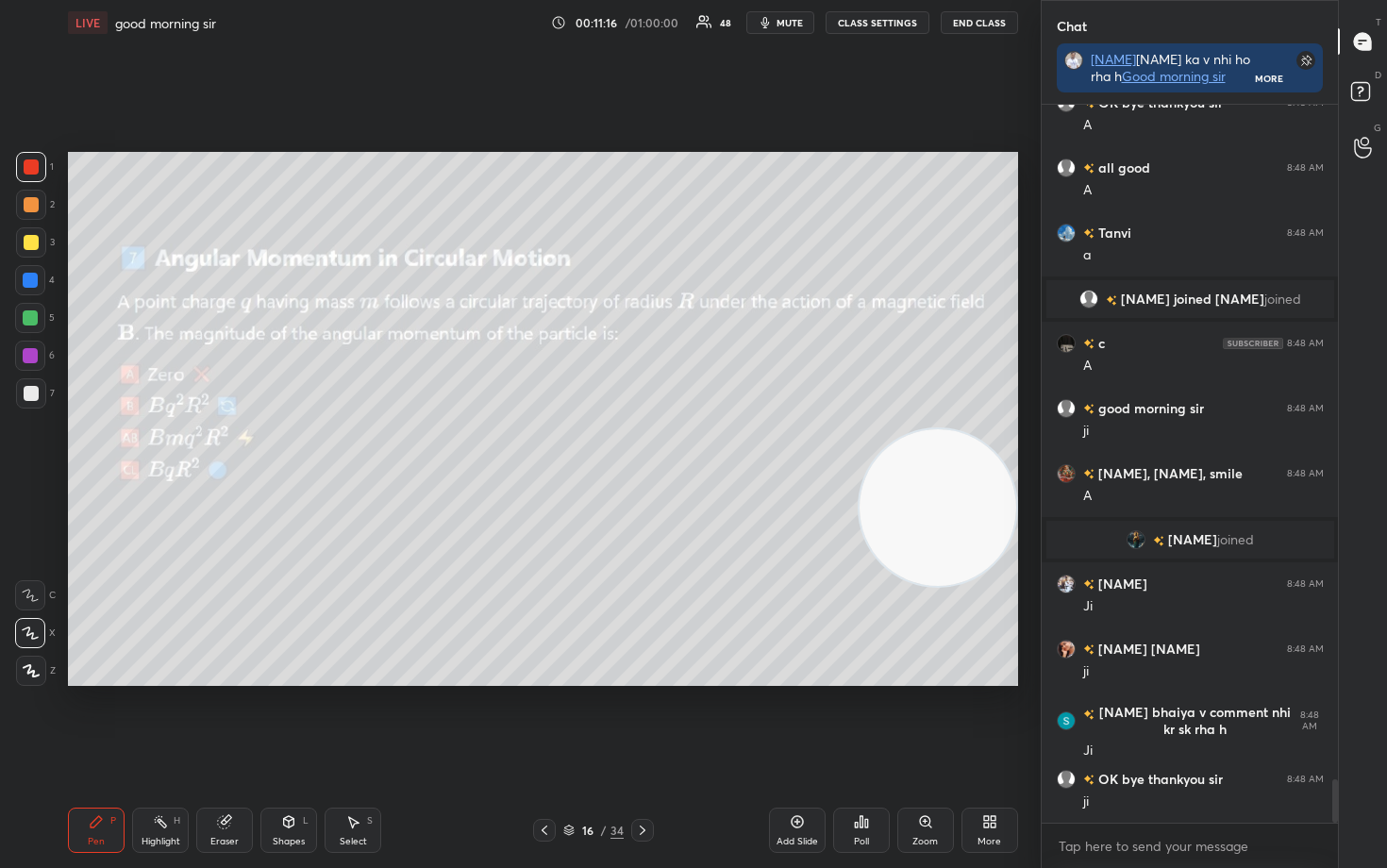 drag, startPoint x: 912, startPoint y: 388, endPoint x: 919, endPoint y: 499, distance: 111.2205 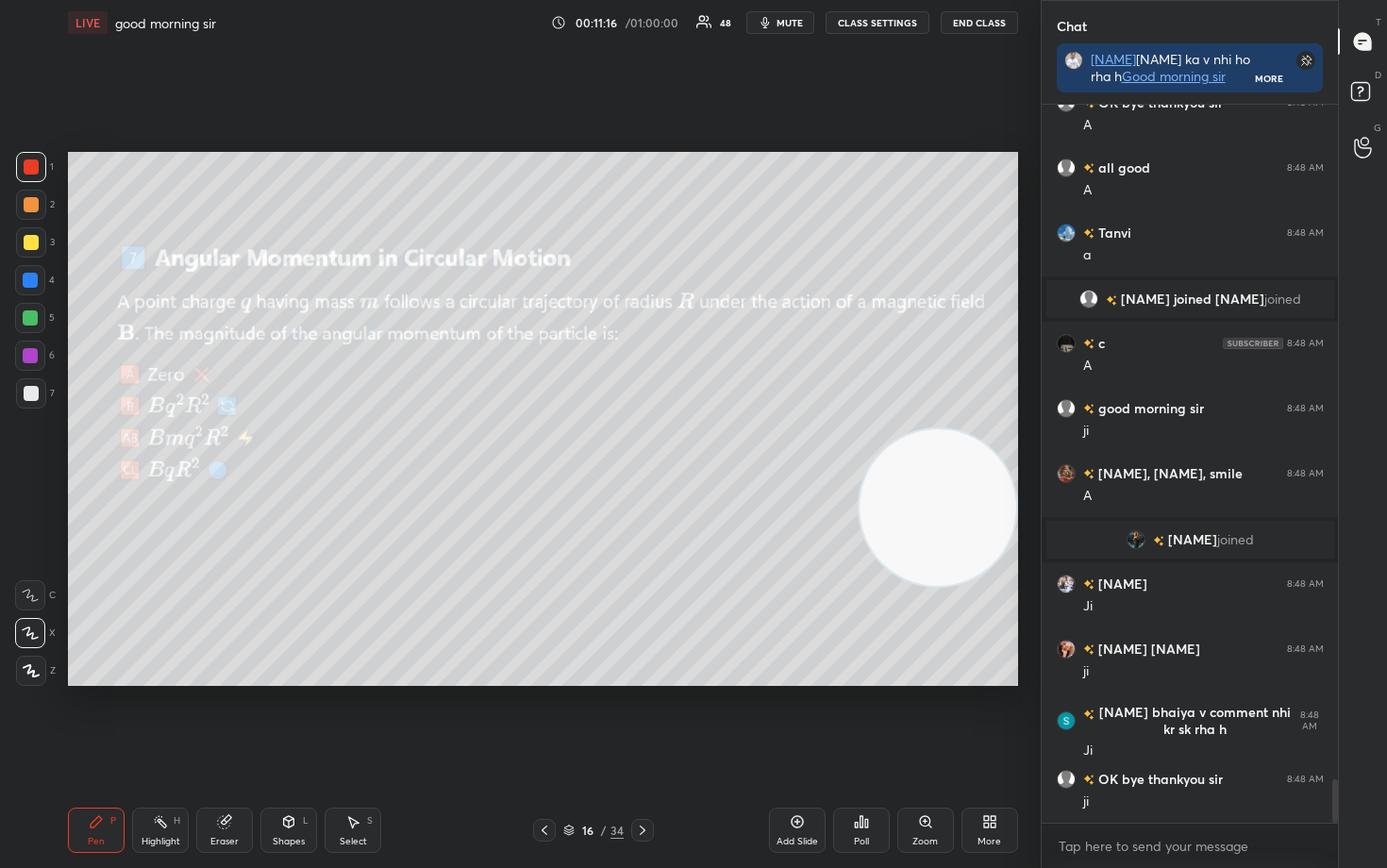 click at bounding box center (938, 508) 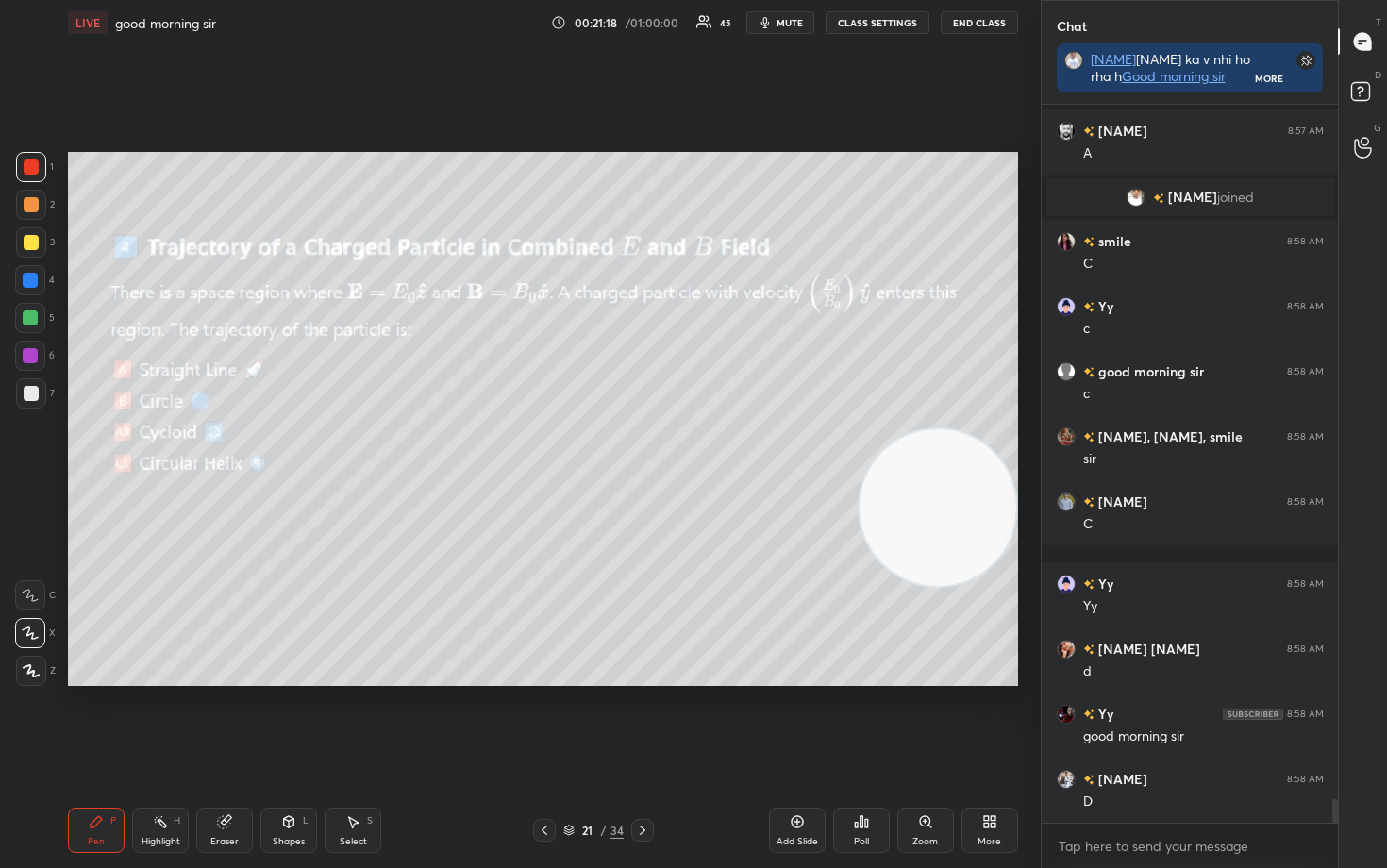 scroll, scrollTop: 20833, scrollLeft: 0, axis: vertical 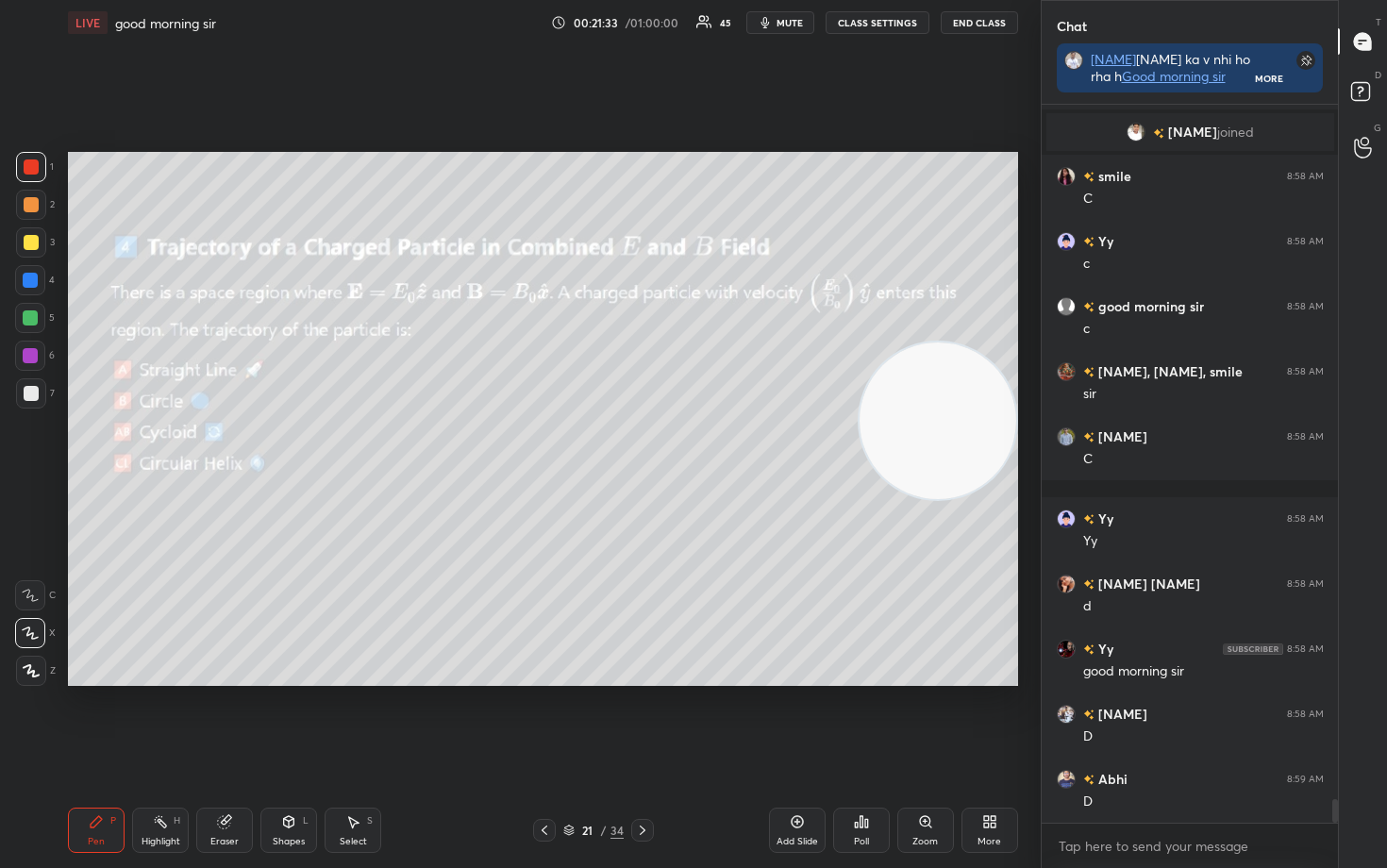 drag, startPoint x: 949, startPoint y: 434, endPoint x: 894, endPoint y: 405, distance: 62.17717 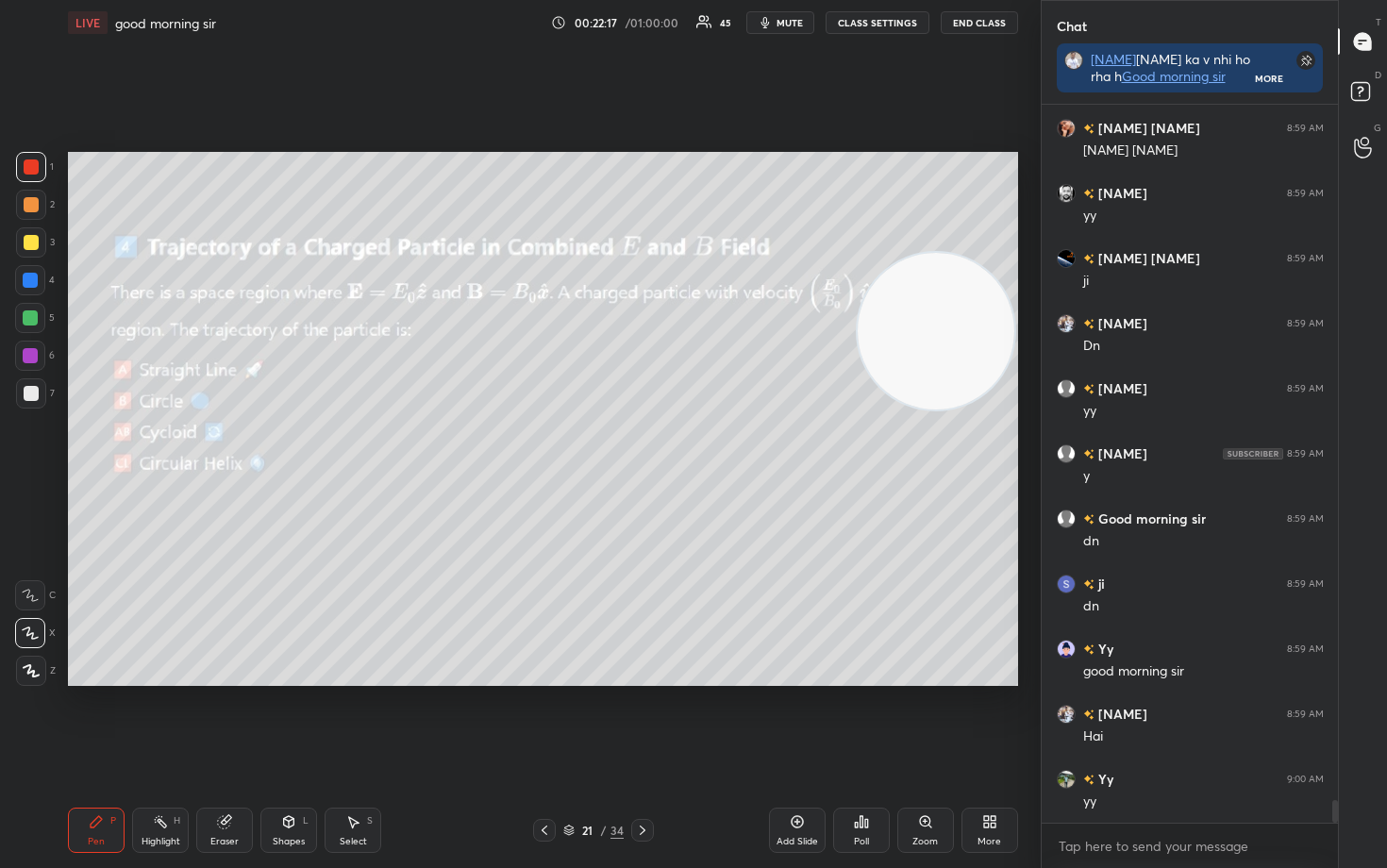 scroll, scrollTop: 22005, scrollLeft: 0, axis: vertical 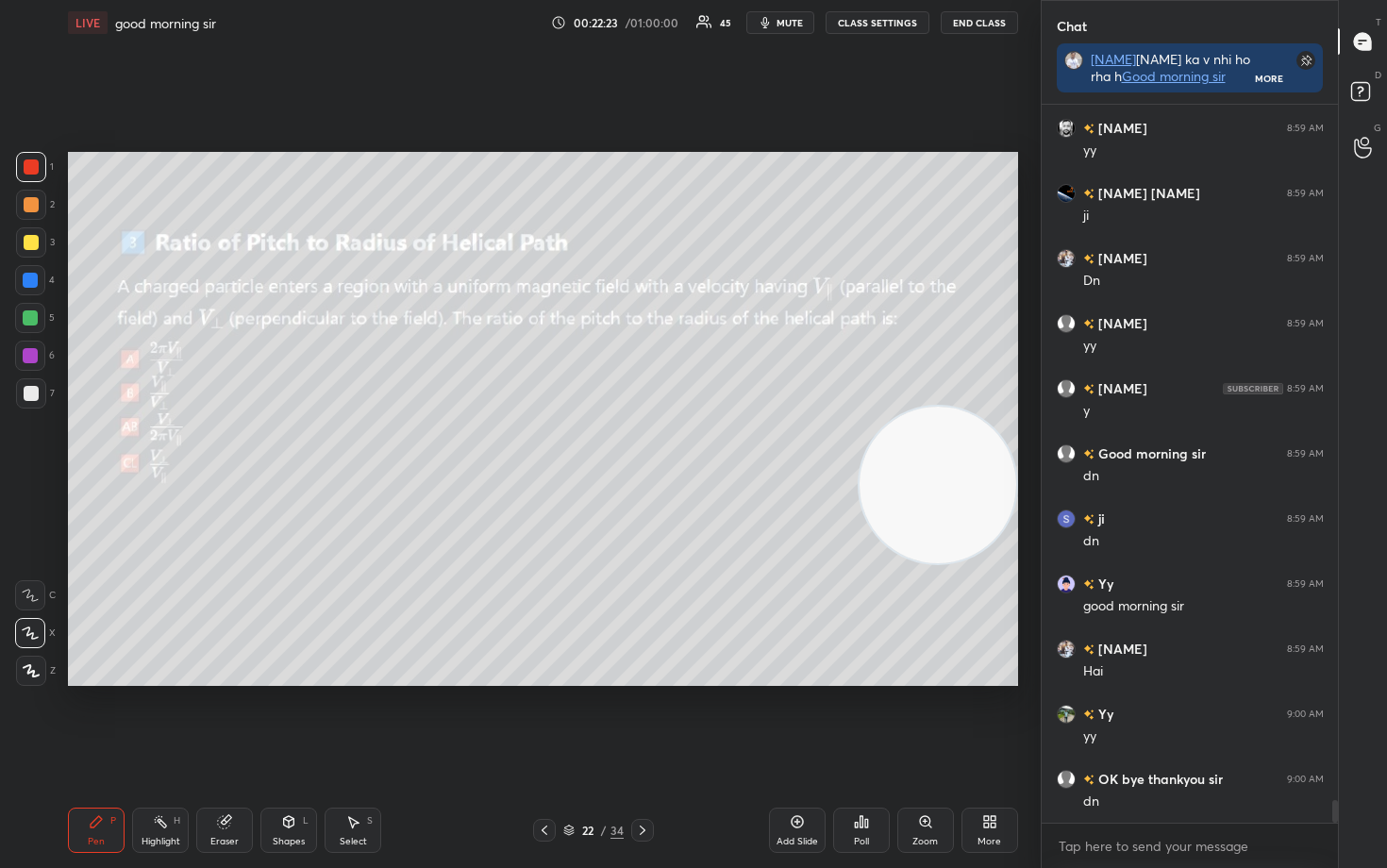 drag, startPoint x: 955, startPoint y: 326, endPoint x: 992, endPoint y: 482, distance: 160.32779 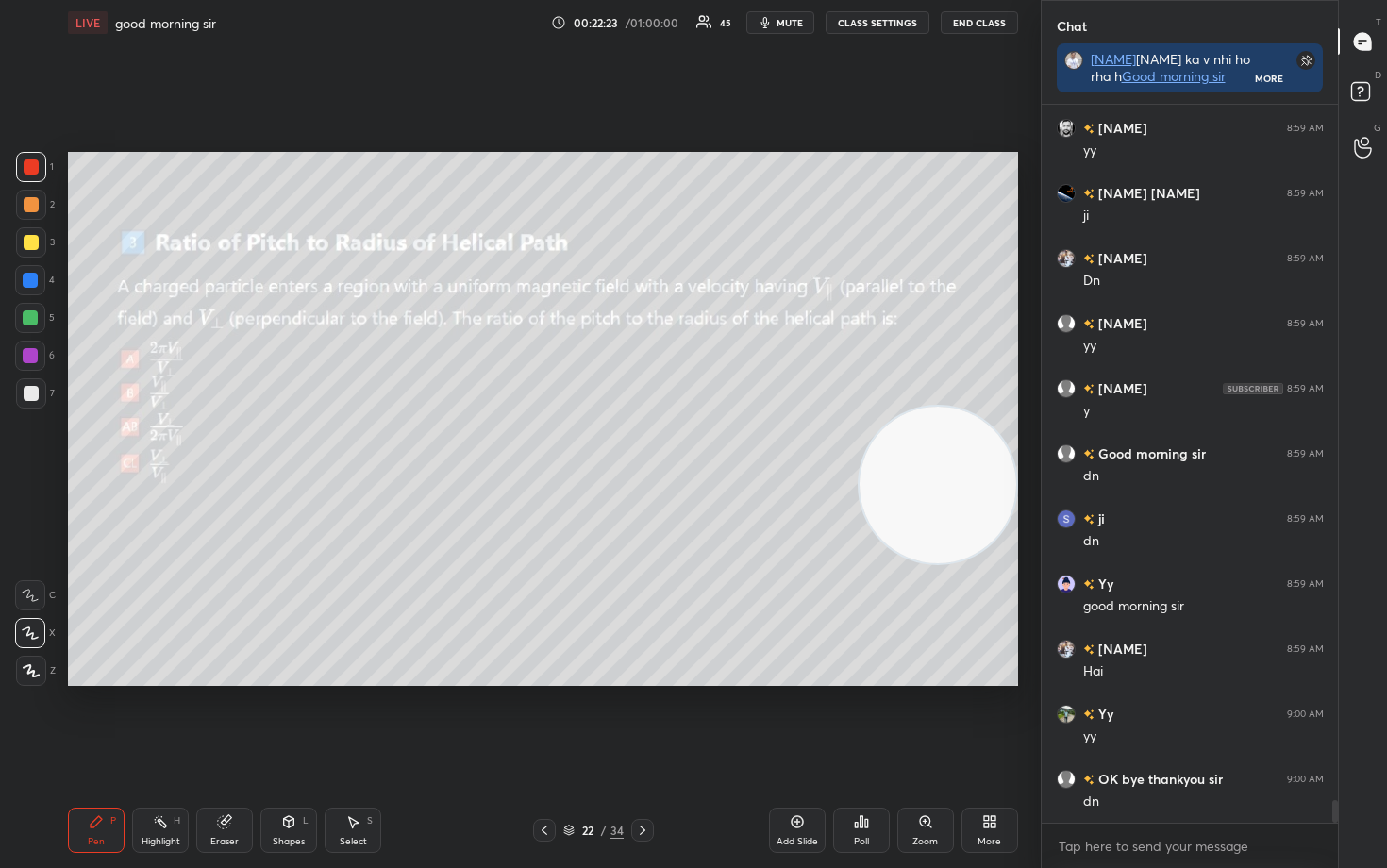 click at bounding box center [938, 485] 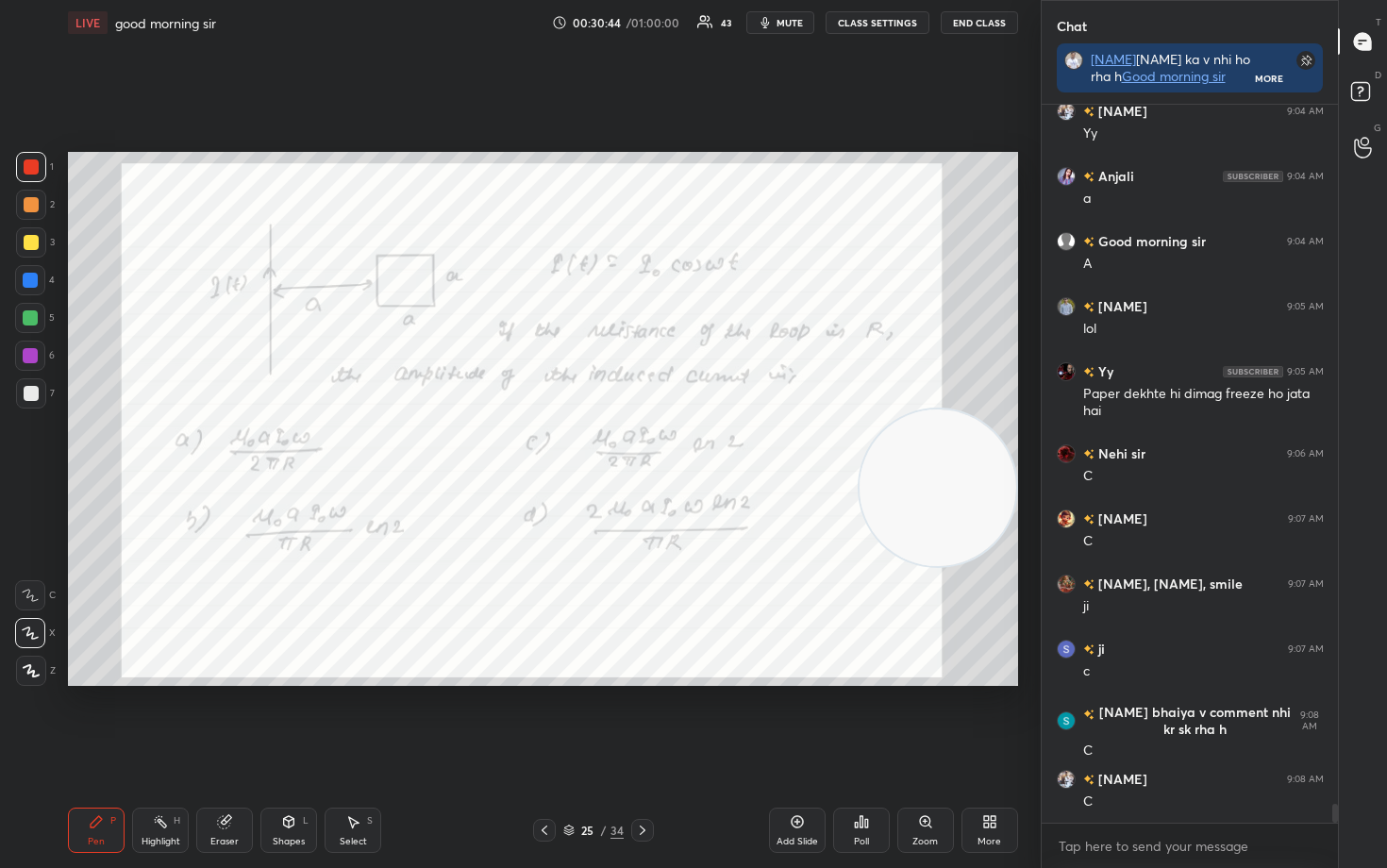 scroll, scrollTop: 26416, scrollLeft: 0, axis: vertical 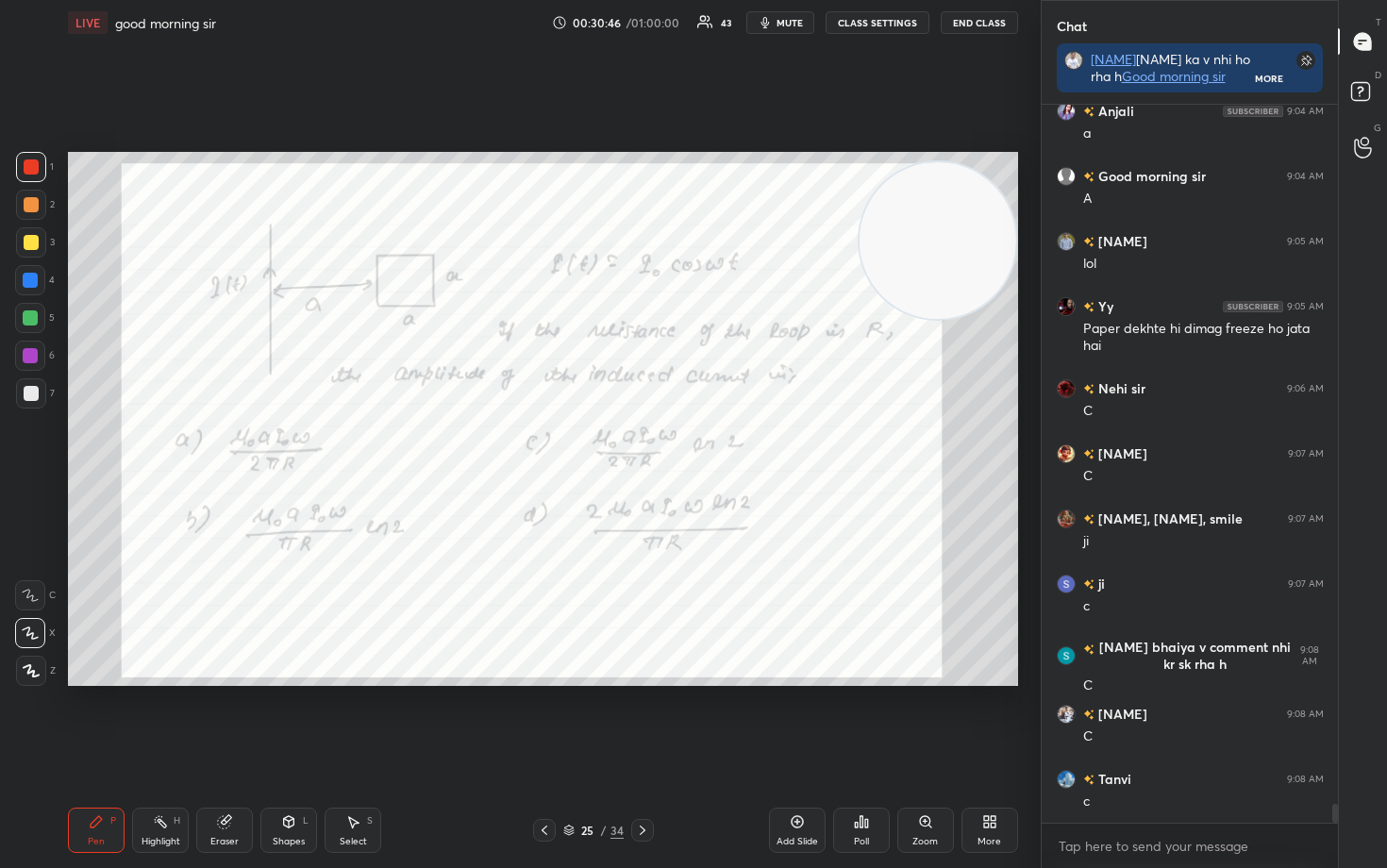 drag, startPoint x: 966, startPoint y: 474, endPoint x: 963, endPoint y: 263, distance: 211.02133 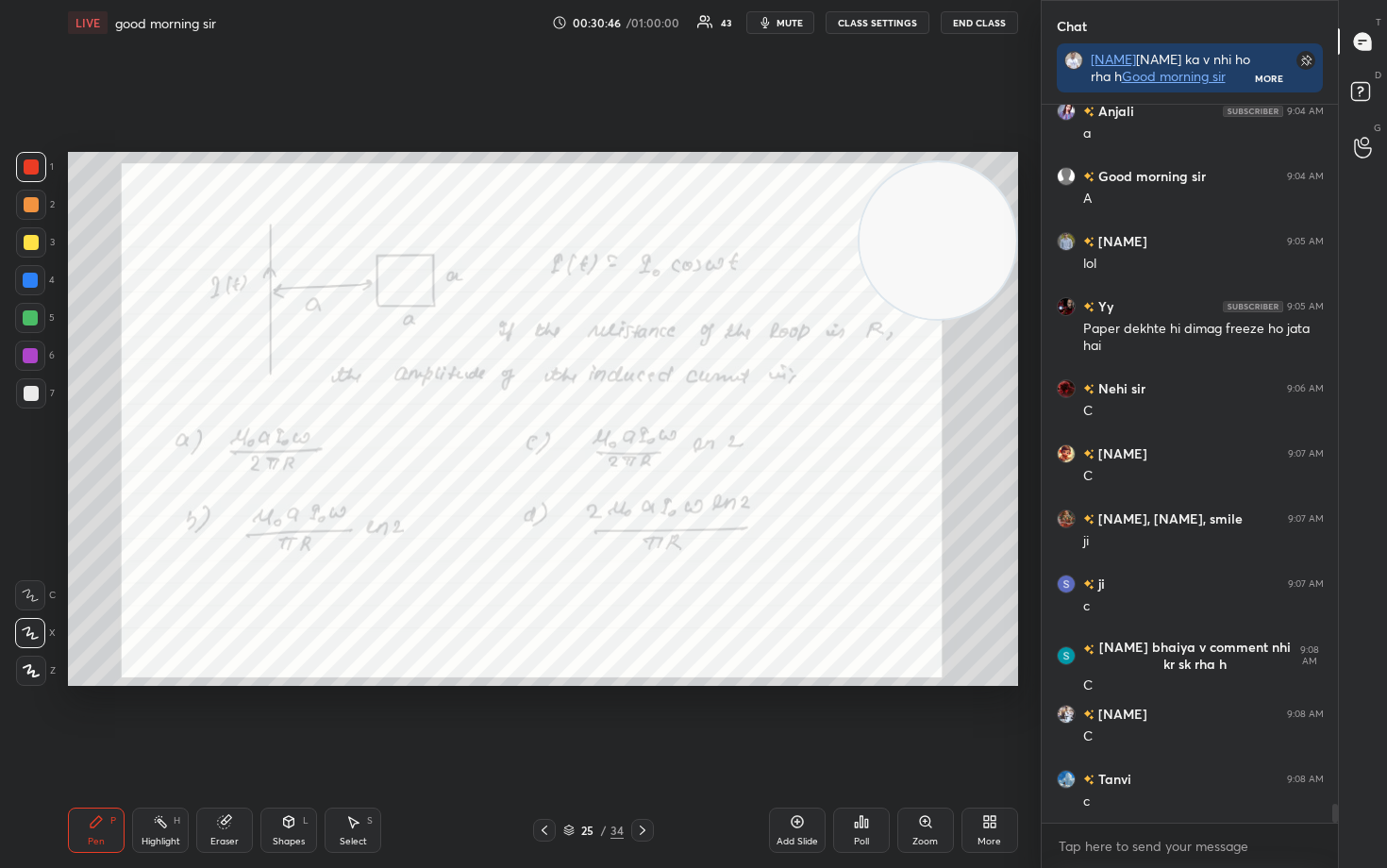 click at bounding box center (938, 241) 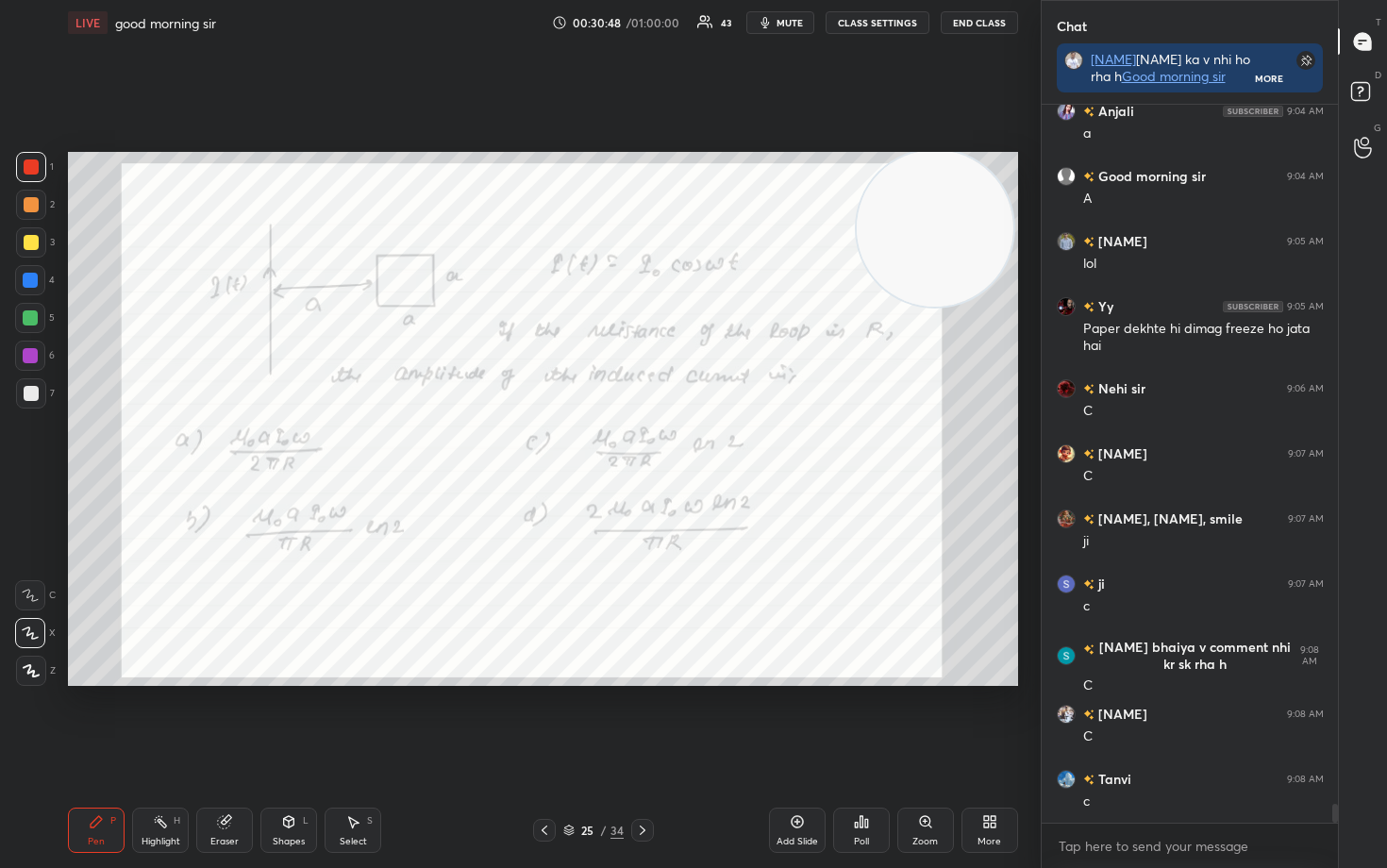 click on "Add Slide" at bounding box center [797, 830] 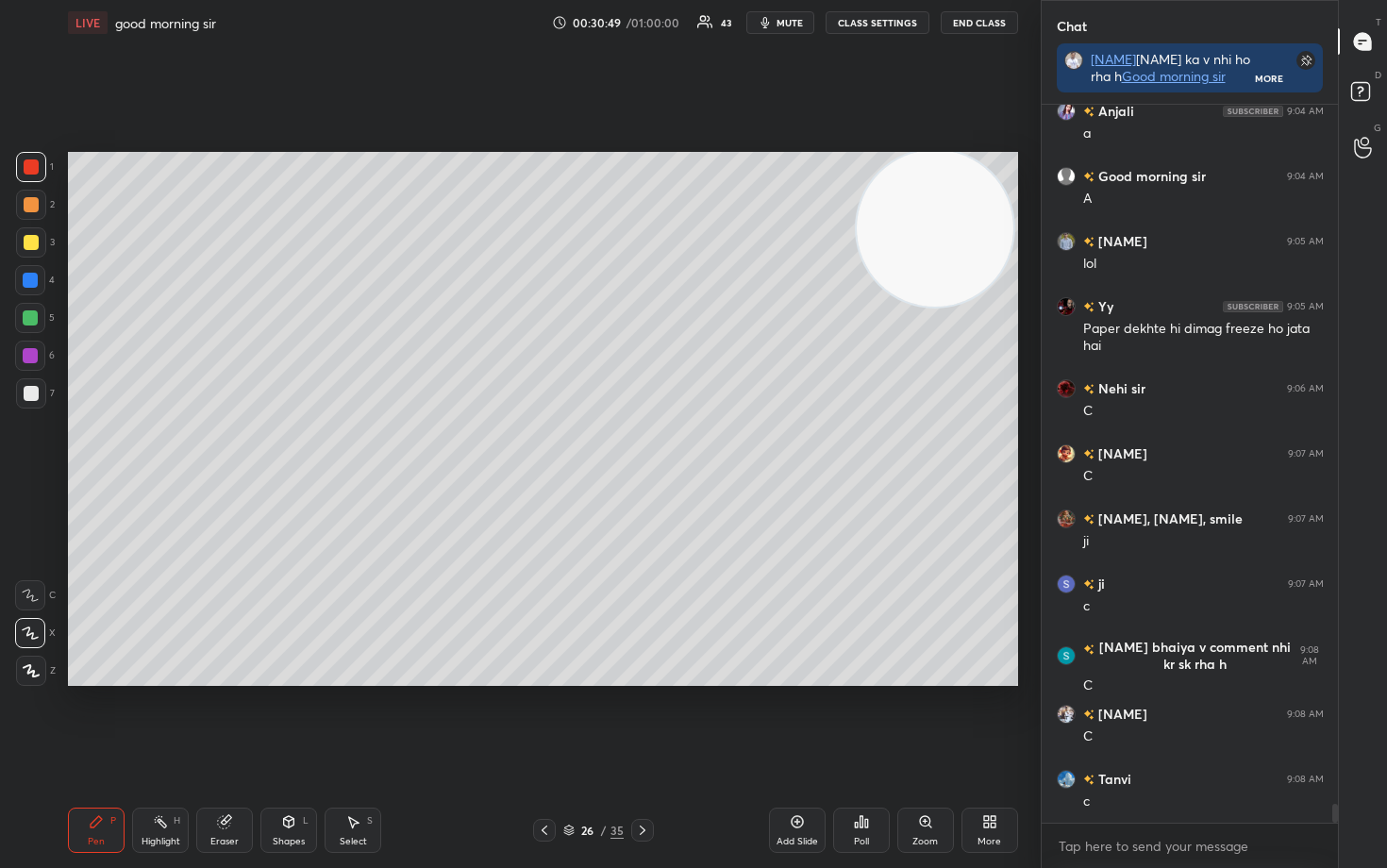 scroll, scrollTop: 26481, scrollLeft: 0, axis: vertical 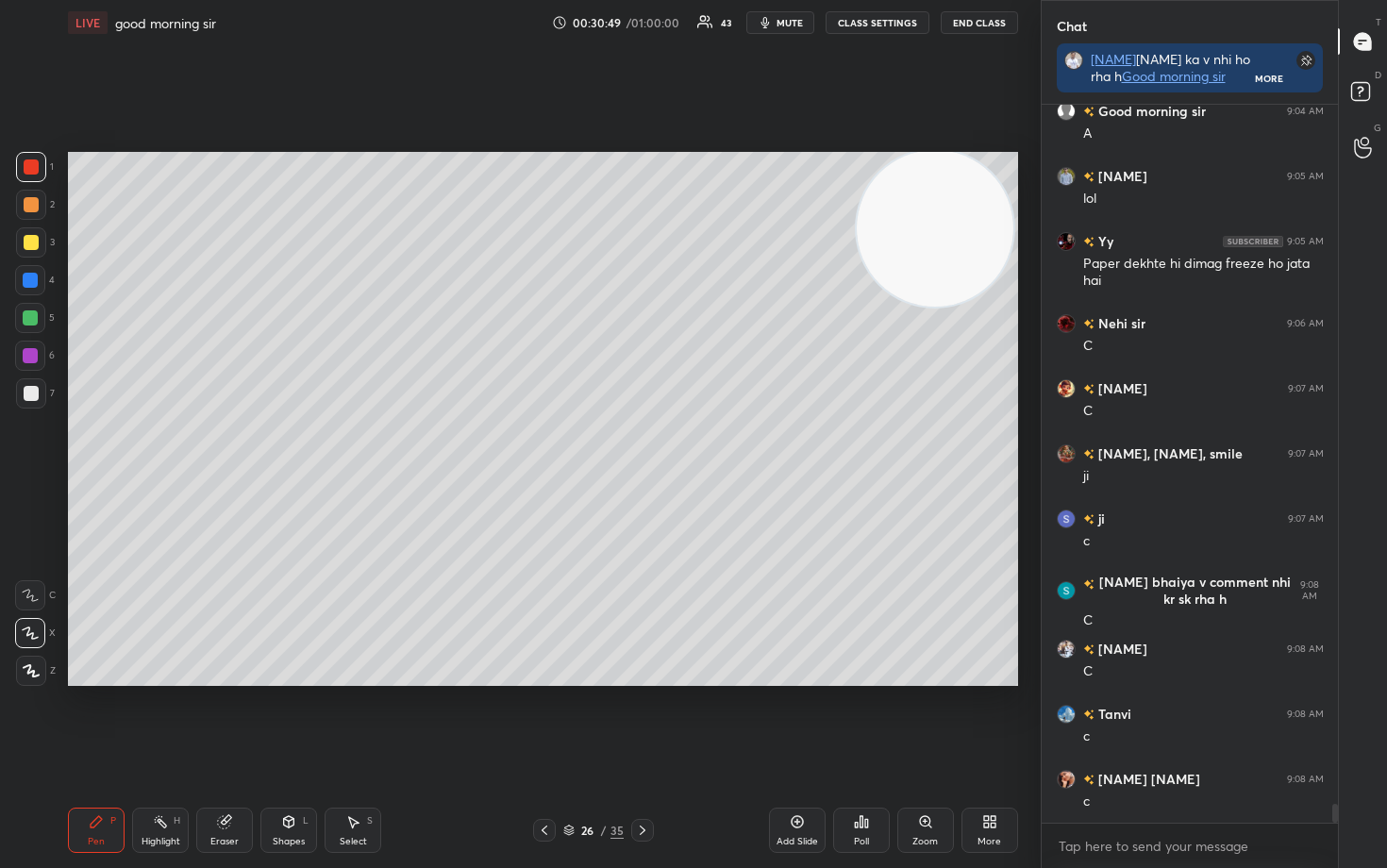 drag, startPoint x: 26, startPoint y: 396, endPoint x: 42, endPoint y: 392, distance: 16.492423 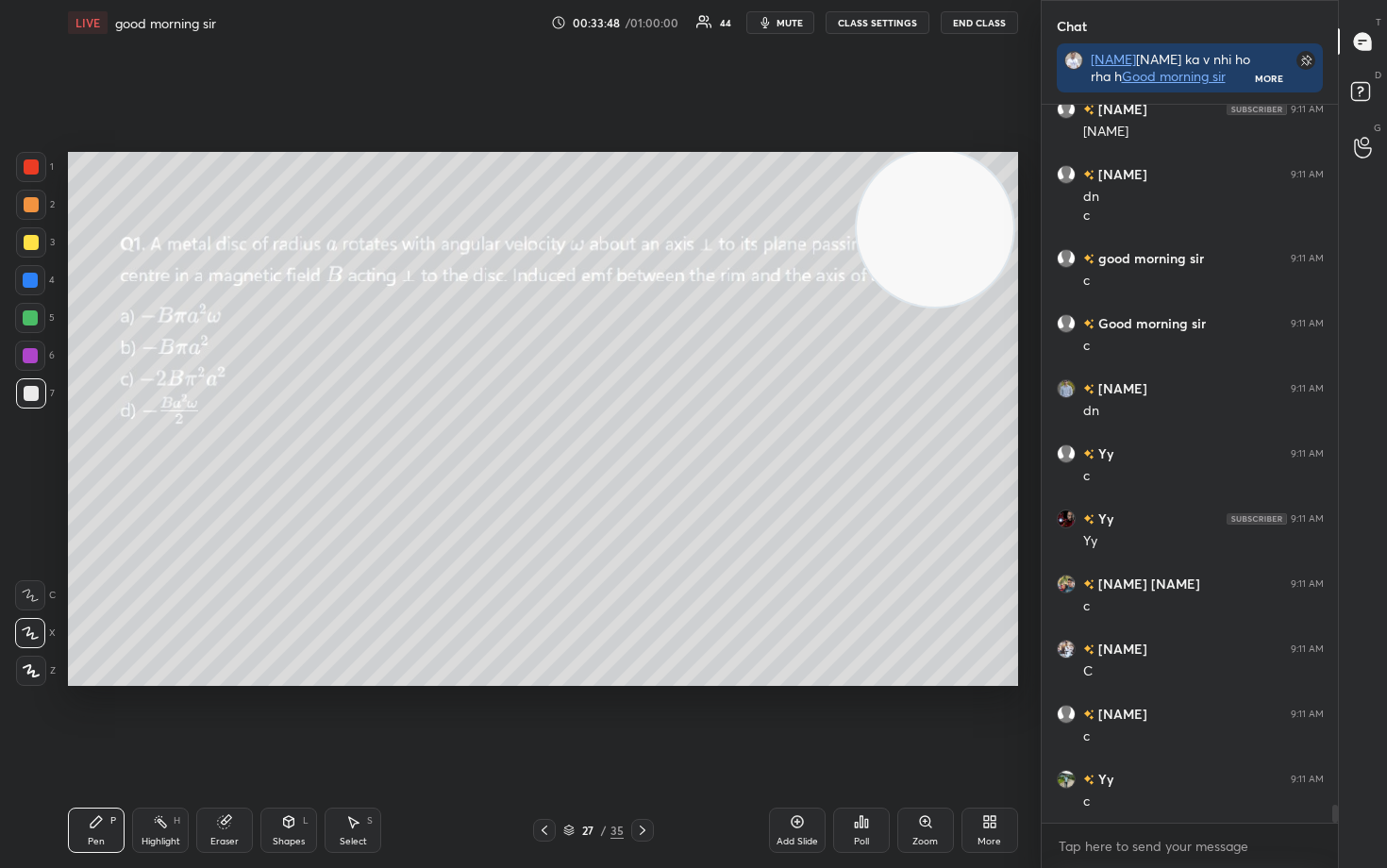 scroll, scrollTop: 28166, scrollLeft: 0, axis: vertical 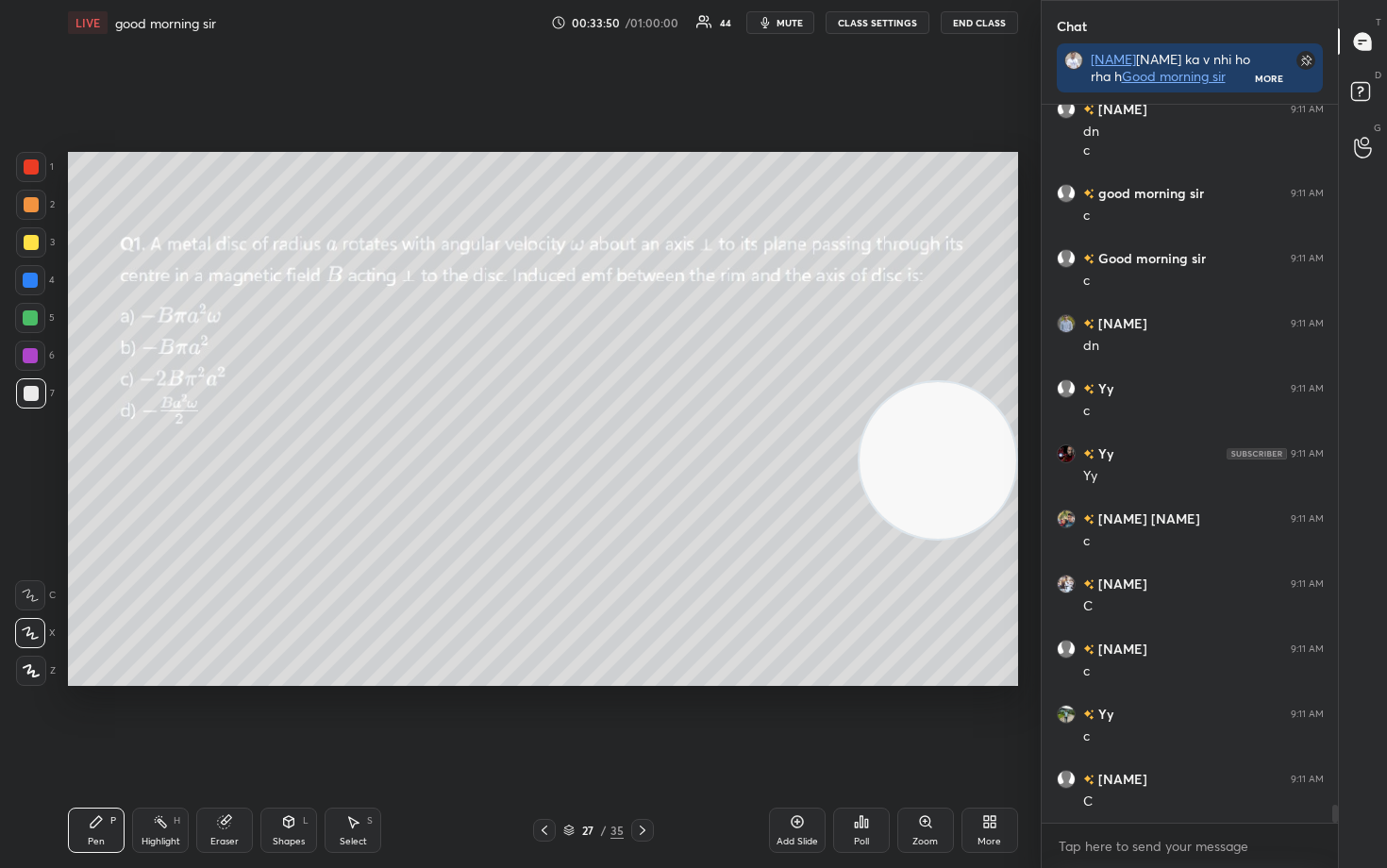 drag, startPoint x: 911, startPoint y: 239, endPoint x: 951, endPoint y: 471, distance: 235.42302 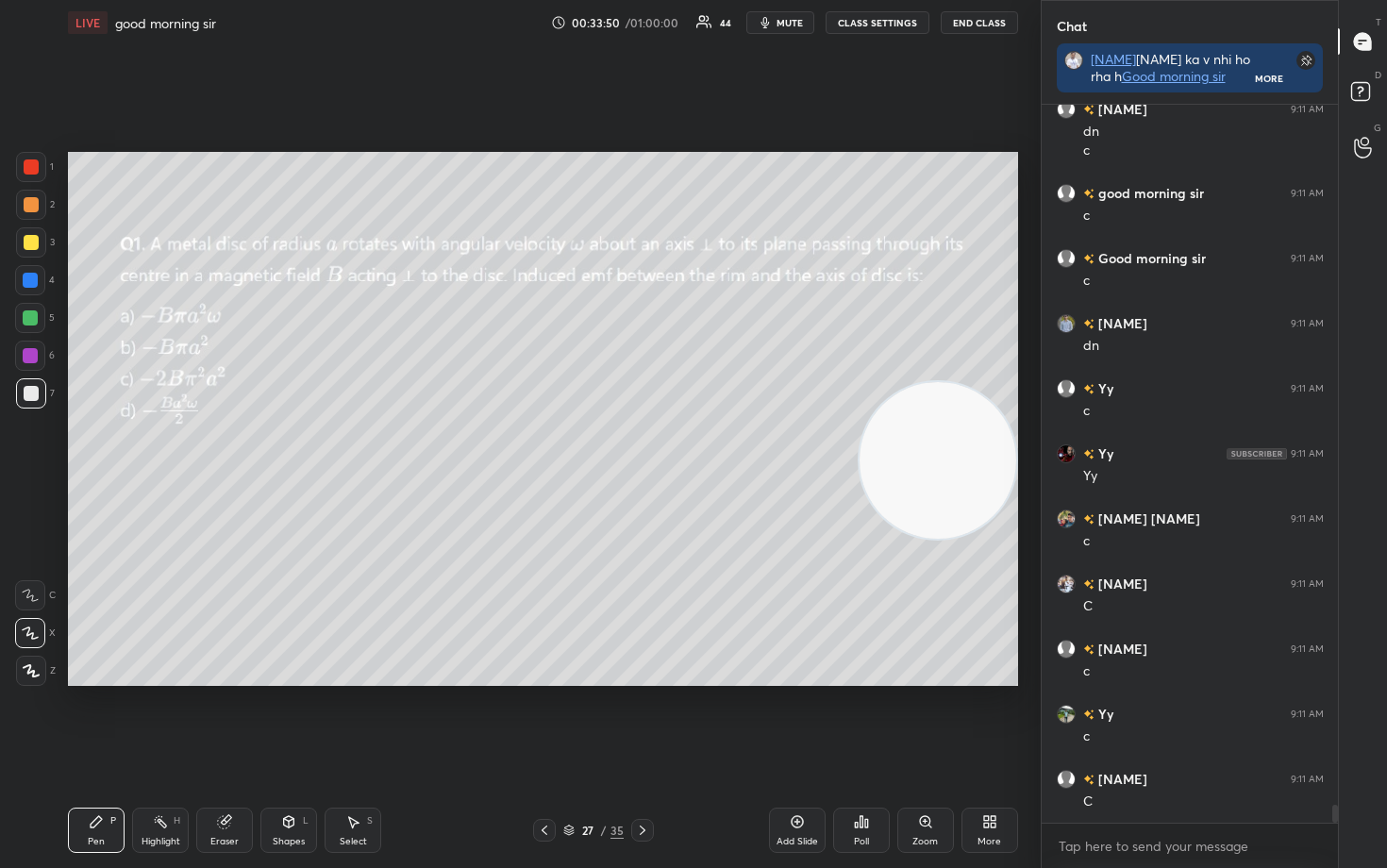 click at bounding box center [938, 460] 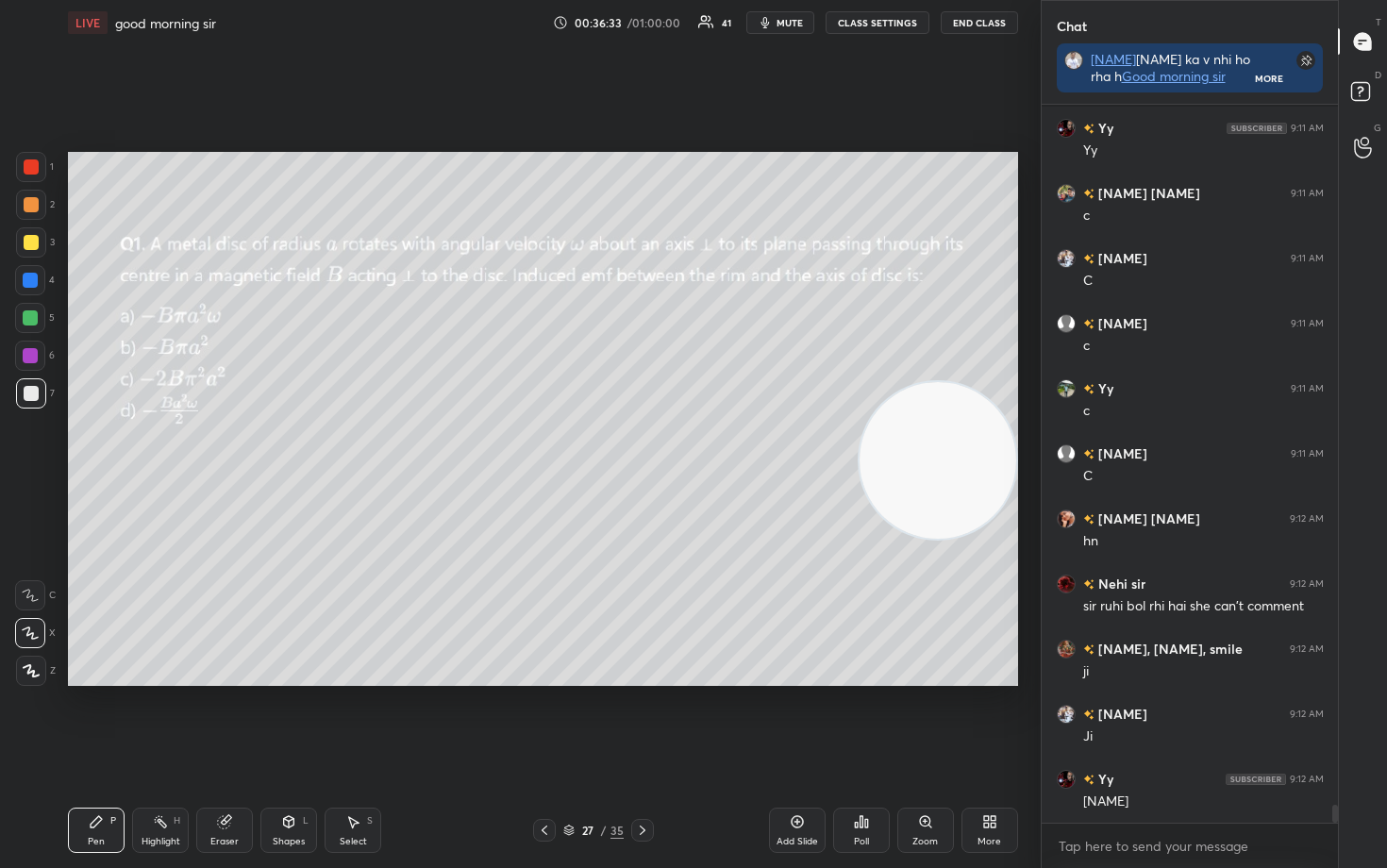 scroll, scrollTop: 28573, scrollLeft: 0, axis: vertical 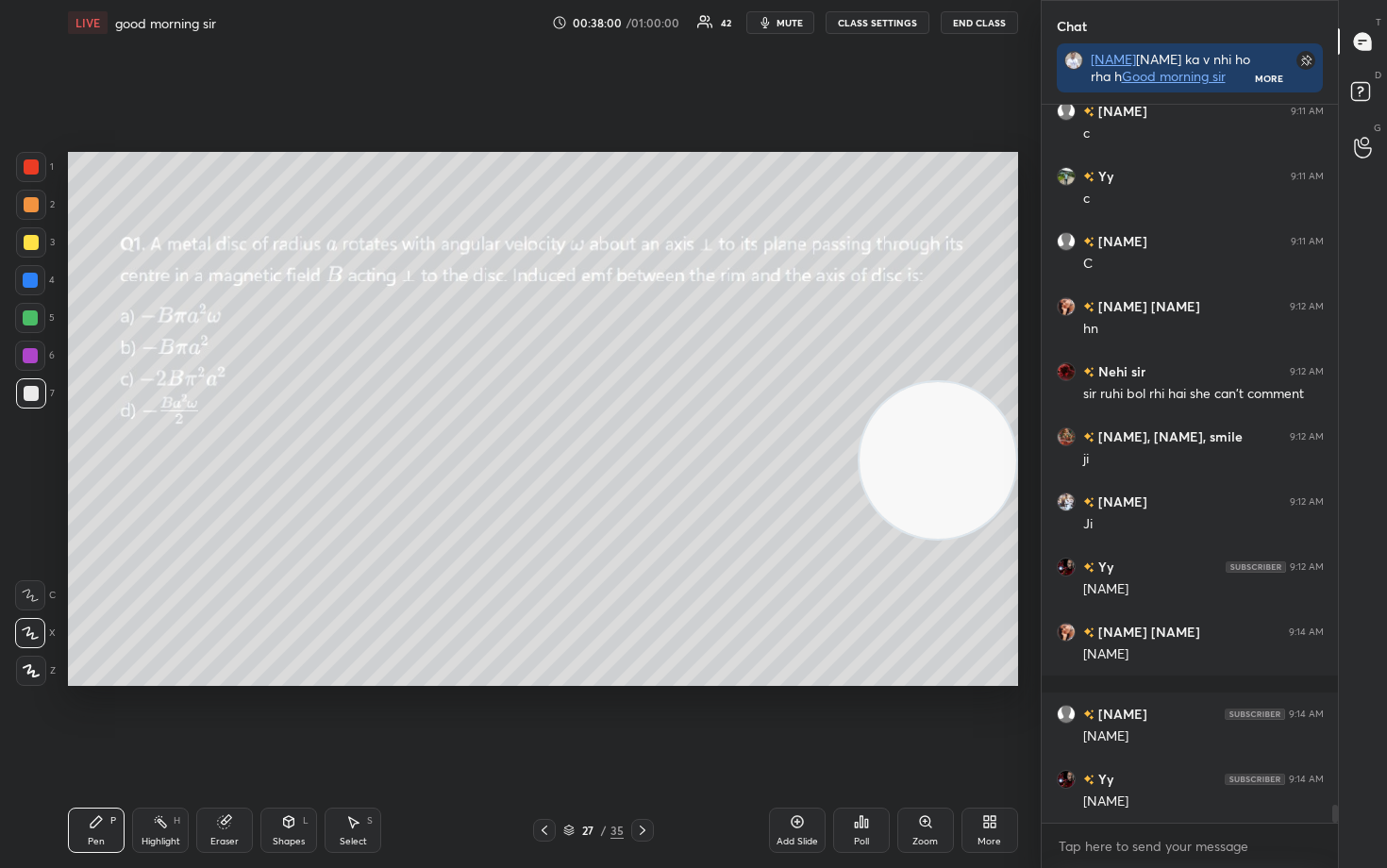 click at bounding box center (31, 242) 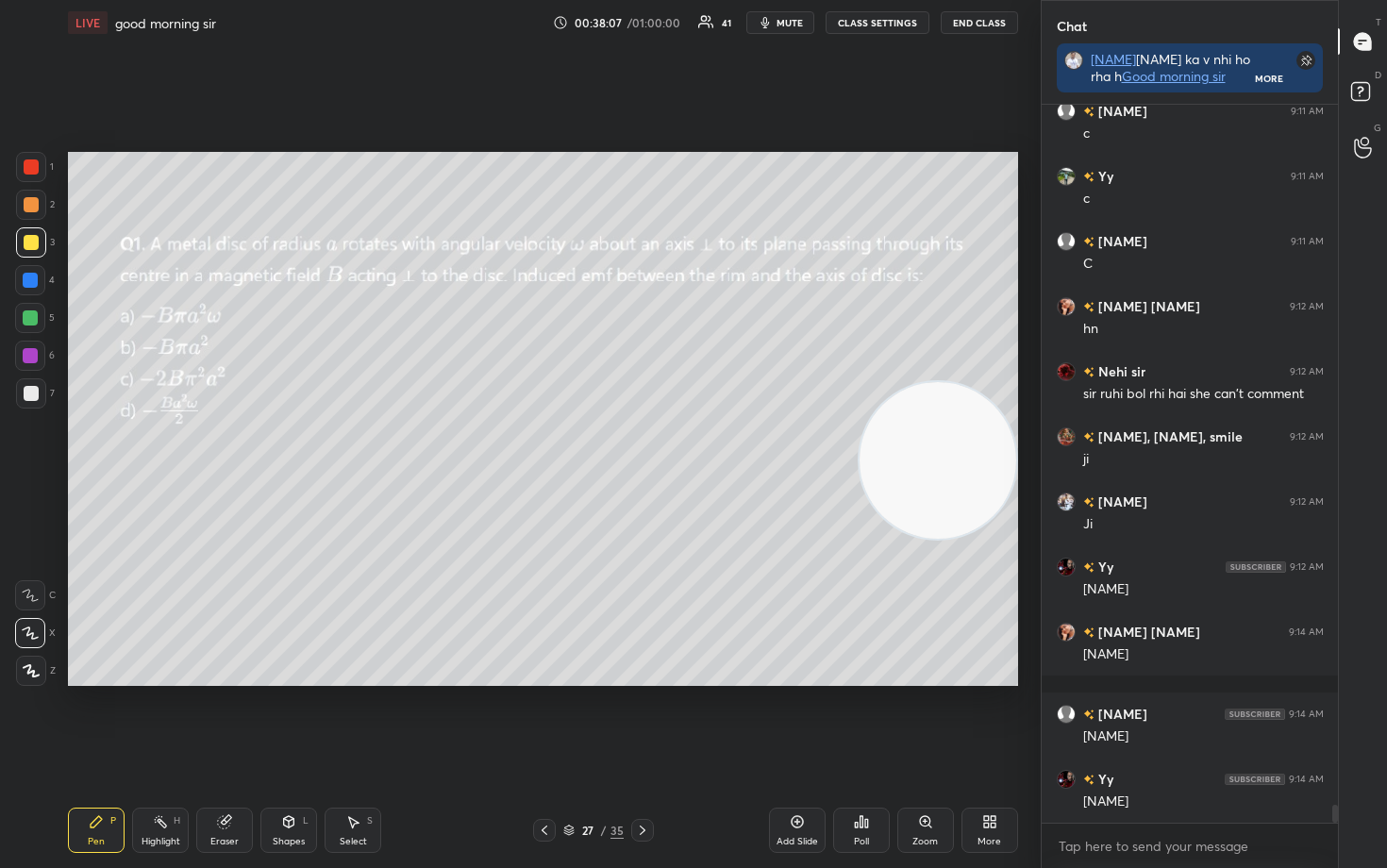 scroll, scrollTop: 28769, scrollLeft: 0, axis: vertical 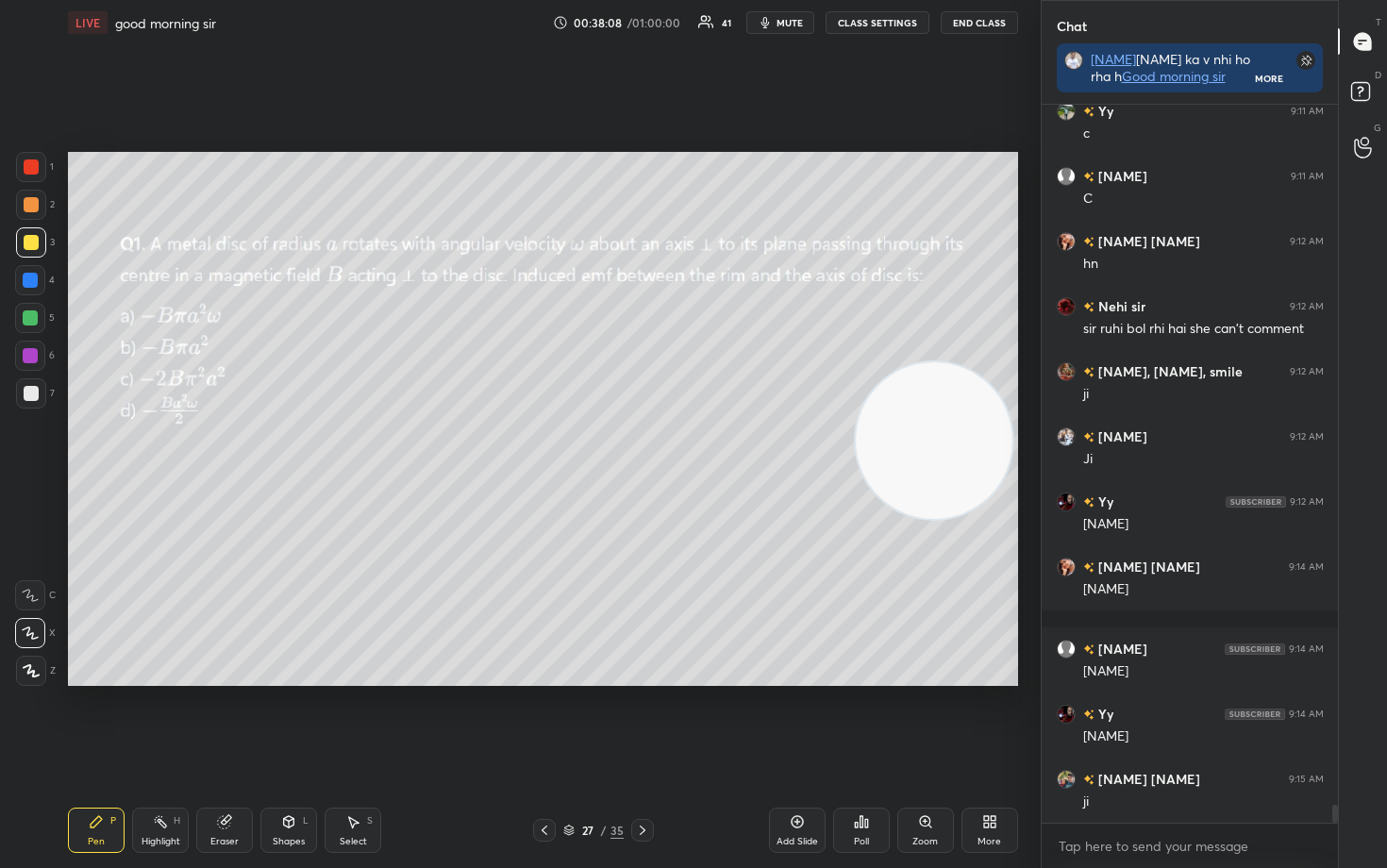 drag, startPoint x: 968, startPoint y: 476, endPoint x: 1001, endPoint y: 194, distance: 283.92429 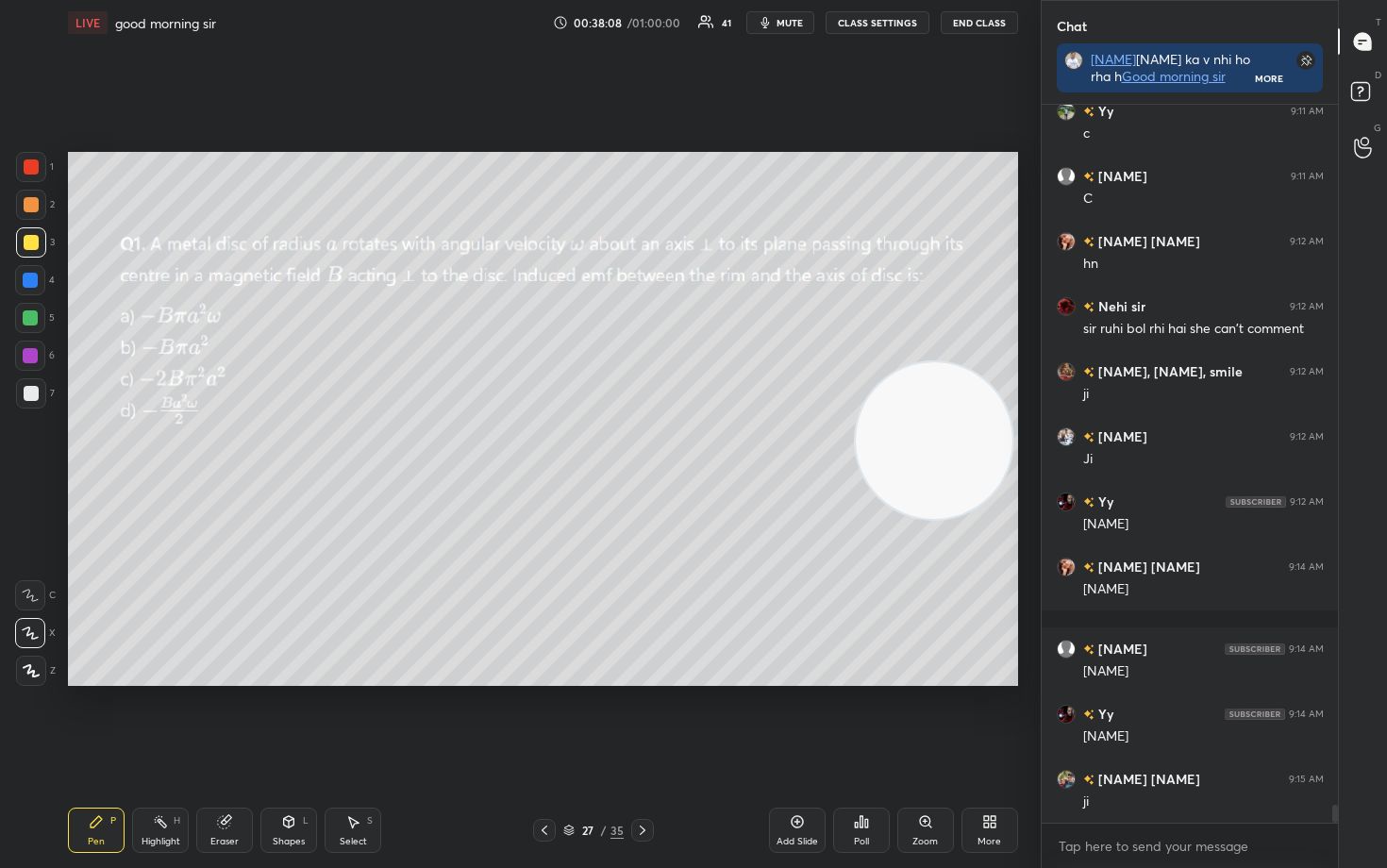 click at bounding box center [934, 441] 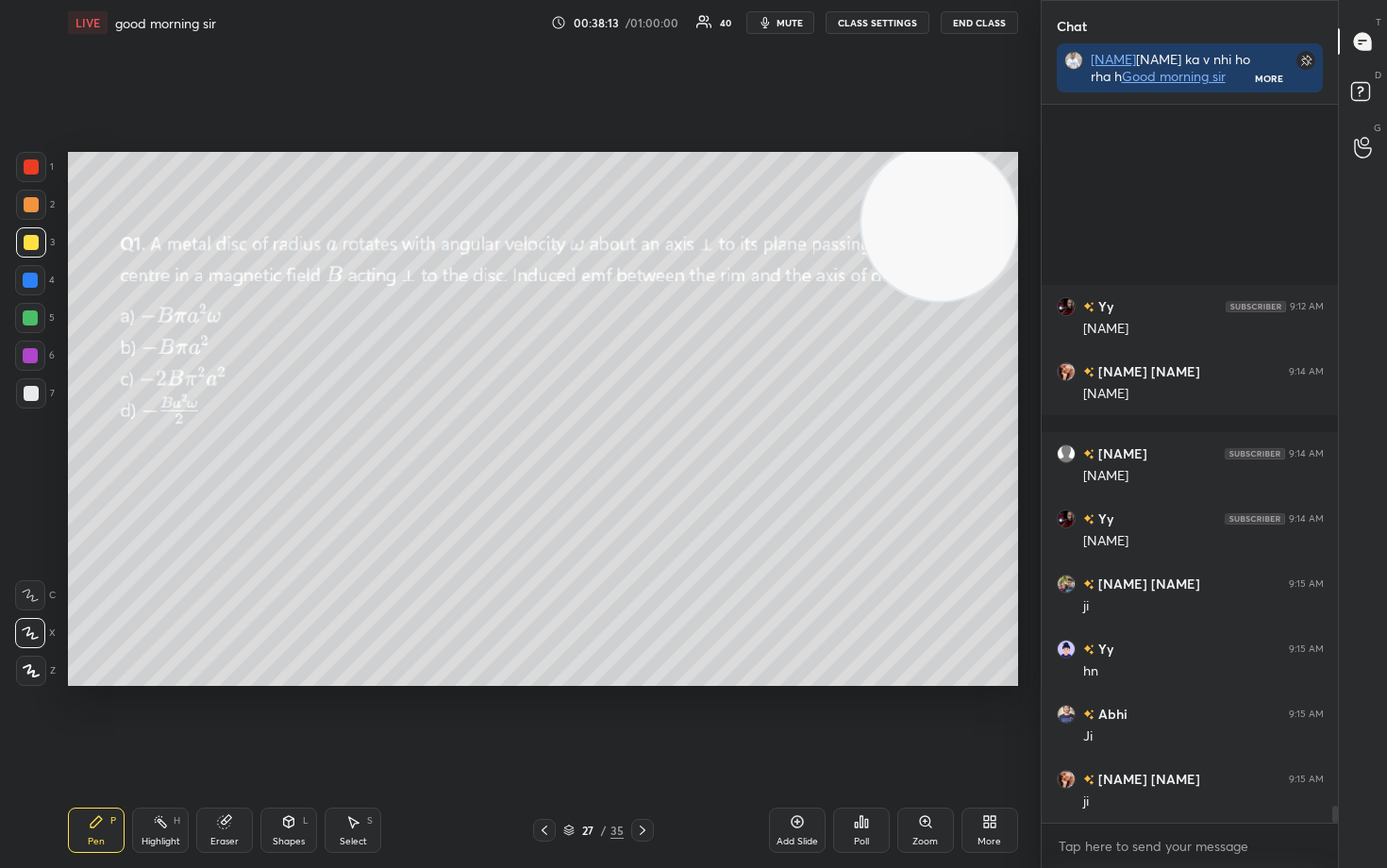 scroll, scrollTop: 29224, scrollLeft: 0, axis: vertical 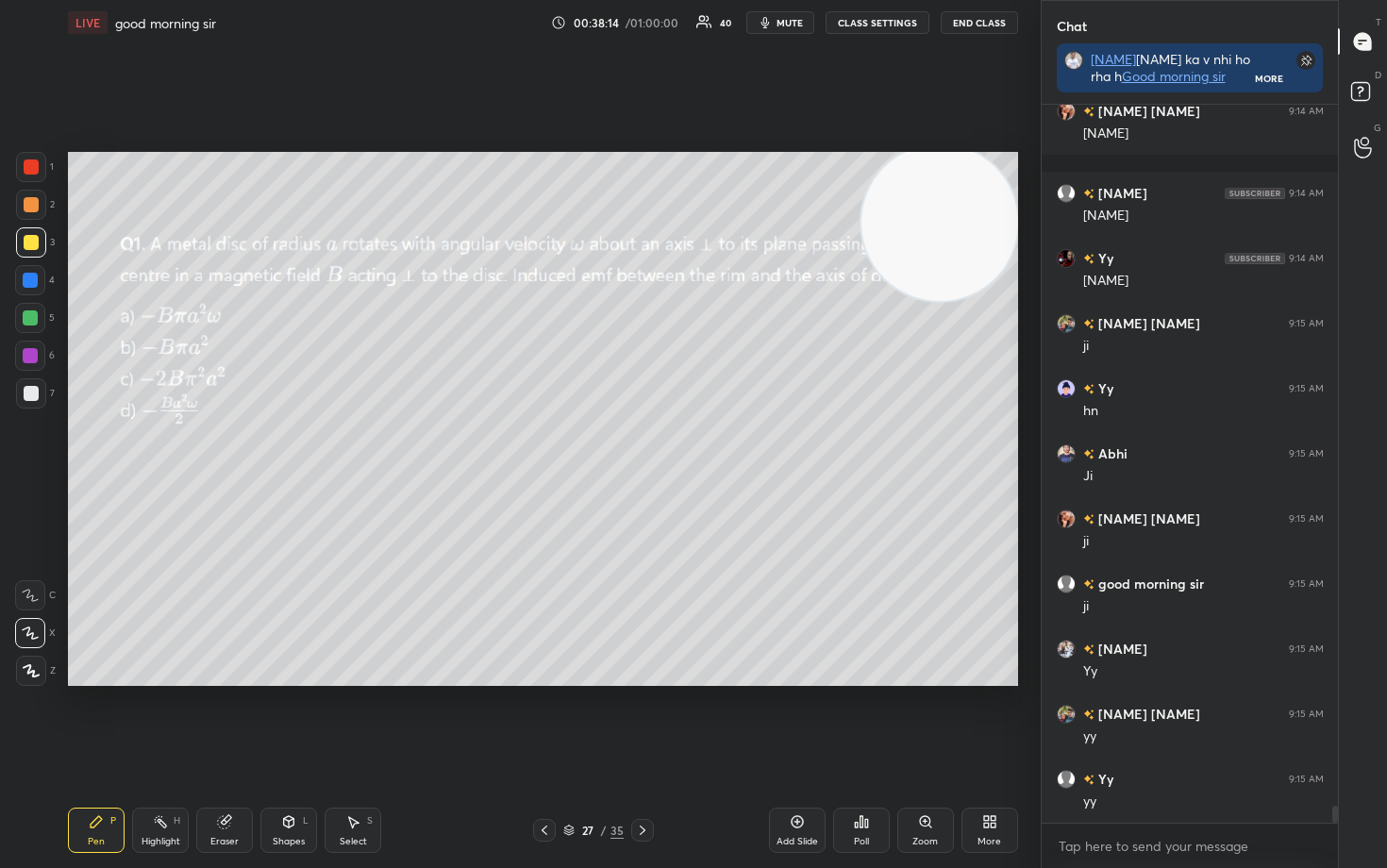 click at bounding box center [31, 205] 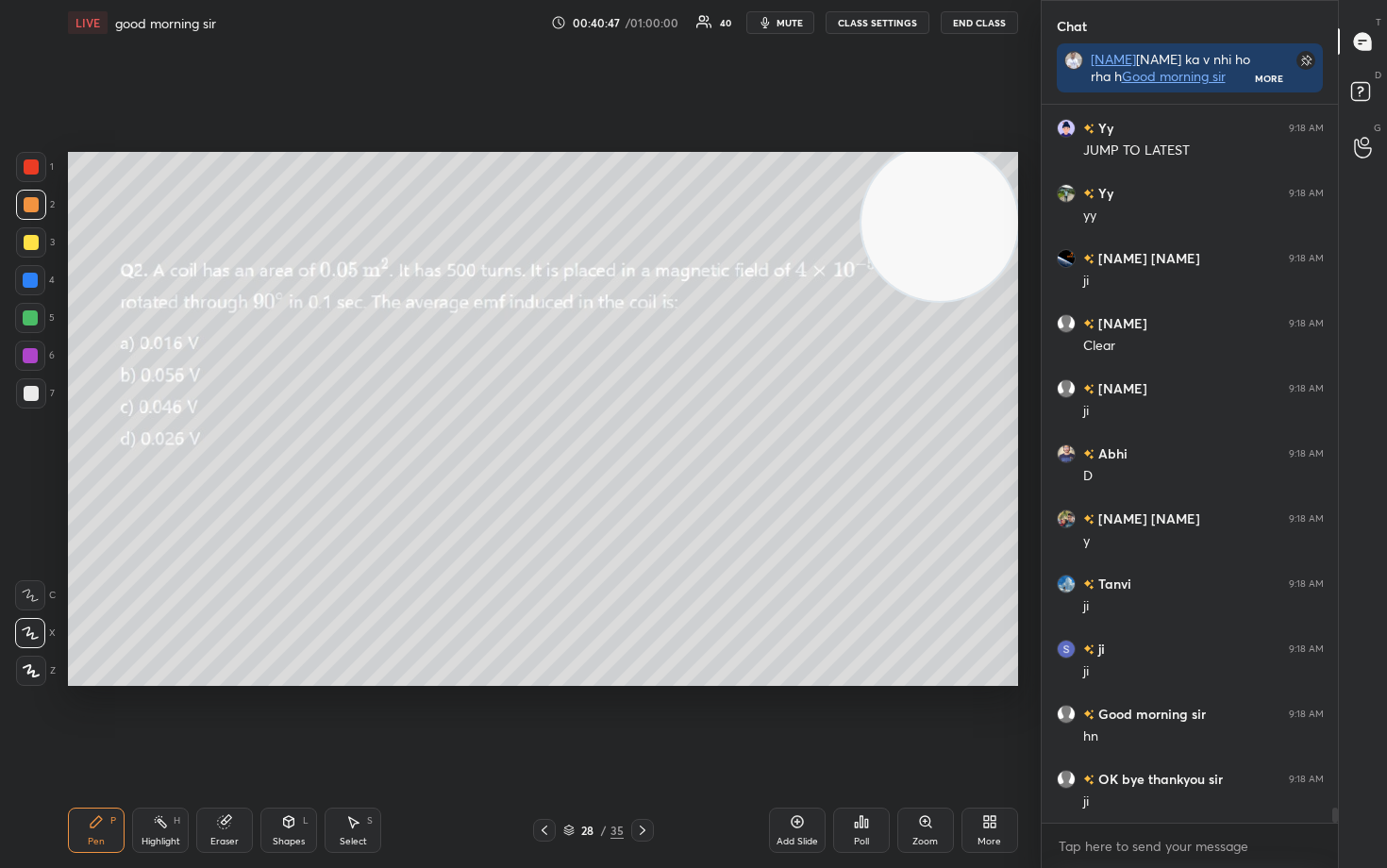 scroll, scrollTop: 33326, scrollLeft: 0, axis: vertical 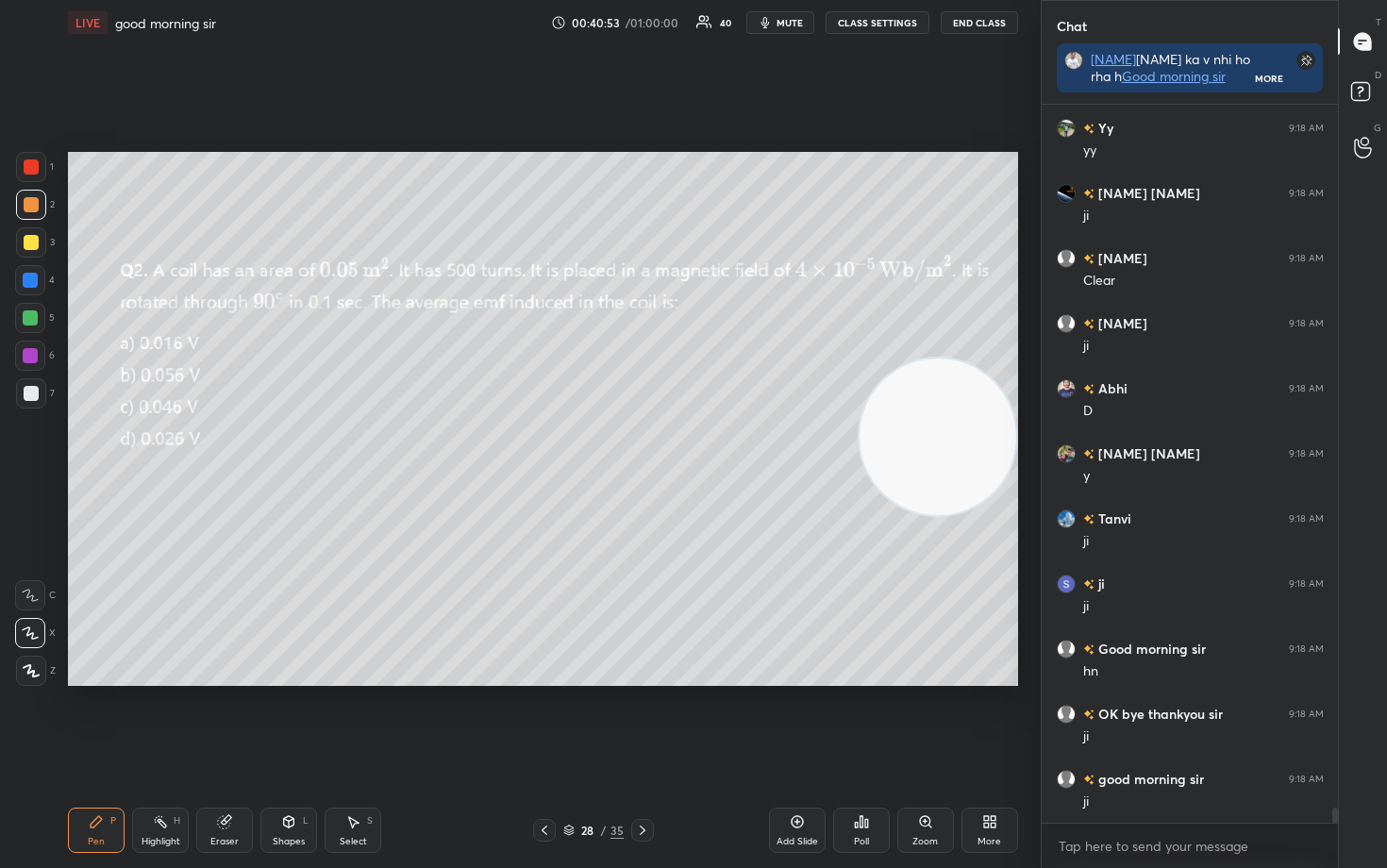 drag, startPoint x: 944, startPoint y: 242, endPoint x: 972, endPoint y: 457, distance: 216.8156 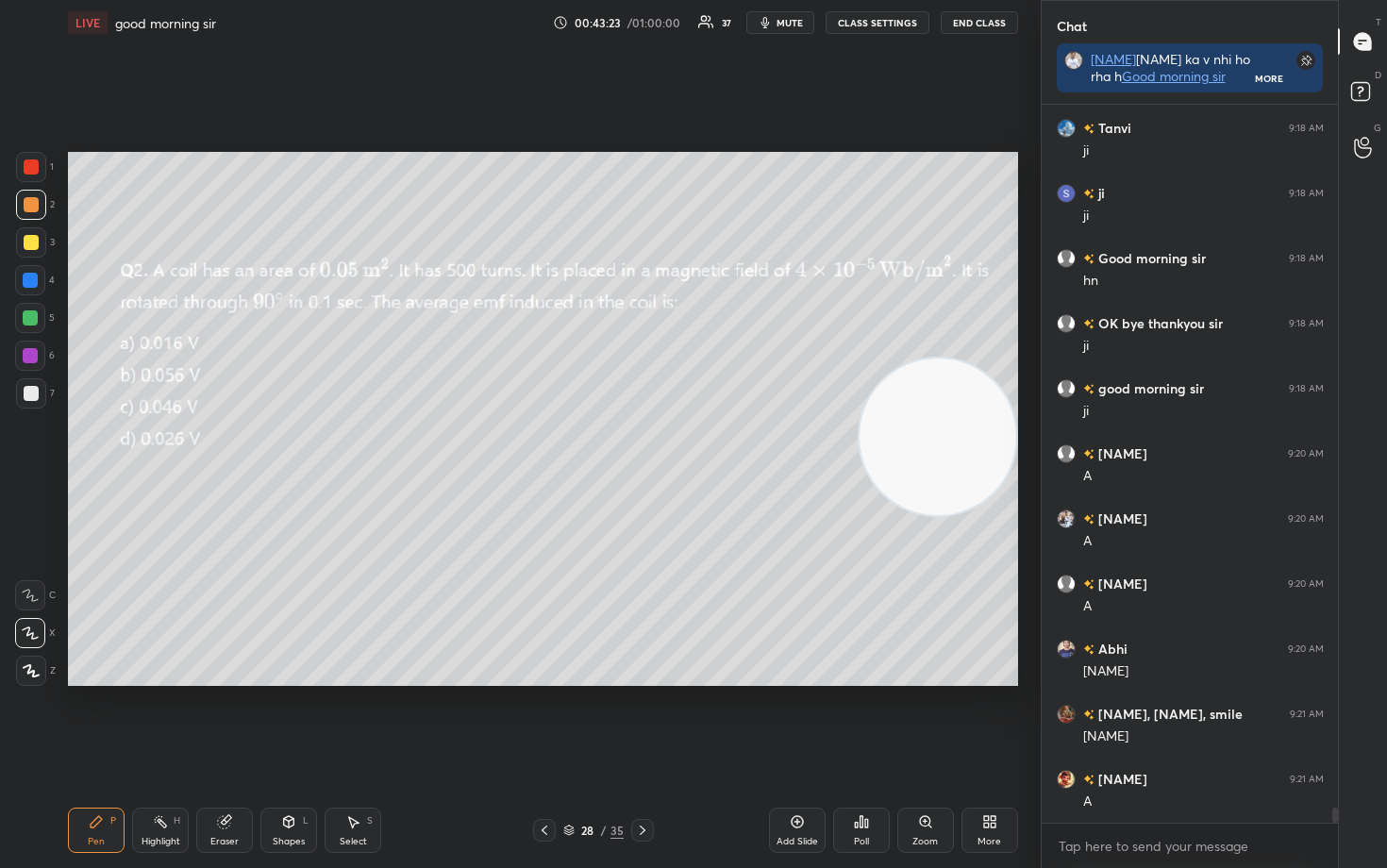 scroll, scrollTop: 33781, scrollLeft: 0, axis: vertical 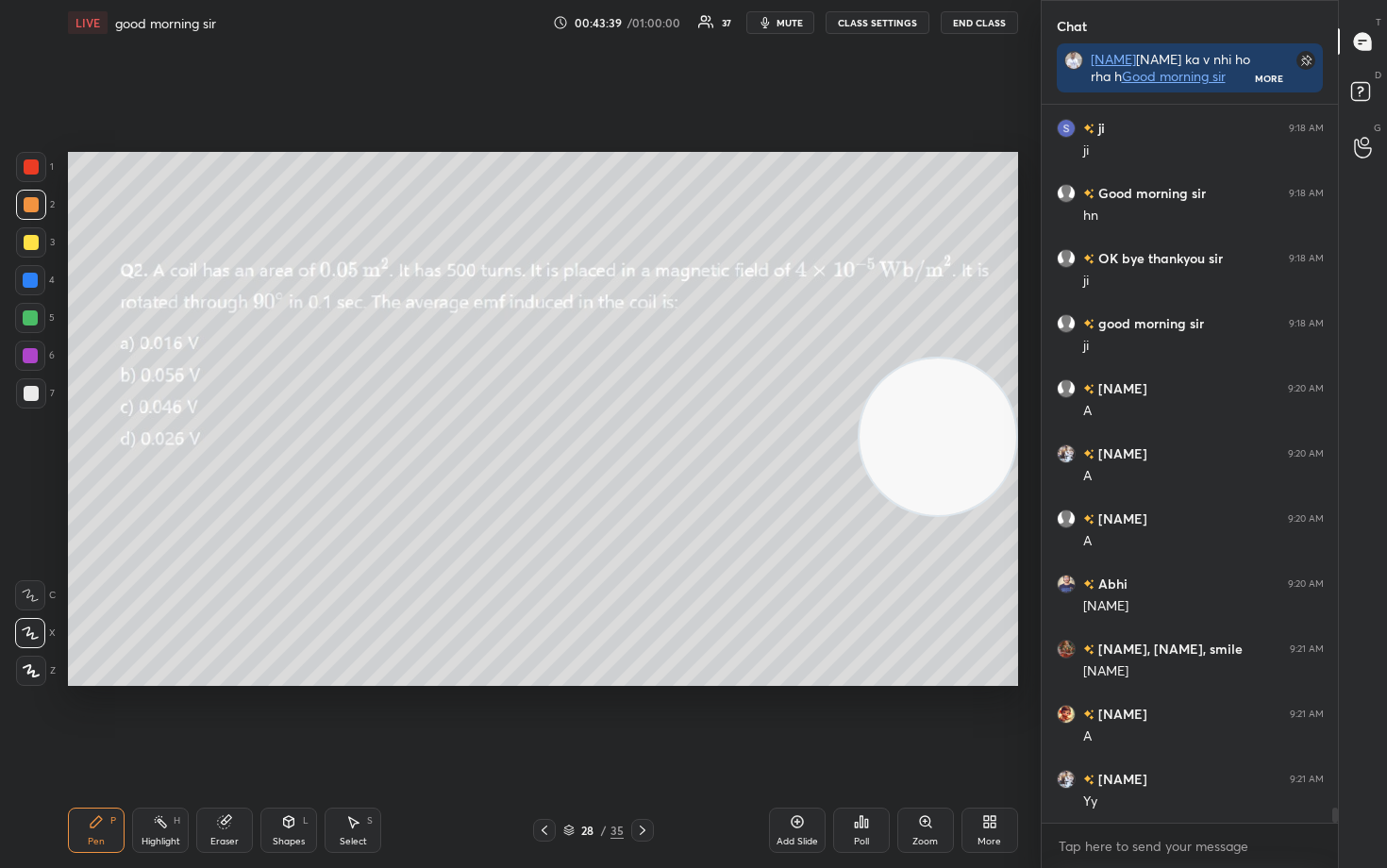 drag, startPoint x: 950, startPoint y: 454, endPoint x: 945, endPoint y: 572, distance: 118.10588 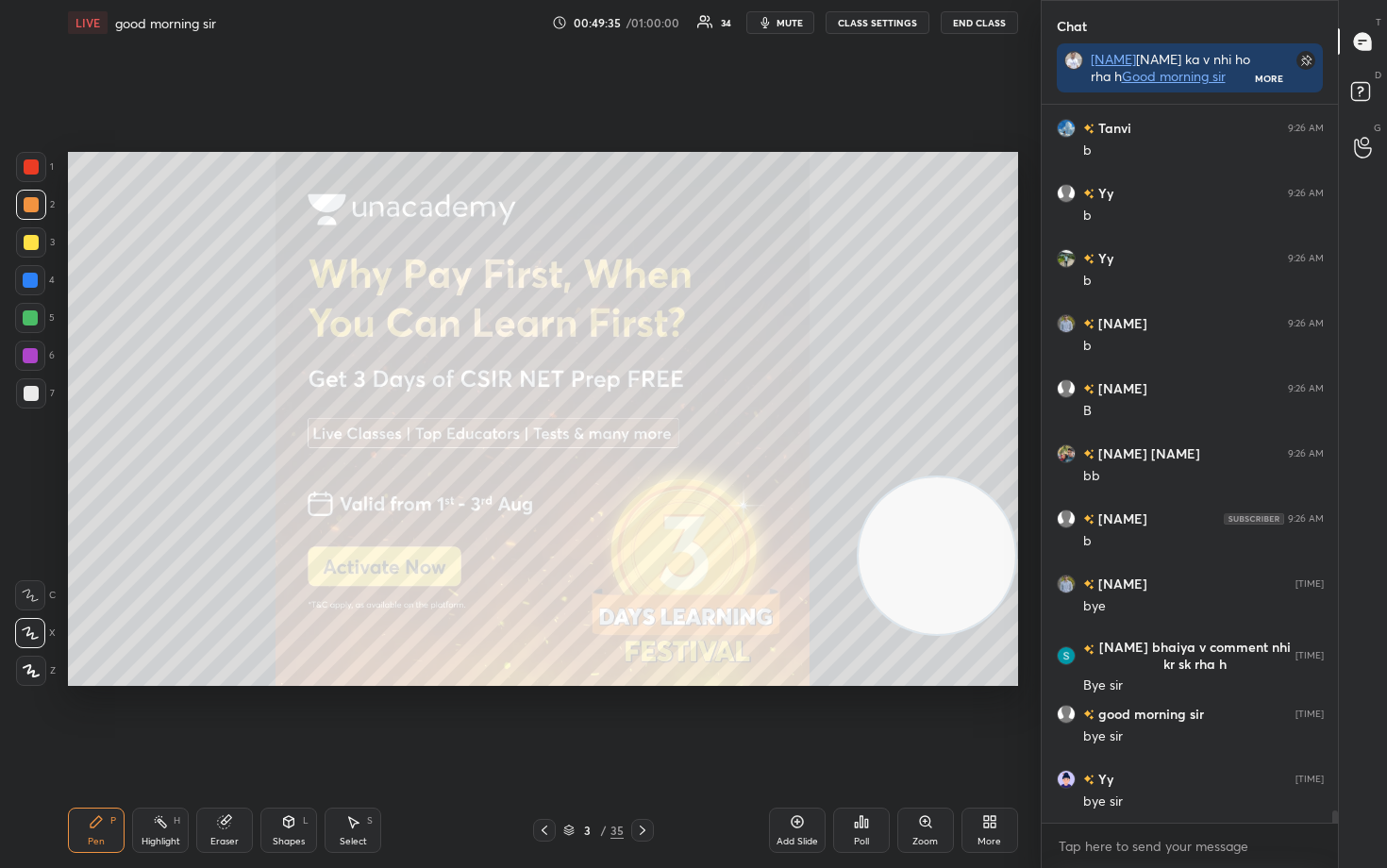 scroll, scrollTop: 40291, scrollLeft: 0, axis: vertical 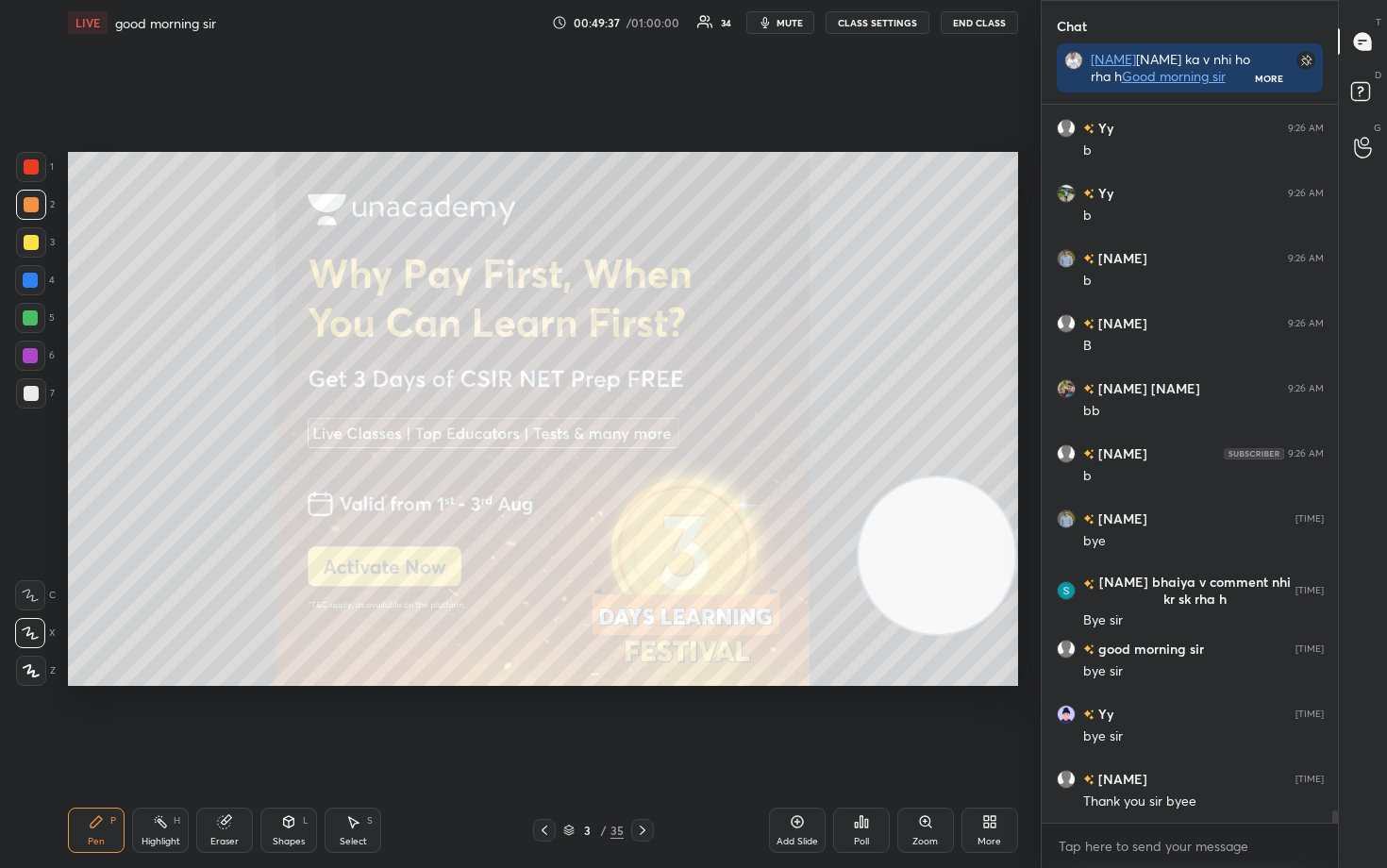 click on "End Class" at bounding box center (979, 23) 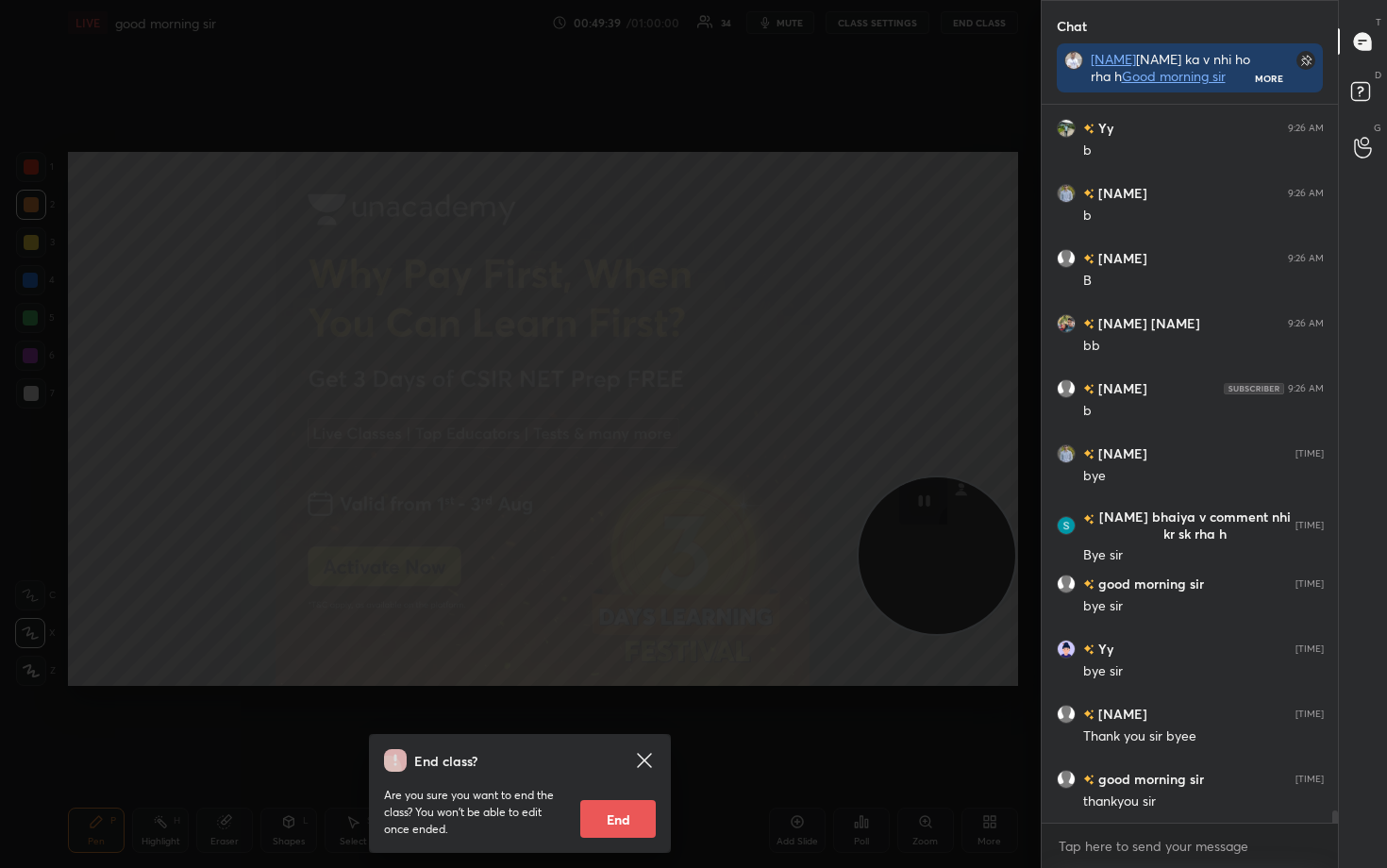 scroll, scrollTop: 40421, scrollLeft: 0, axis: vertical 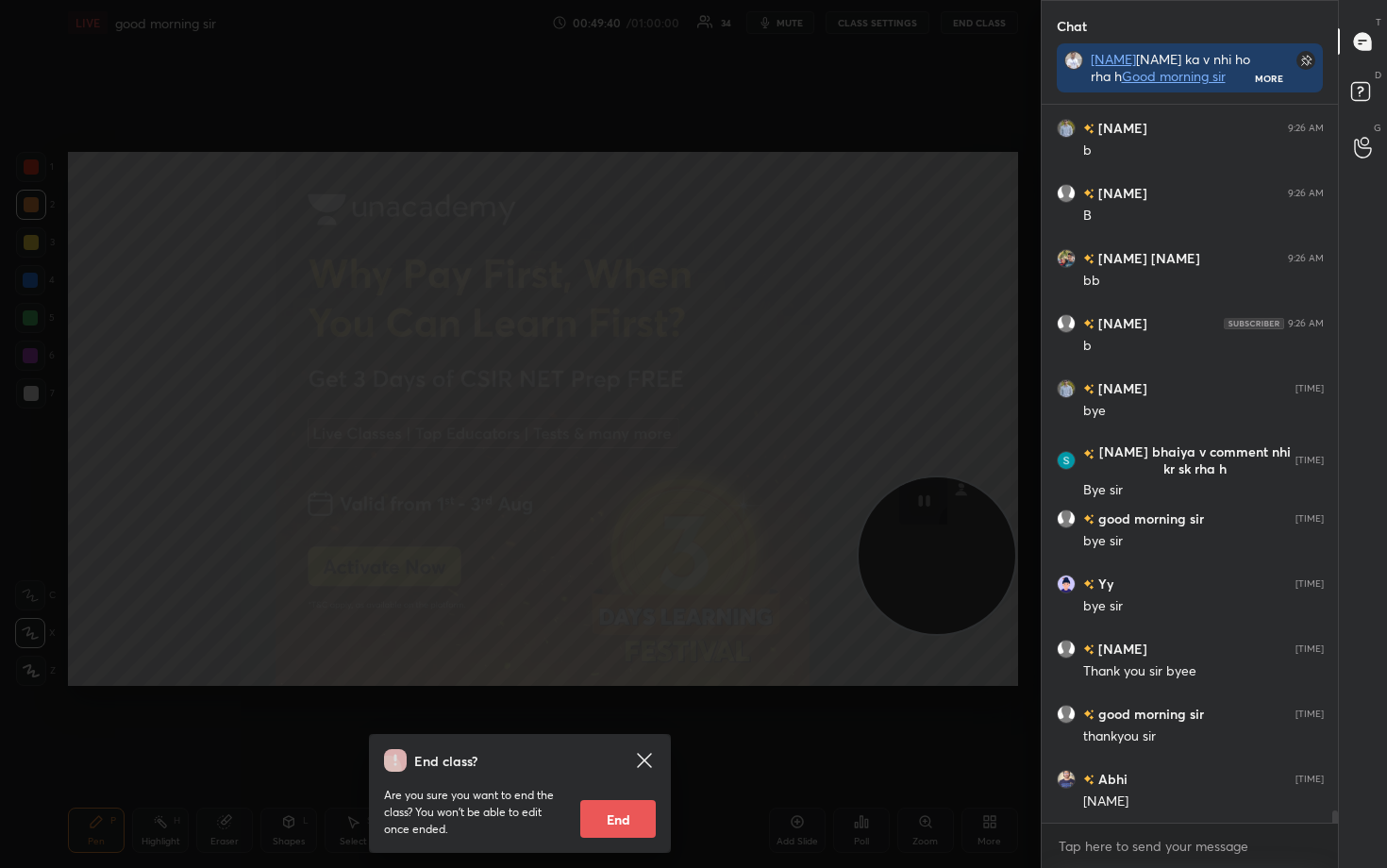 click on "End" at bounding box center (618, 819) 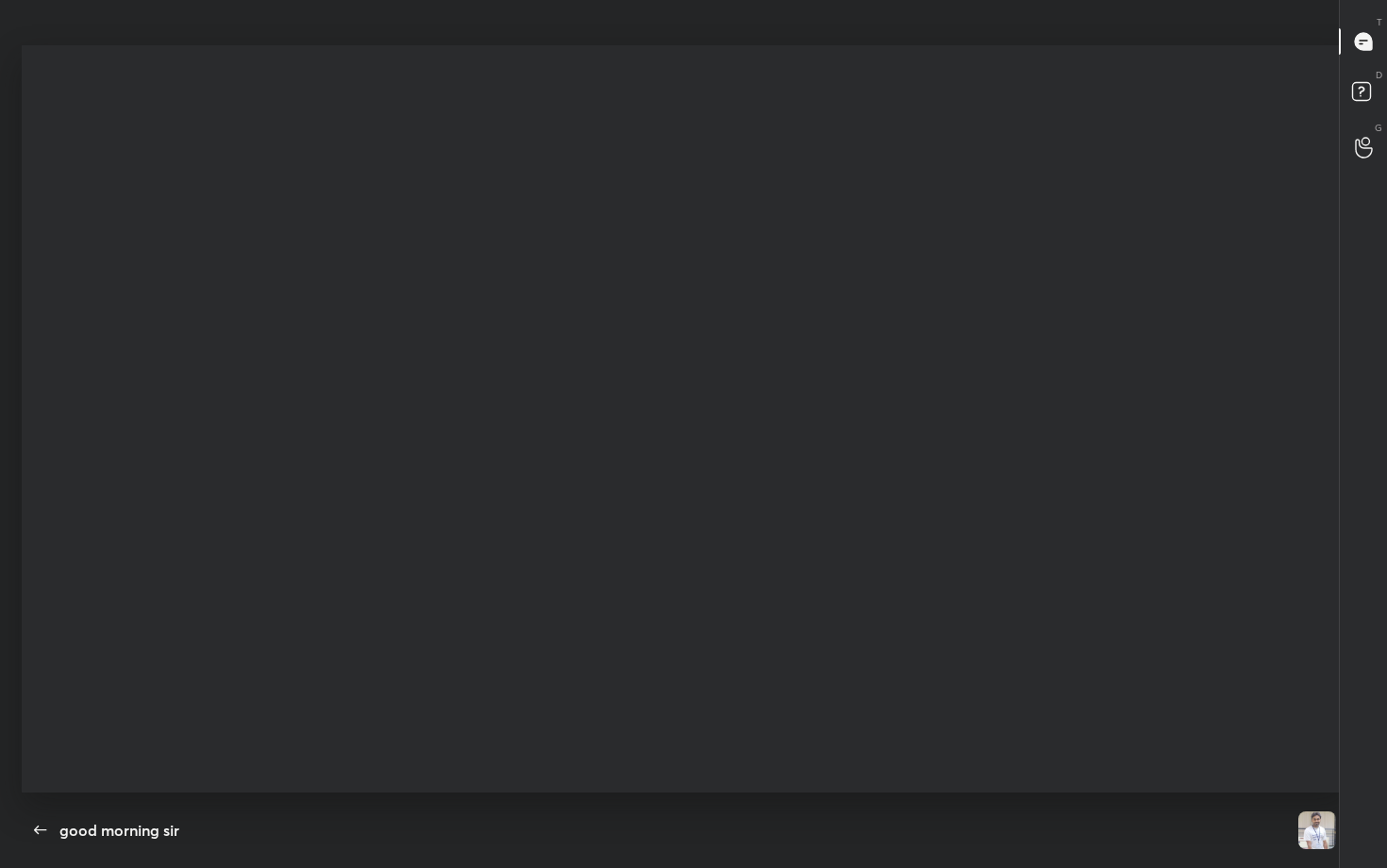 scroll, scrollTop: 93601, scrollLeft: 92982, axis: both 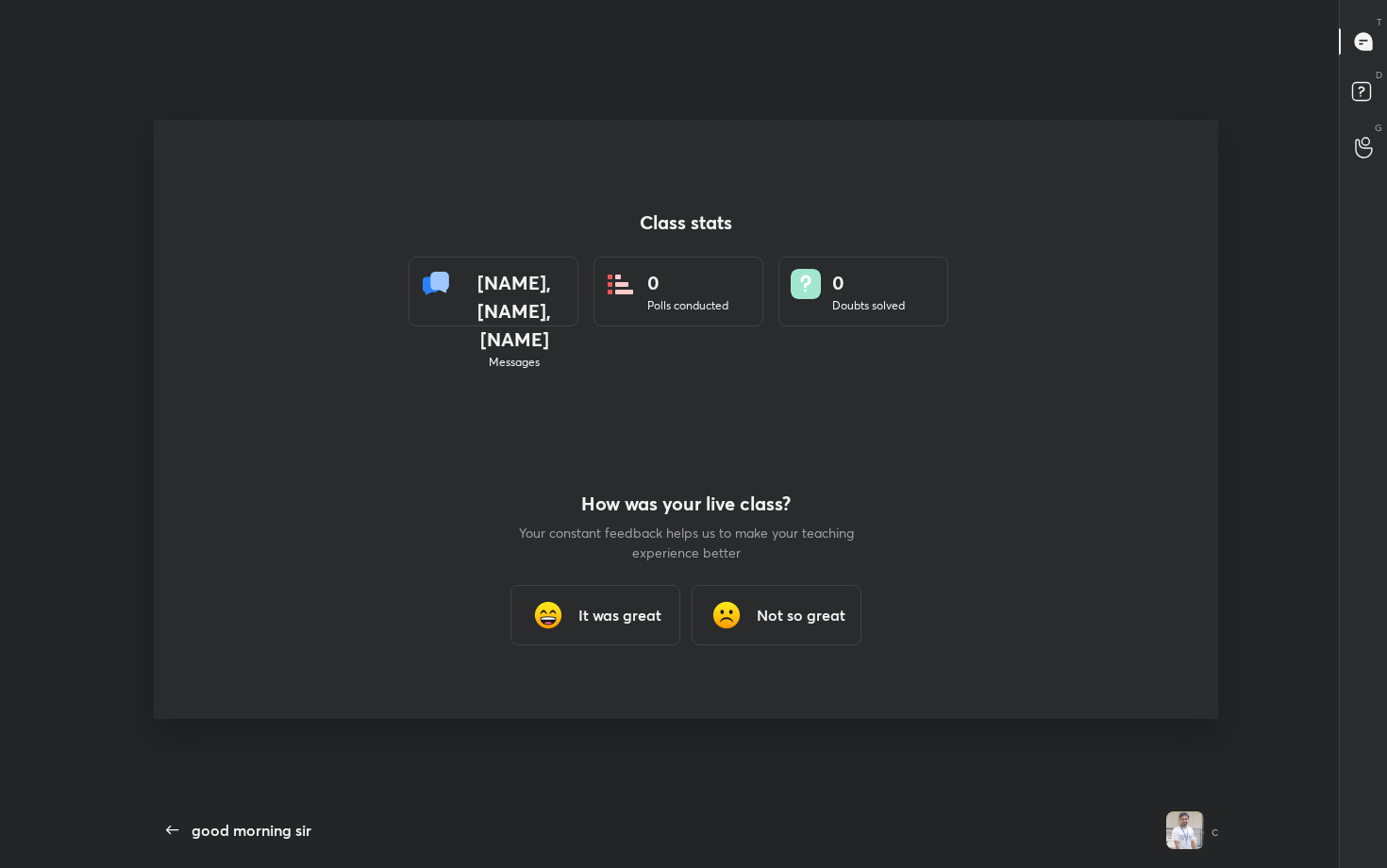type on "x" 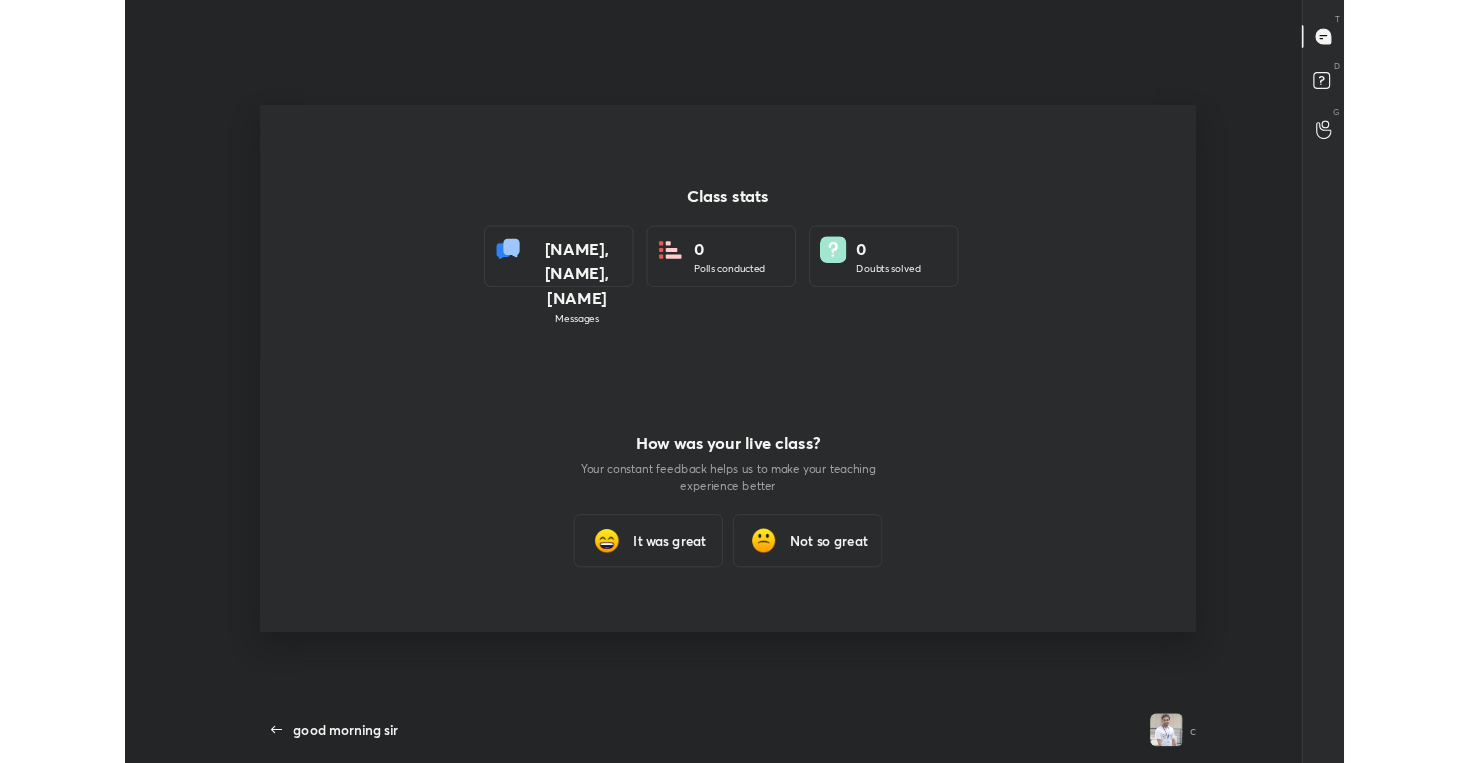 scroll, scrollTop: 635, scrollLeft: 1454, axis: both 